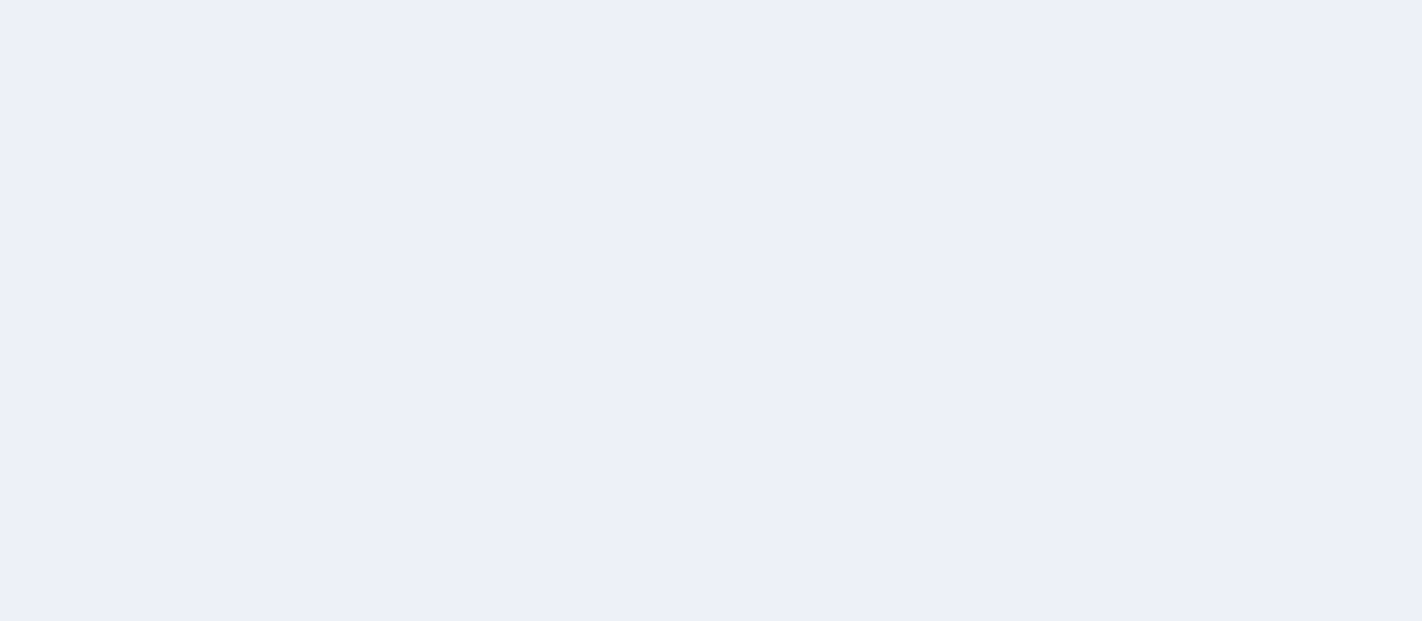 scroll, scrollTop: 0, scrollLeft: 0, axis: both 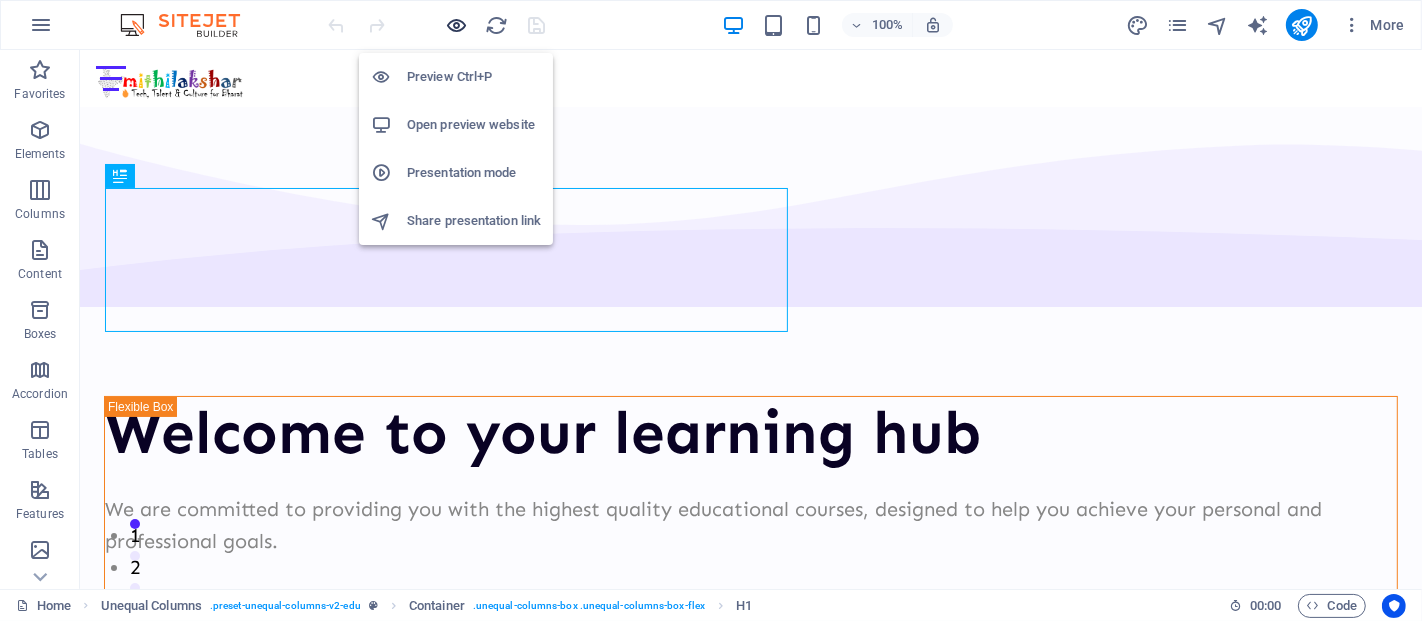 click at bounding box center (457, 25) 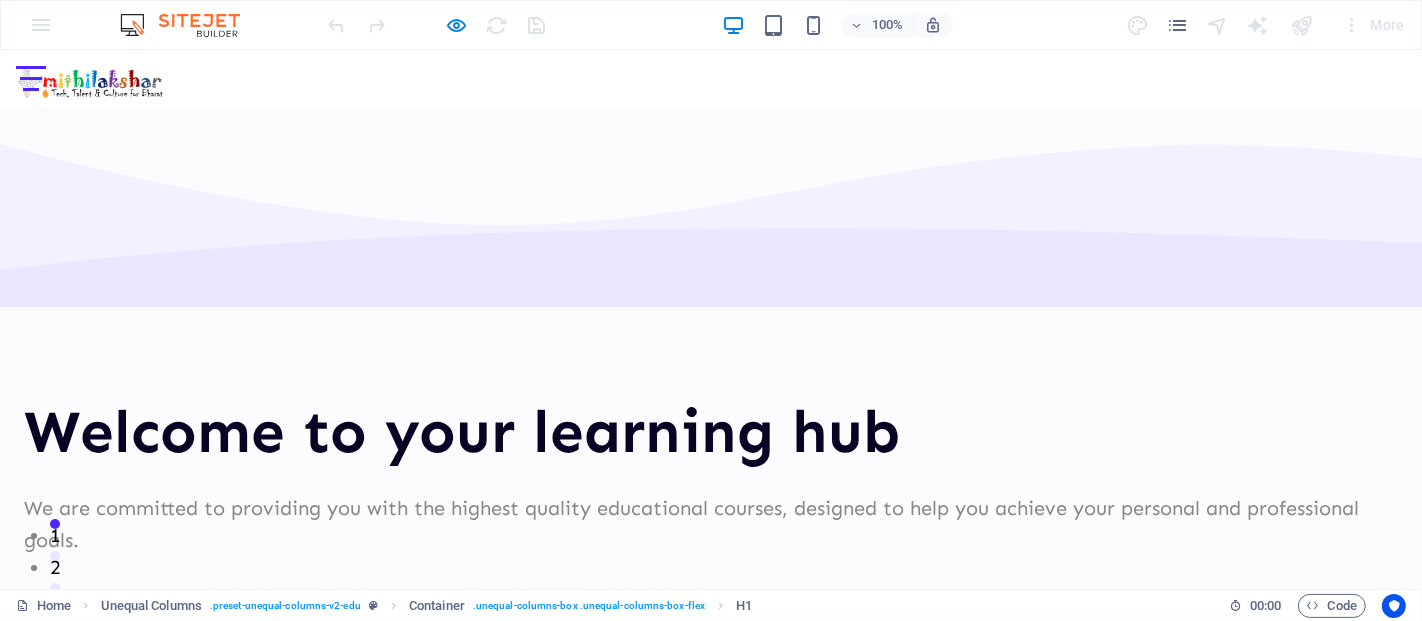 click at bounding box center [31, 78] 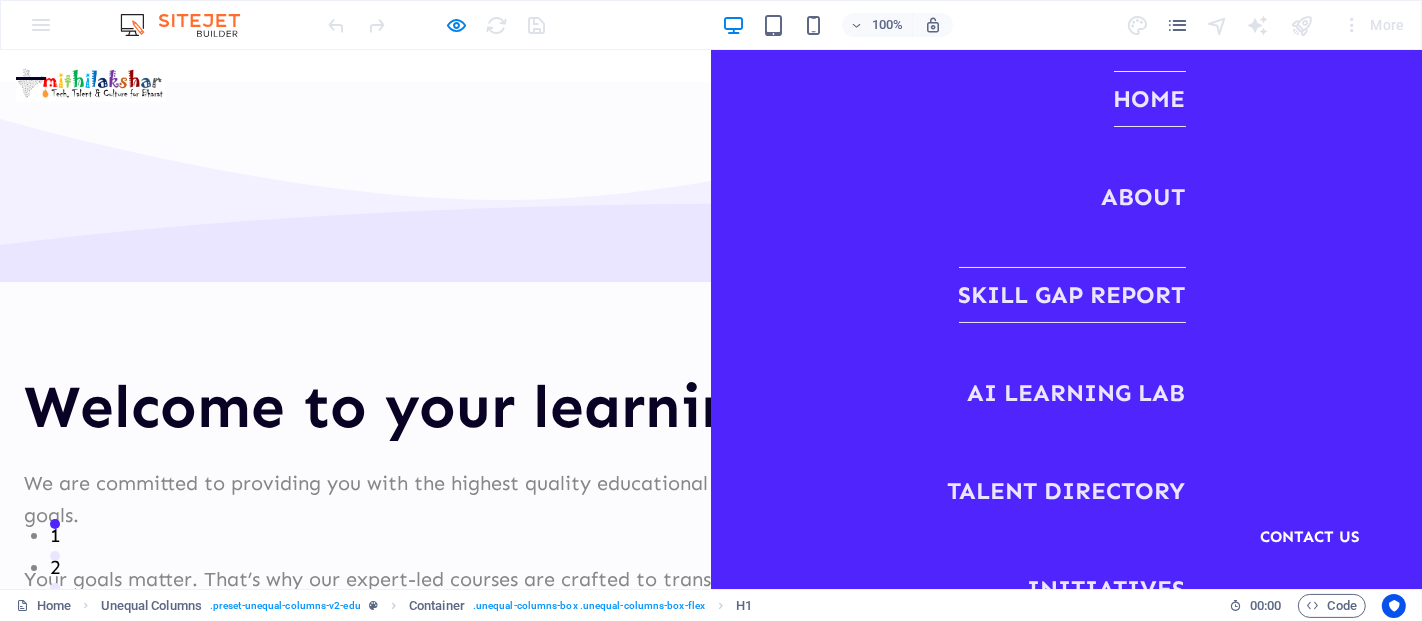 click on "Skill Gap Report" at bounding box center [1072, 295] 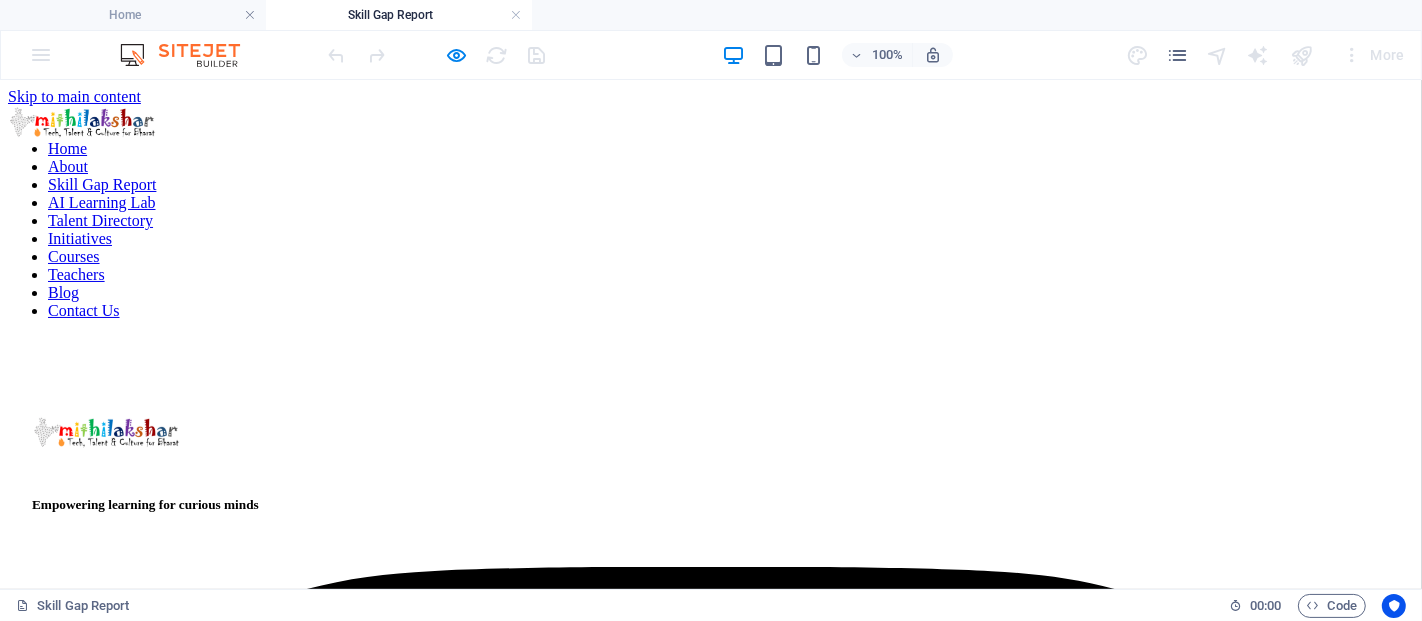scroll, scrollTop: 0, scrollLeft: 0, axis: both 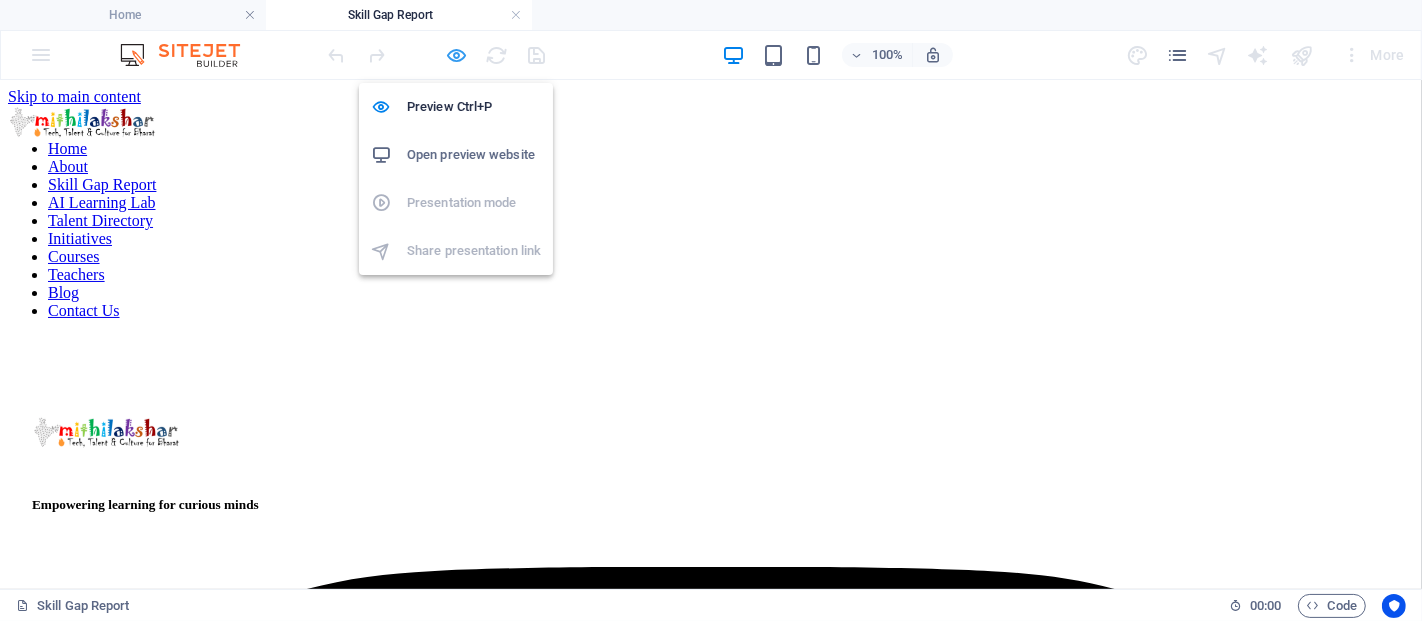 click at bounding box center (457, 55) 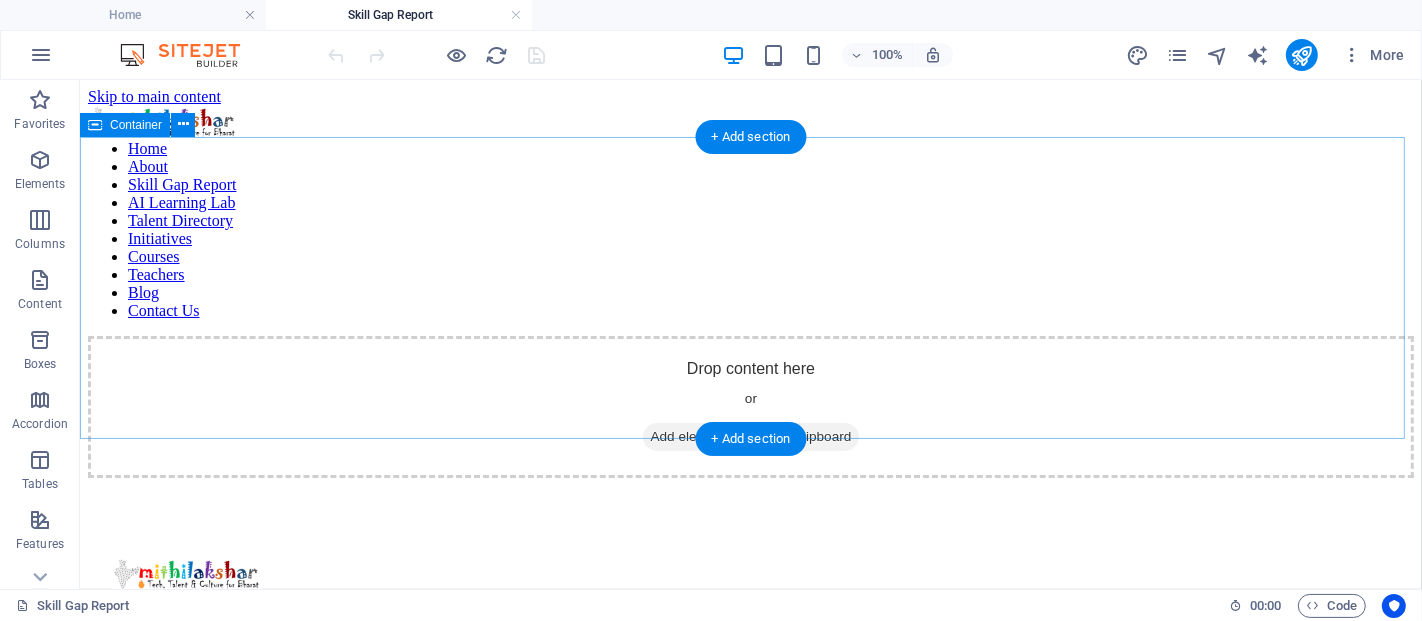 click on "Drop content here or  Add elements  Paste clipboard" at bounding box center (750, 406) 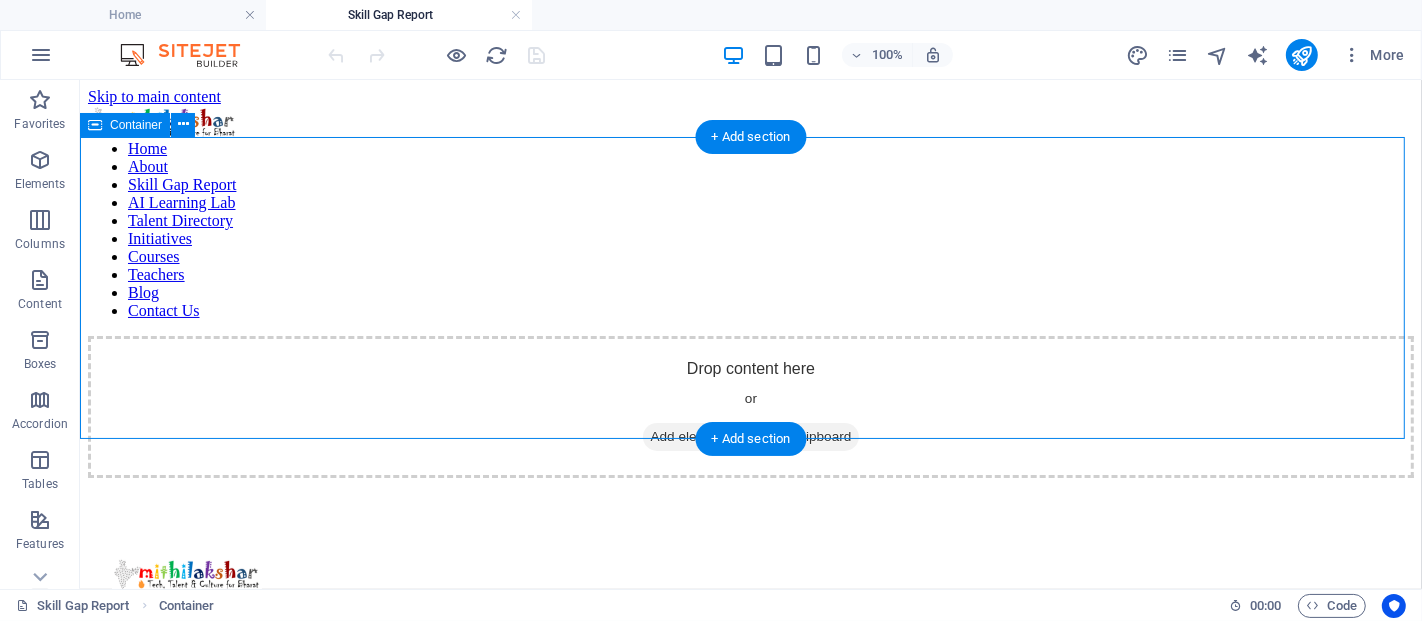 click on "Drop content here or  Add elements  Paste clipboard" at bounding box center [750, 406] 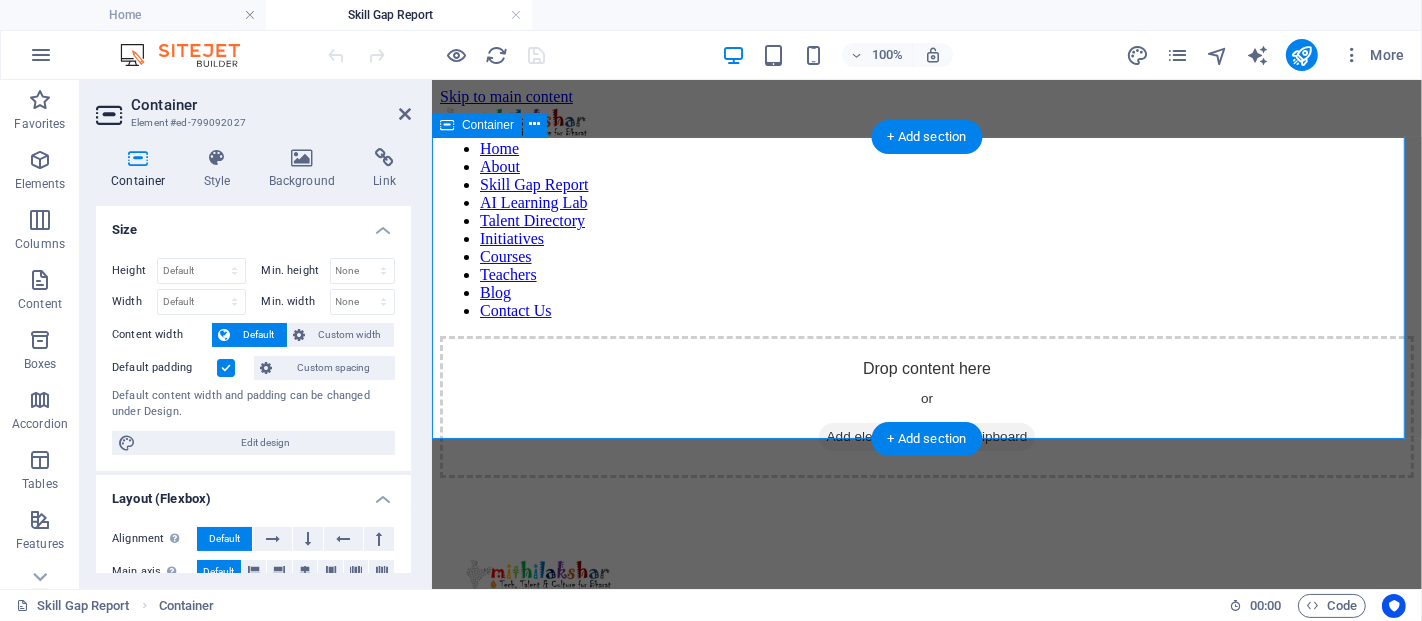 click on "Drop content here or  Add elements  Paste clipboard" at bounding box center (926, 406) 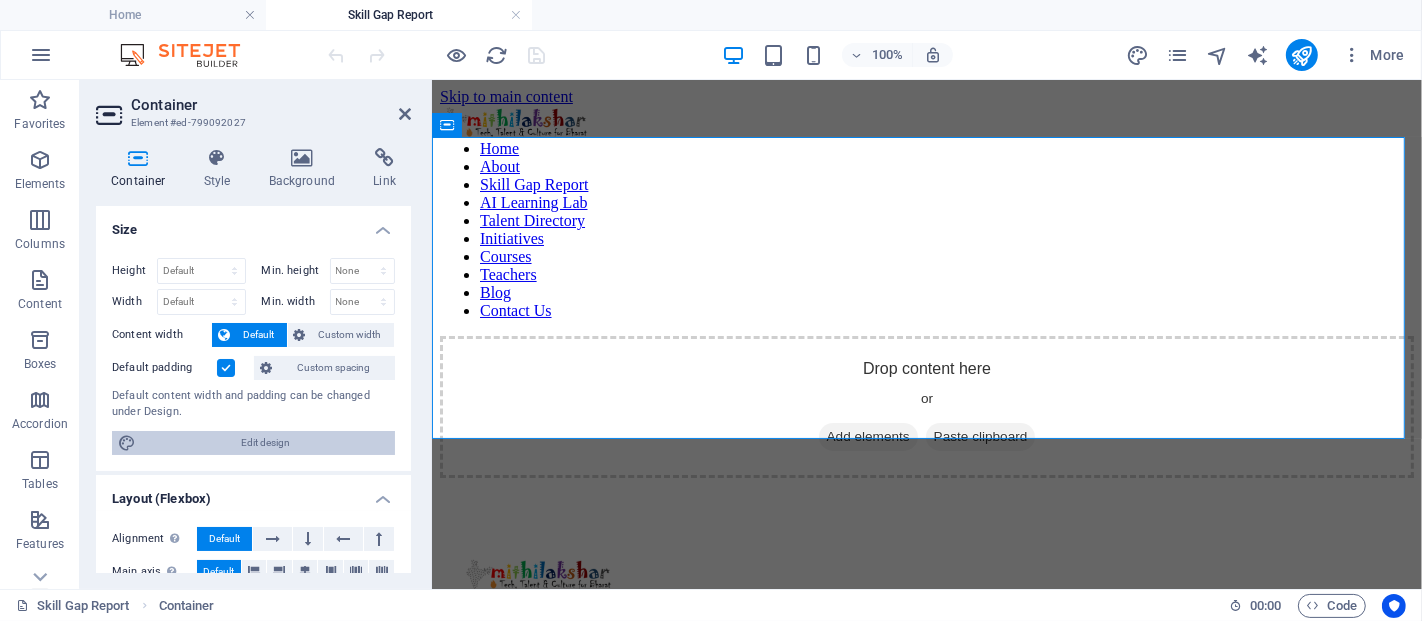 click on "Edit design" at bounding box center [265, 443] 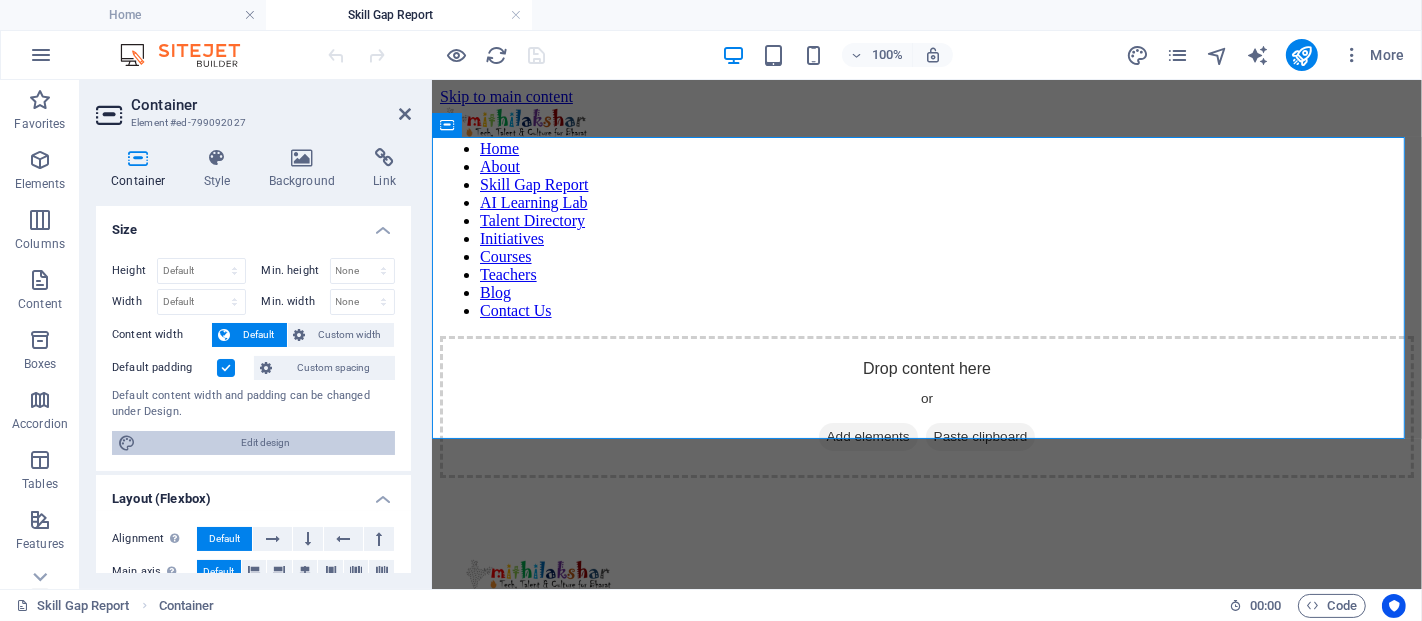 select on "rem" 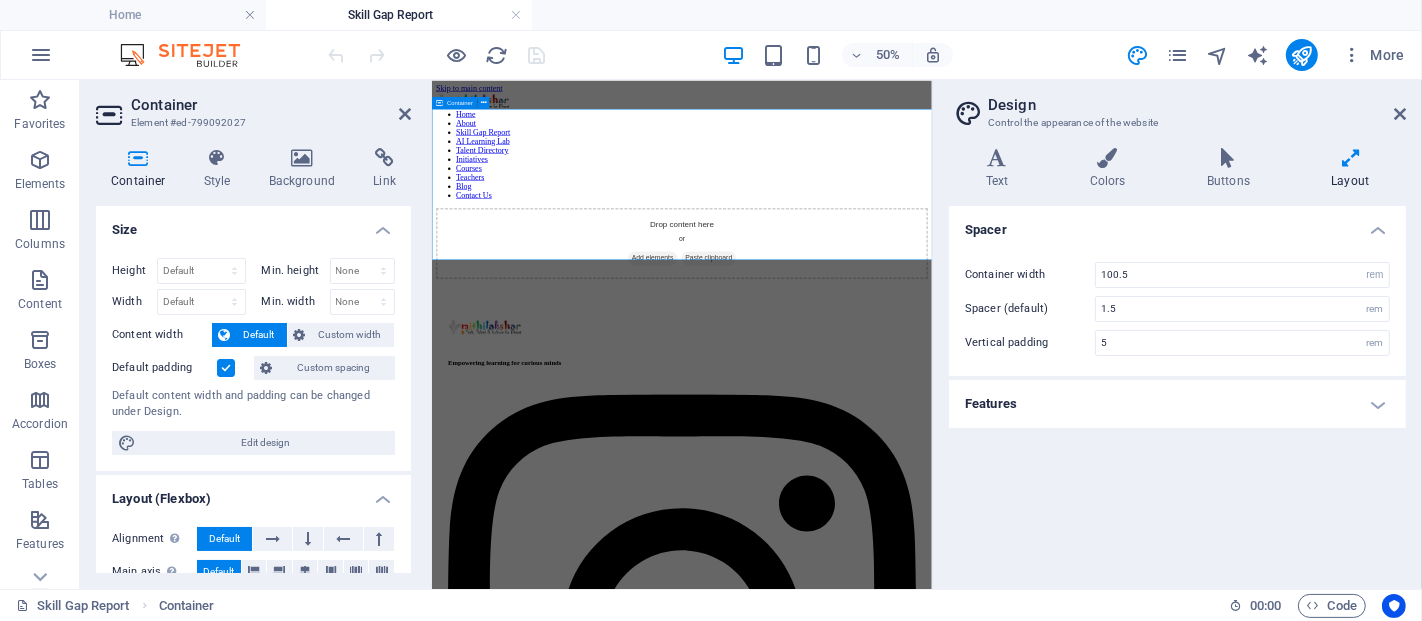 click on "Drop content here or  Add elements  Paste clipboard" at bounding box center [931, 406] 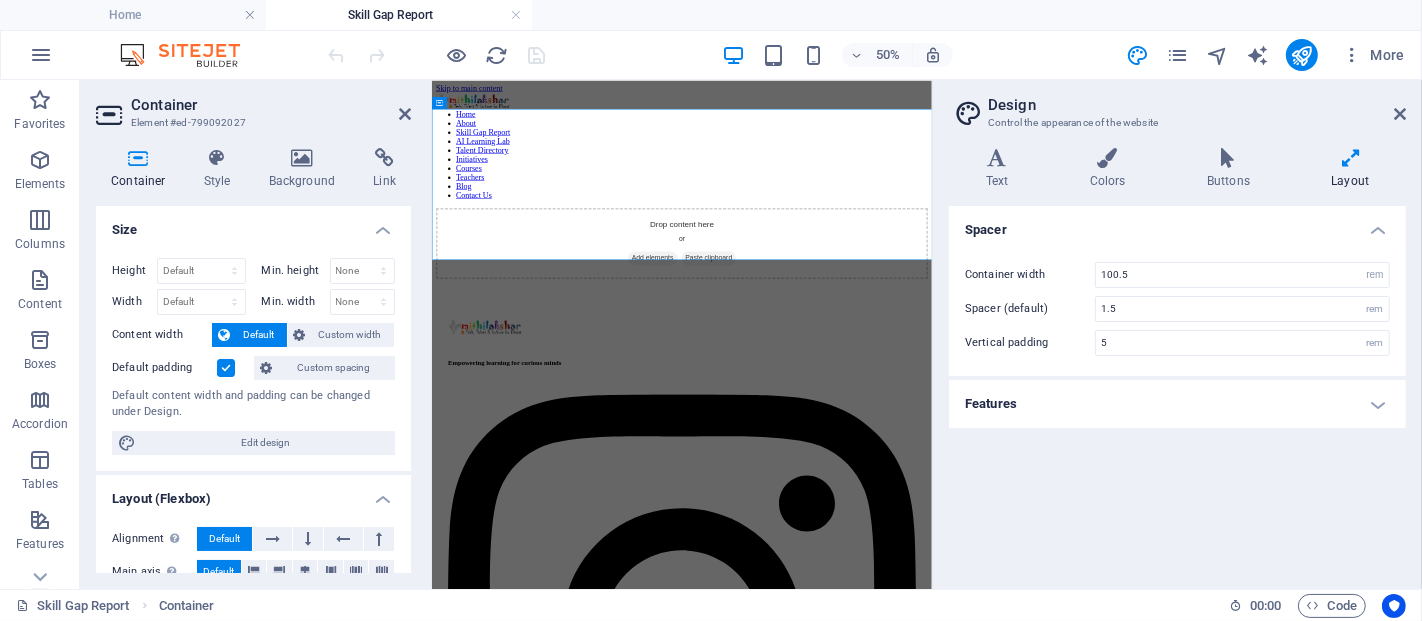 drag, startPoint x: 411, startPoint y: 250, endPoint x: 402, endPoint y: 301, distance: 51.78803 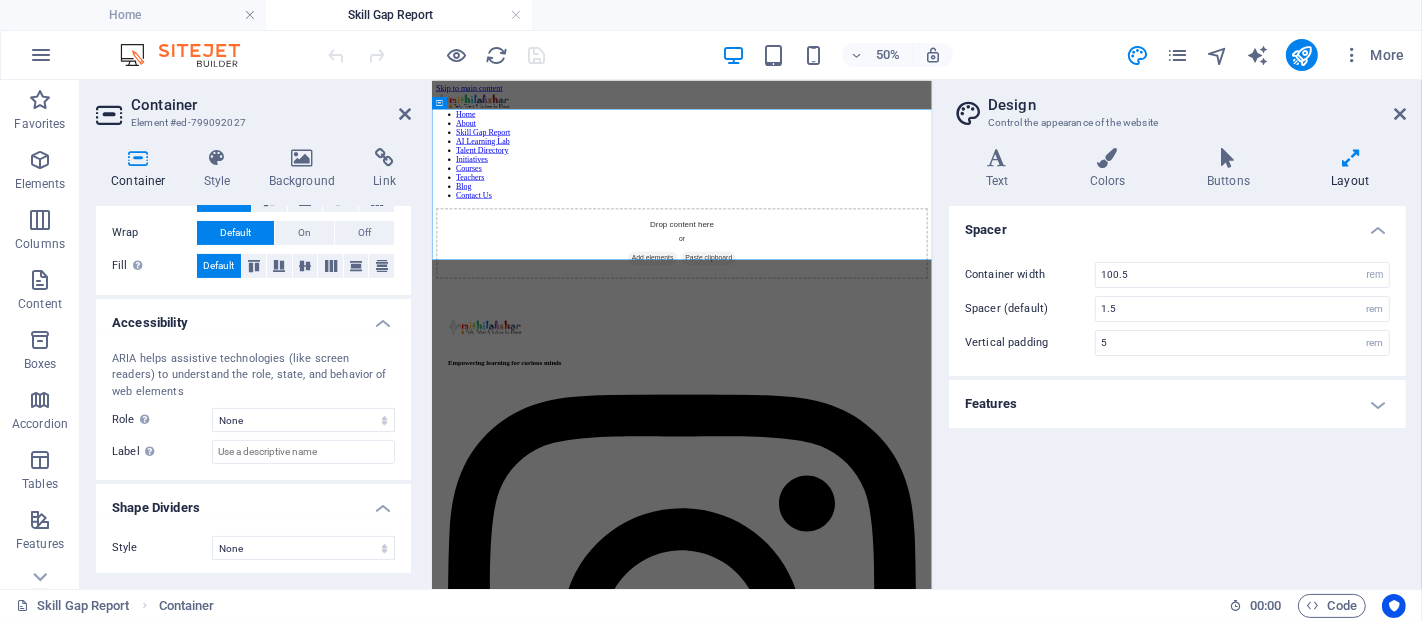 scroll, scrollTop: 0, scrollLeft: 0, axis: both 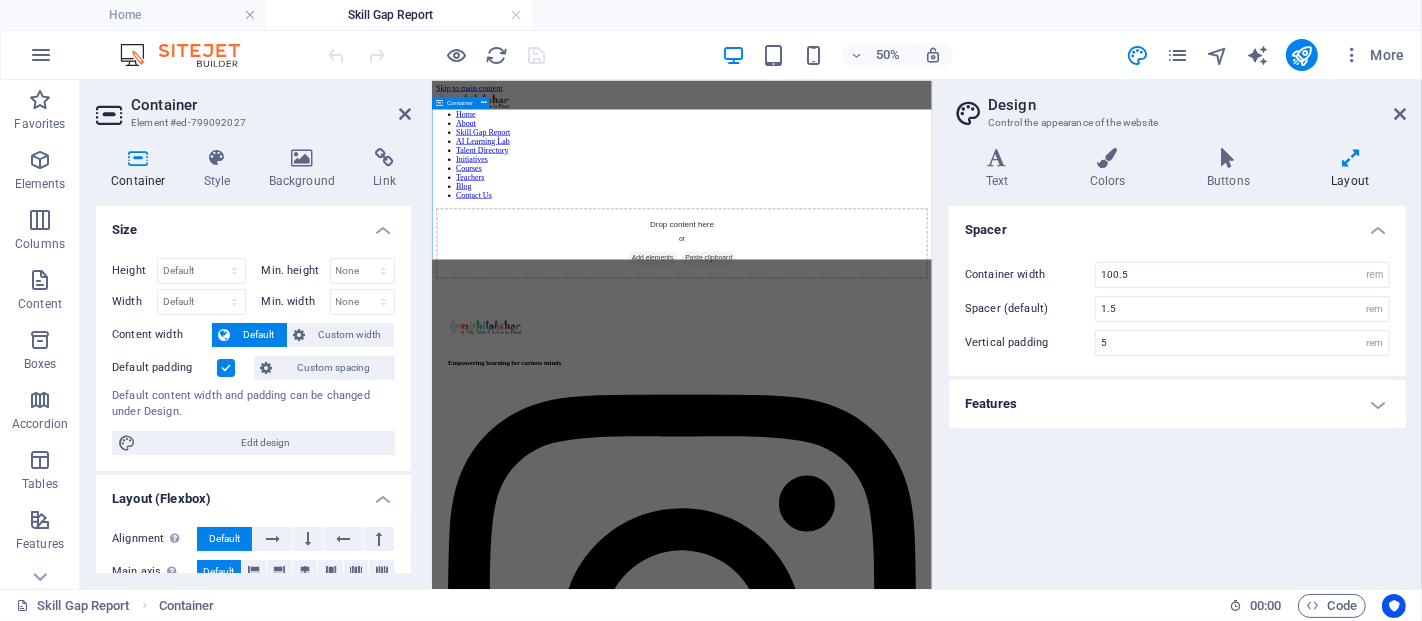 click on "Add elements" at bounding box center [872, 436] 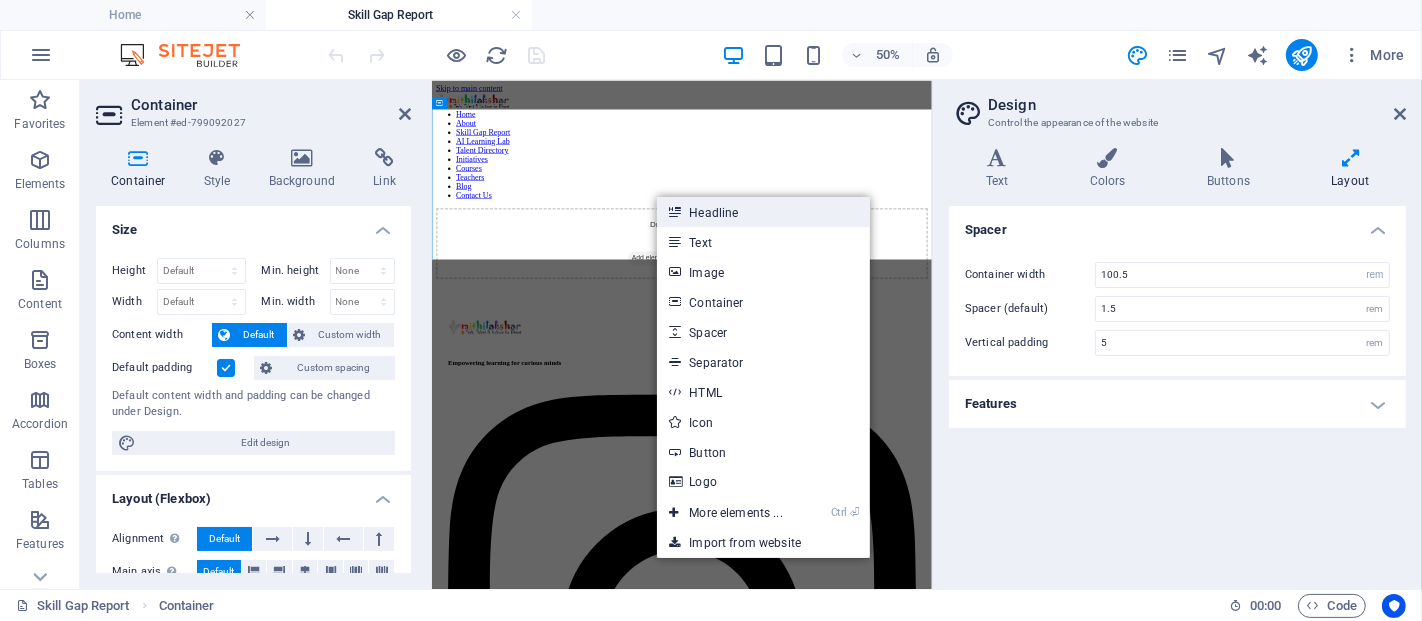 click on "Headline" at bounding box center (763, 212) 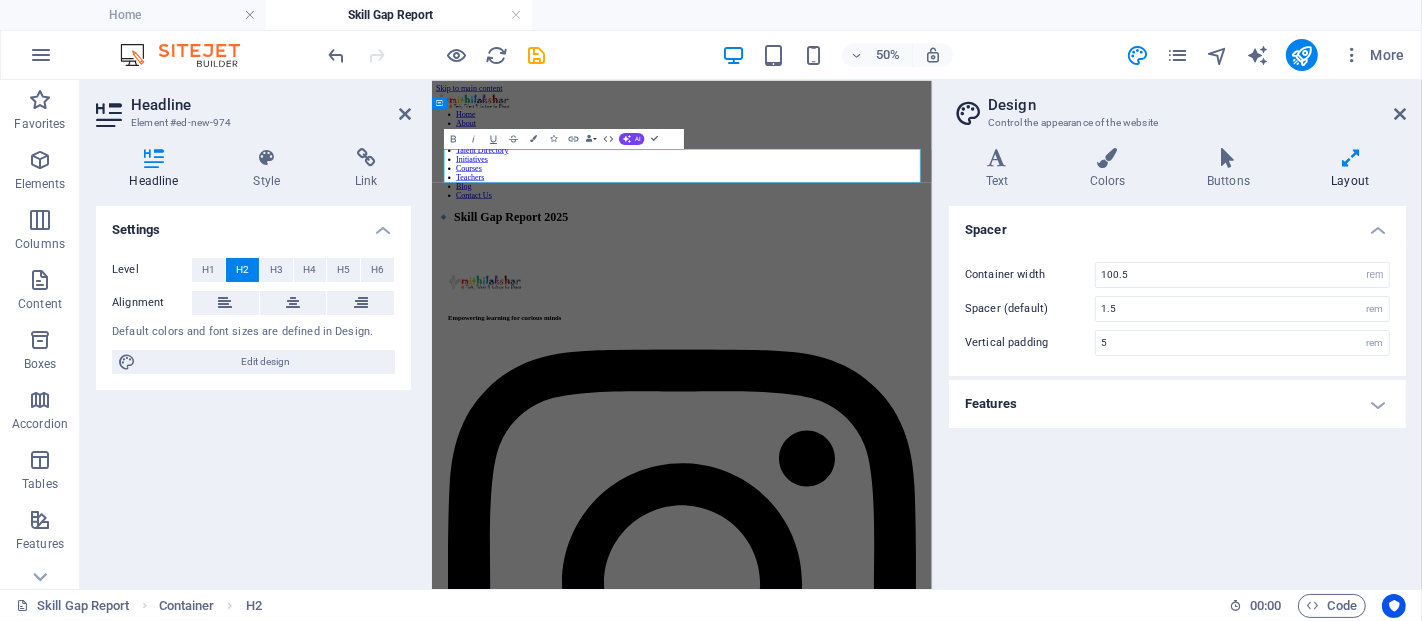 click on "Skip to main content
Home About Skill Gap Report AI Learning Lab Talent Directory Initiatives Courses Teachers Blog Contact Us 🔹 Skill Gap Report 2025 Empowering learning for curious minds Quick Links Home Courses Teachers About Blog Contact Details Legal Notice Privacy Policy All rights reserved Contact +[COUNTRYCODE] [PHONE] [EMAIL] 08:00 AM - 07:00 PM" at bounding box center (931, 3044) 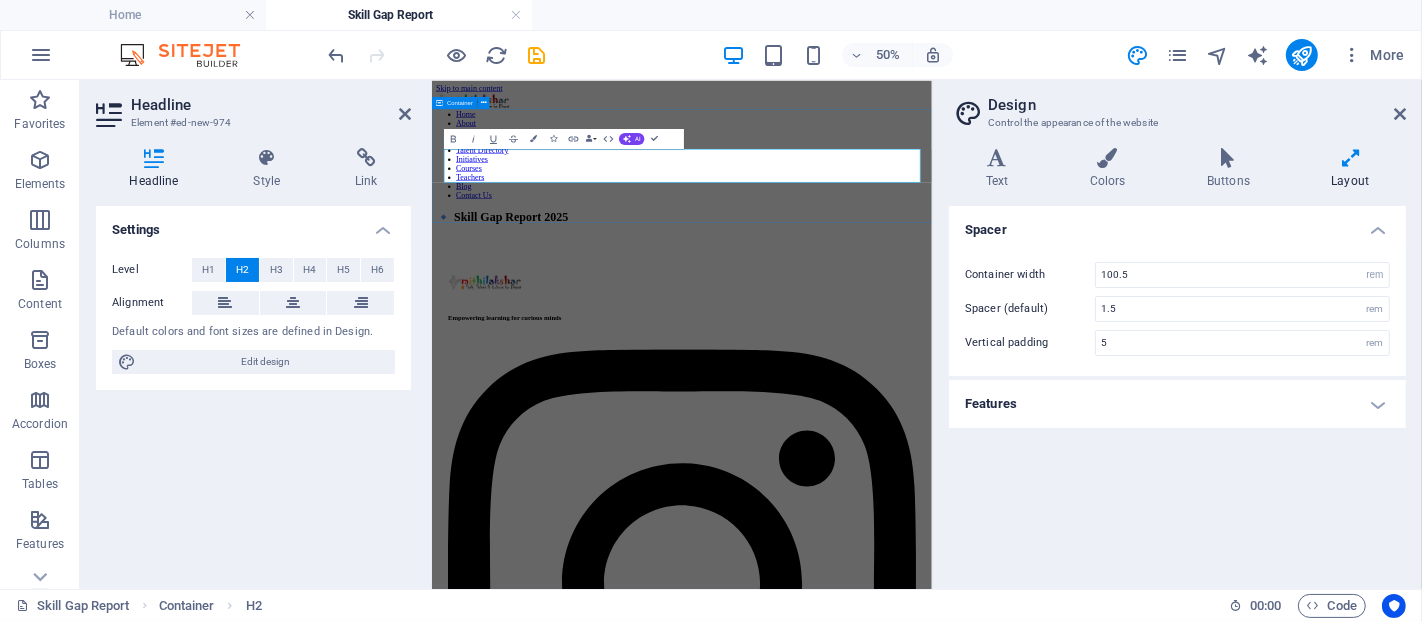 click on "🔹 Skill Gap Report 2025" at bounding box center [931, 353] 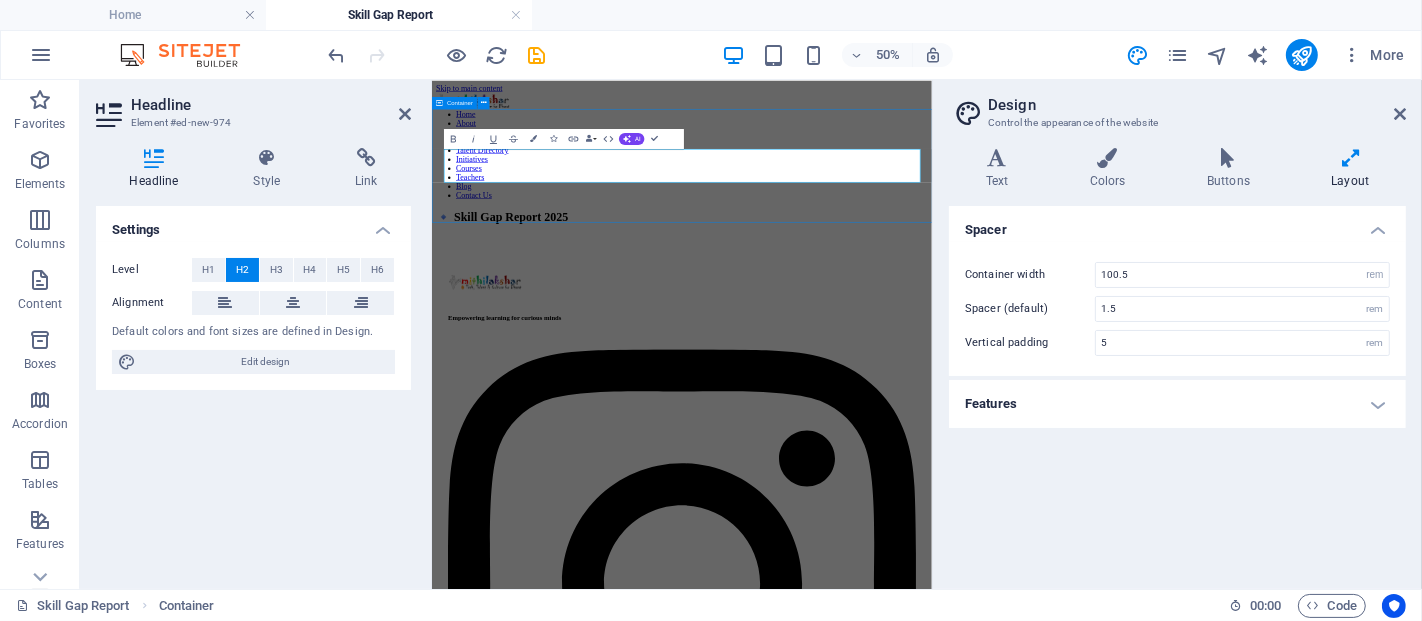 click on "🔹 Skill Gap Report 2025" at bounding box center [931, 353] 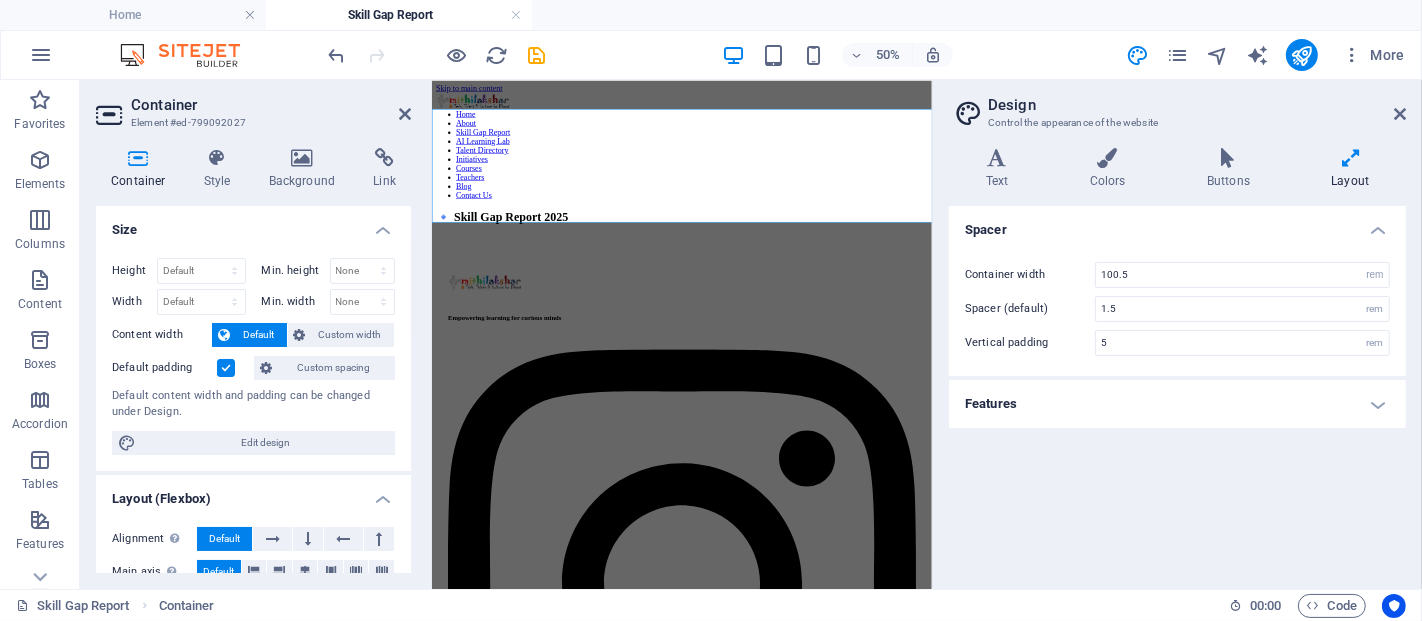click on "🔹 Skill Gap Report 2025" at bounding box center [931, 353] 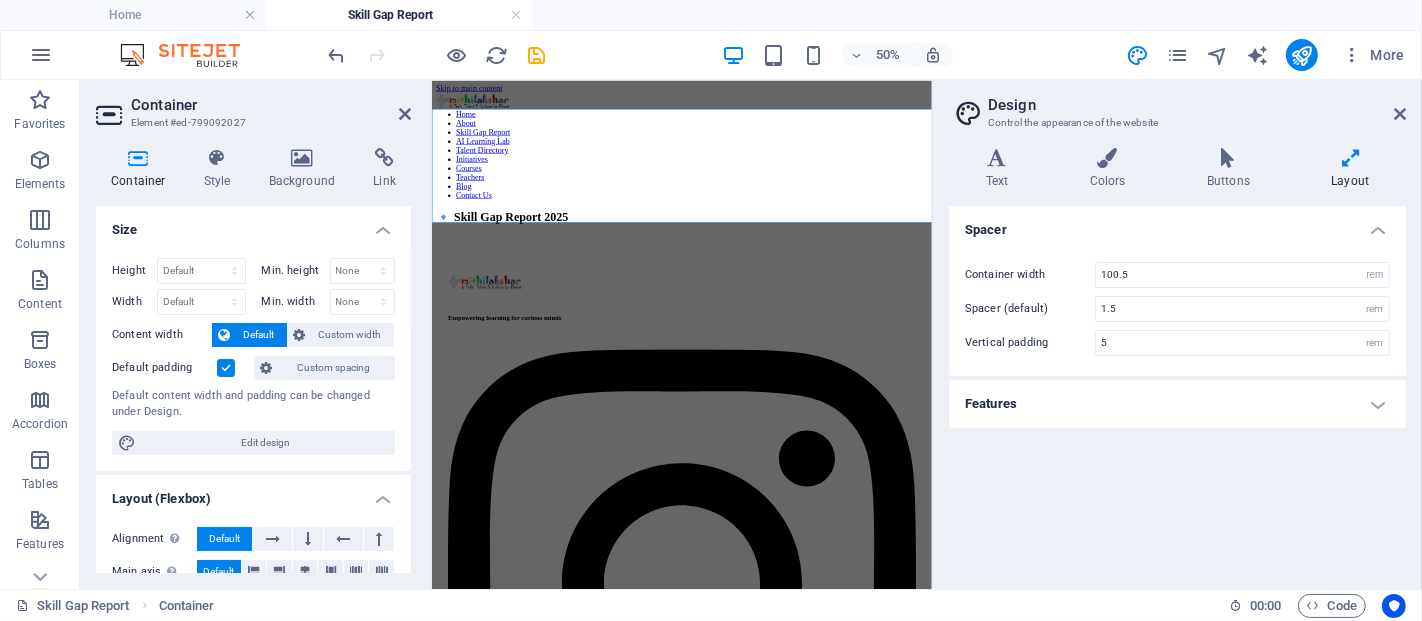 click on "🔹 Skill Gap Report 2025" at bounding box center [931, 353] 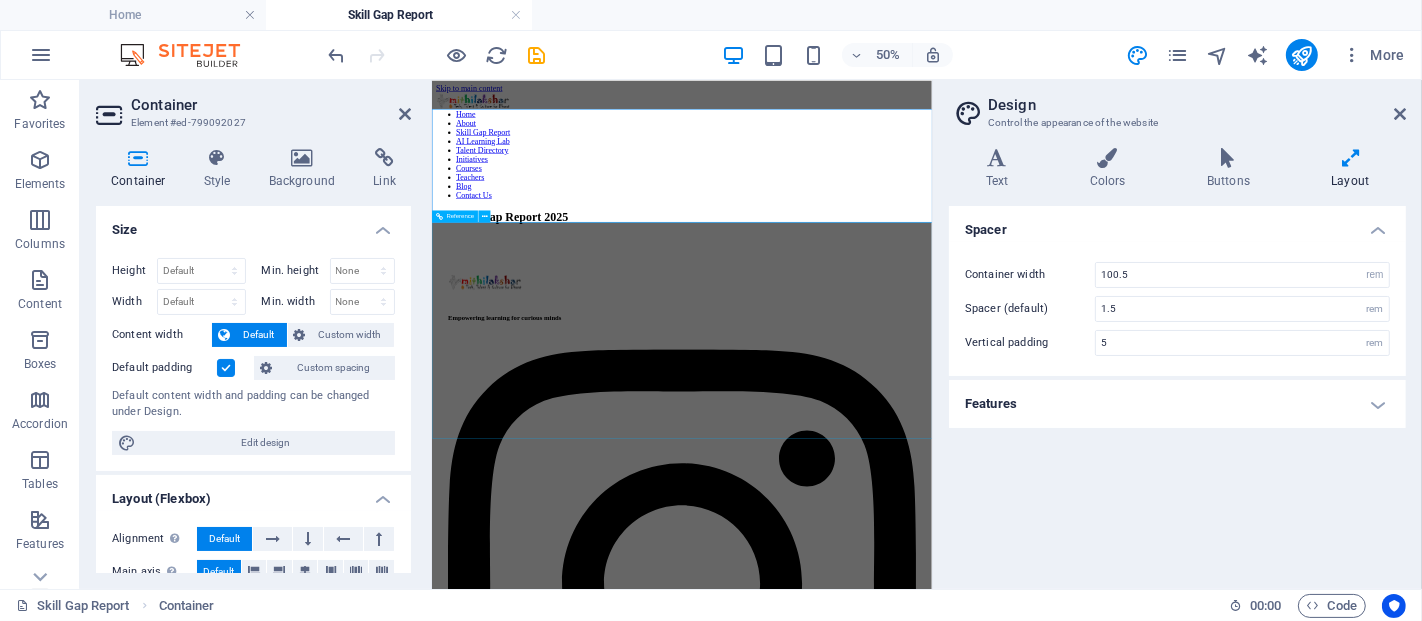 click on "Empowering learning for curious minds Quick Links Home Courses Teachers About Blog Contact Details Legal Notice Privacy Policy All rights reserved Contact +91 [PHONE] [EMAIL] [HOURS]" at bounding box center (931, 3194) 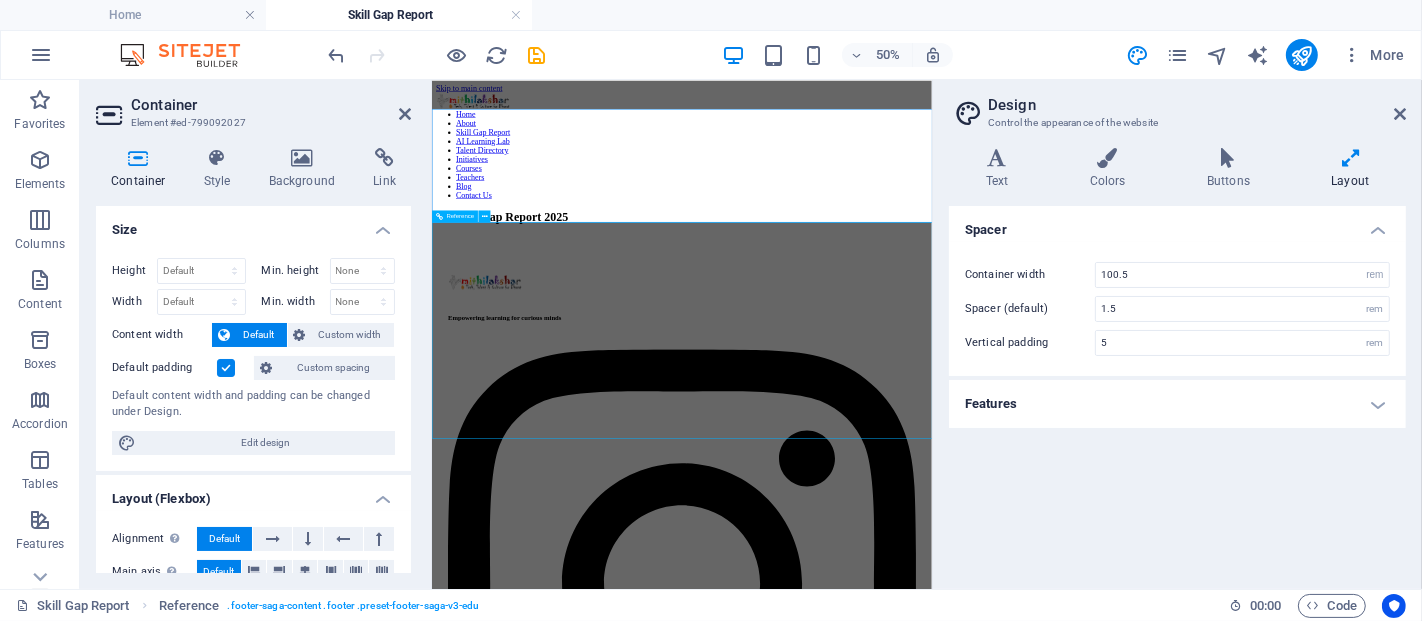 click on "Empowering learning for curious minds Quick Links Home Courses Teachers About Blog Contact Details Legal Notice Privacy Policy All rights reserved Contact +91 [PHONE] [EMAIL] [HOURS]" at bounding box center [931, 3194] 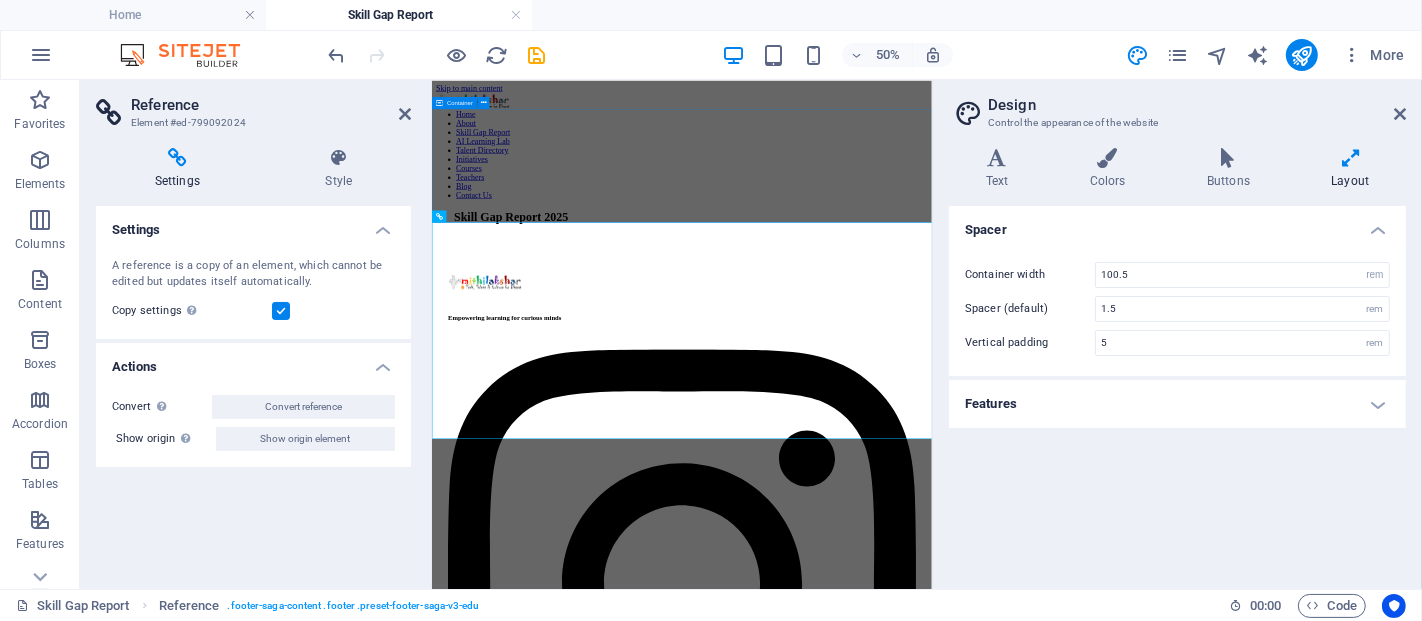 click on "🔹 Skill Gap Report 2025" at bounding box center [931, 353] 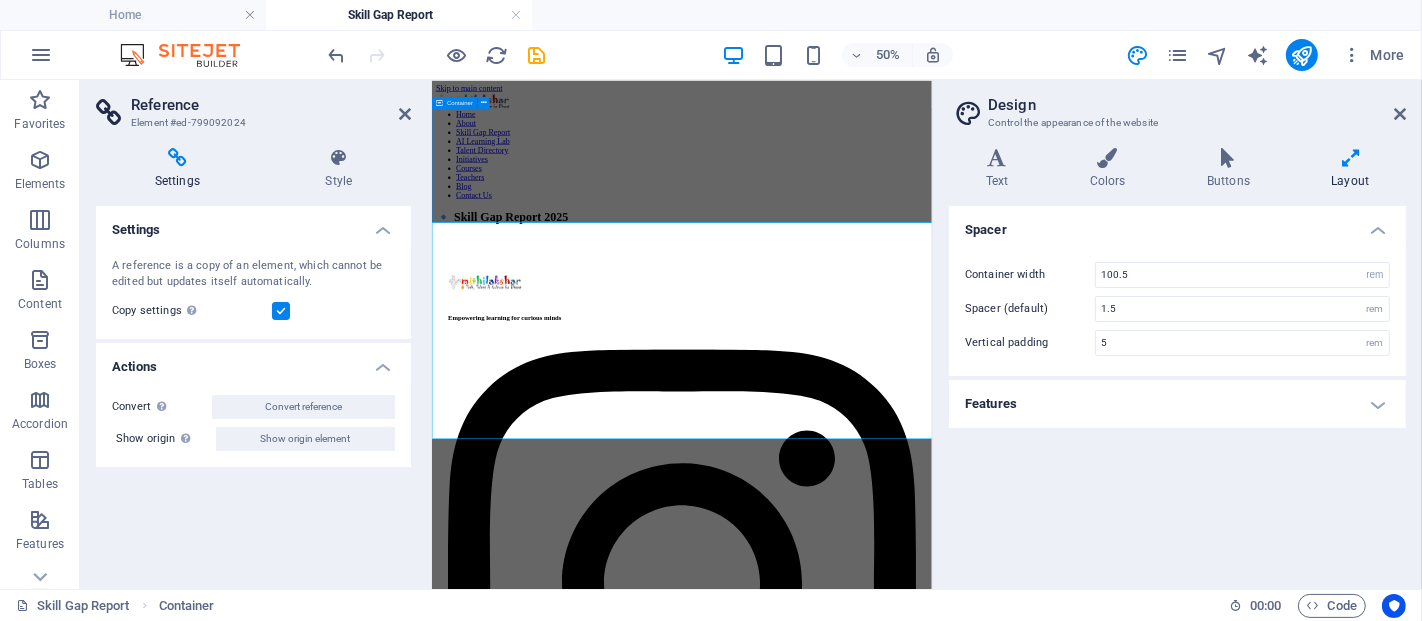 click on "🔹 Skill Gap Report 2025" at bounding box center (931, 353) 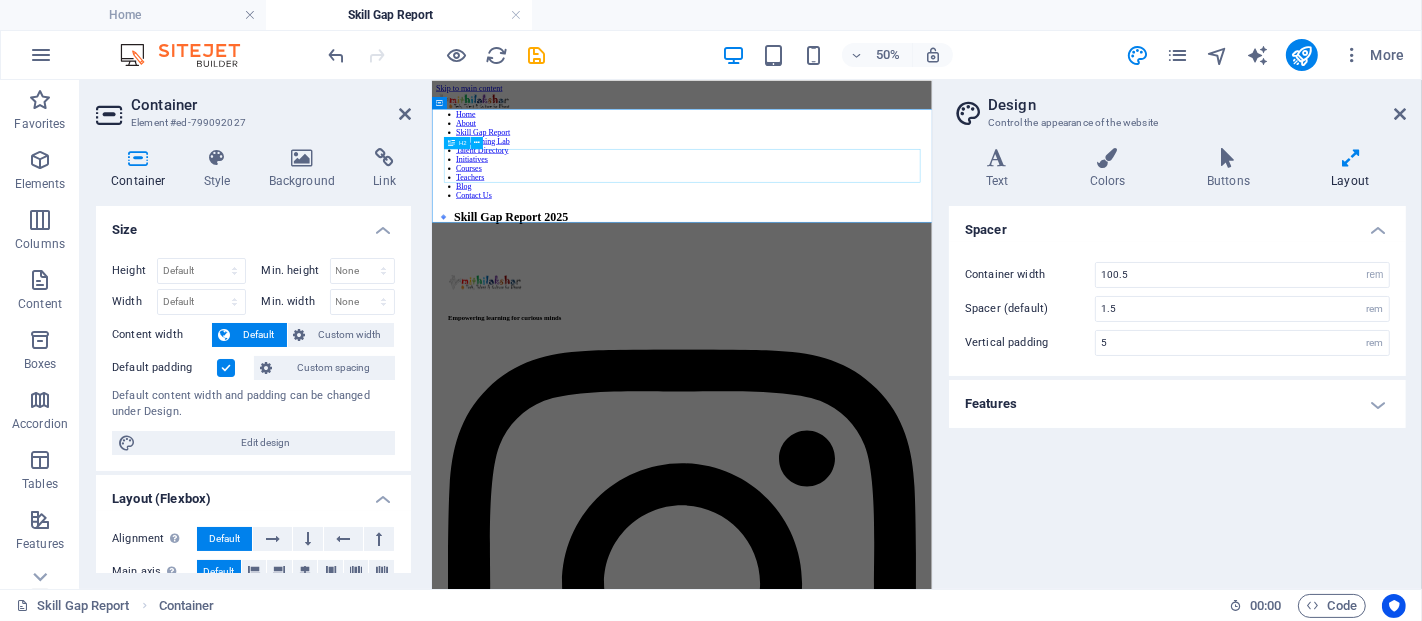 click on "🔹 Skill Gap Report 2025" at bounding box center (931, 353) 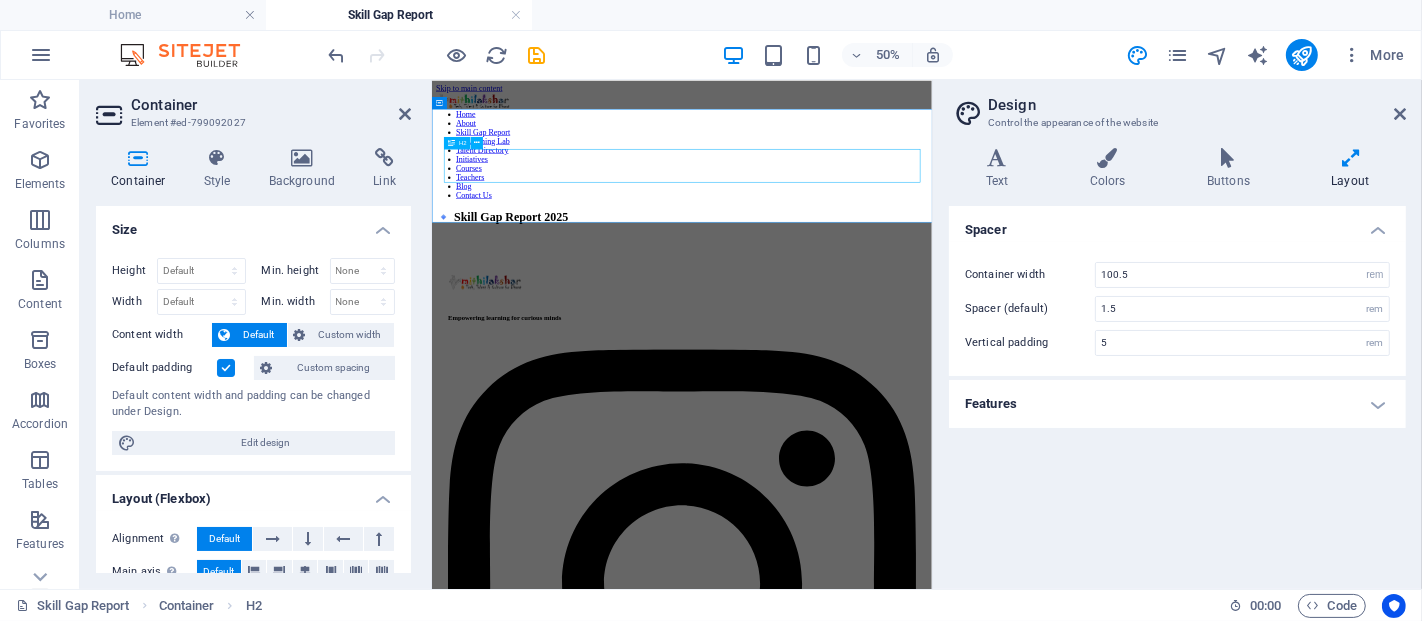 click on "🔹 Skill Gap Report 2025" at bounding box center (931, 353) 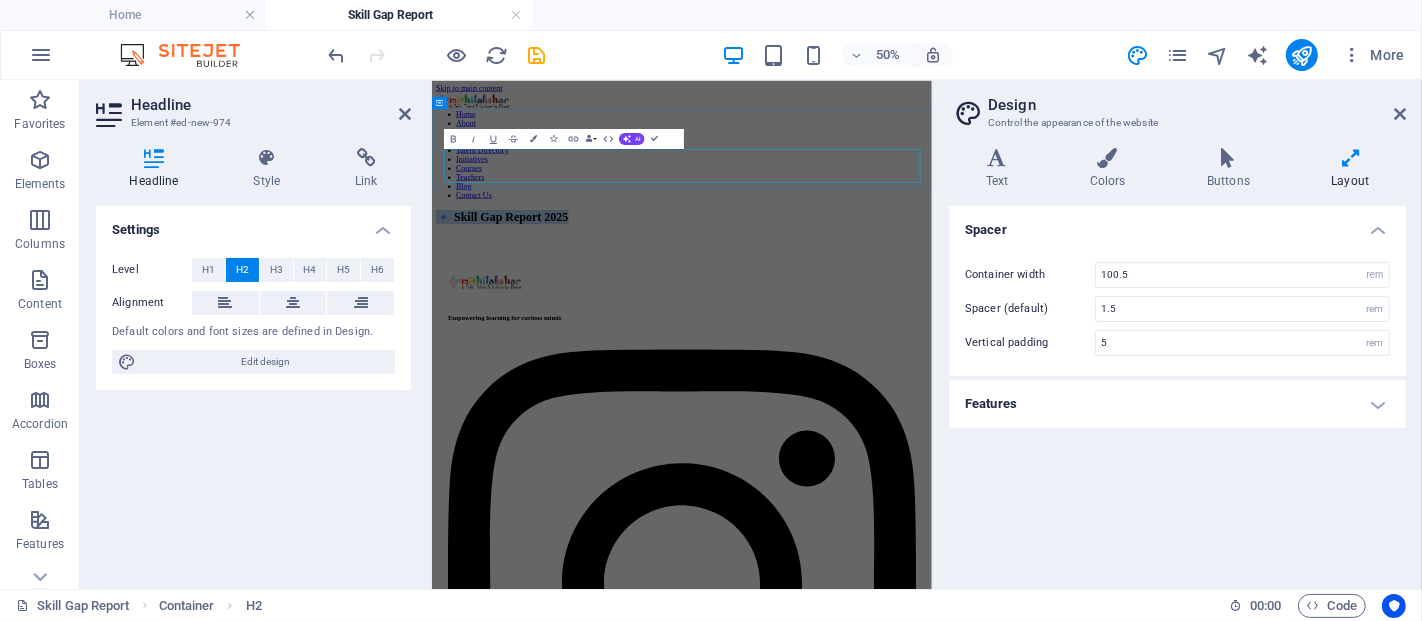 click on "🔹 Skill Gap Report 2025" at bounding box center (931, 353) 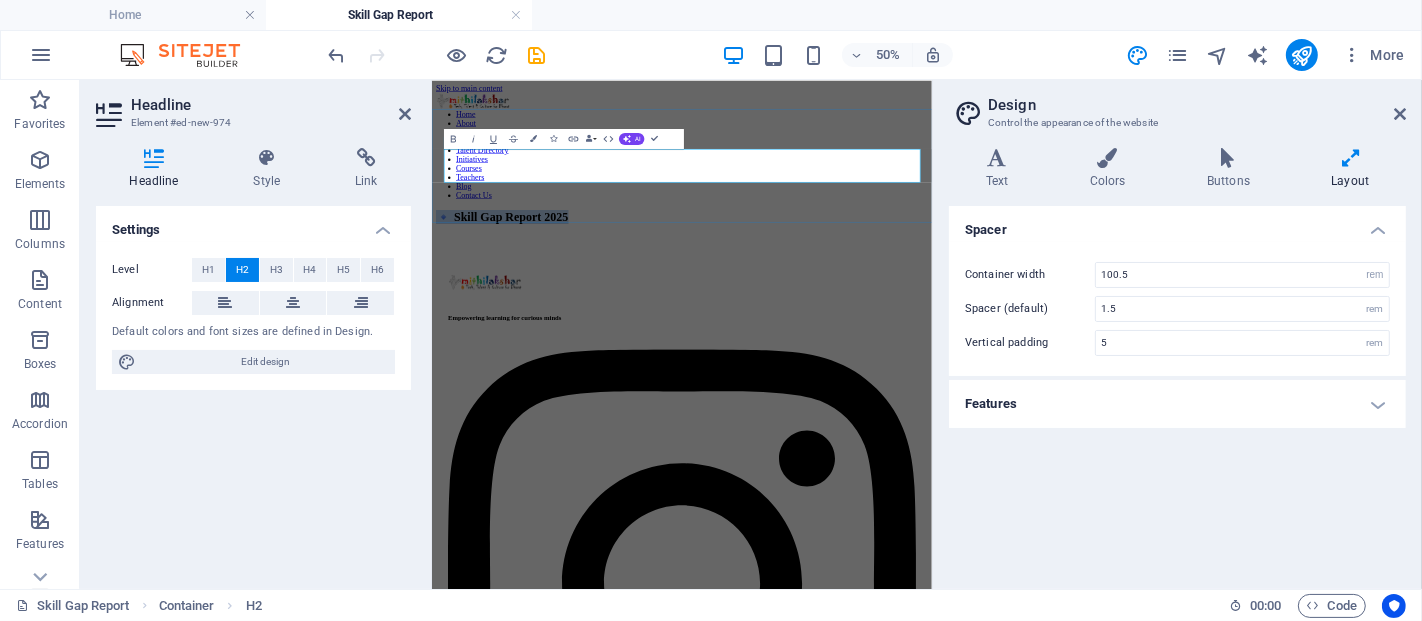 click on "🔹 Skill Gap Report 2025" at bounding box center [931, 353] 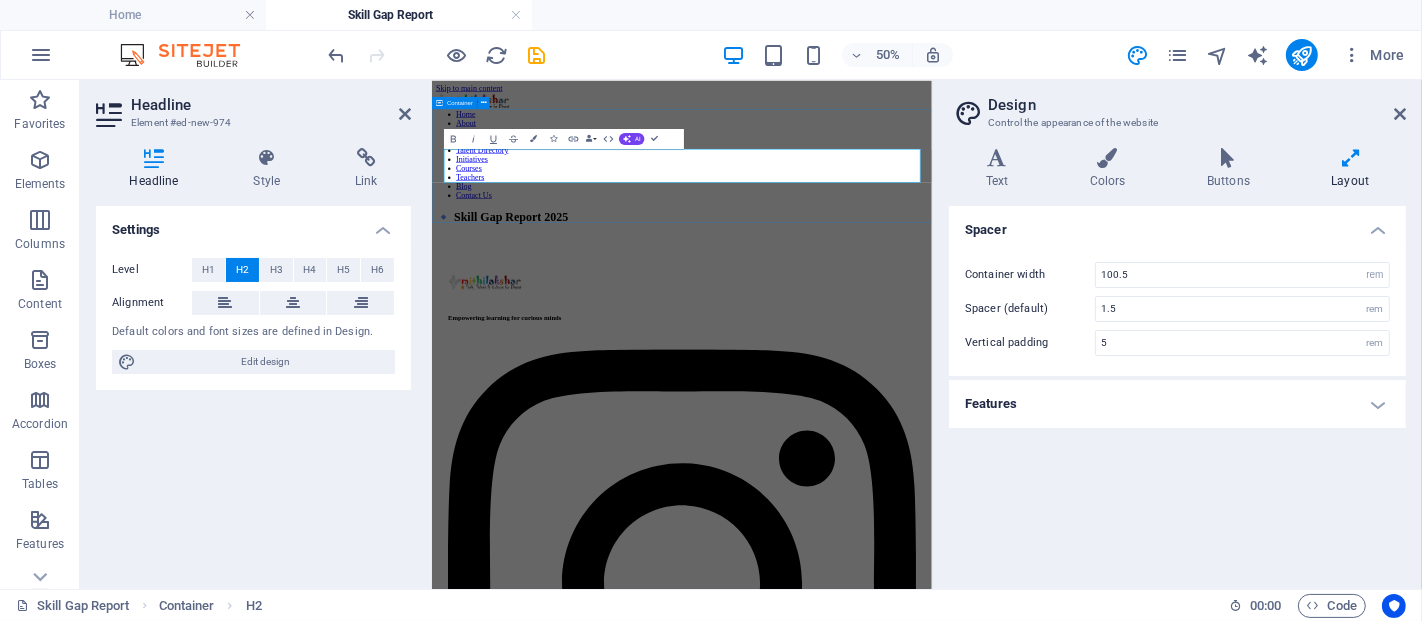 click on "🔹 Skill Gap Report 2025" at bounding box center [931, 353] 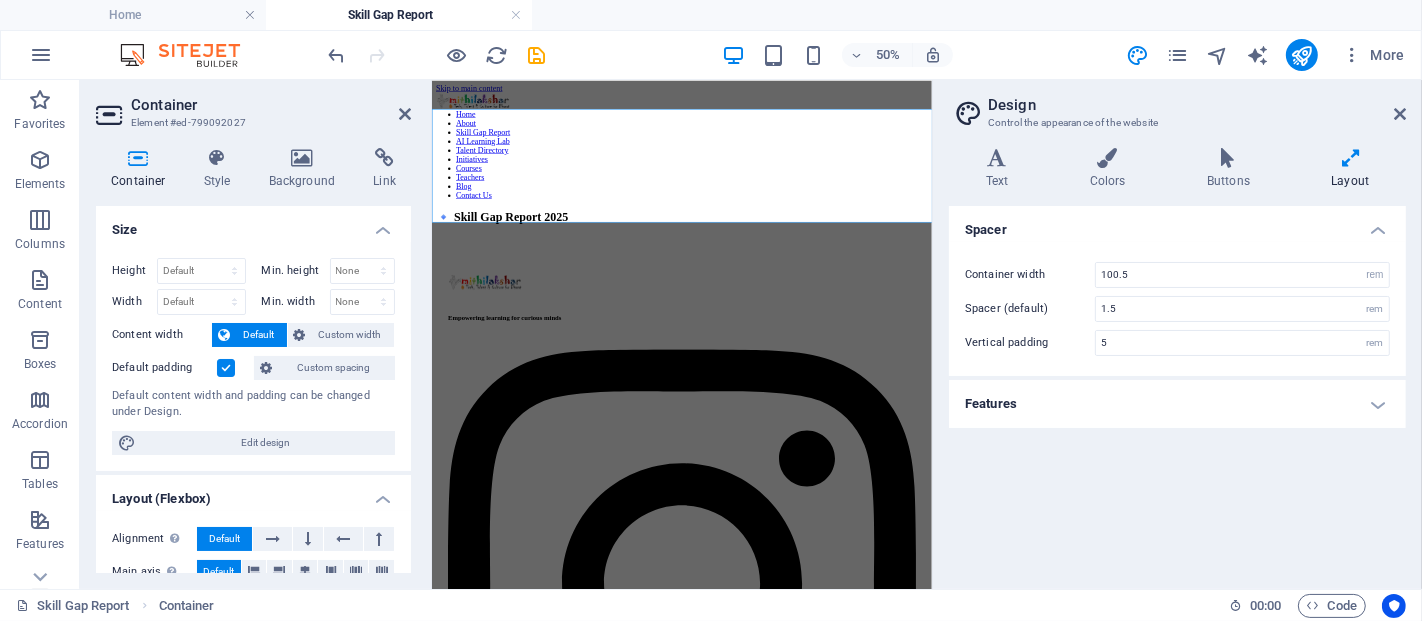 click on "🔹 Skill Gap Report 2025" at bounding box center (931, 353) 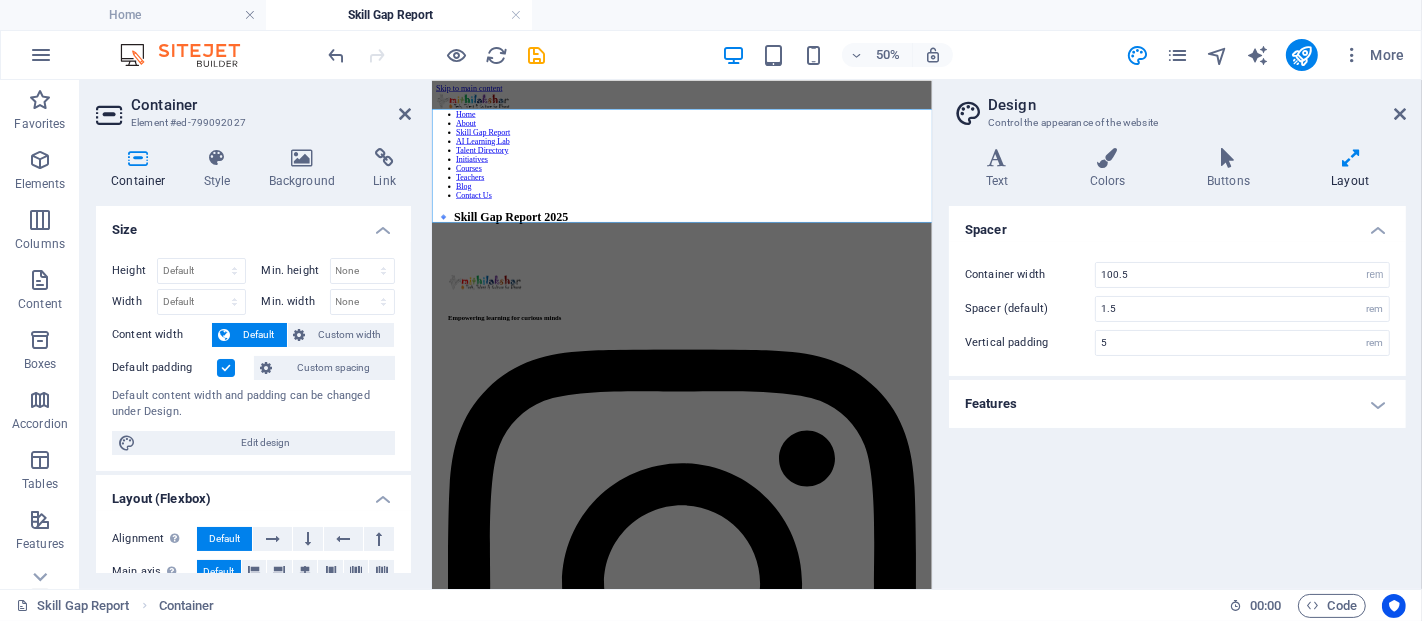 click on "🔹 Skill Gap Report 2025" at bounding box center (931, 353) 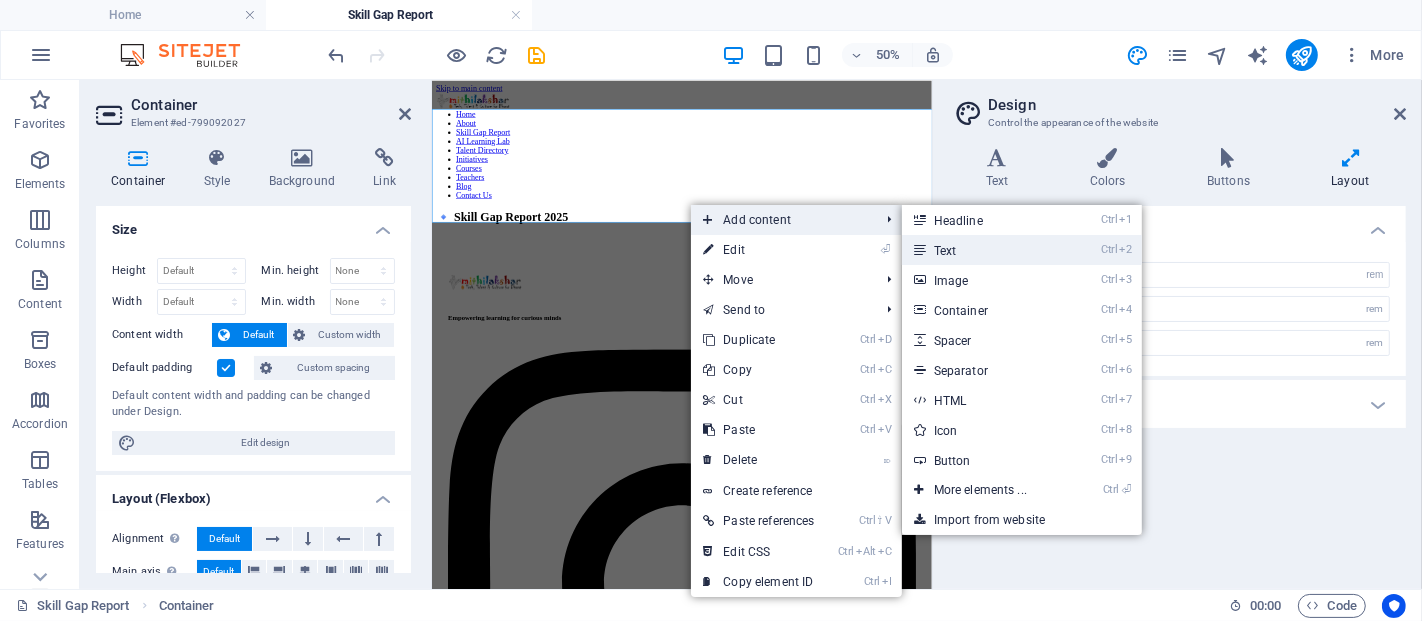 click on "Ctrl 2  Text" at bounding box center [984, 250] 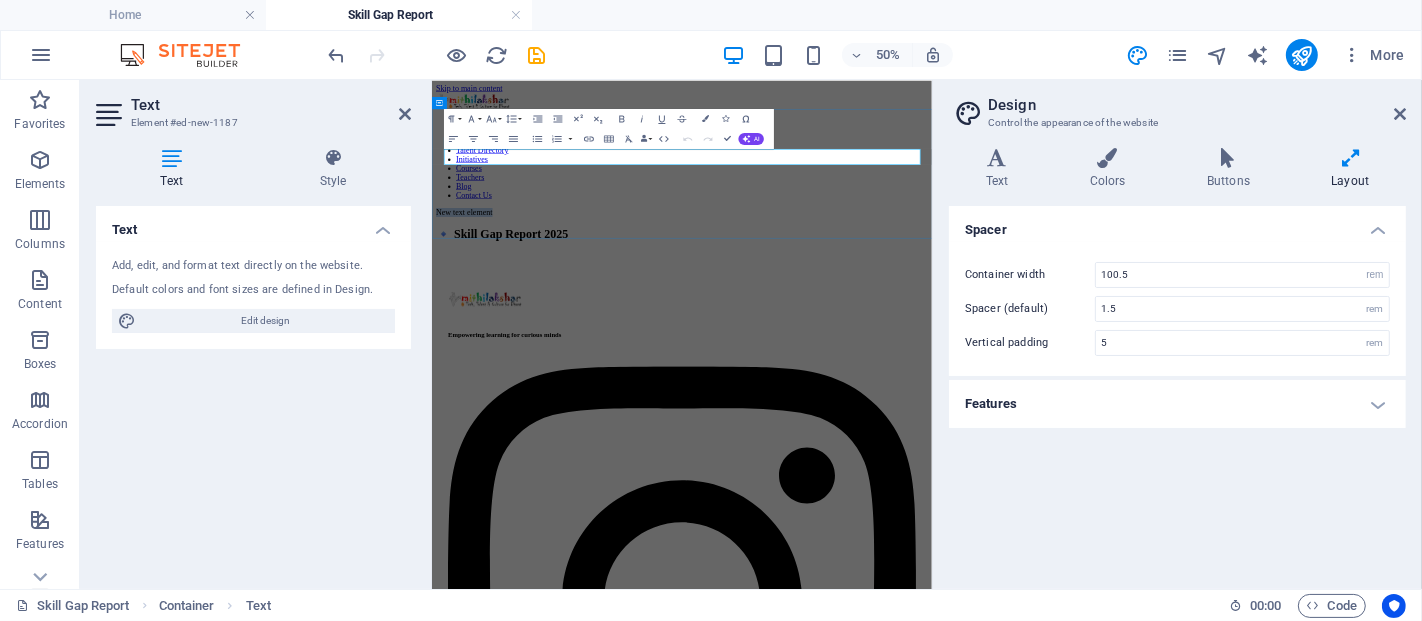 click on "New text element" at bounding box center (931, 344) 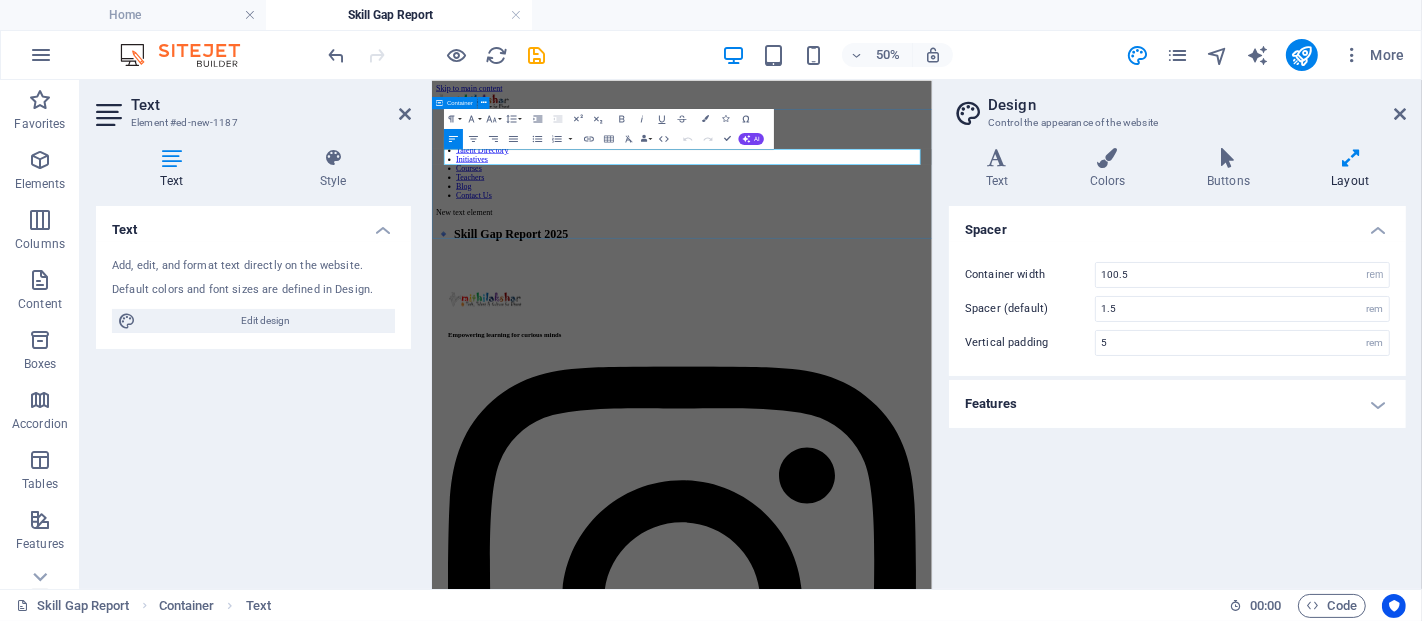 click on "New text element 🔹 Skill Gap Report 2025" at bounding box center [931, 368] 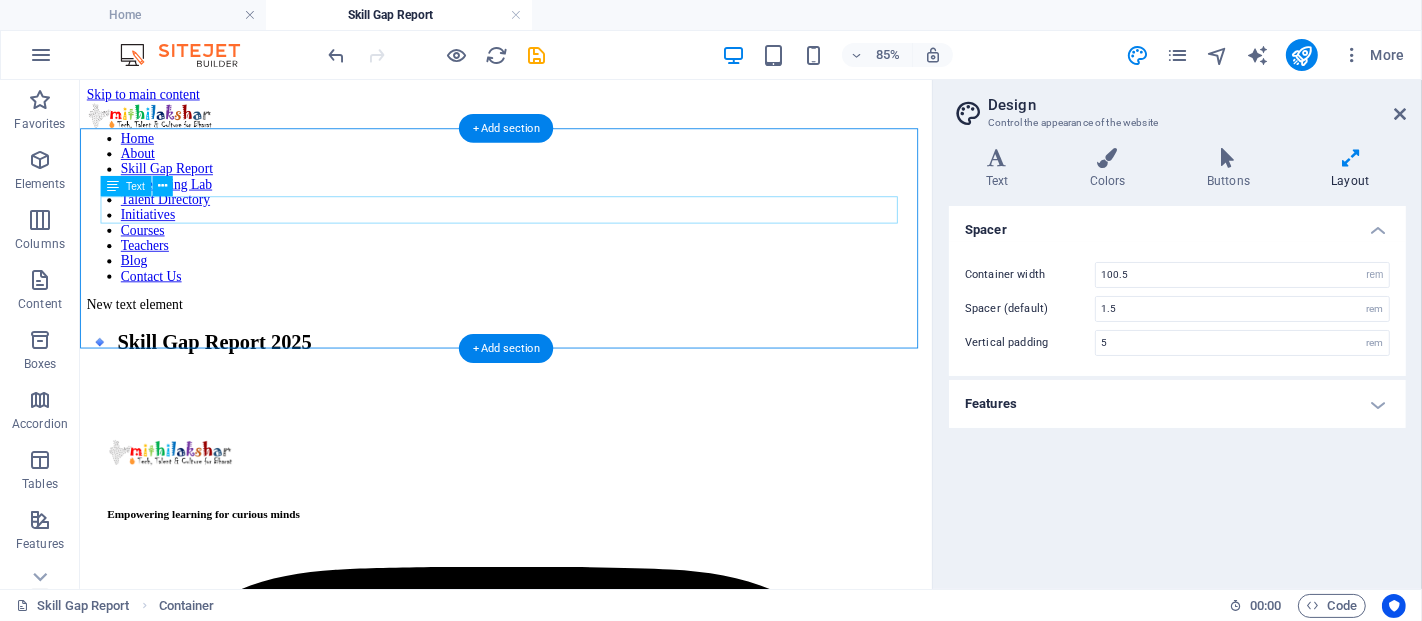 click on "New text element" at bounding box center [580, 344] 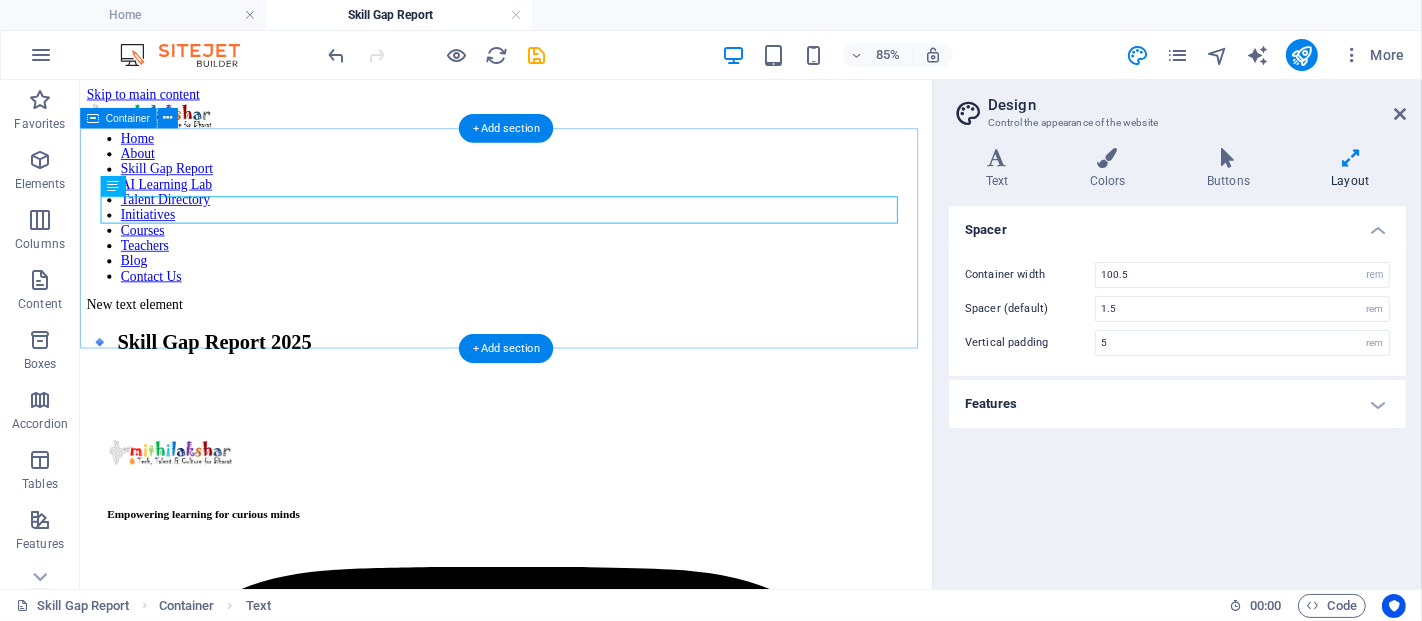 drag, startPoint x: 217, startPoint y: 273, endPoint x: 140, endPoint y: 348, distance: 107.48953 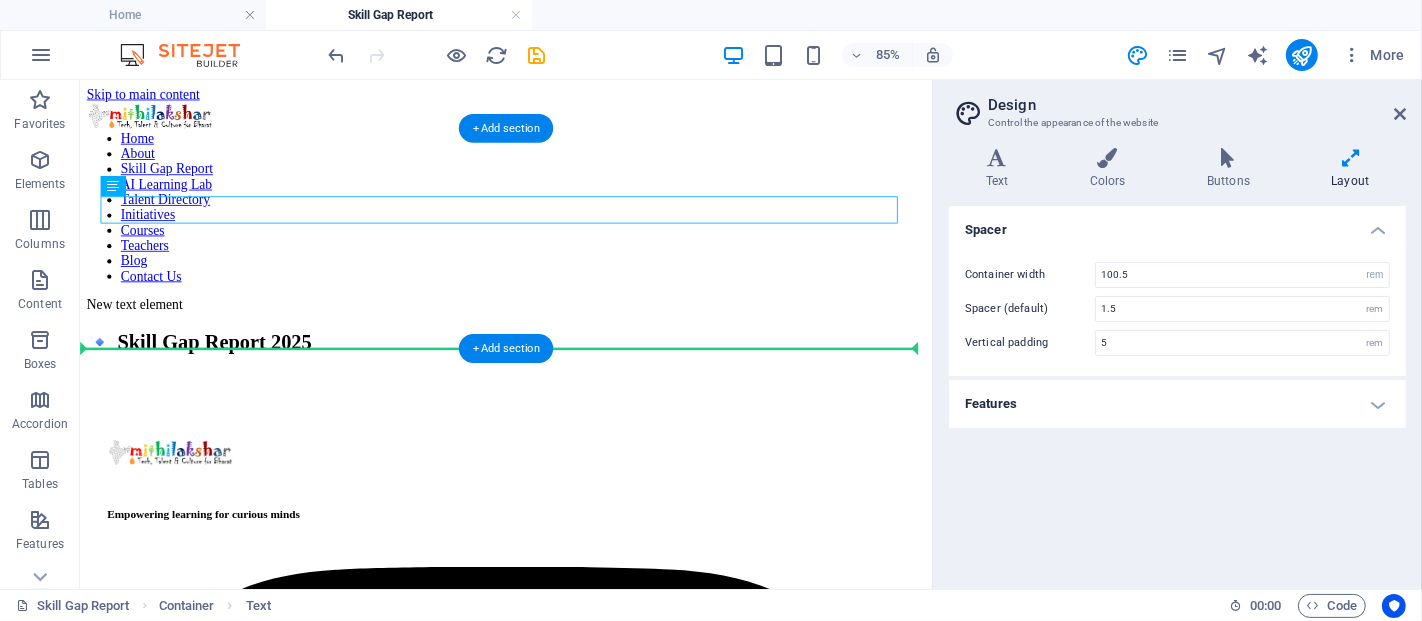 drag, startPoint x: 190, startPoint y: 265, endPoint x: 142, endPoint y: 318, distance: 71.50524 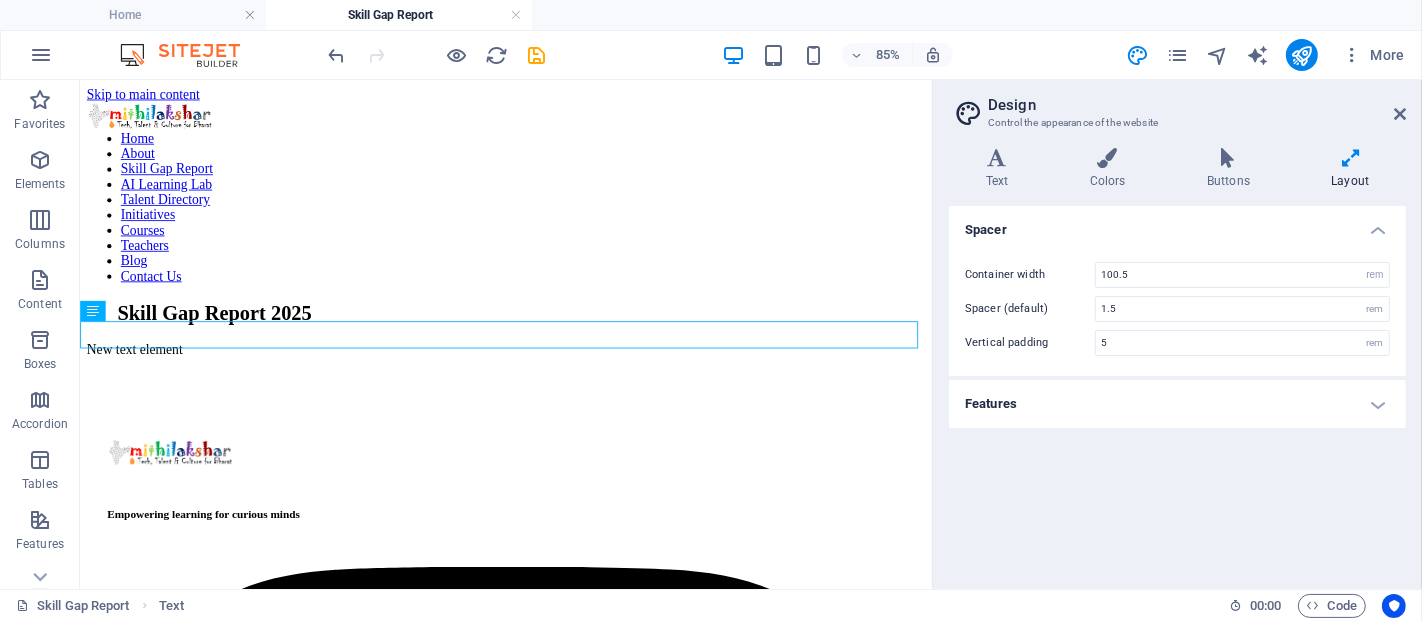 click on "Text" at bounding box center (93, 311) 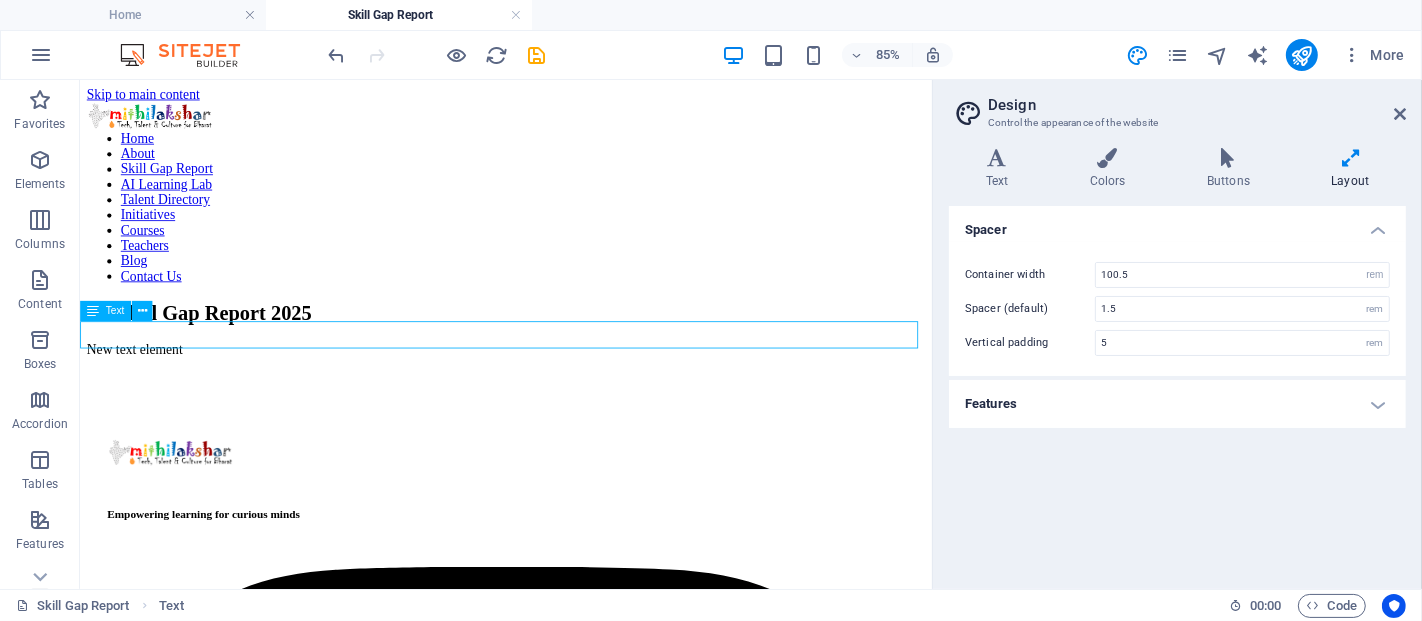 click on "New text element" at bounding box center [580, 396] 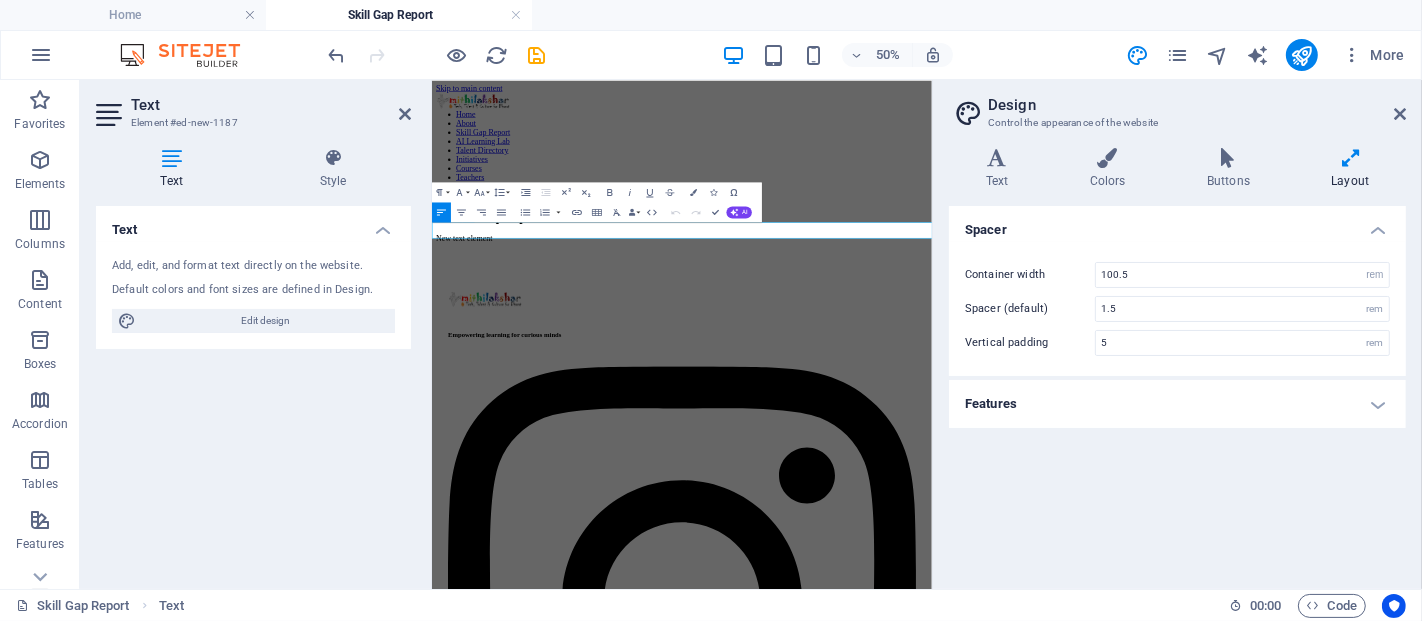 click on "New text element" at bounding box center (931, 396) 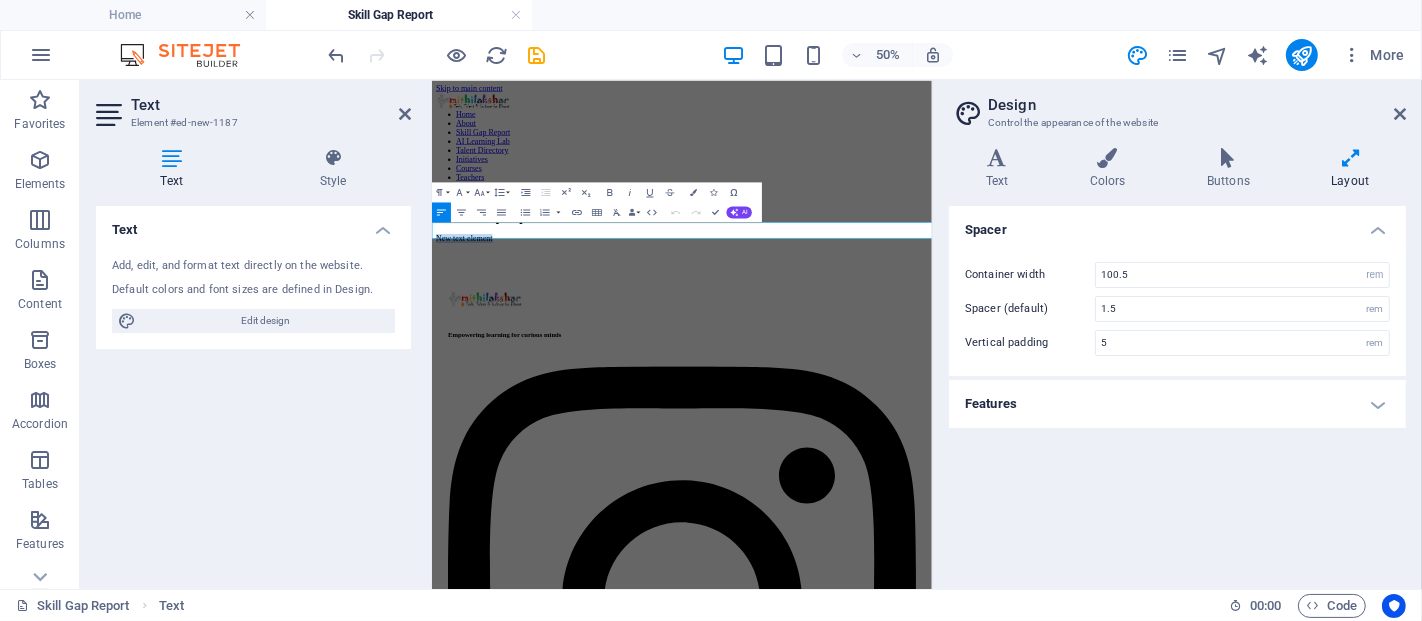 drag, startPoint x: 654, startPoint y: 373, endPoint x: 850, endPoint y: 289, distance: 213.24165 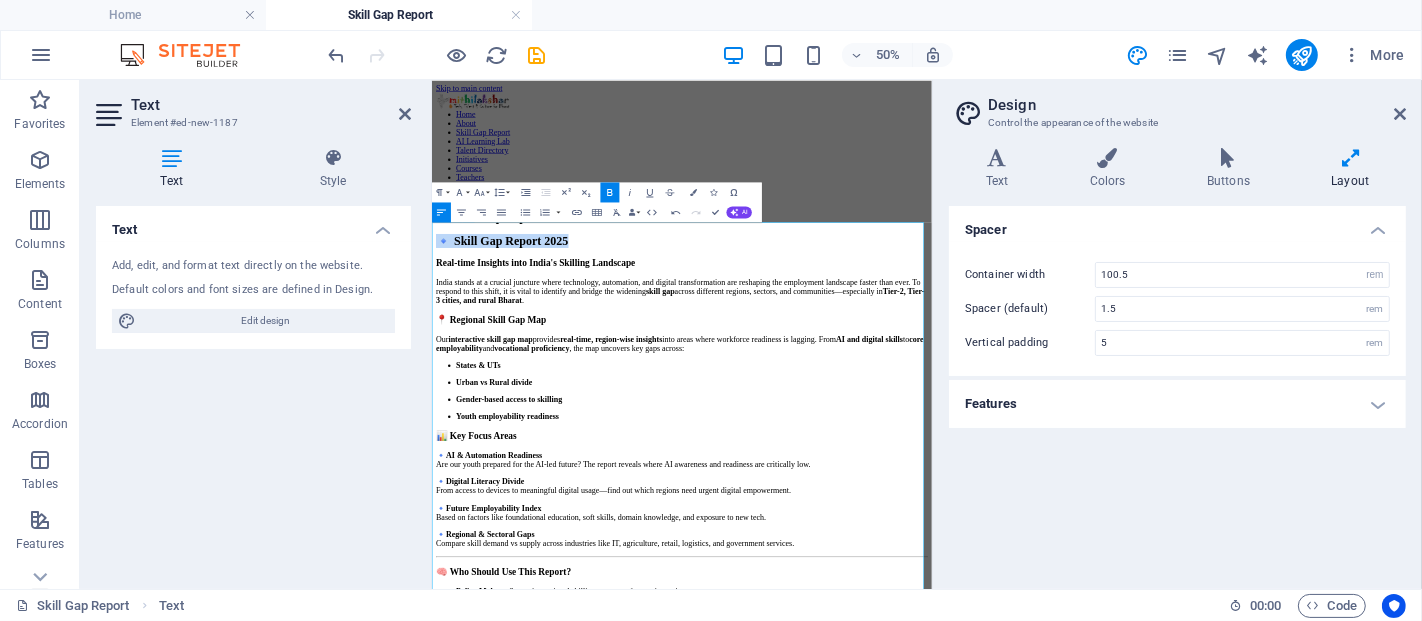 drag, startPoint x: 1132, startPoint y: 416, endPoint x: 455, endPoint y: 395, distance: 677.3256 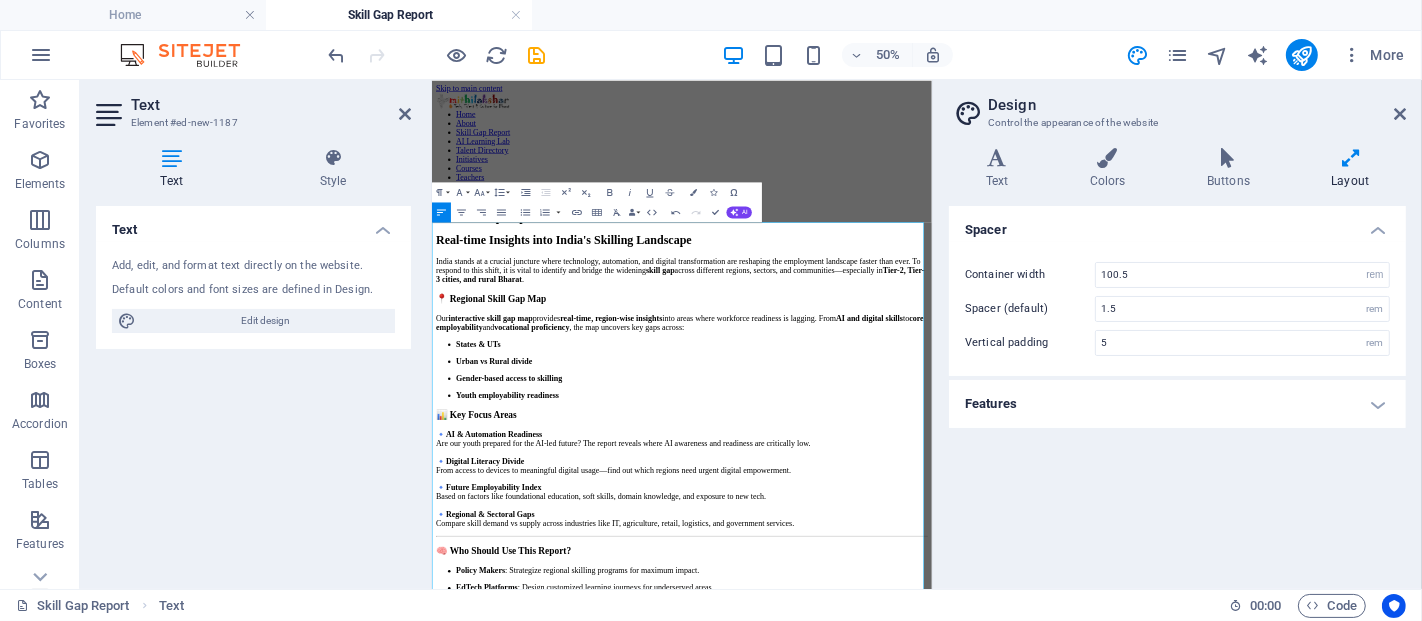 click on "Spacer Container width 100.5 rem px Spacer (default) 1.5 rem Vertical padding 5 rem Features Transition duration 0.3 s Transition function Ease Ease In Ease Out Ease In/Ease Out Linear" at bounding box center (1177, 389) 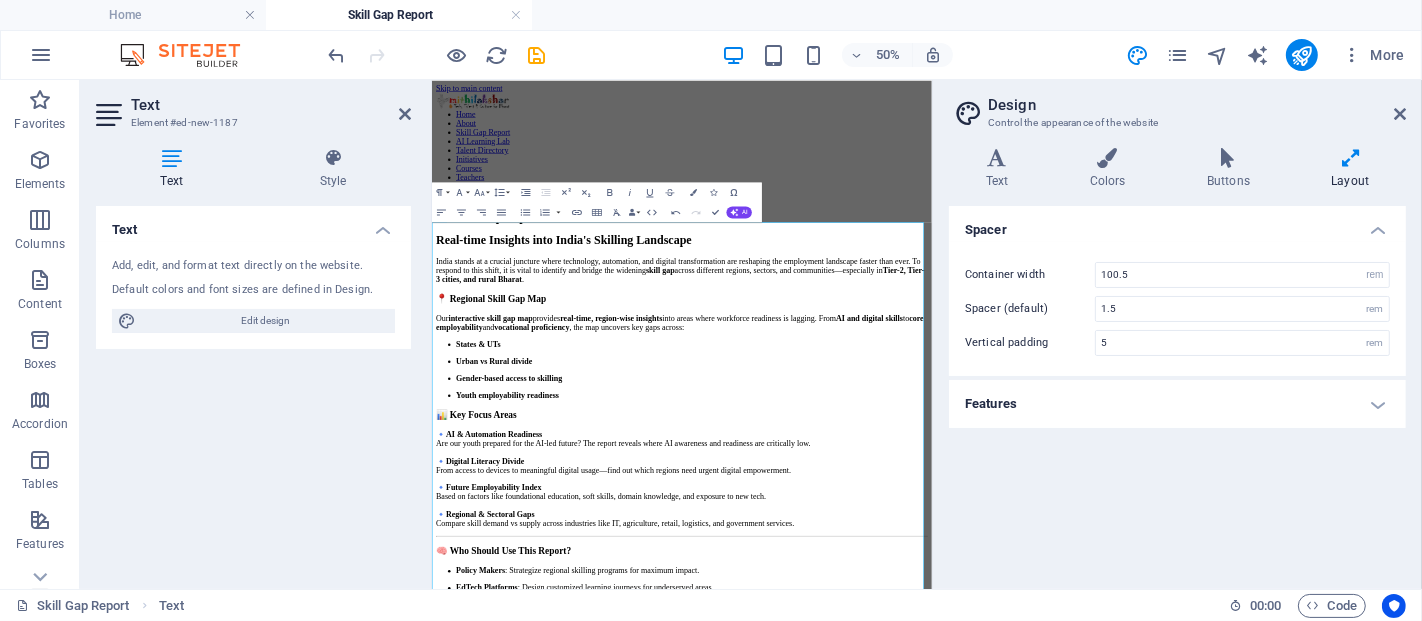 click on "Spacer Container width 100.5 rem px Spacer (default) 1.5 rem Vertical padding 5 rem Features Transition duration 0.3 s Transition function Ease Ease In Ease Out Ease In/Ease Out Linear" at bounding box center [1177, 389] 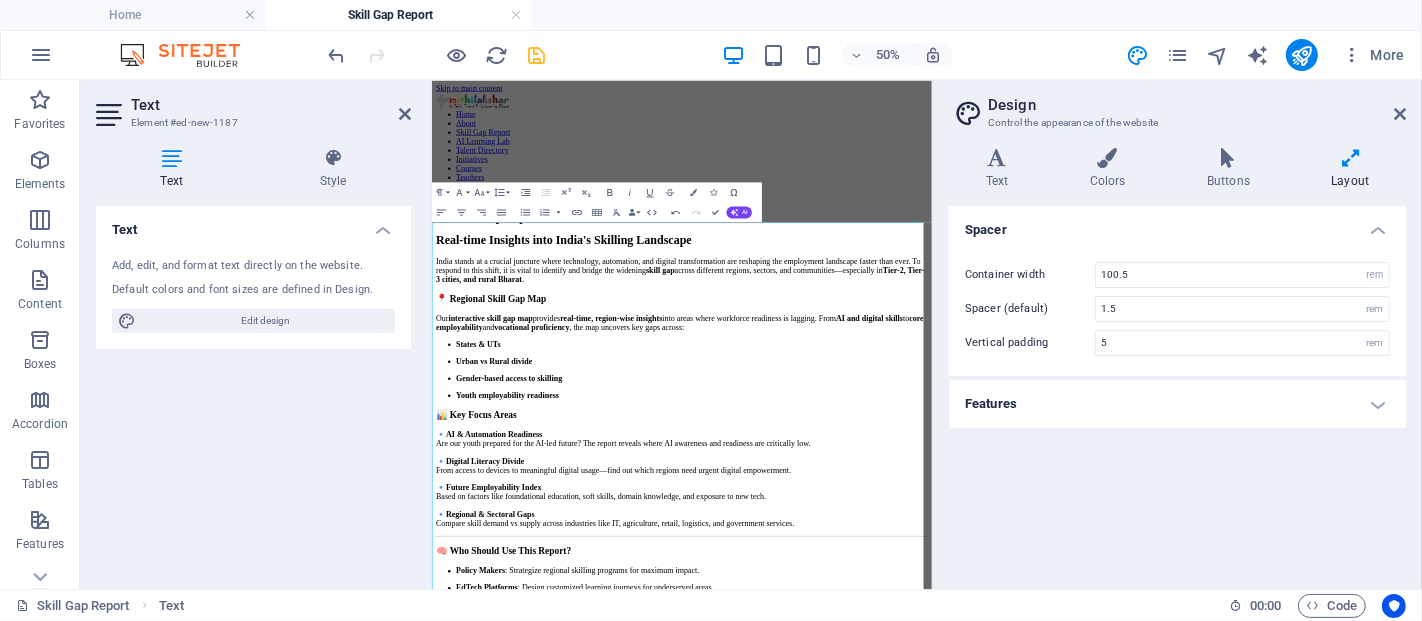 click at bounding box center [537, 55] 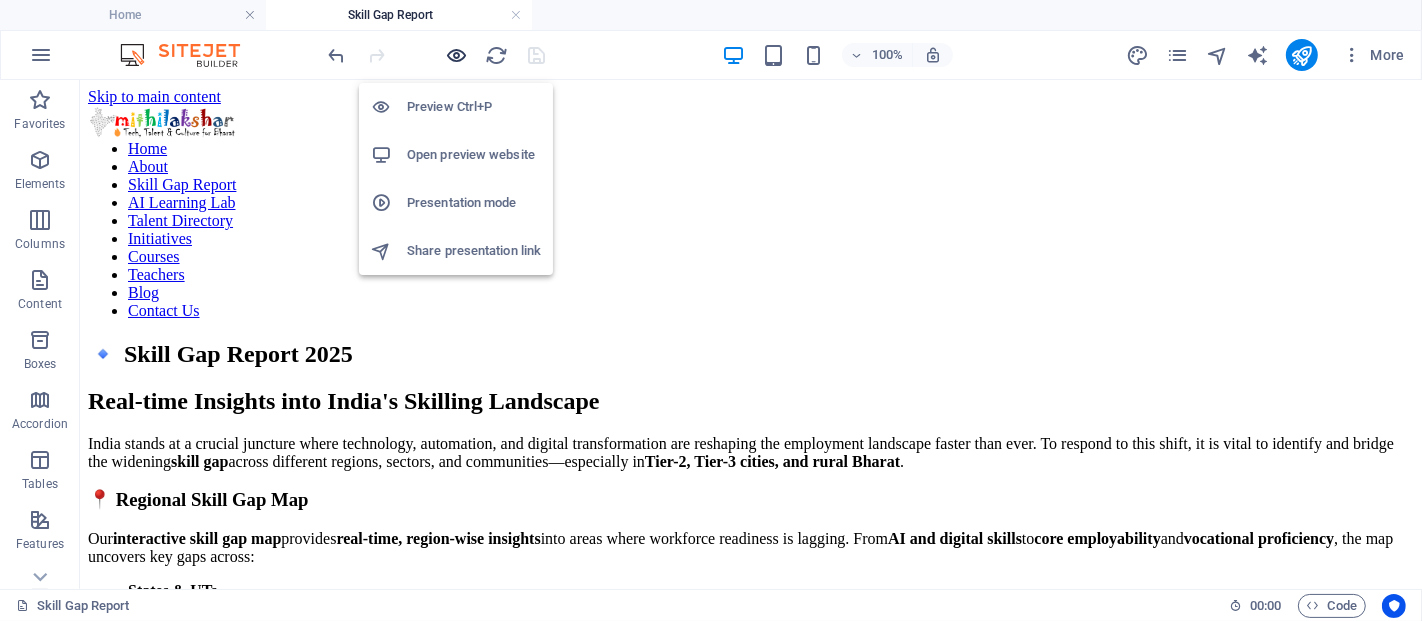 click at bounding box center (457, 55) 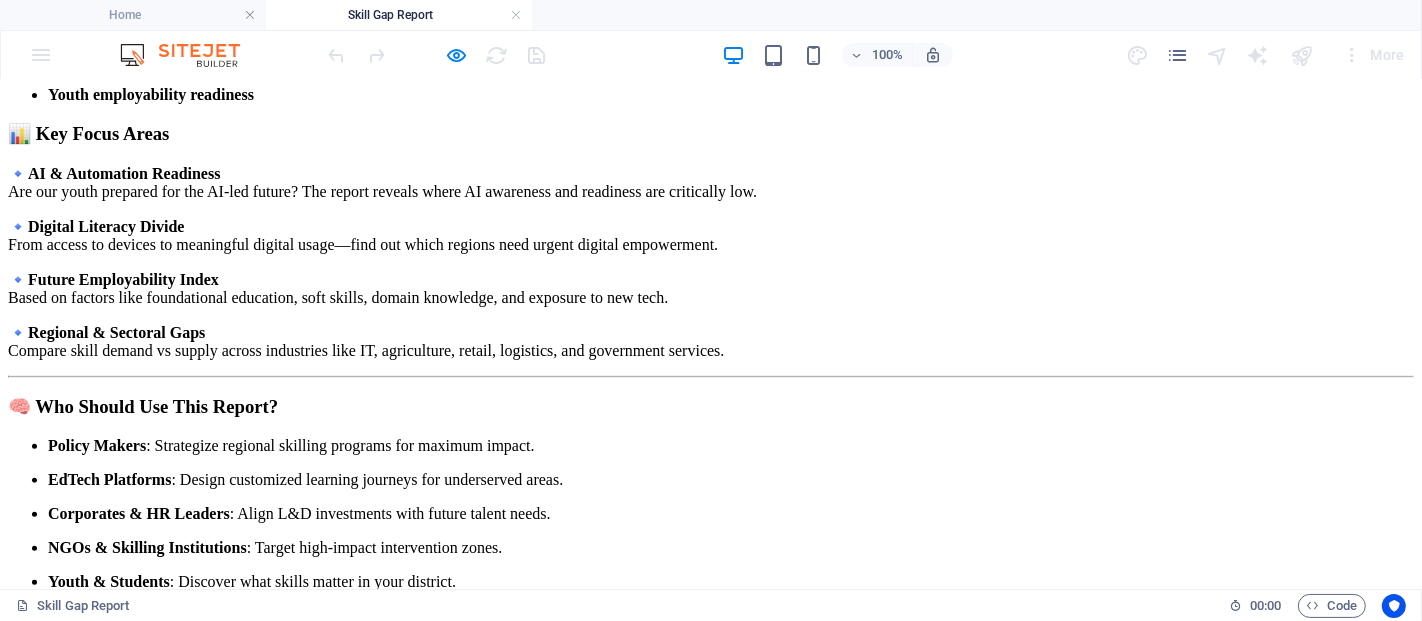 scroll, scrollTop: 0, scrollLeft: 0, axis: both 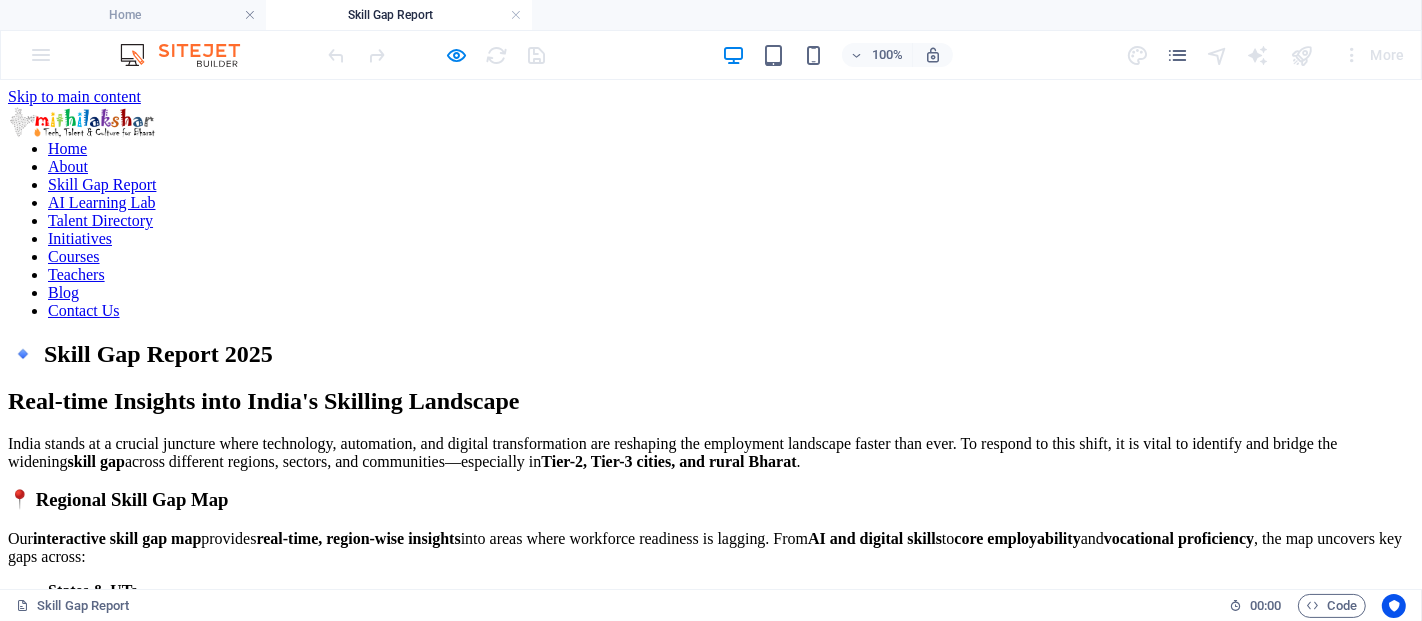 drag, startPoint x: 1421, startPoint y: 177, endPoint x: 1414, endPoint y: 154, distance: 24.04163 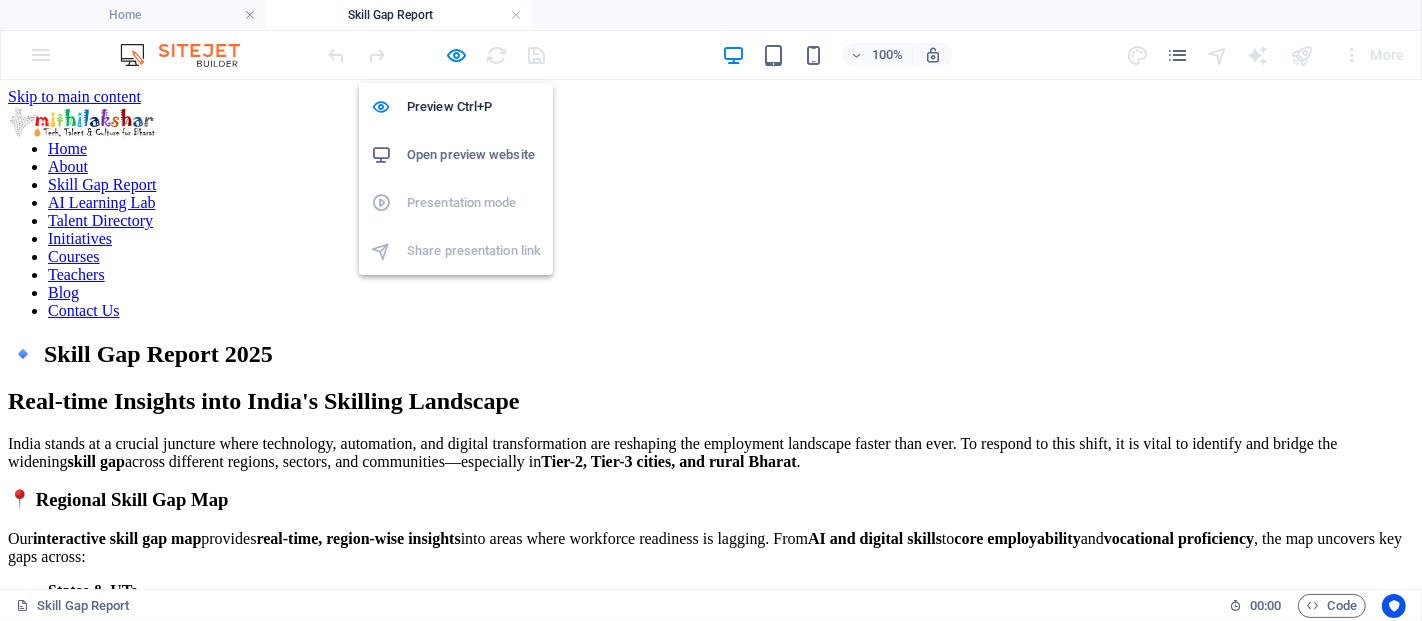 click on "Open preview website" at bounding box center (474, 155) 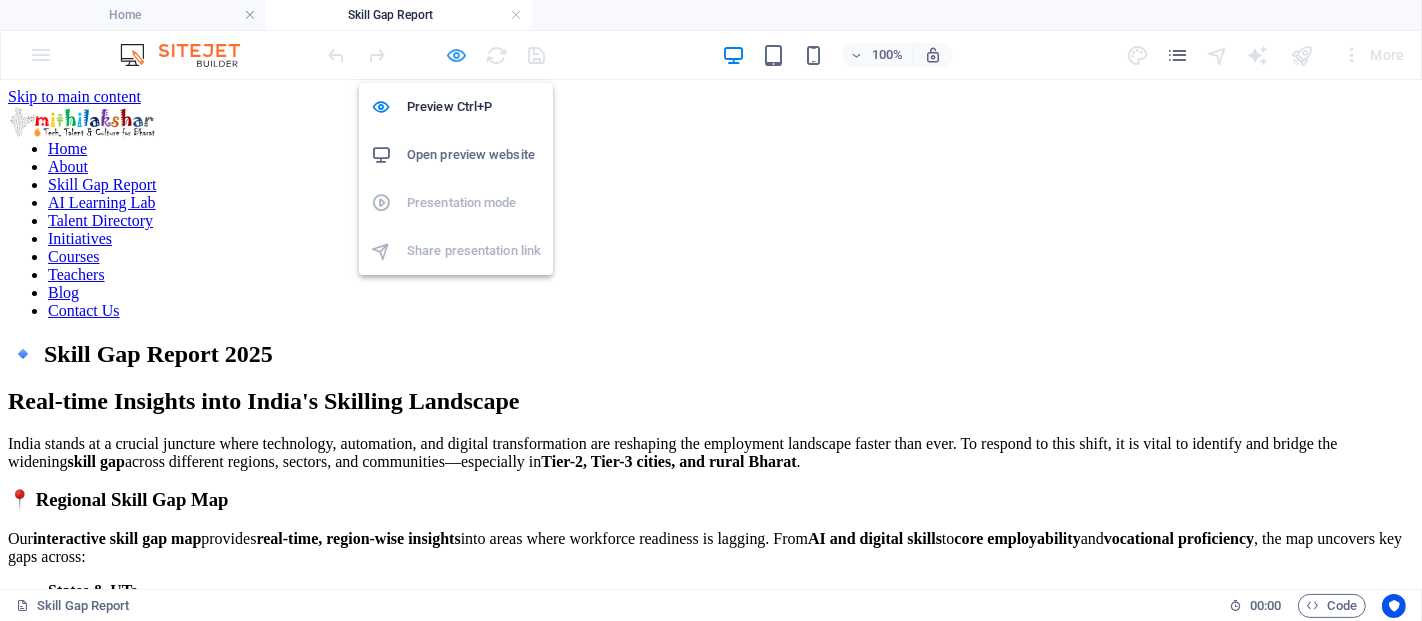 click at bounding box center [457, 55] 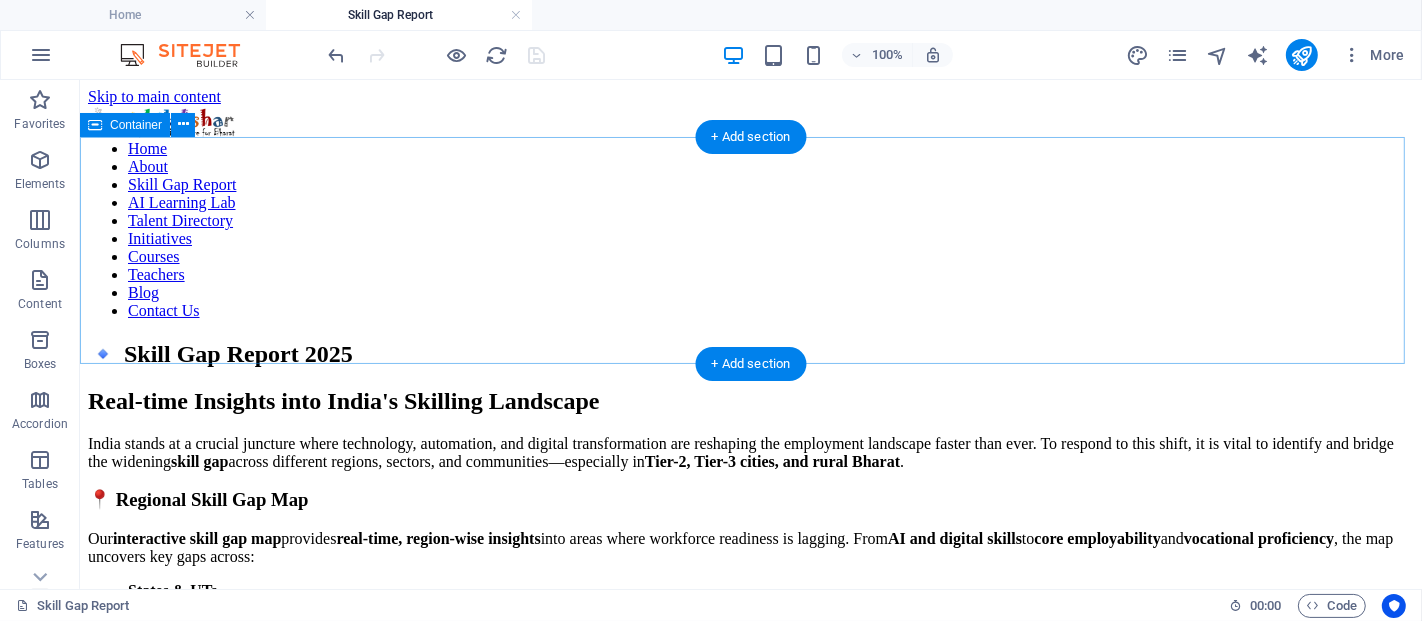 click on "🔹 Skill Gap Report 2025" at bounding box center [750, 353] 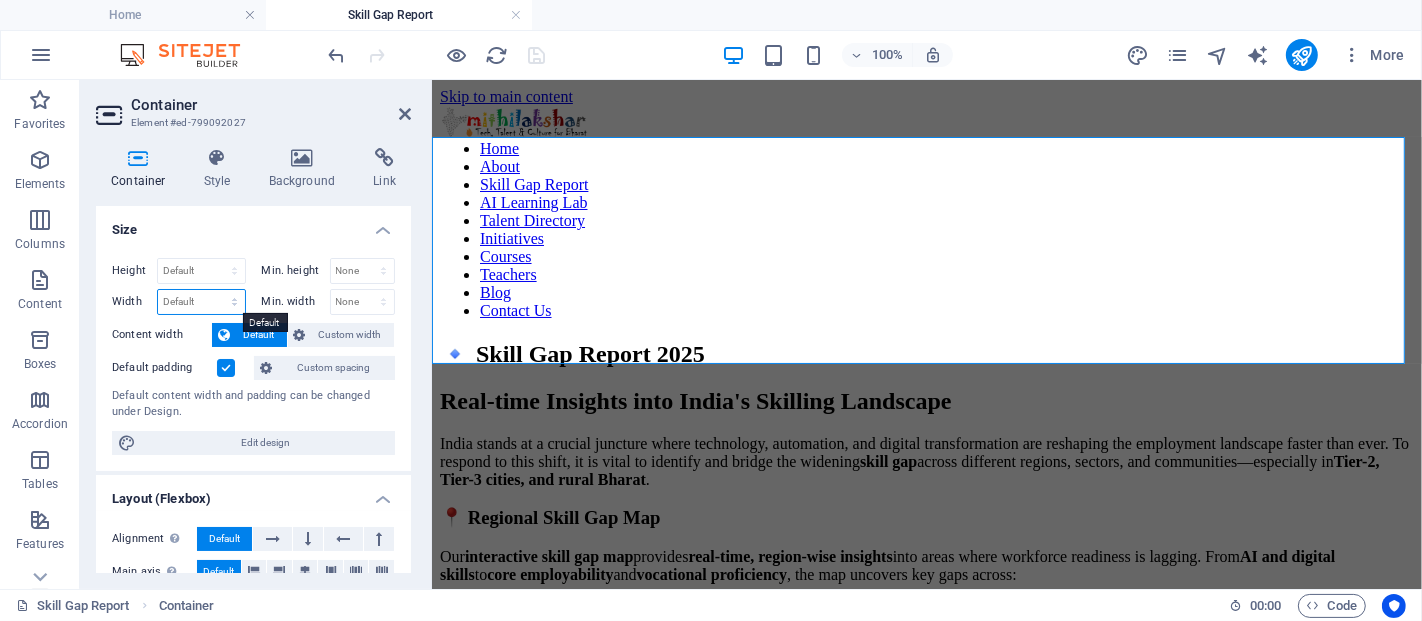 click on "Default px rem % em vh vw" at bounding box center [201, 302] 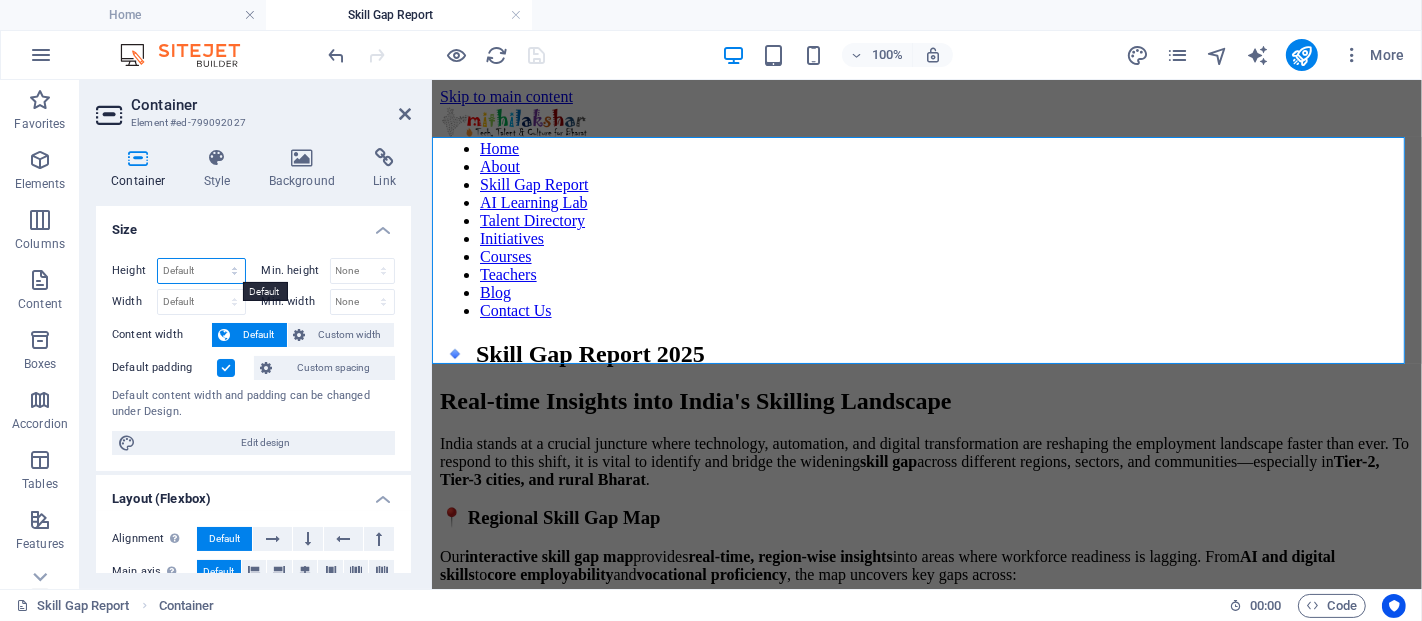click on "Default px rem % vh vw" at bounding box center [201, 271] 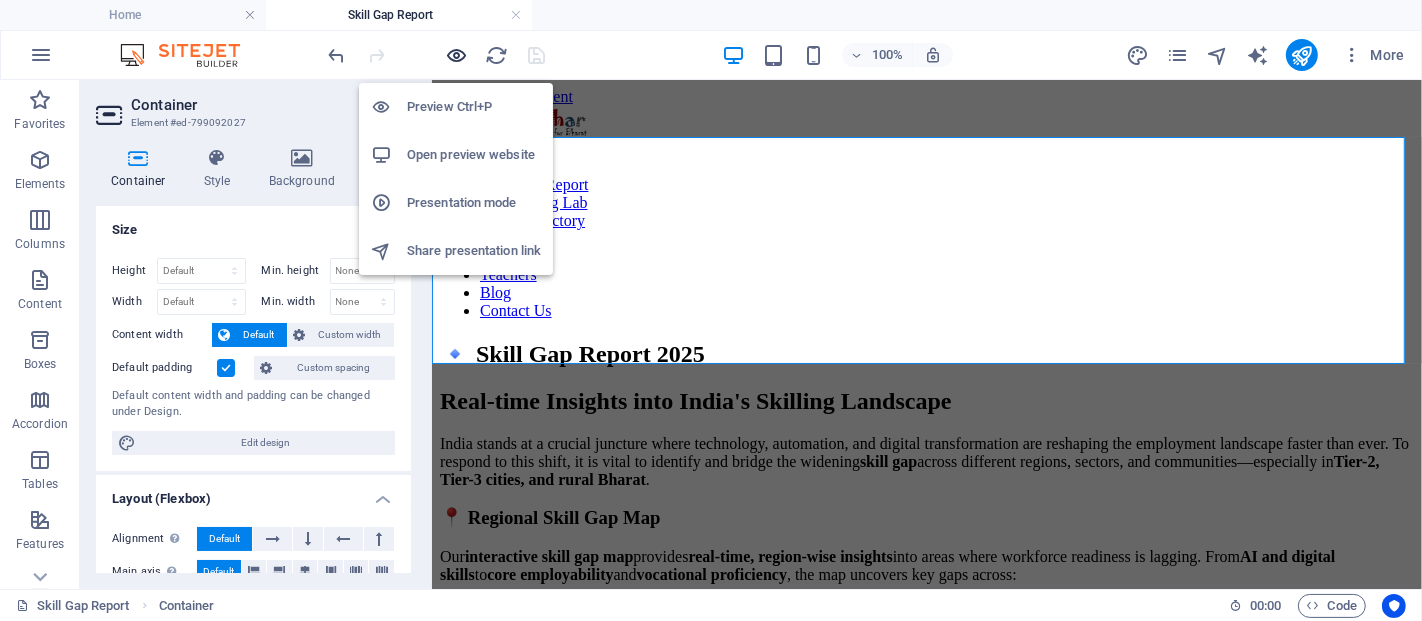 click at bounding box center [457, 55] 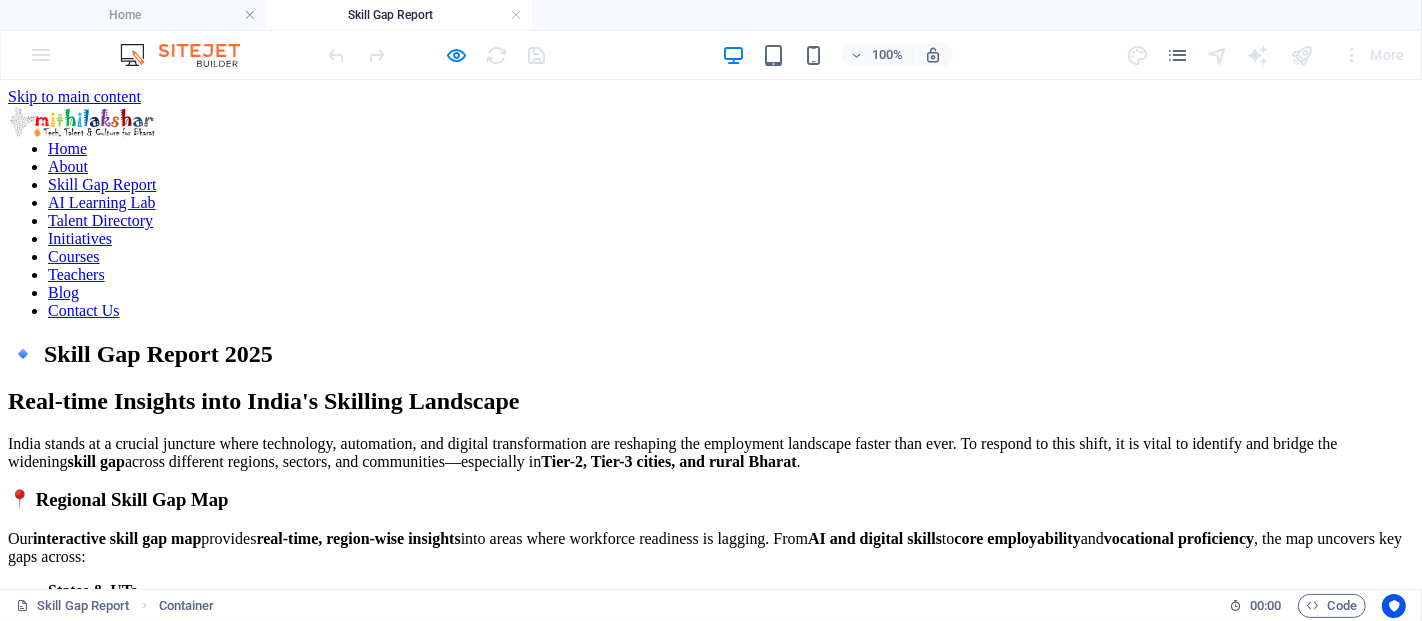 click at bounding box center [16, 119] 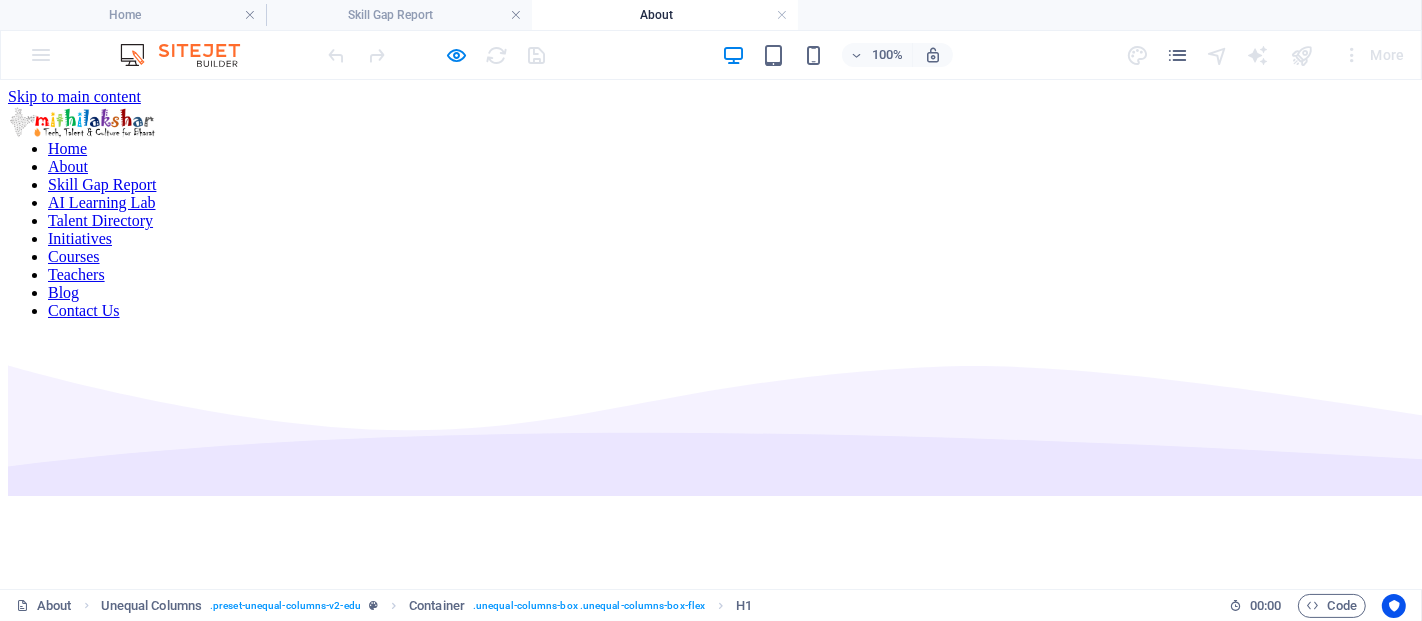 scroll, scrollTop: 0, scrollLeft: 0, axis: both 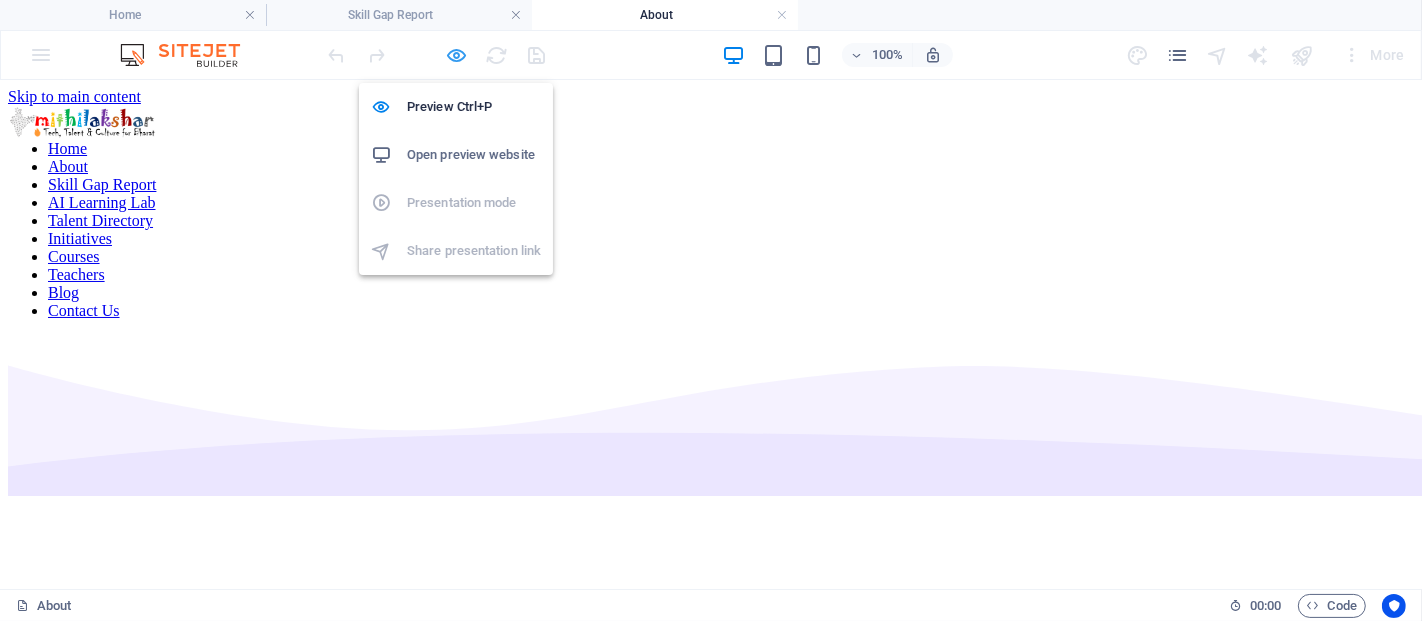 click at bounding box center (457, 55) 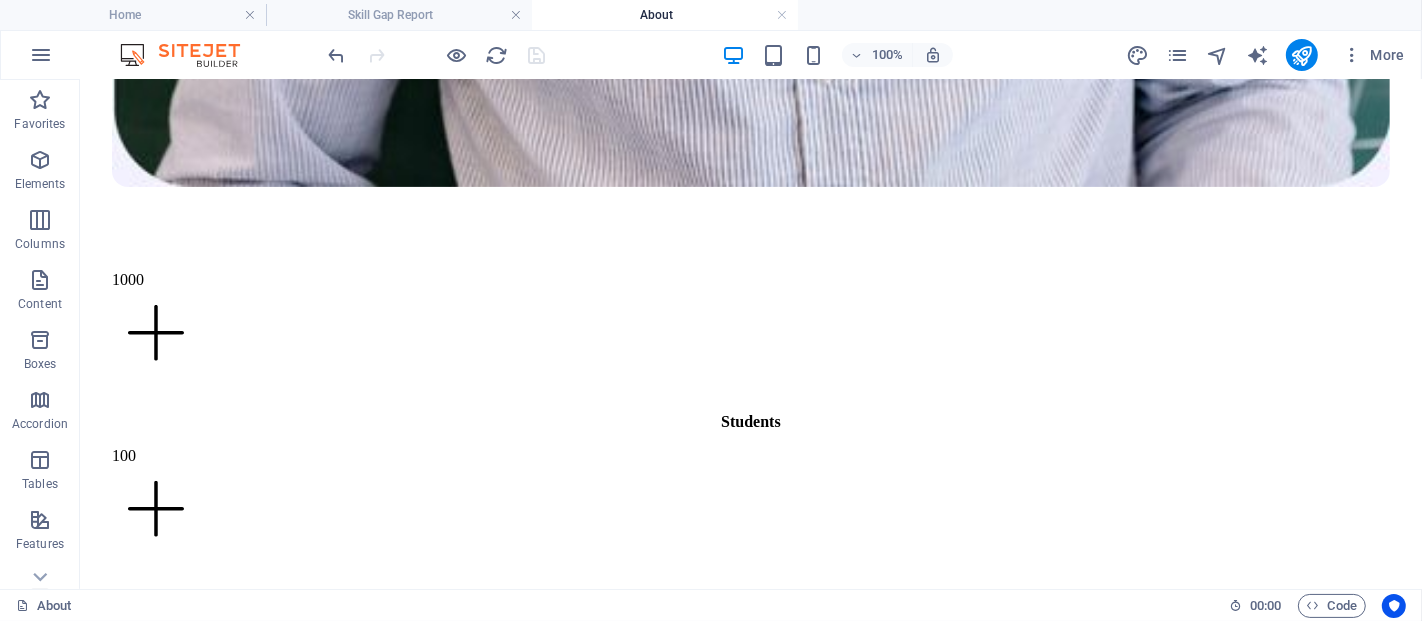 scroll, scrollTop: 6913, scrollLeft: 0, axis: vertical 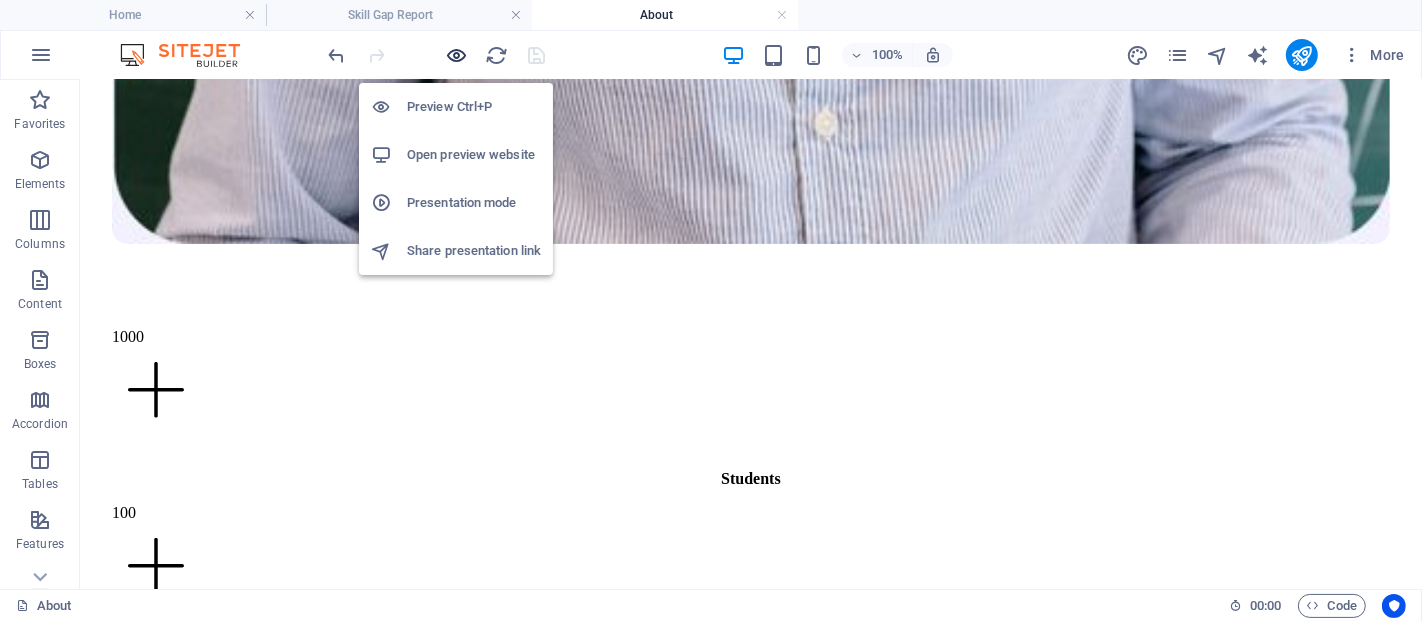 click at bounding box center (457, 55) 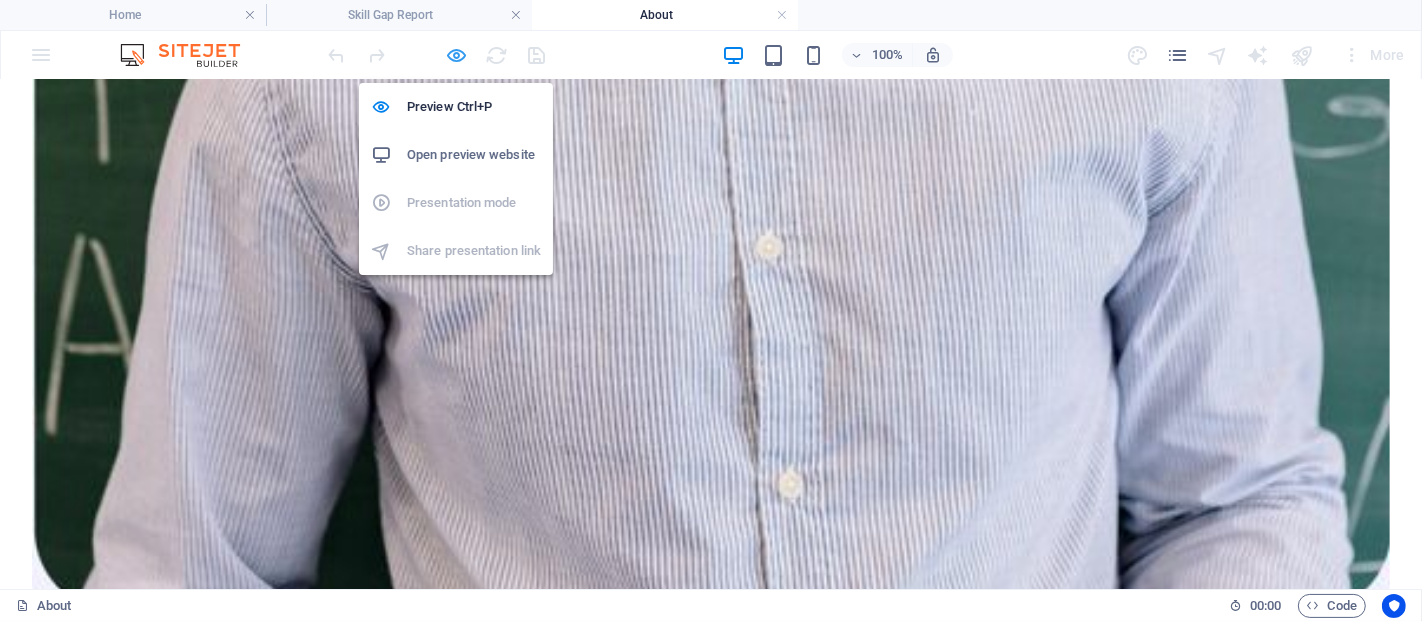 scroll, scrollTop: 6808, scrollLeft: 0, axis: vertical 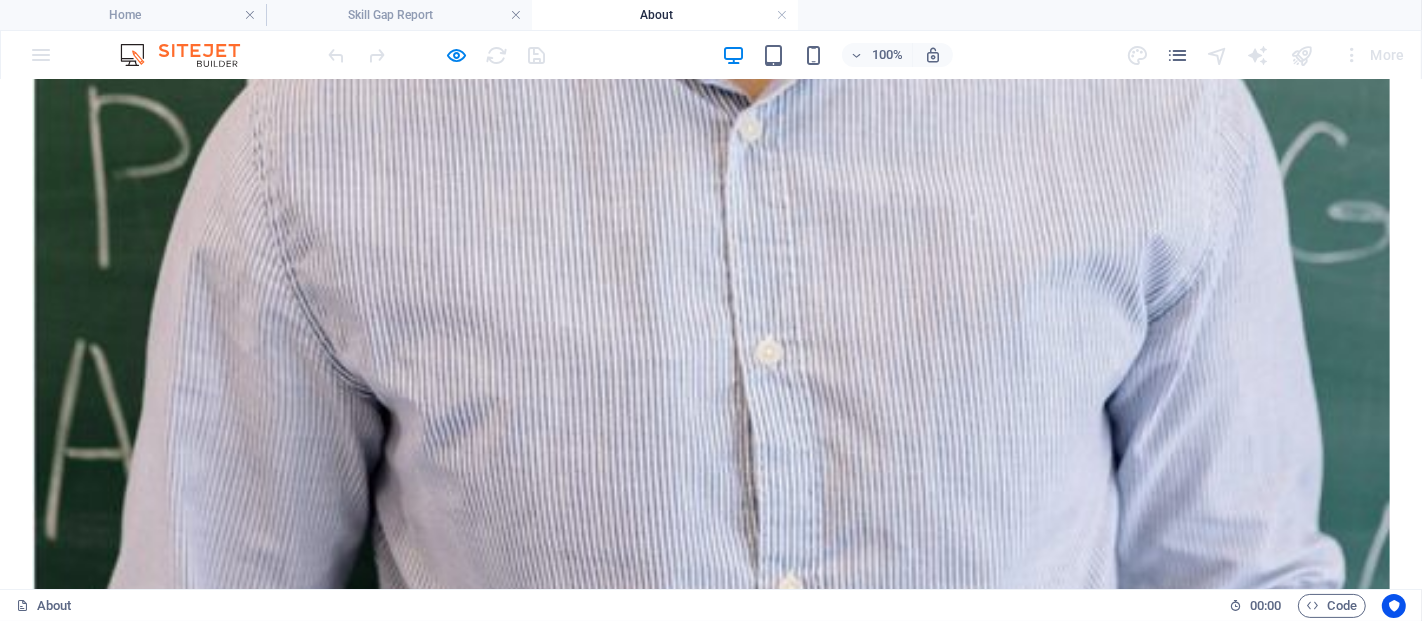 click on "🌱 What Makes Our Education Methods So Unique at Mithilakshar?" at bounding box center (309, 7904) 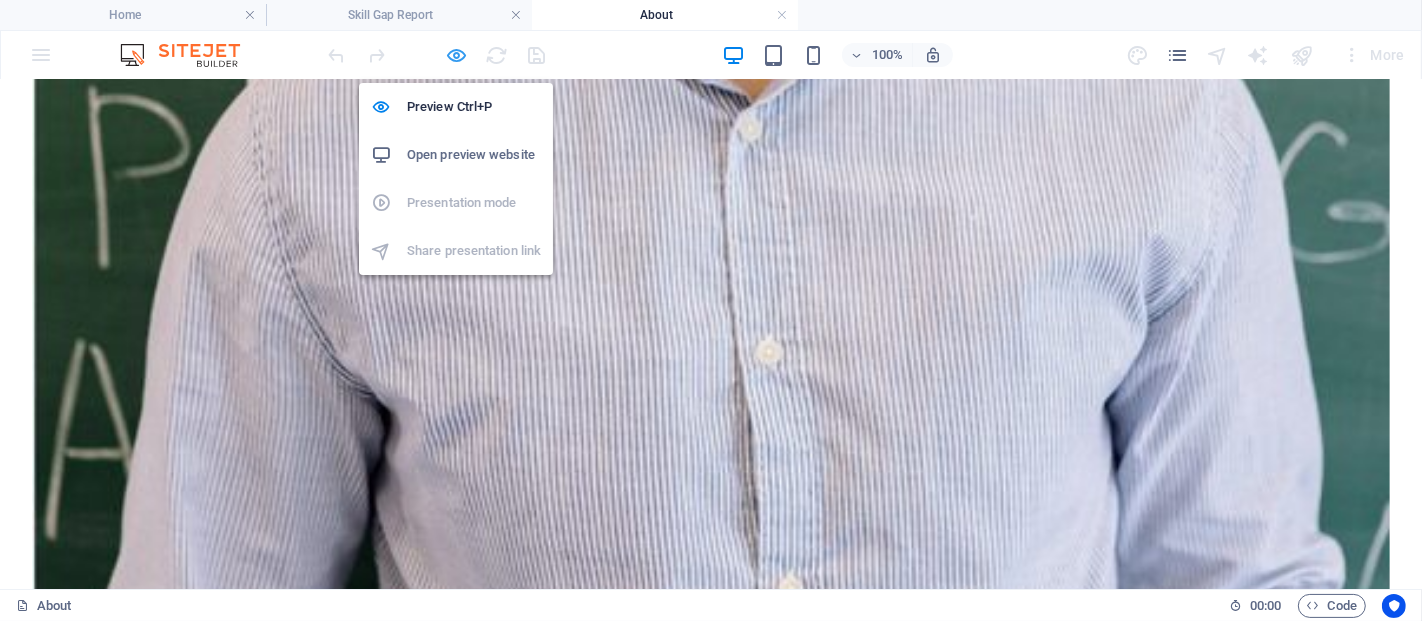 click at bounding box center (457, 55) 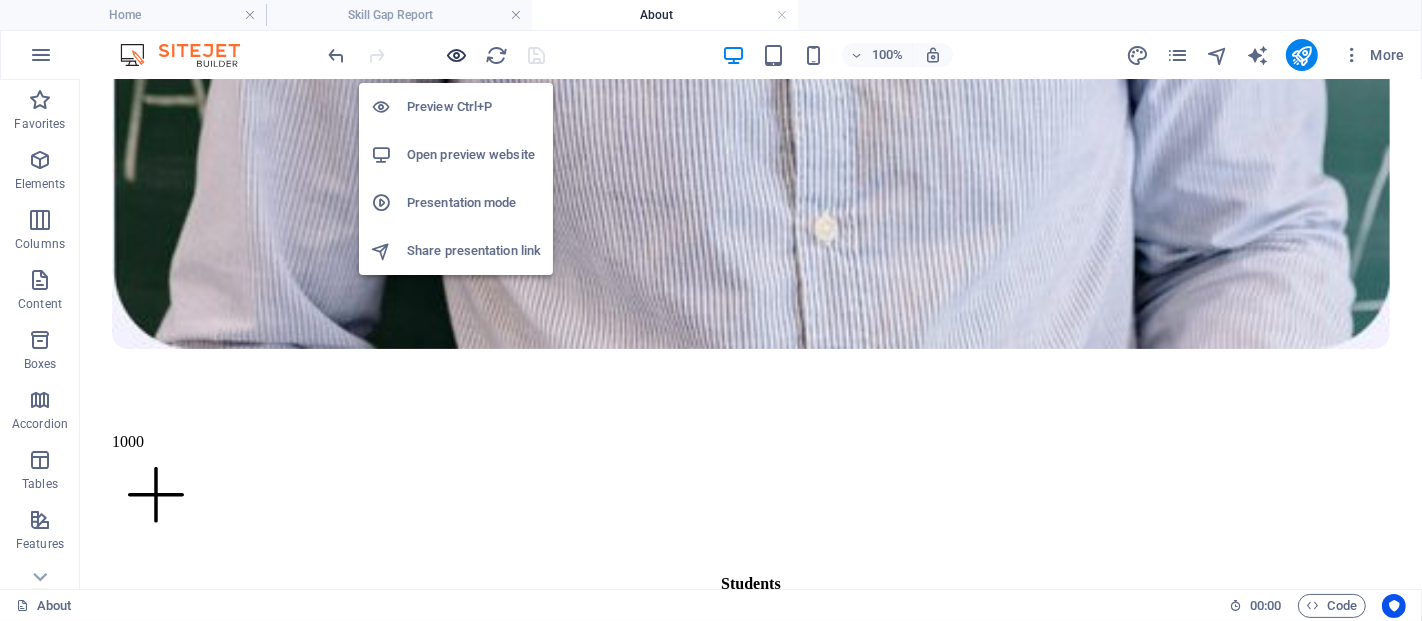 scroll, scrollTop: 6913, scrollLeft: 0, axis: vertical 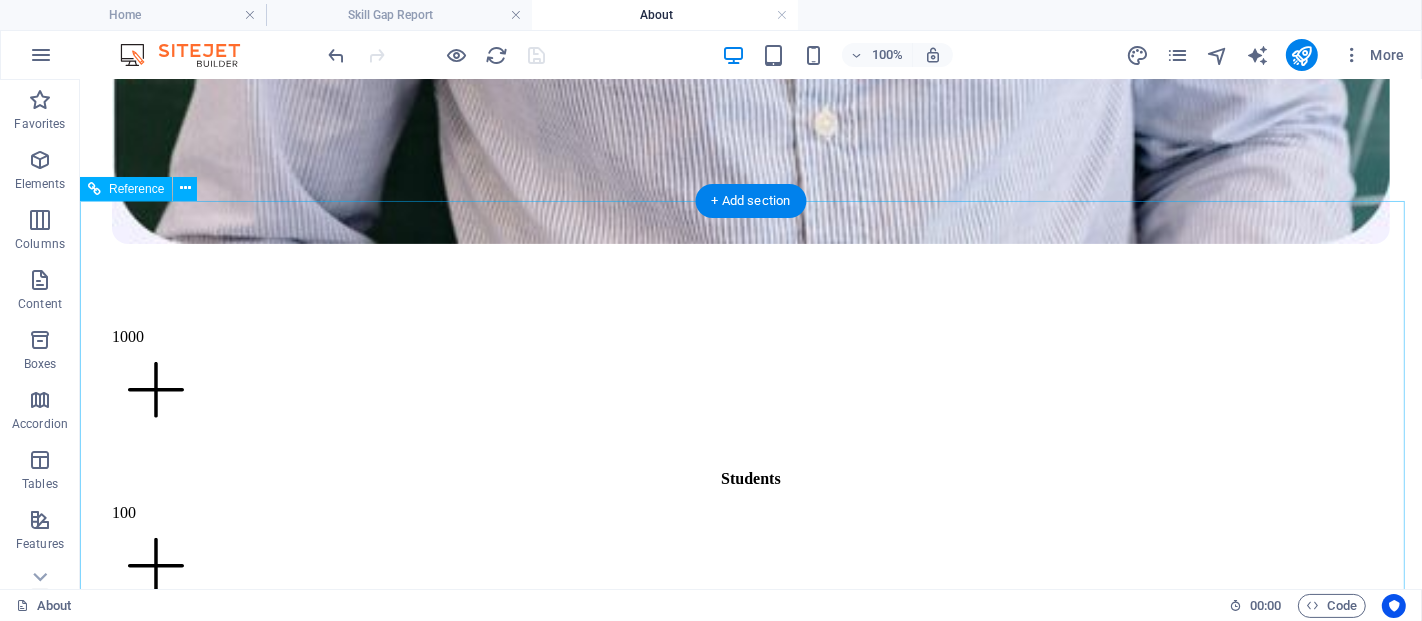 click on "🌱 What Makes Our Education Methods So Unique at Mithilakshar?" at bounding box center [750, 7431] 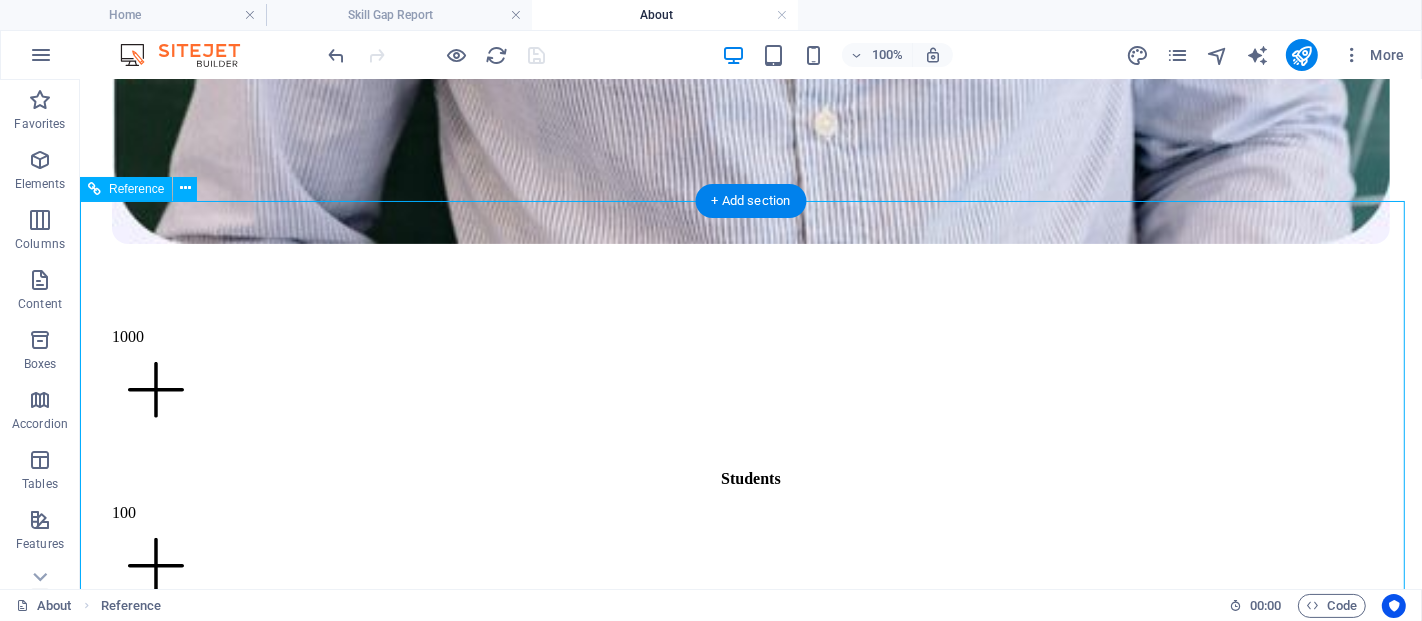 click on "🌱 What Makes Our Education Methods So Unique at Mithilakshar?" at bounding box center (750, 7431) 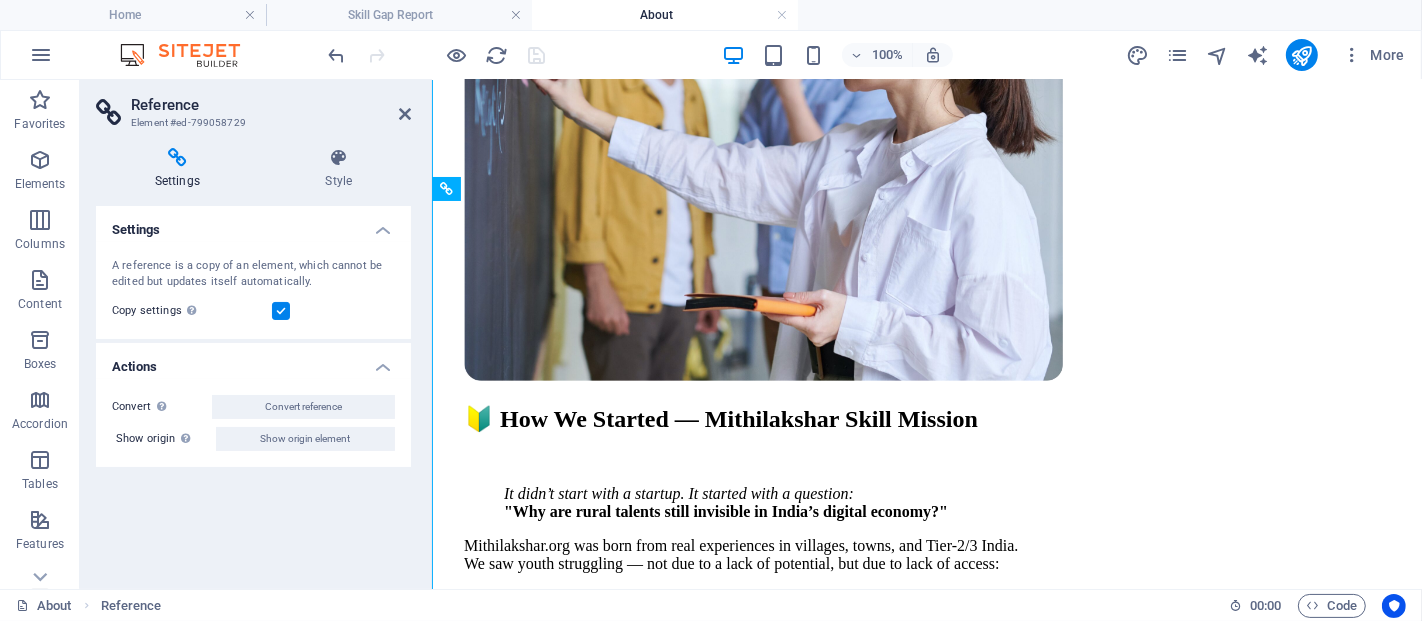 scroll, scrollTop: 7489, scrollLeft: 0, axis: vertical 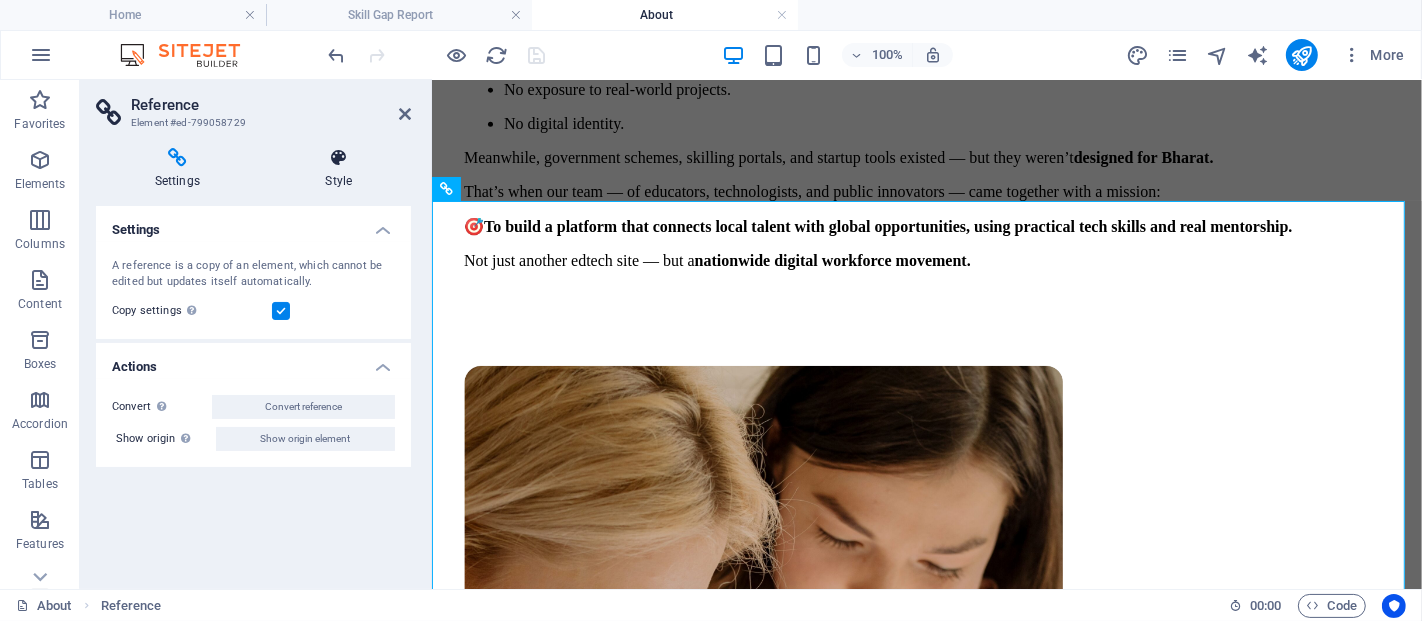 click at bounding box center (339, 158) 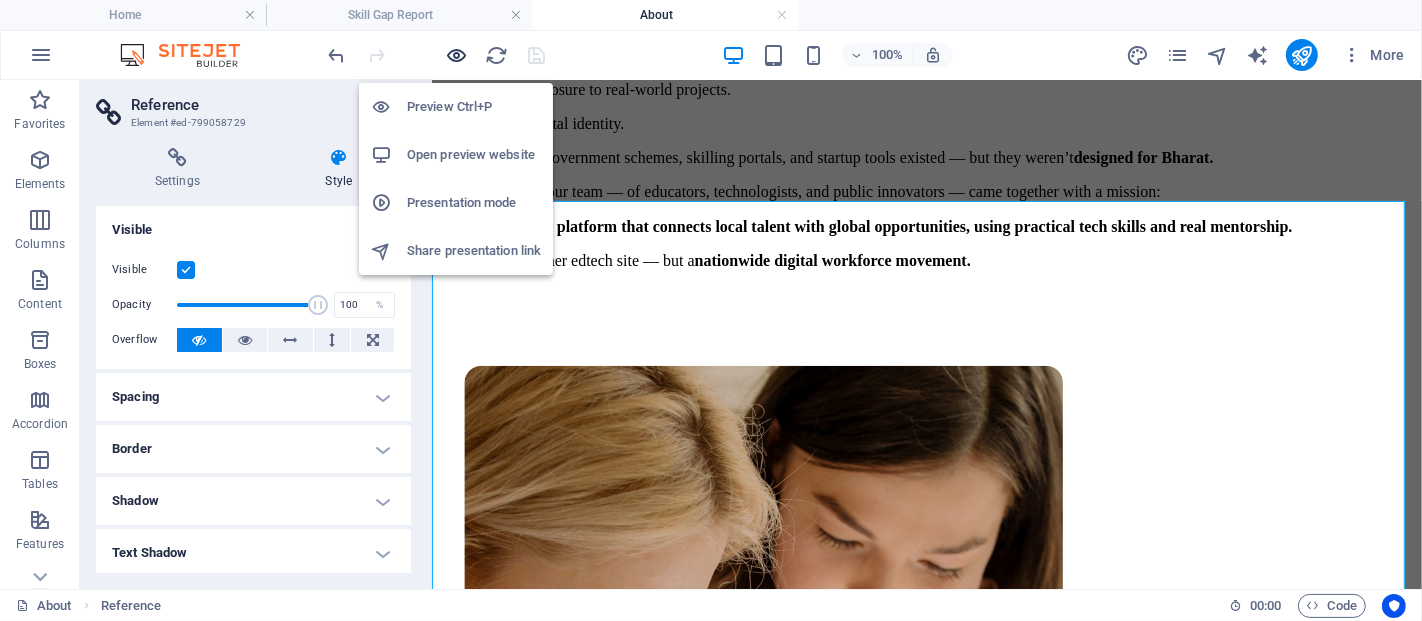 click at bounding box center [457, 55] 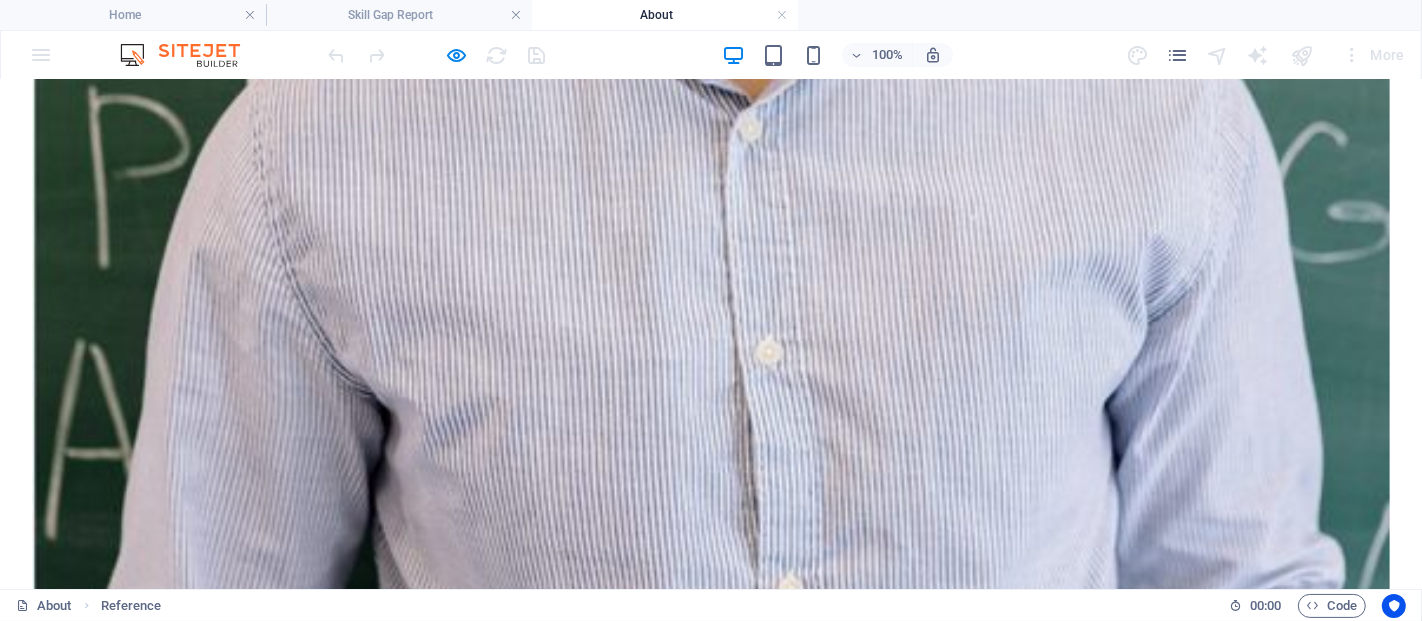 click at bounding box center (711, -6694) 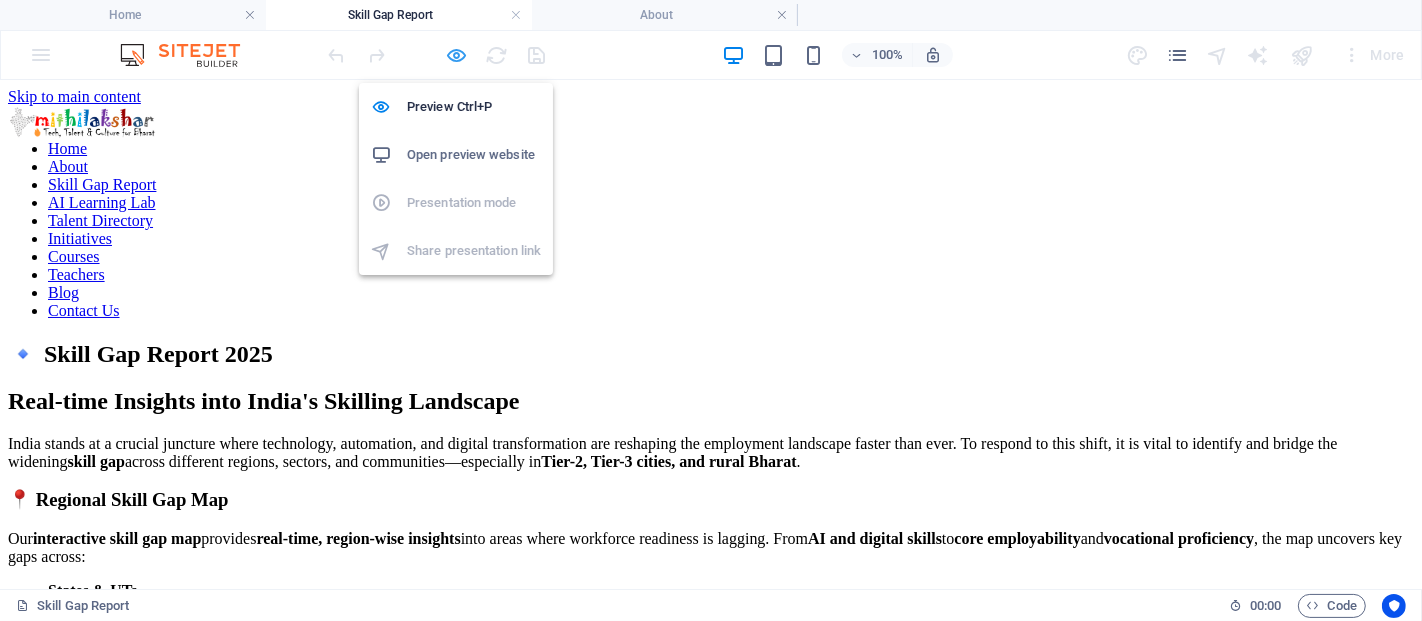 click at bounding box center (457, 55) 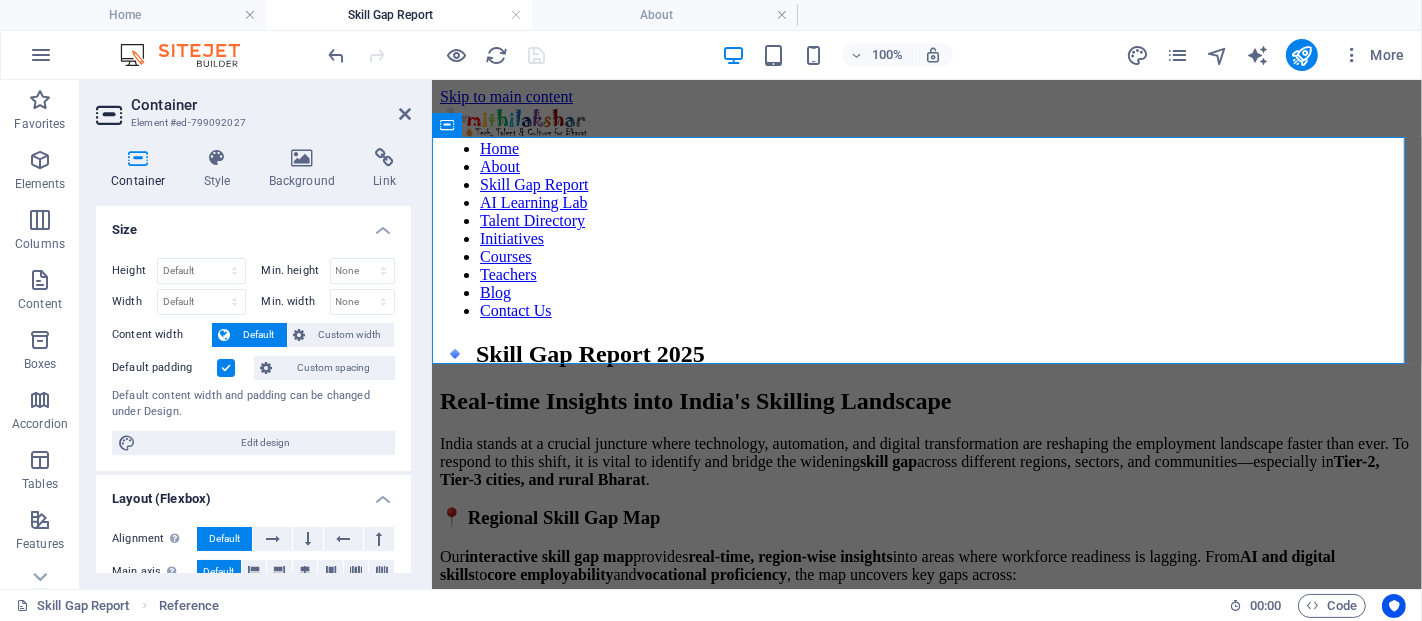 drag, startPoint x: 407, startPoint y: 277, endPoint x: 400, endPoint y: 383, distance: 106.23088 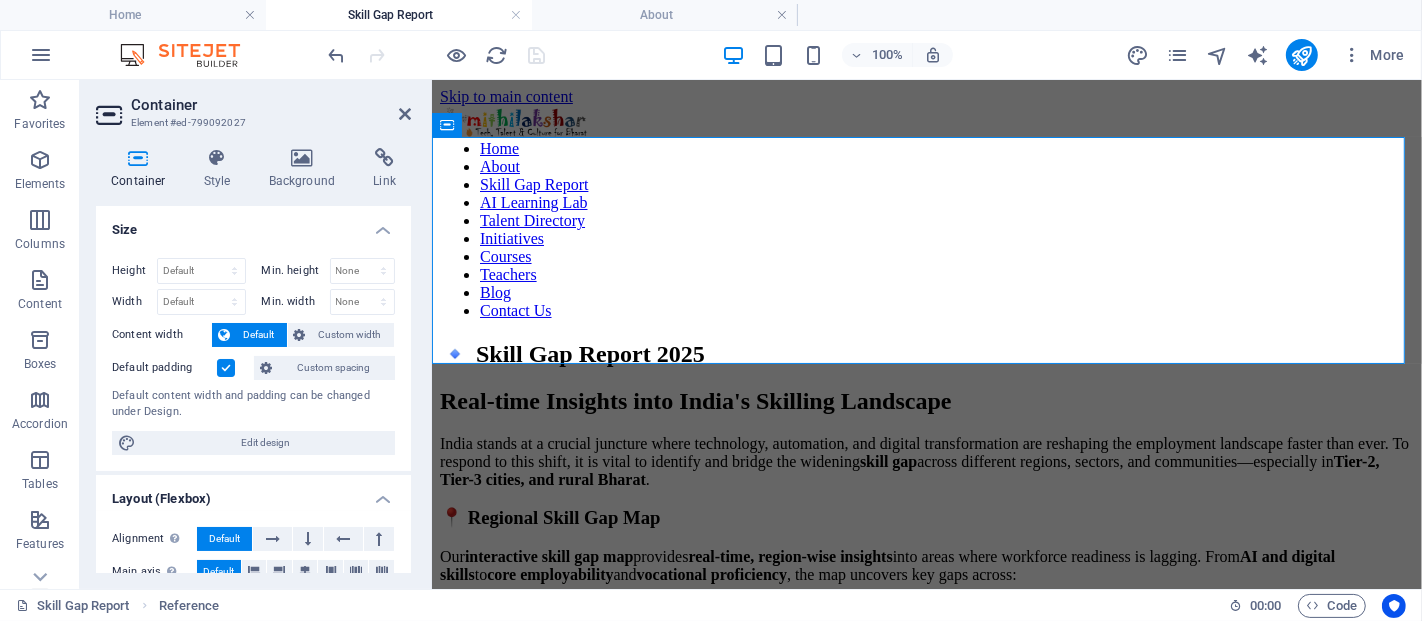 click on "Height Default px rem % vh vw Min. height None px rem % vh vw Width Default px rem % em vh vw Min. width None px rem % vh vw Content width Default Custom width Width Default px rem % em vh vw Min. width None px rem % vh vw Default padding Custom spacing Default content width and padding can be changed under Design. Edit design" at bounding box center (253, 356) 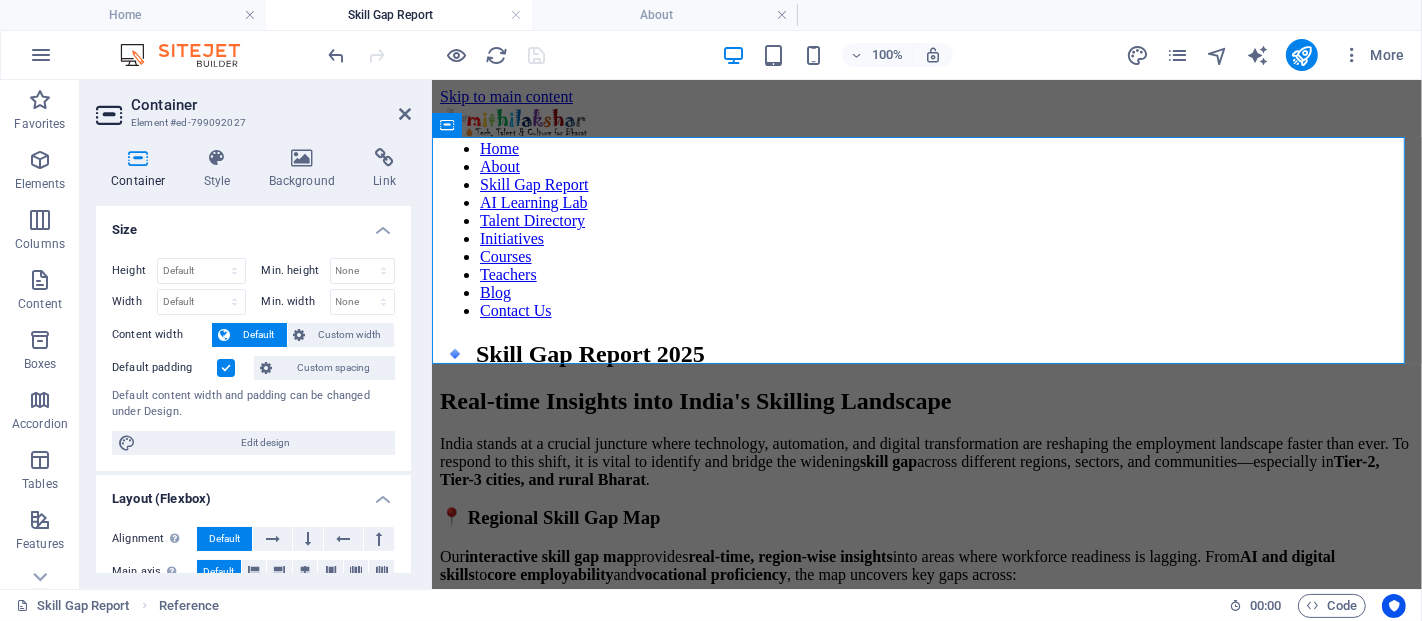 drag, startPoint x: 407, startPoint y: 373, endPoint x: 404, endPoint y: 407, distance: 34.132095 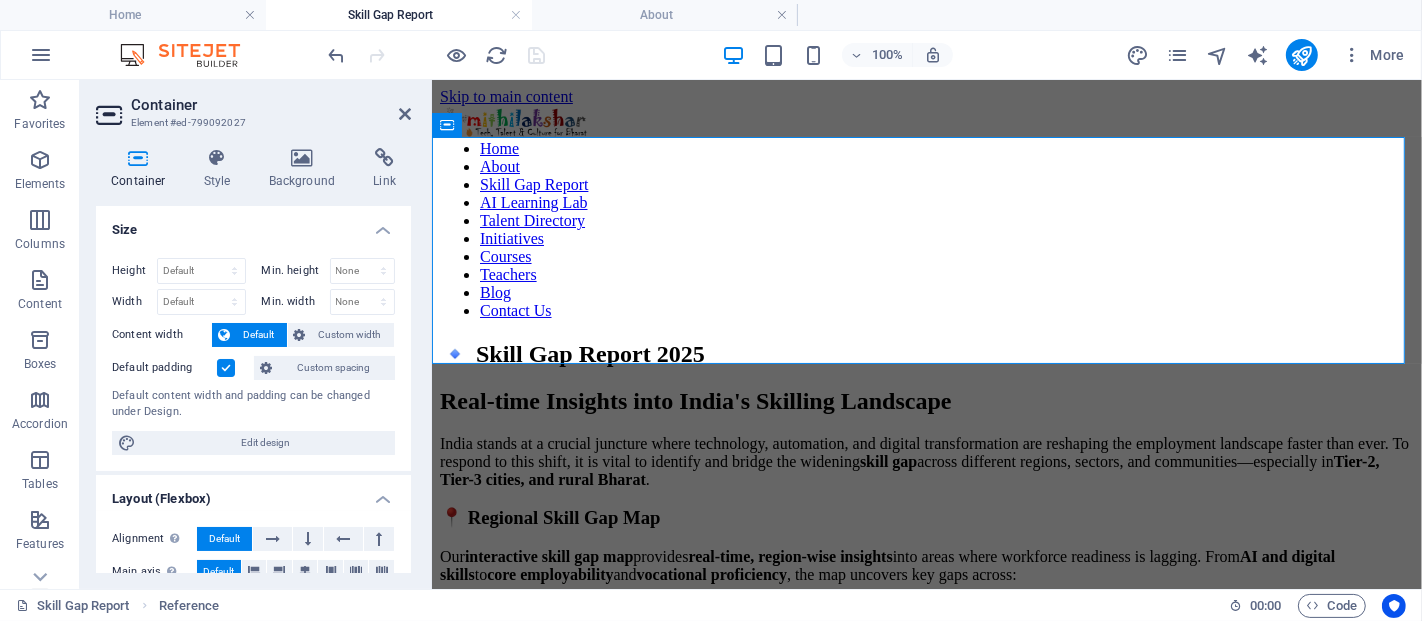 click on "Height Default px rem % vh vw Min. height None px rem % vh vw Width Default px rem % em vh vw Min. width None px rem % vh vw Content width Default Custom width Width Default px rem % em vh vw Min. width None px rem % vh vw Default padding Custom spacing Default content width and padding can be changed under Design. Edit design" at bounding box center (253, 356) 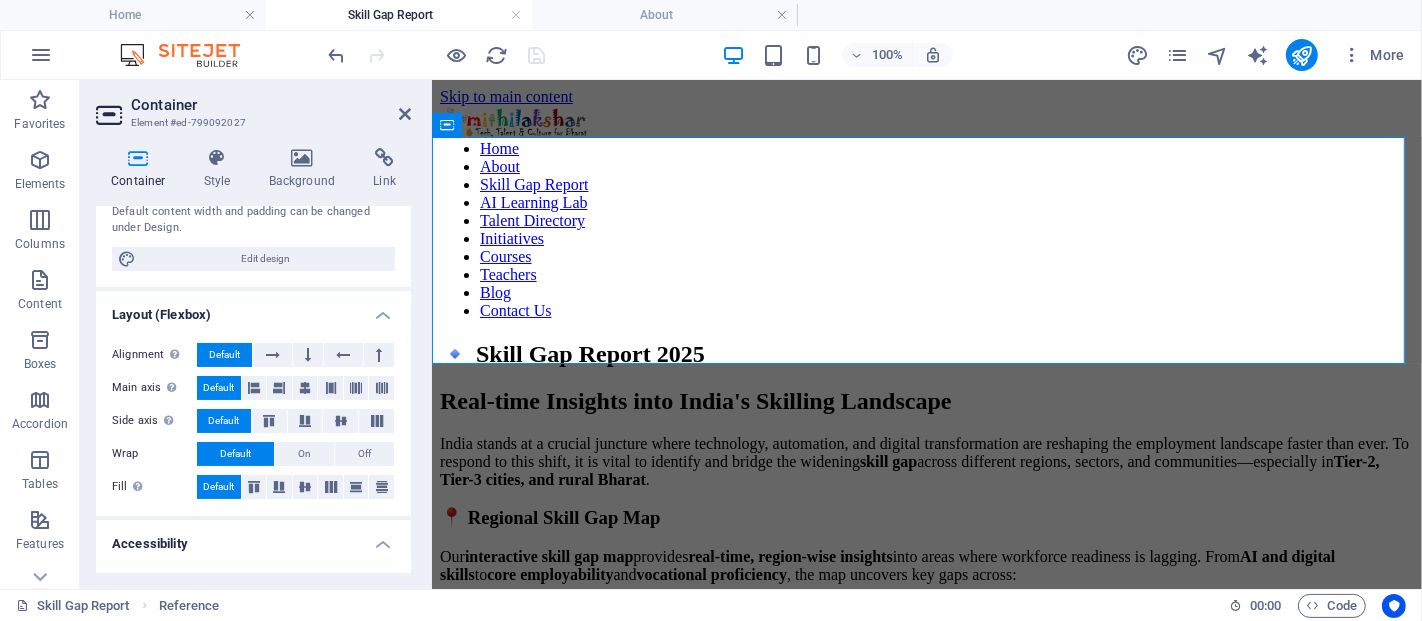 scroll, scrollTop: 185, scrollLeft: 0, axis: vertical 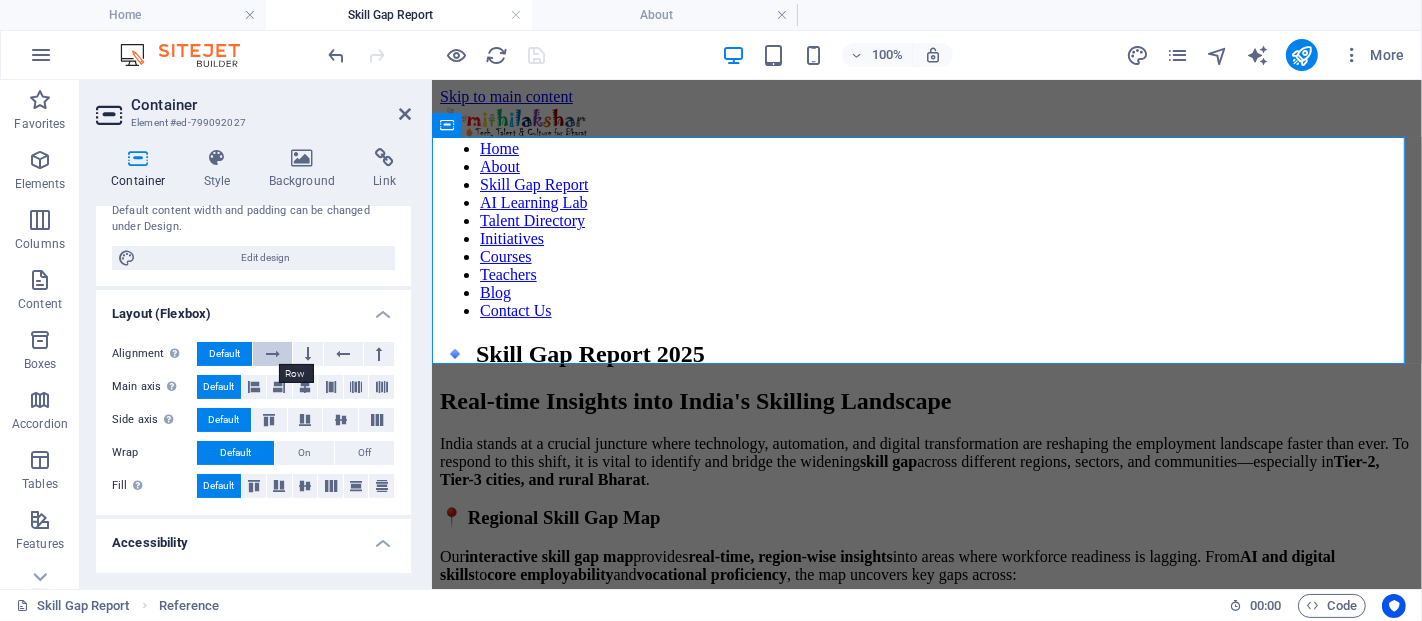 click at bounding box center (273, 354) 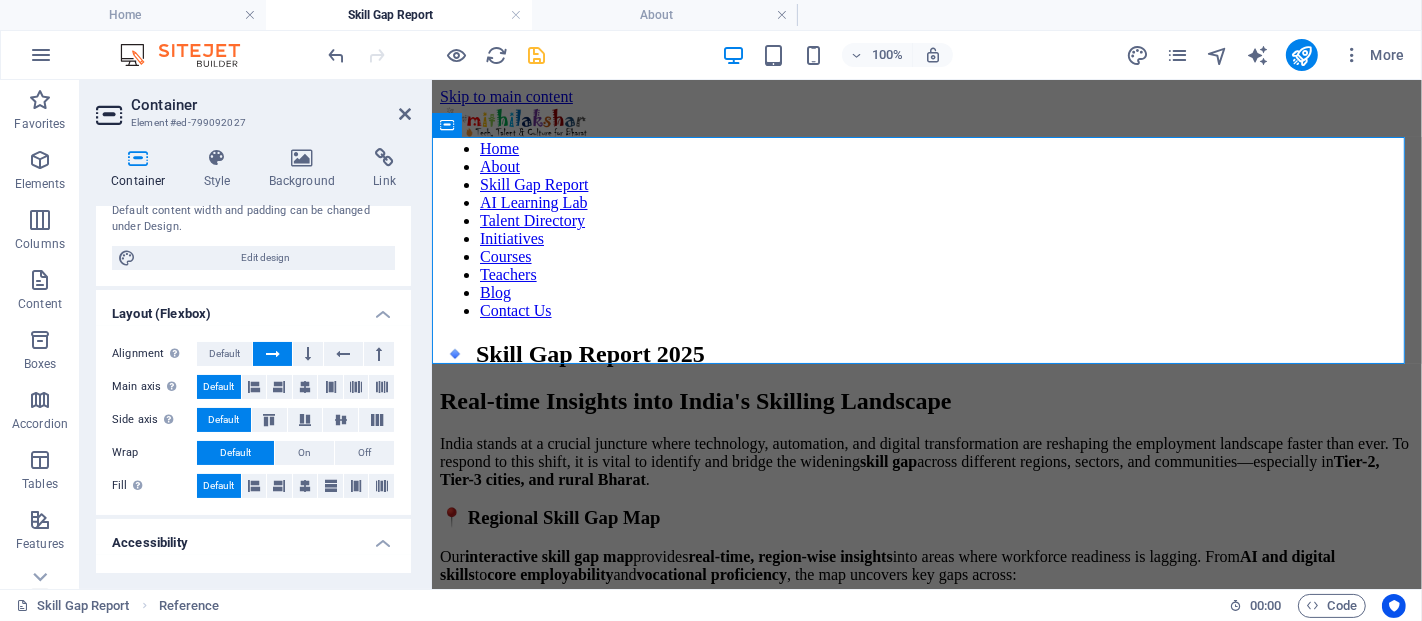 click at bounding box center (273, 354) 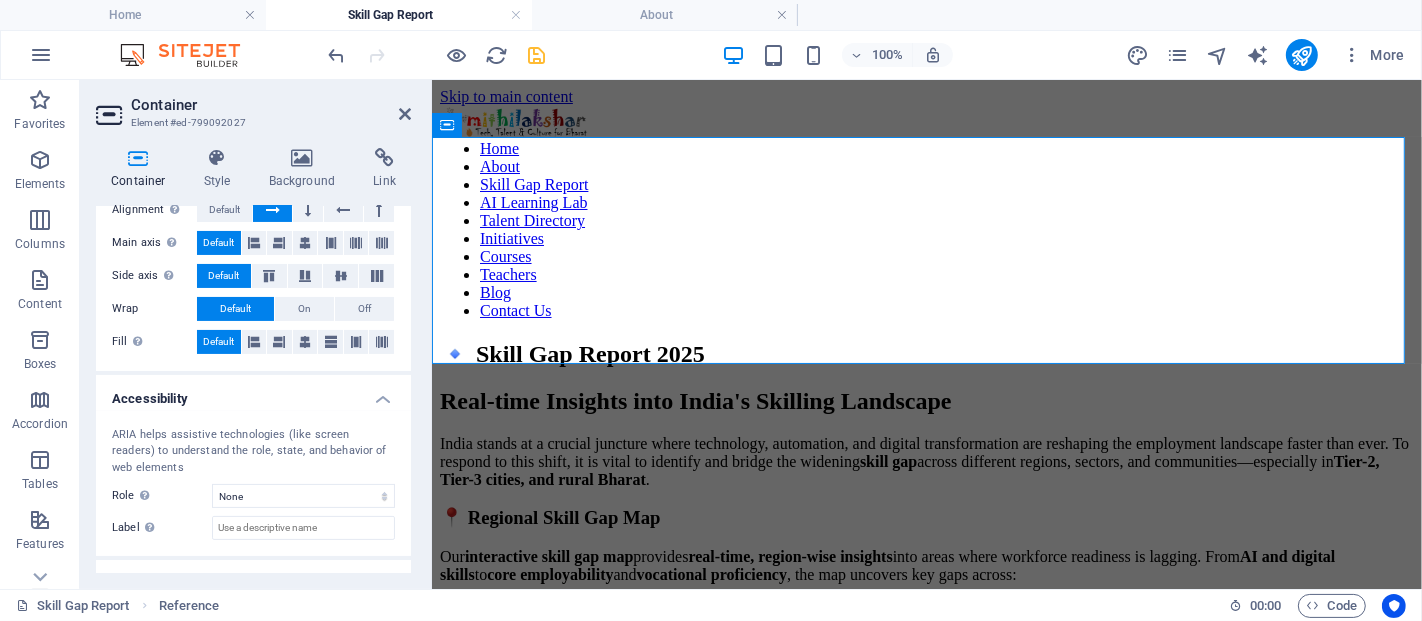 scroll, scrollTop: 334, scrollLeft: 0, axis: vertical 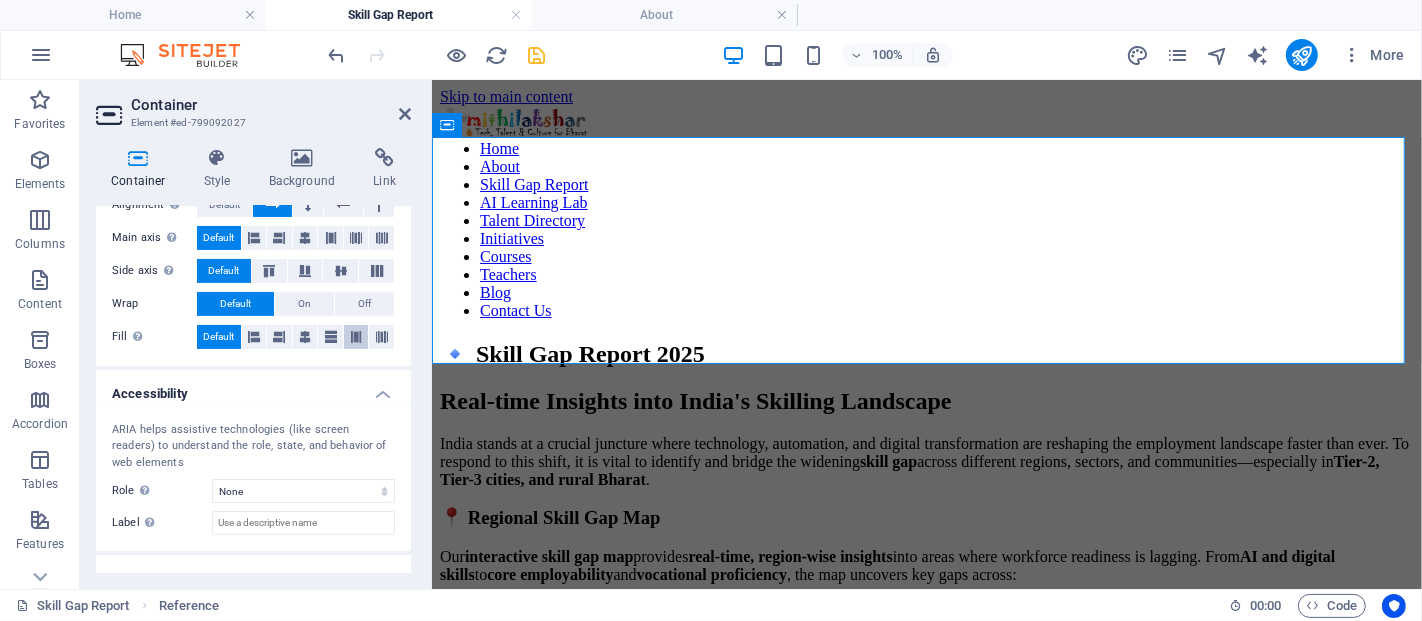click at bounding box center [356, 337] 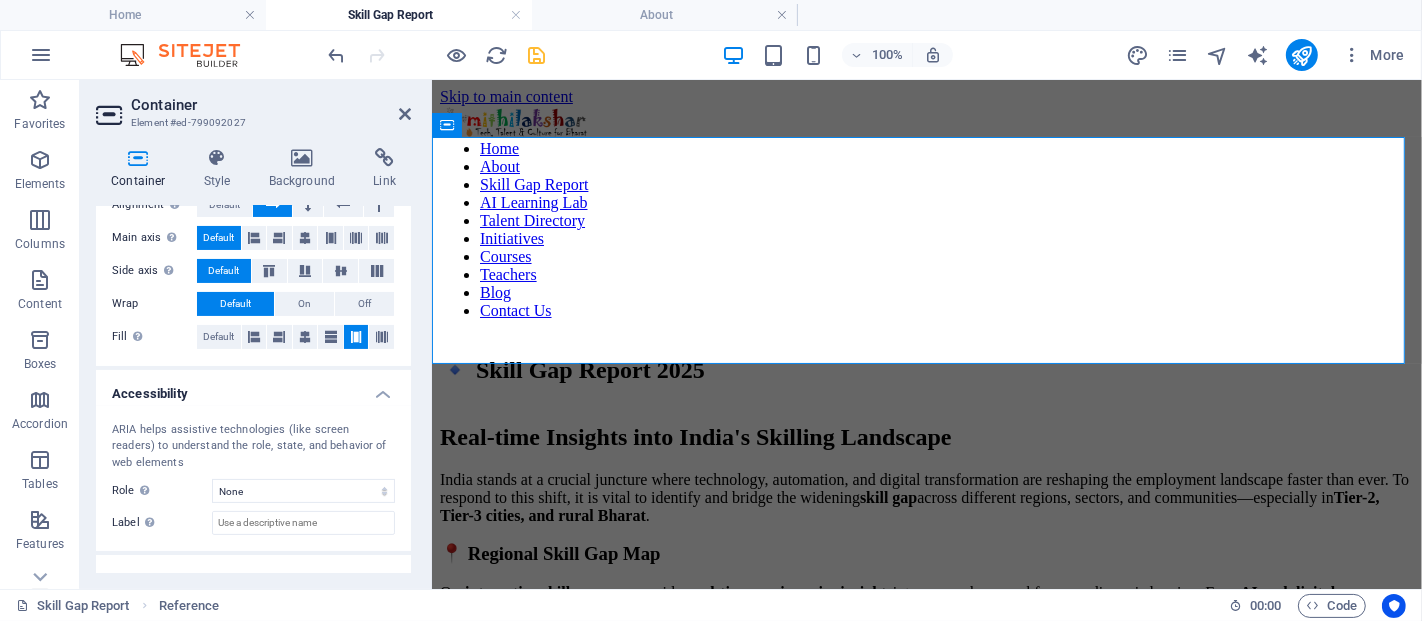 drag, startPoint x: 406, startPoint y: 401, endPoint x: 431, endPoint y: 192, distance: 210.4899 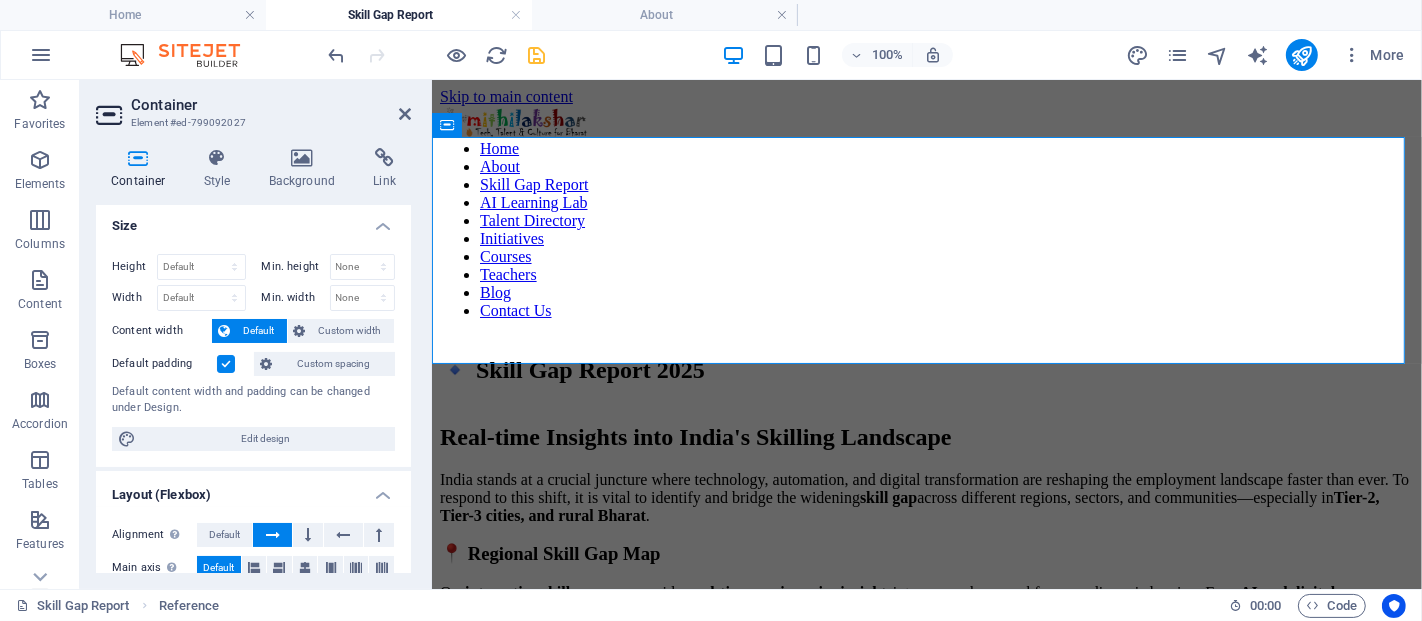 scroll, scrollTop: 0, scrollLeft: 0, axis: both 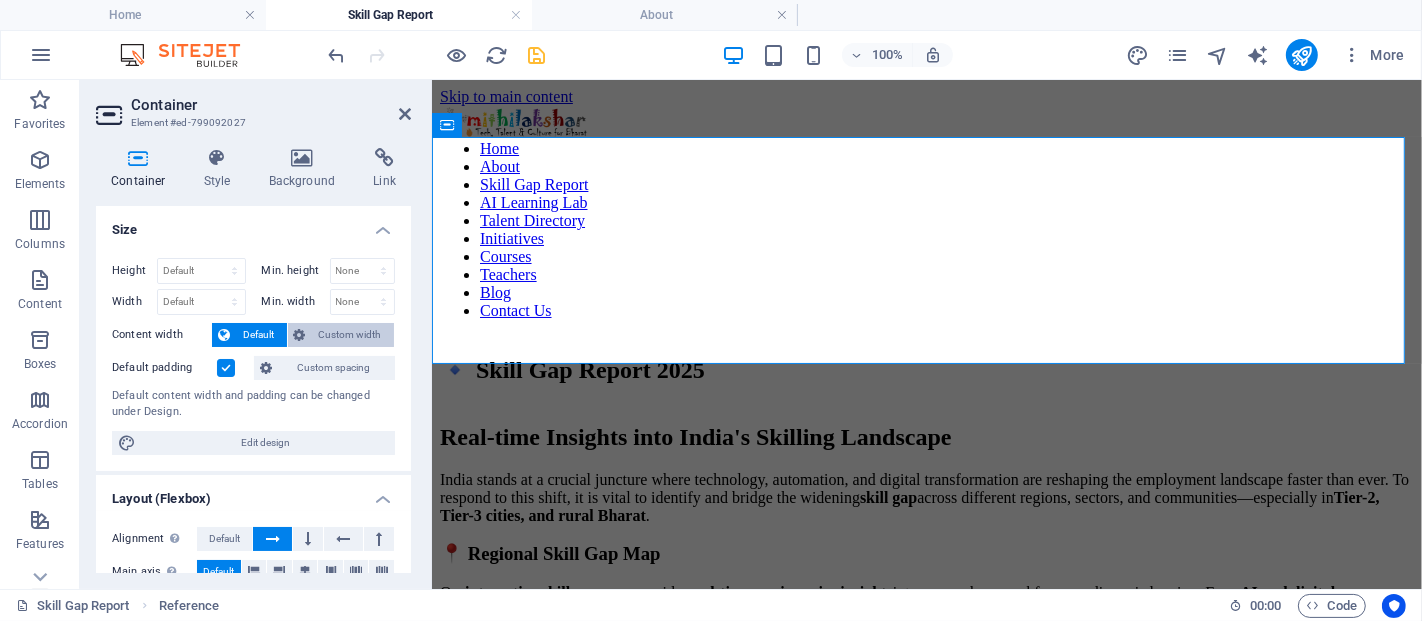 click on "Custom width" at bounding box center [350, 335] 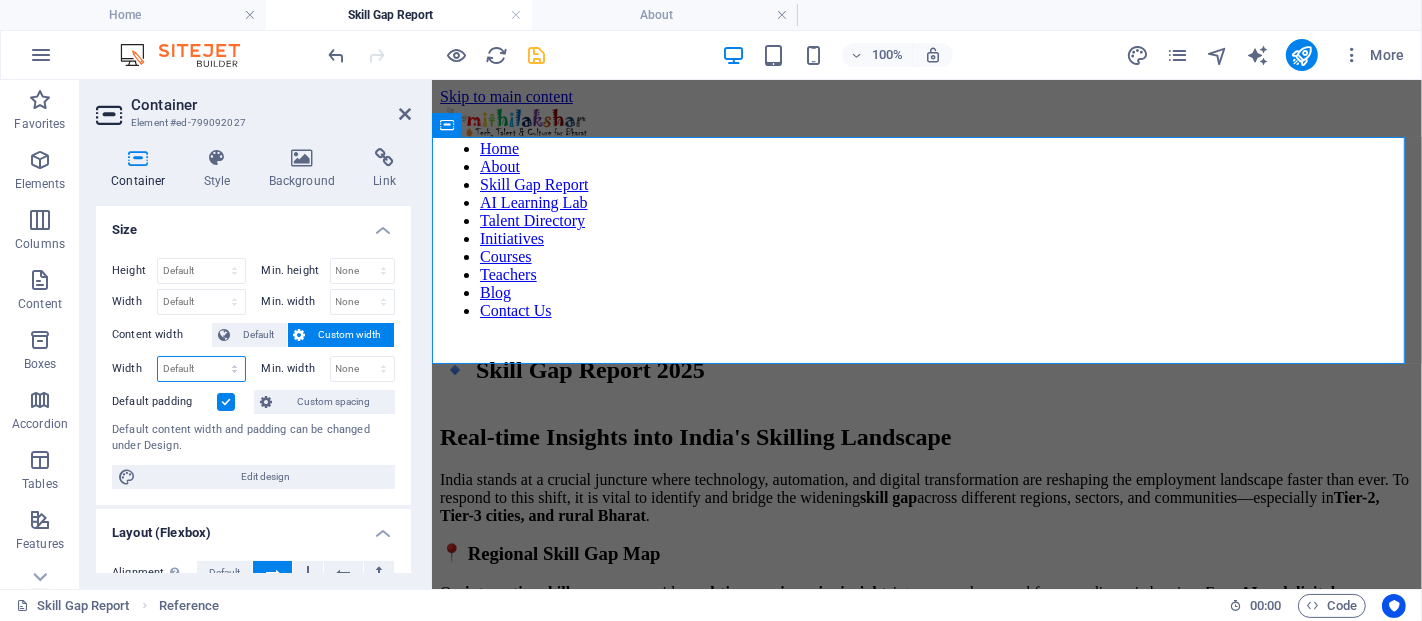 click on "Default px rem % em vh vw" at bounding box center [201, 369] 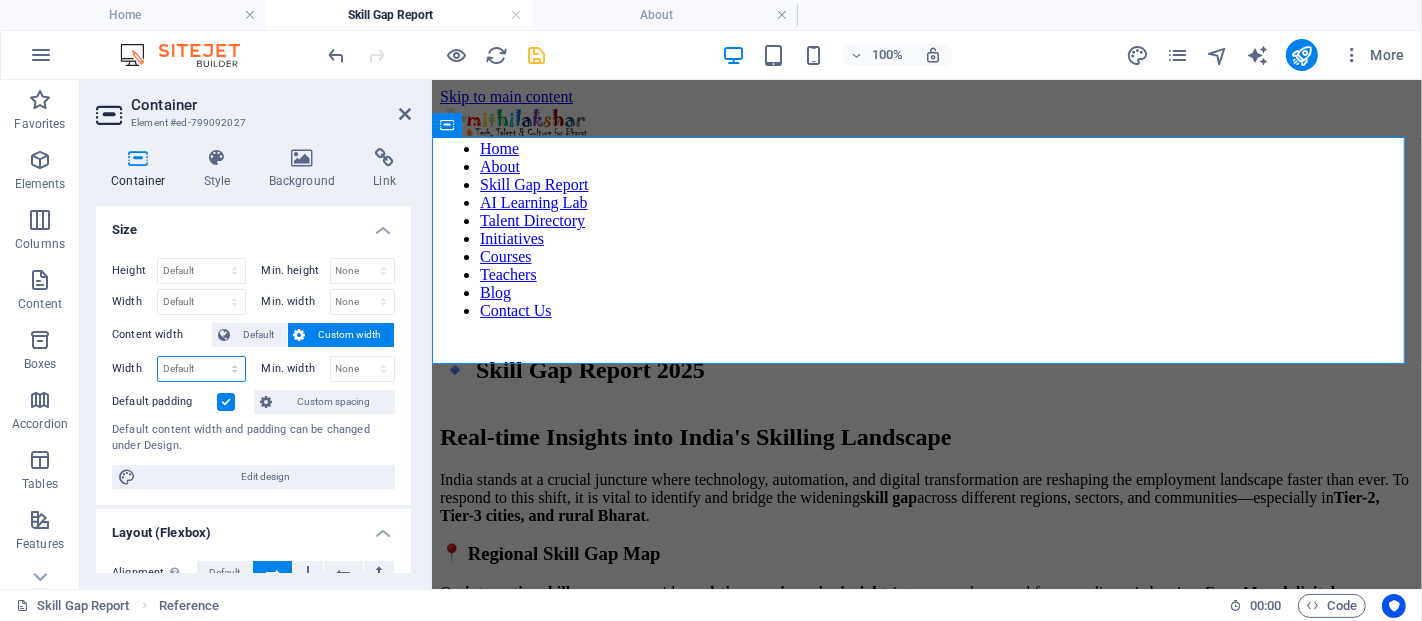 select on "%" 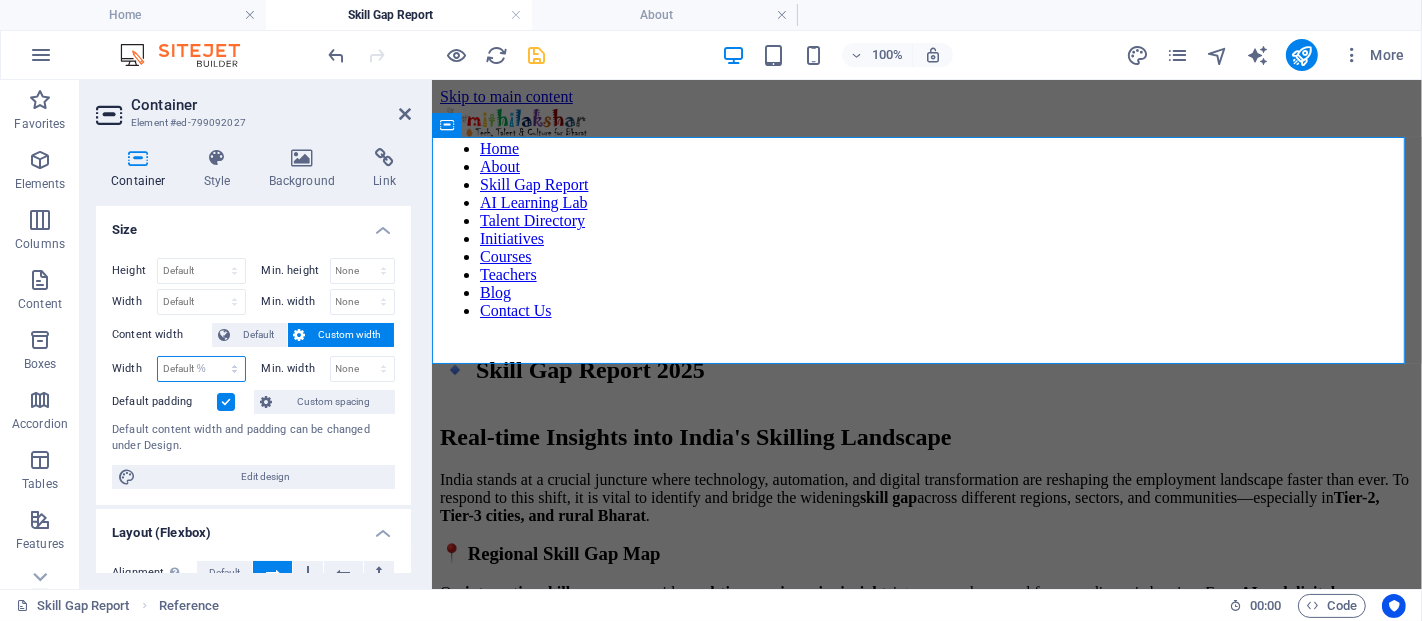 click on "Default px rem % em vh vw" at bounding box center (201, 369) 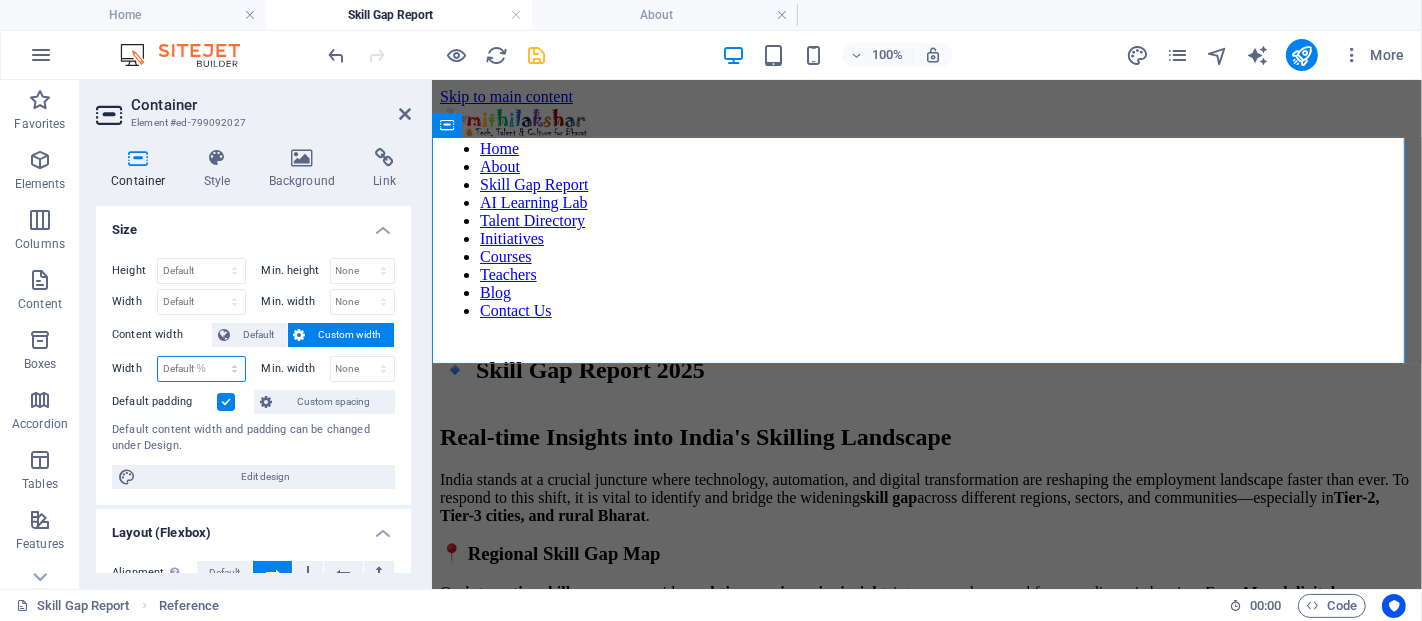 type on "100" 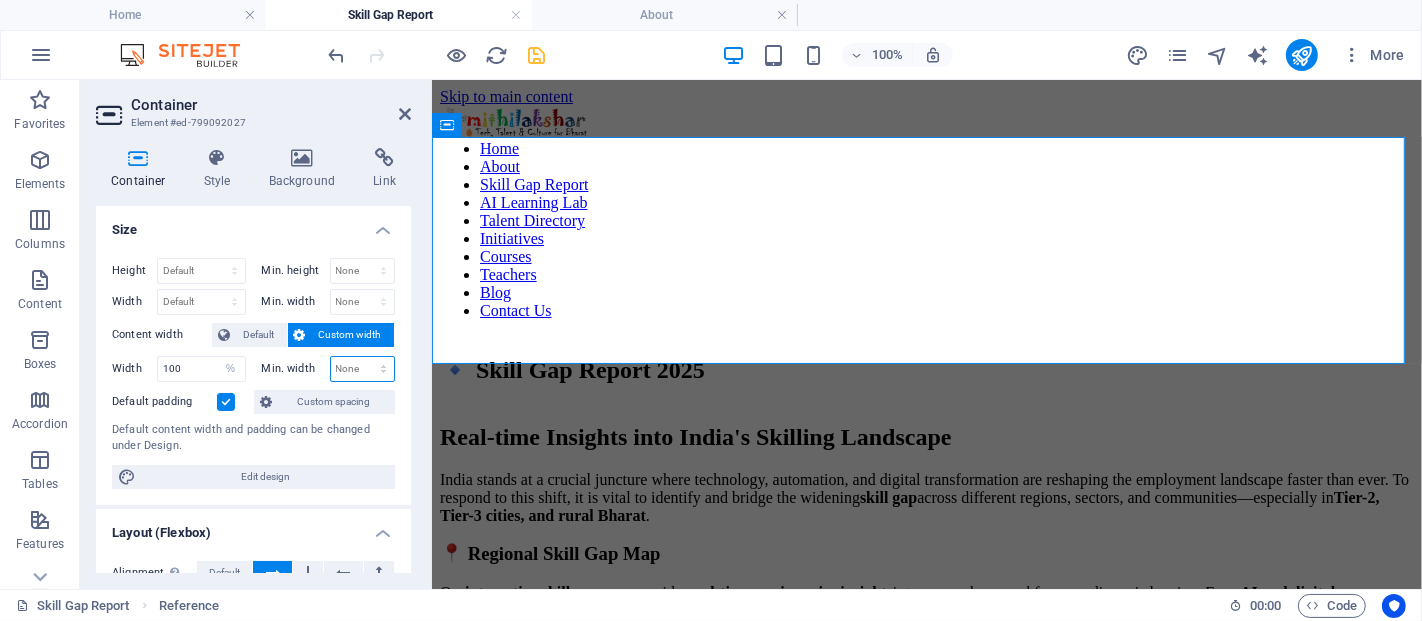 click on "None px rem % vh vw" at bounding box center (363, 369) 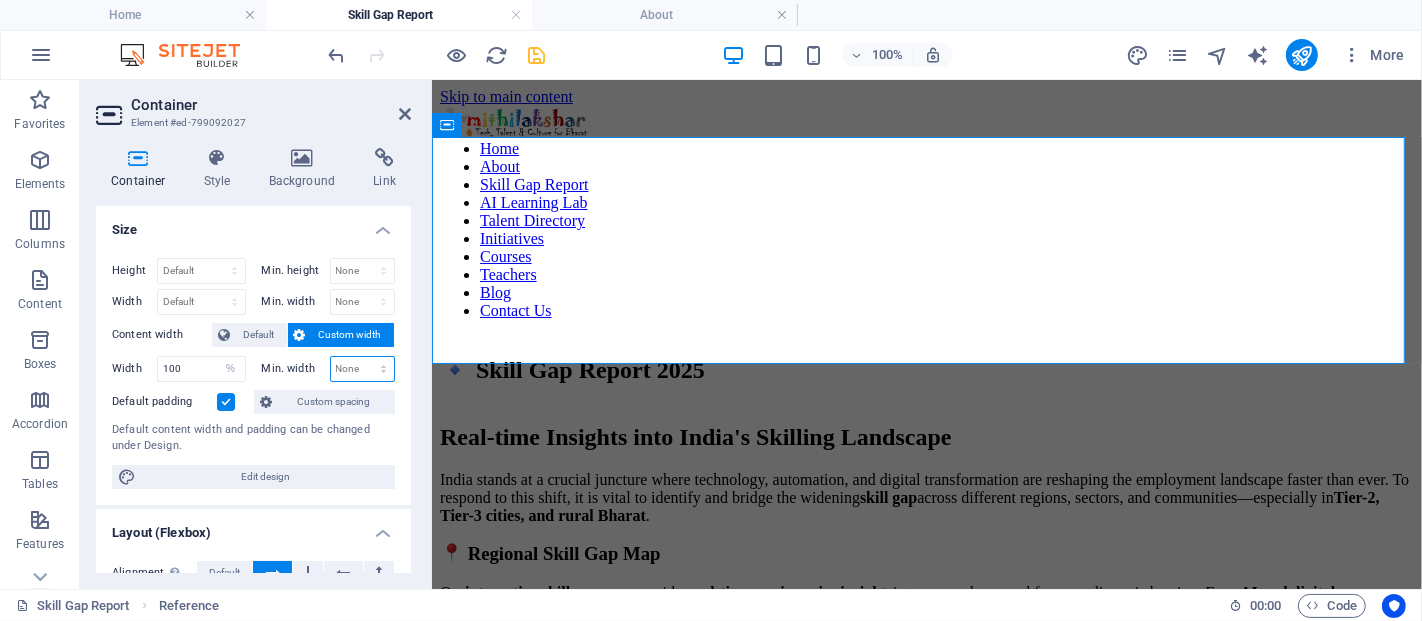 select on "%" 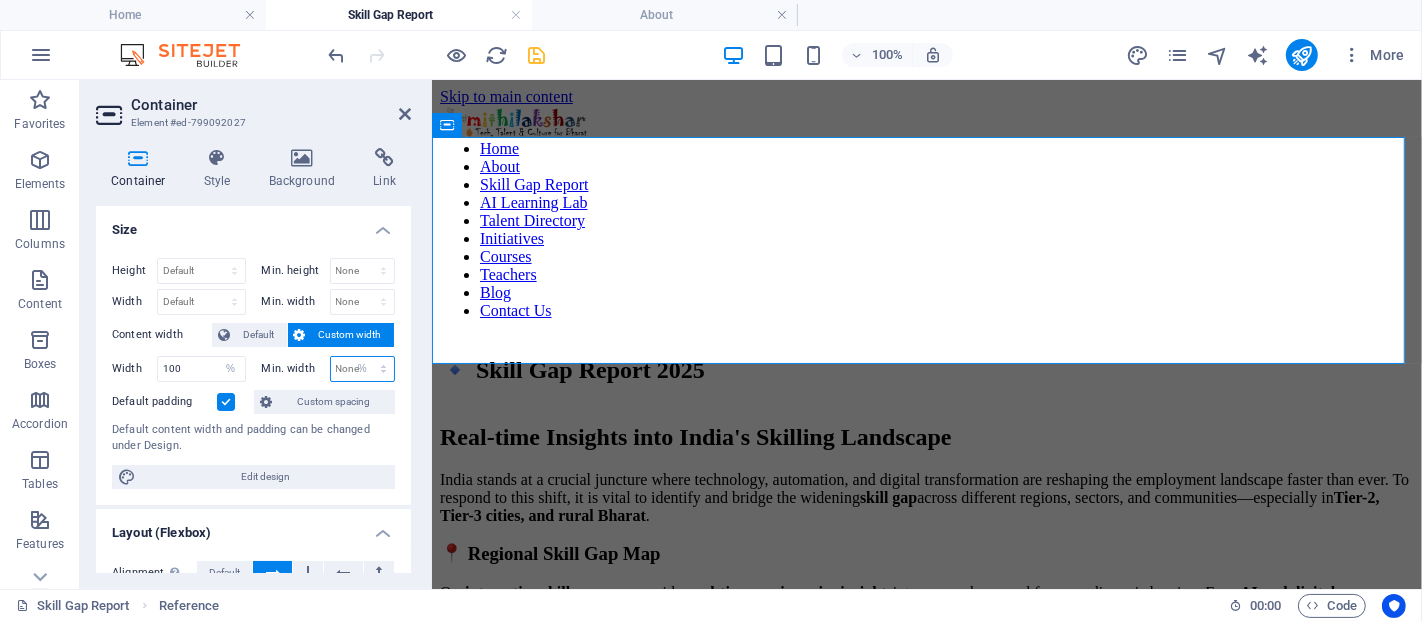 click on "None px rem % vh vw" at bounding box center (363, 369) 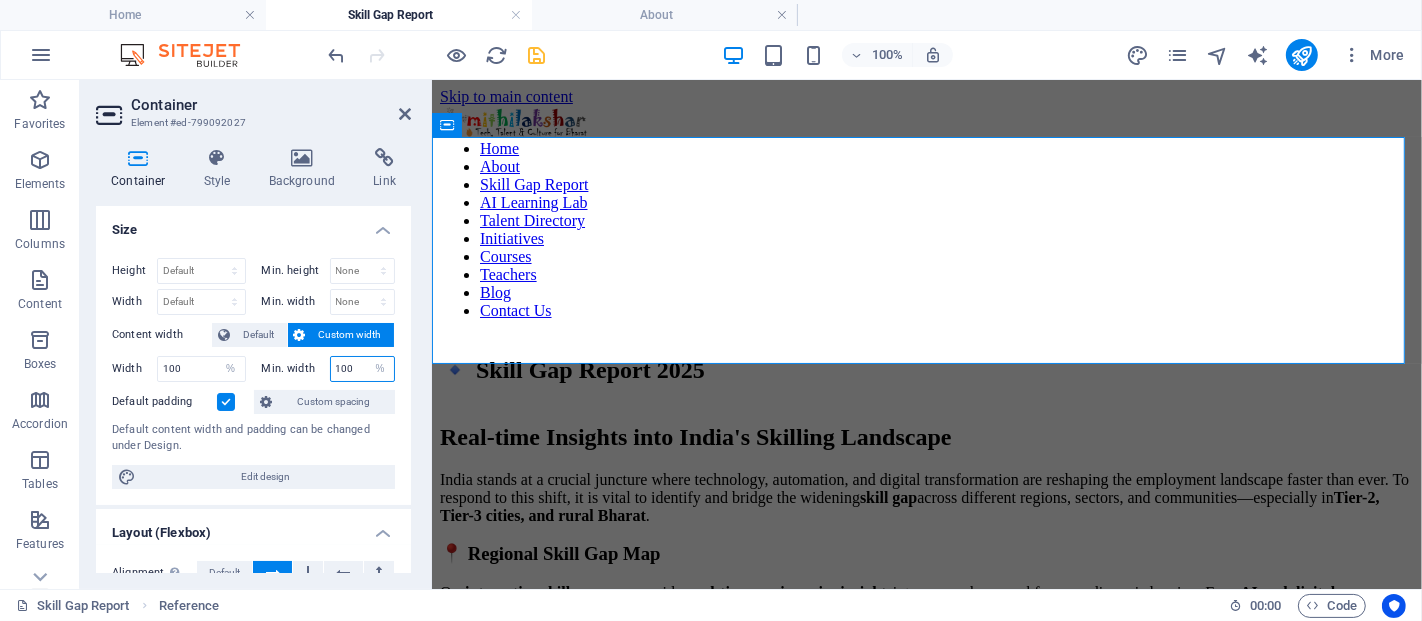 click on "100" at bounding box center (363, 369) 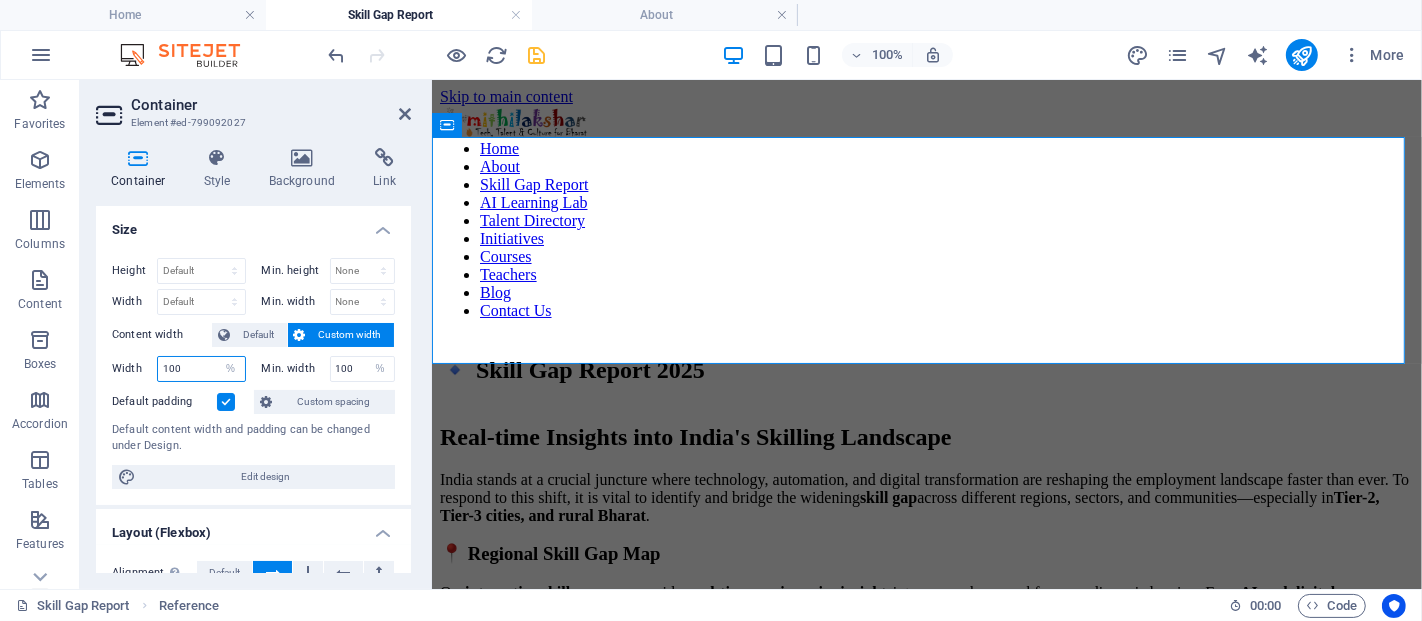 drag, startPoint x: 187, startPoint y: 363, endPoint x: 154, endPoint y: 363, distance: 33 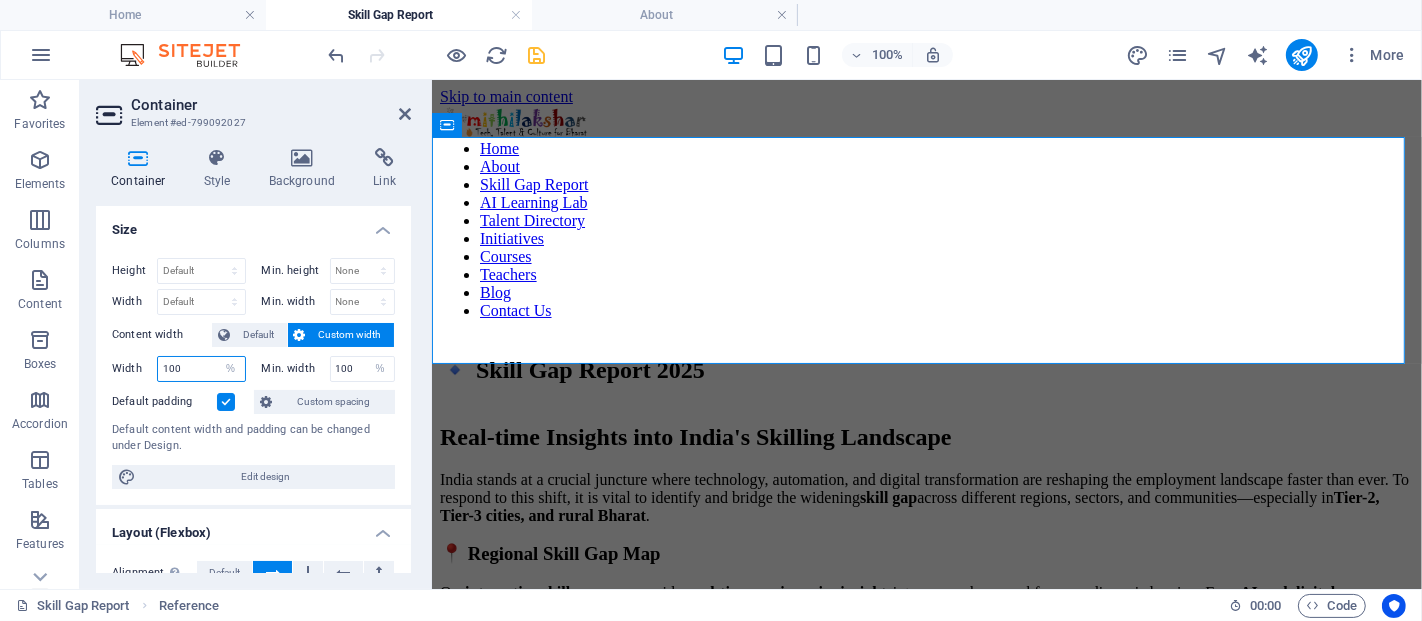 click on "Width 100 Default px rem % em vh vw" at bounding box center [179, 369] 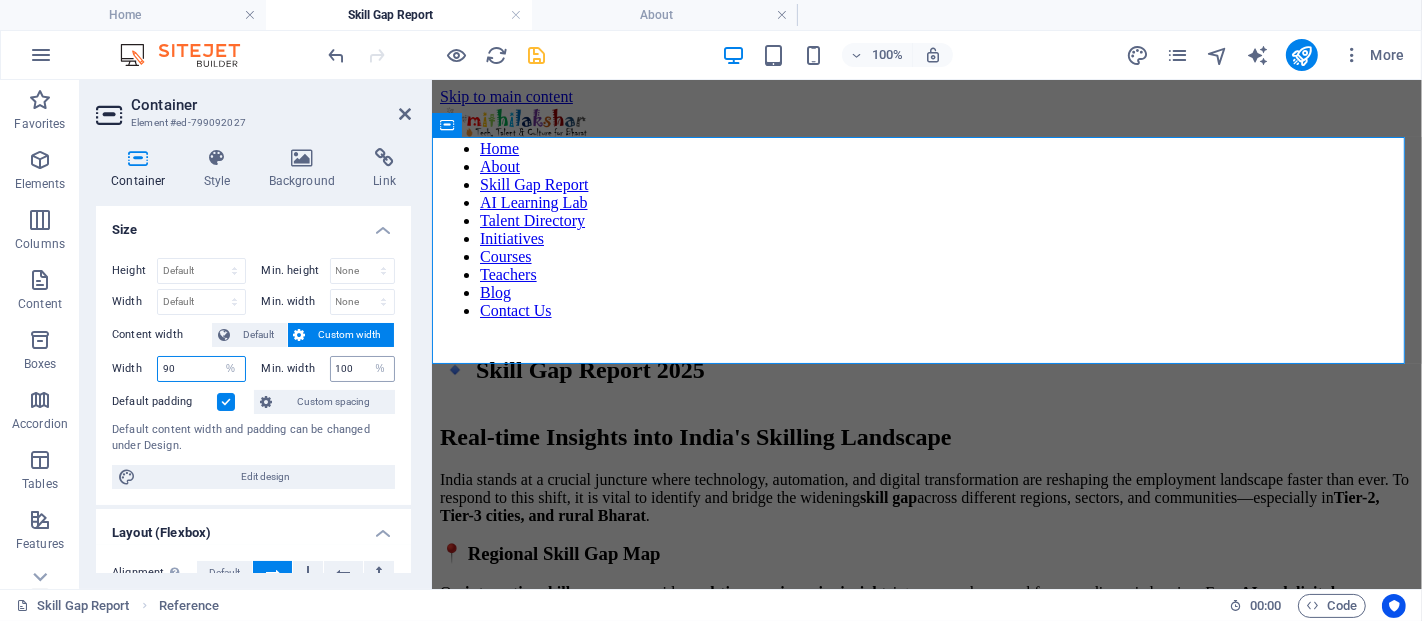type on "90" 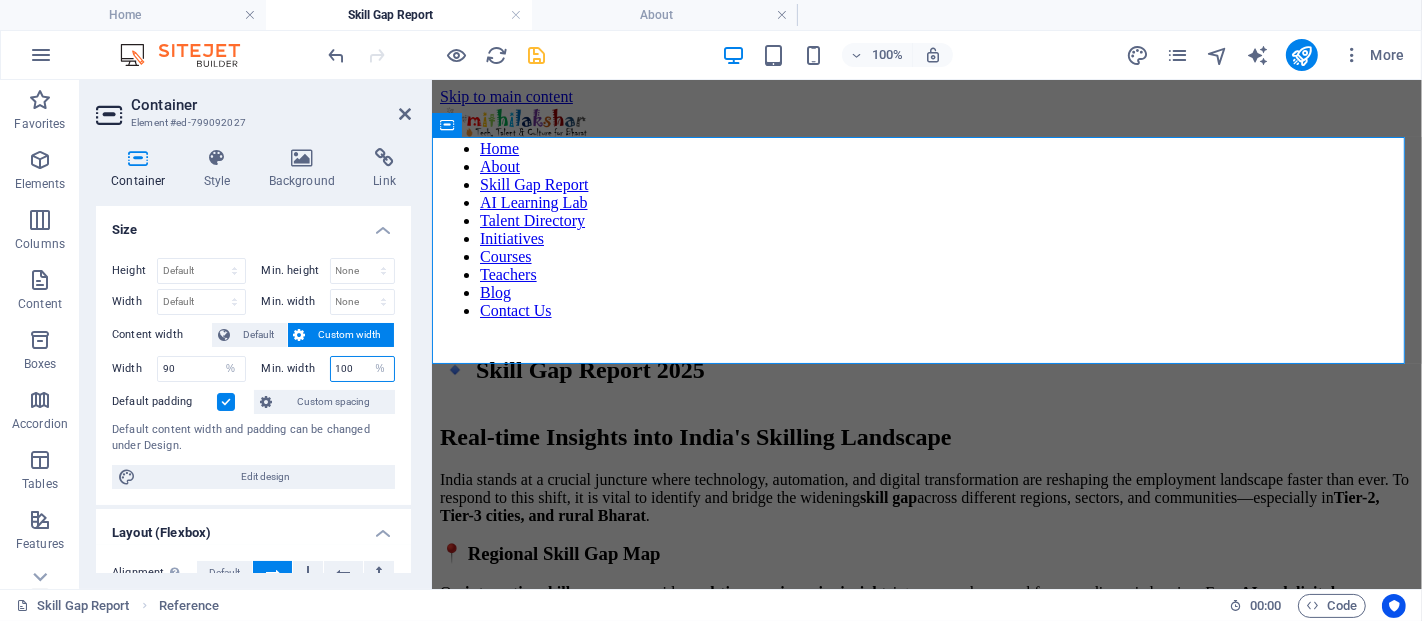 click on "100" at bounding box center [363, 369] 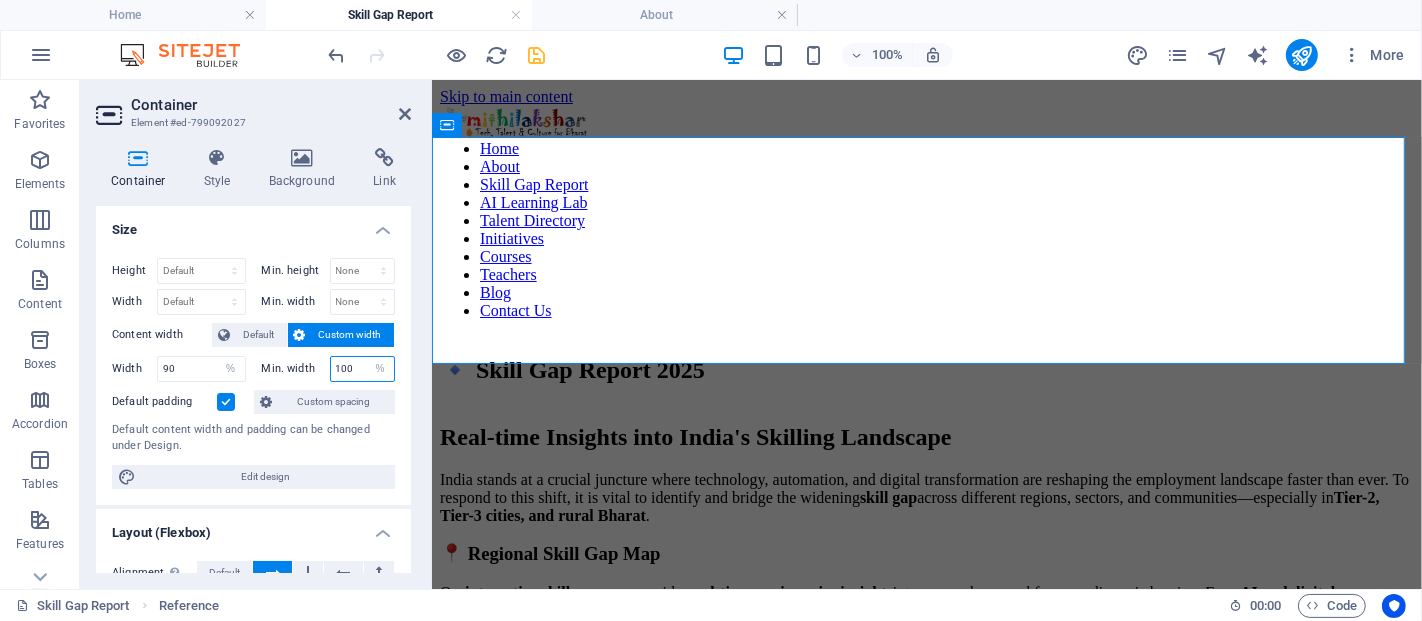 drag, startPoint x: 342, startPoint y: 367, endPoint x: 331, endPoint y: 365, distance: 11.18034 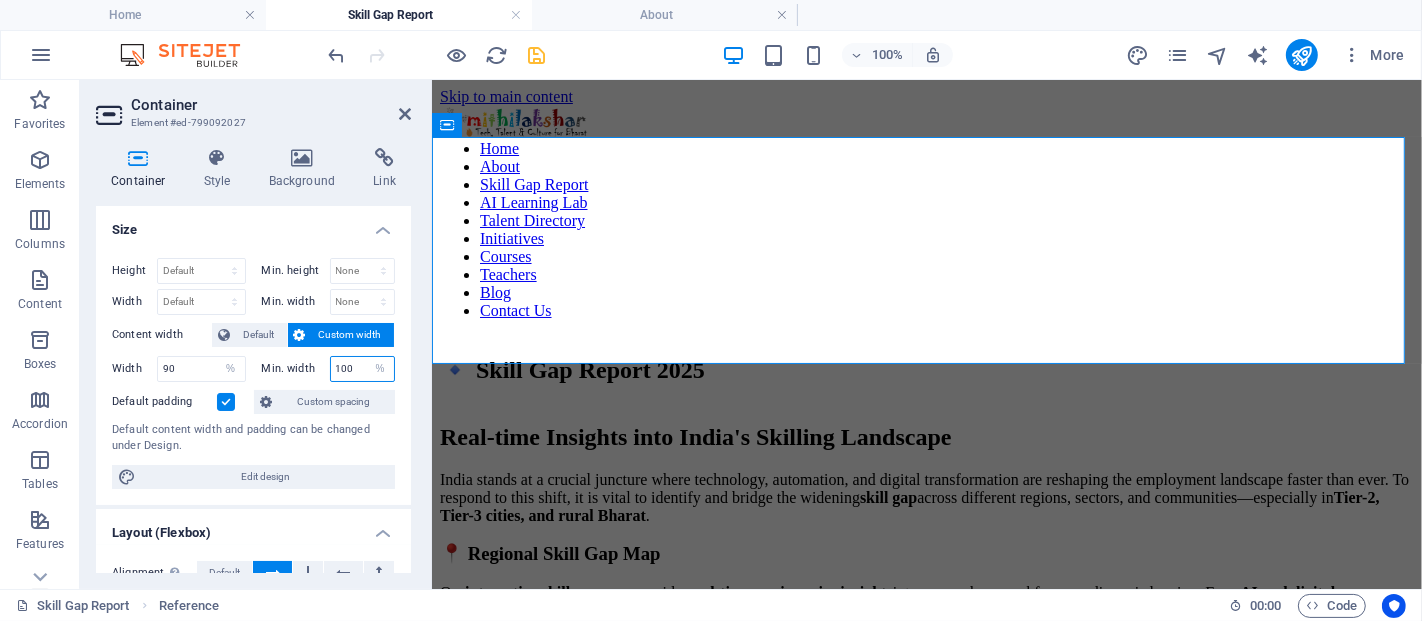 click on "100" at bounding box center (363, 369) 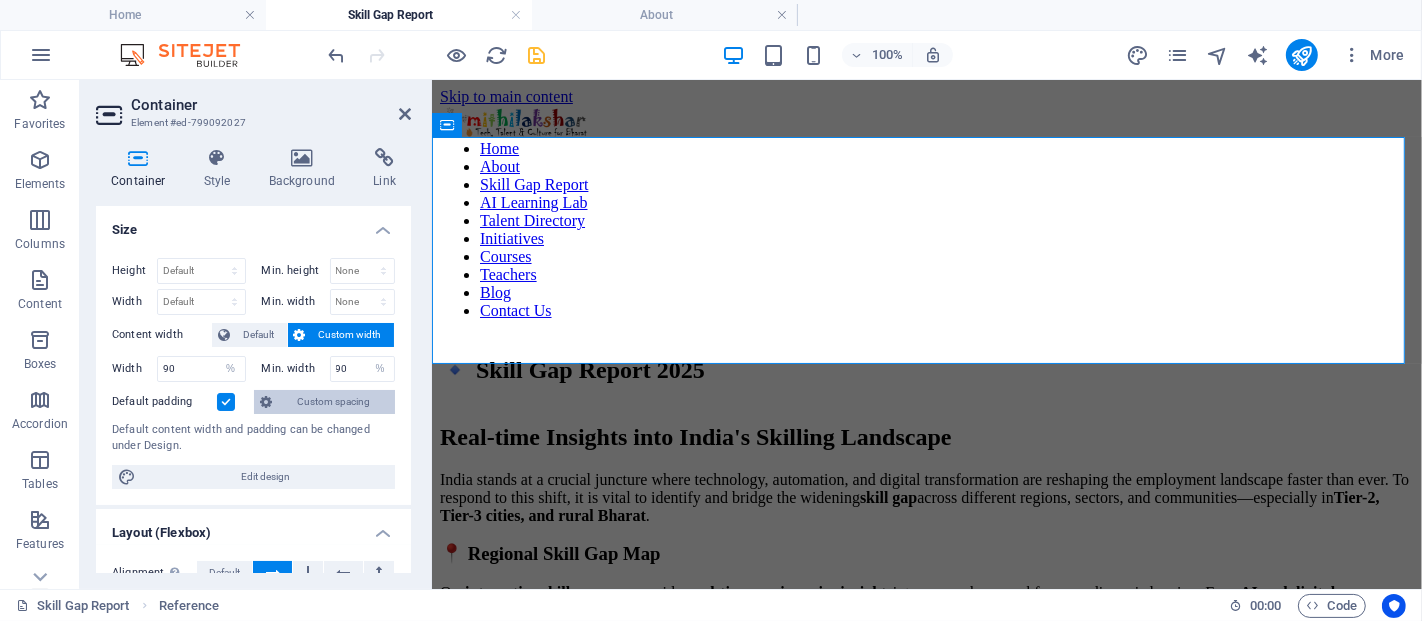 click on "Custom spacing" at bounding box center (333, 402) 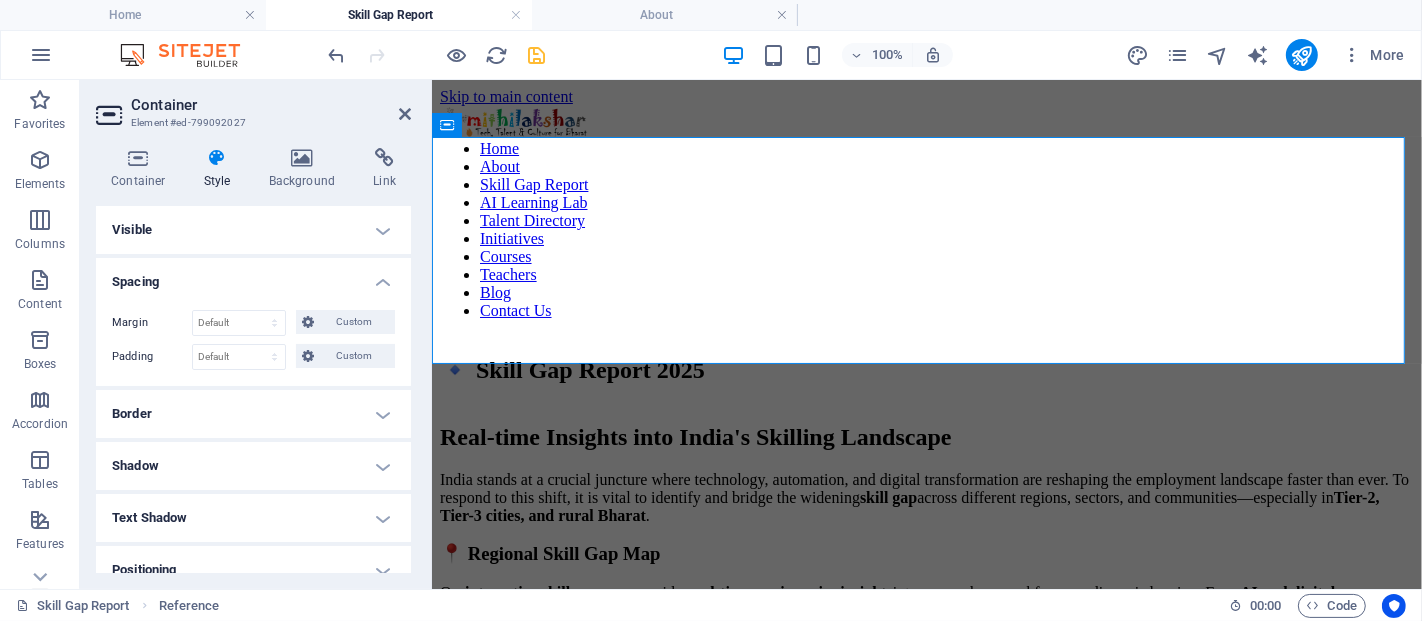 drag, startPoint x: 411, startPoint y: 344, endPoint x: 410, endPoint y: 390, distance: 46.010868 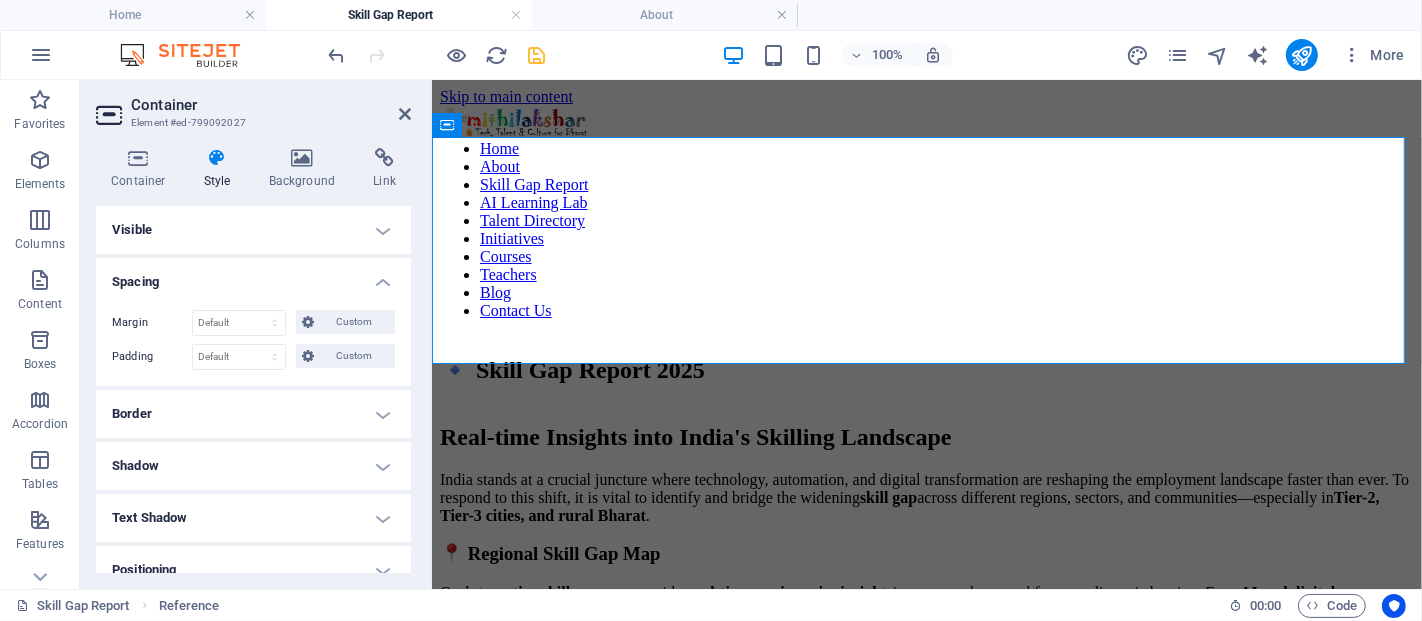 click on "Container Style Background Link Size Height Default px rem % vh vw Min. height None px rem % vh vw Width Default px rem % em vh vw Min. width None px rem % vh vw Content width Default Custom width Width 90 Default px rem % em vh vw Min. width 90 None px rem % vh vw Default padding Custom spacing Default content width and padding can be changed under Design. Edit design Layout (Flexbox) Alignment Determines the flex direction. Default Main axis Determine how elements should behave along the main axis inside this container (justify content). Default Side axis Control the vertical direction of the element inside of the container (align items). Default Wrap Default On Off Fill Controls the distances and direction of elements on the y-axis across several lines (align content). Default Accessibility ARIA helps assistive technologies (like screen readers) to understand the role, state, and behavior of web elements Role The ARIA role defines the purpose of an element.  None Alert Article Banner Timer" at bounding box center (253, 360) 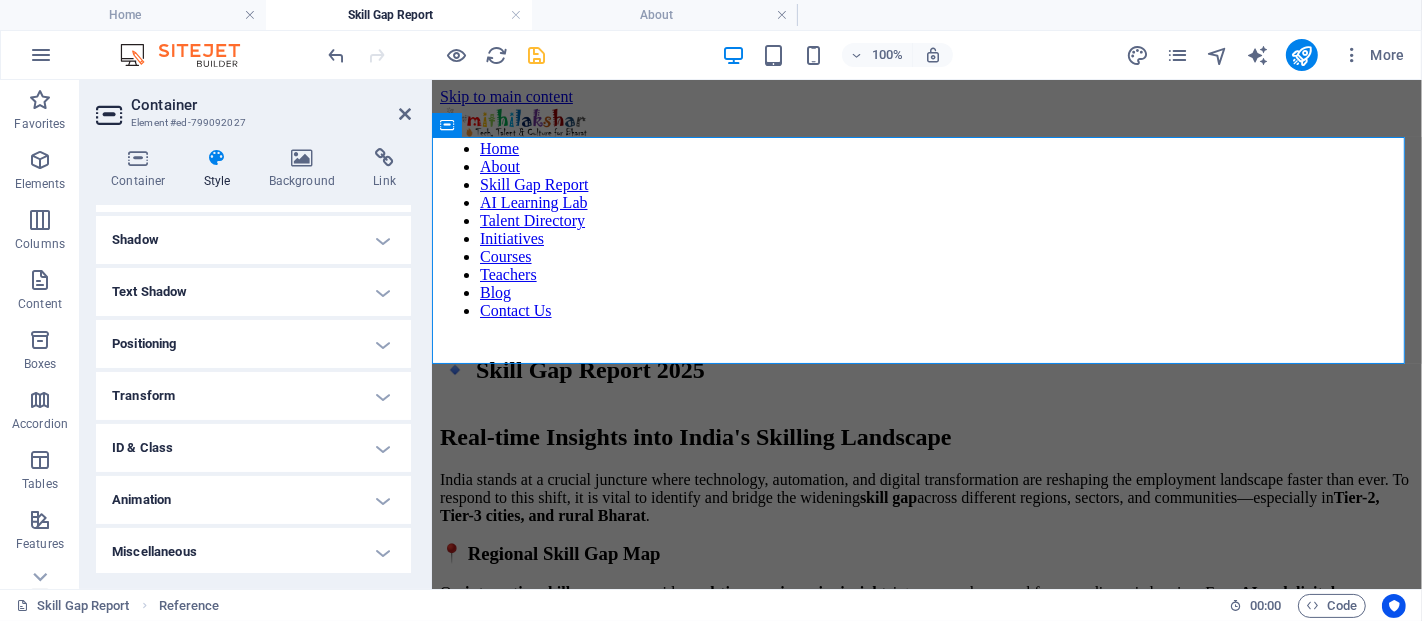scroll, scrollTop: 0, scrollLeft: 0, axis: both 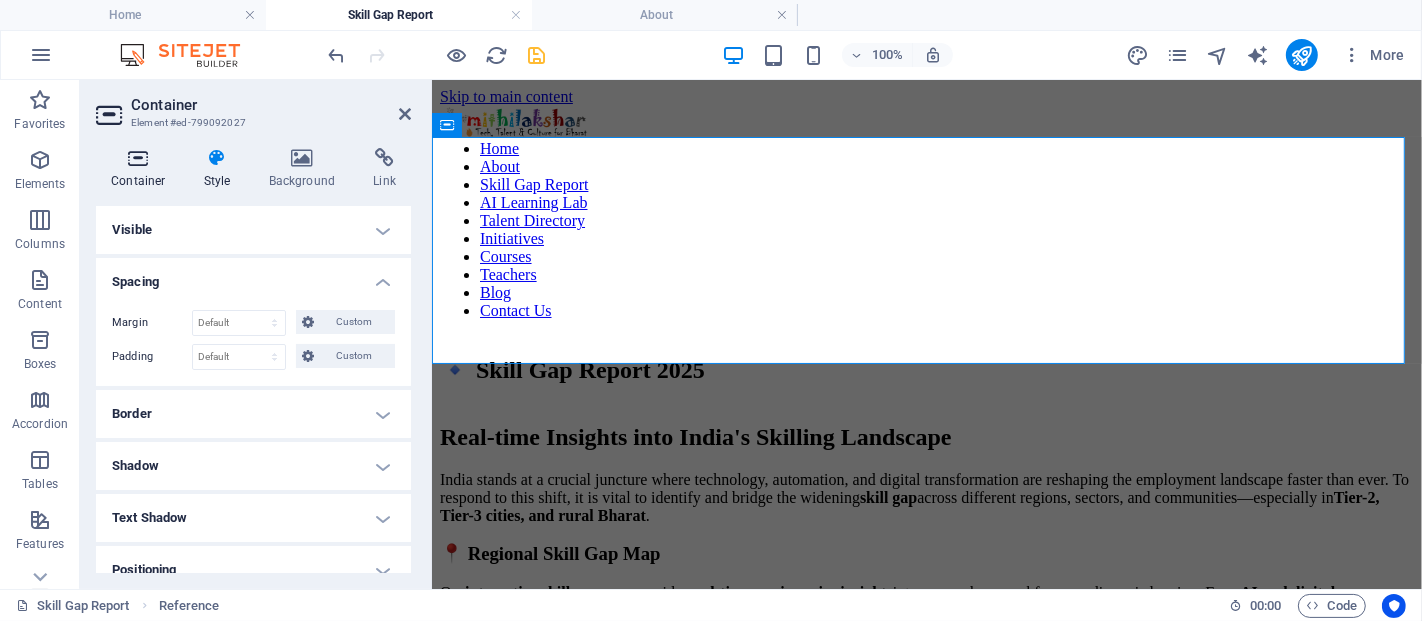 click at bounding box center [138, 158] 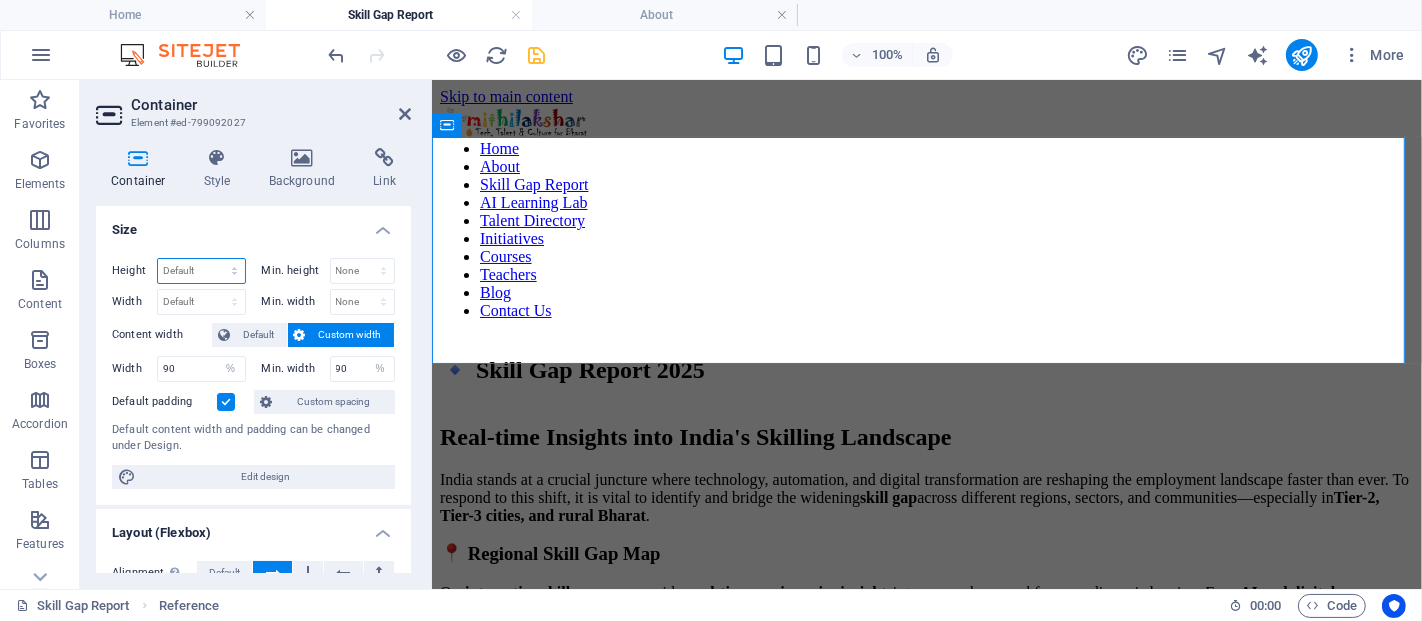 click on "Default px rem % vh vw" at bounding box center [201, 271] 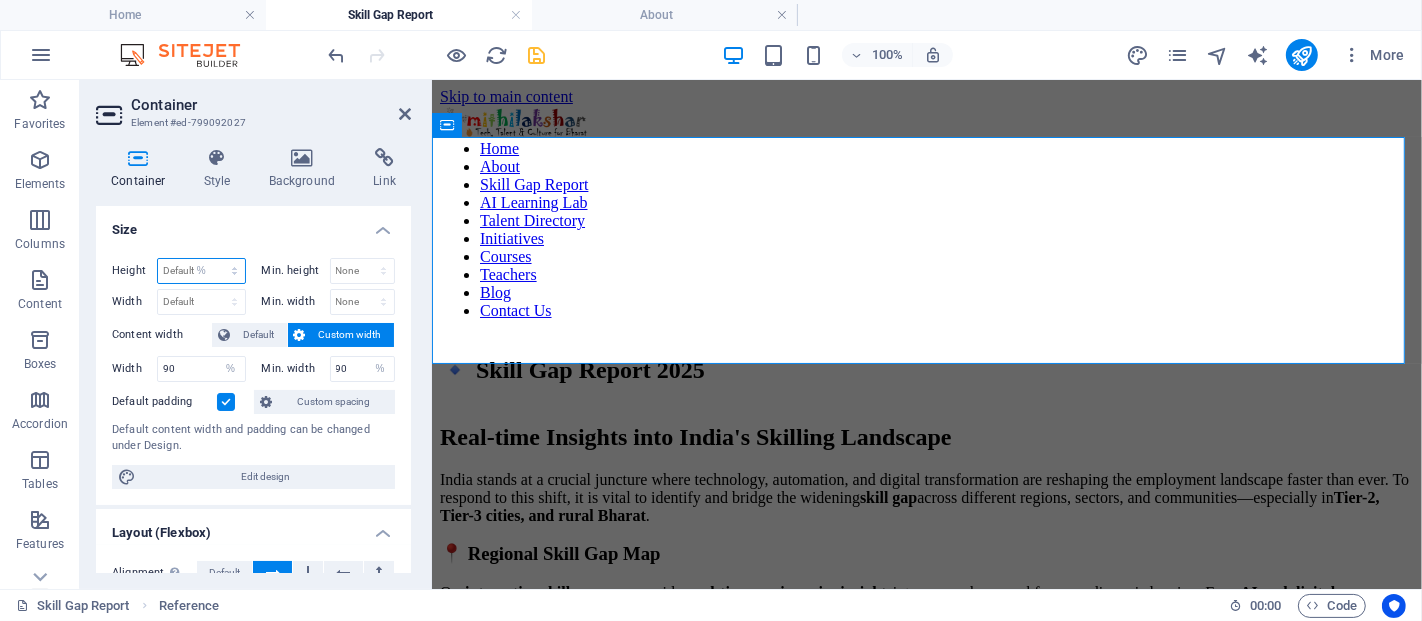 click on "Default px rem % vh vw" at bounding box center [201, 271] 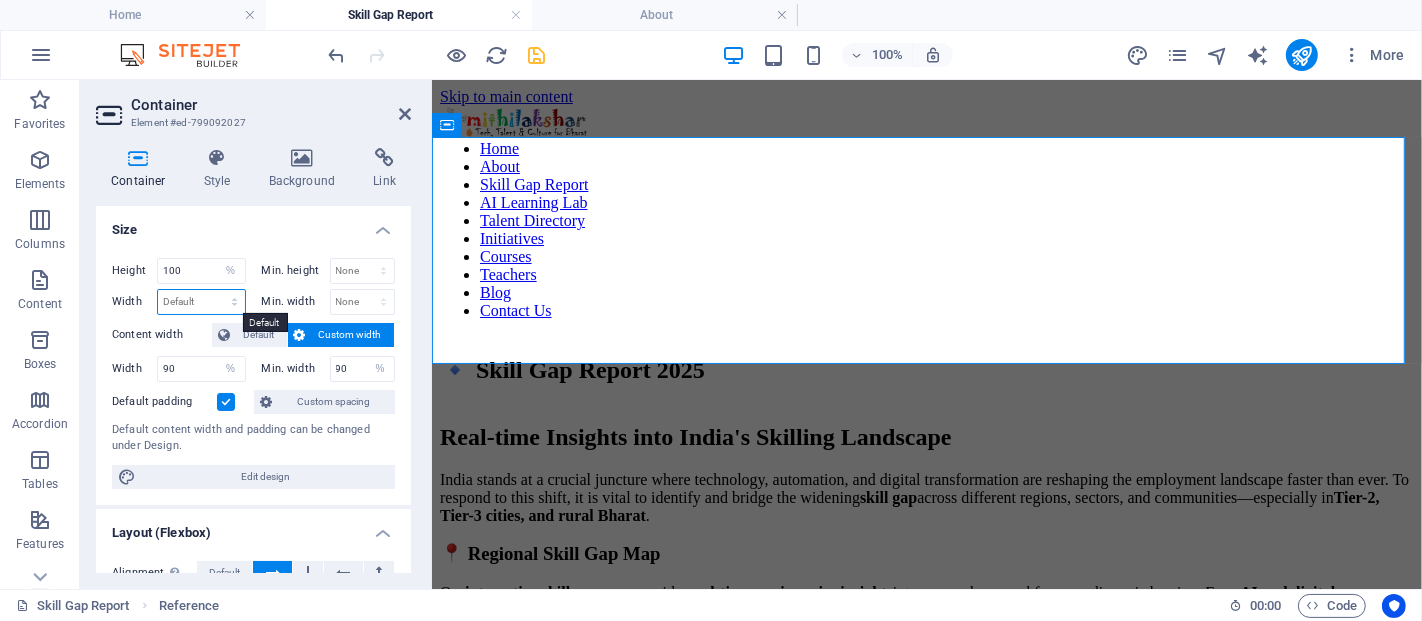 click on "Default px rem % em vh vw" at bounding box center (201, 302) 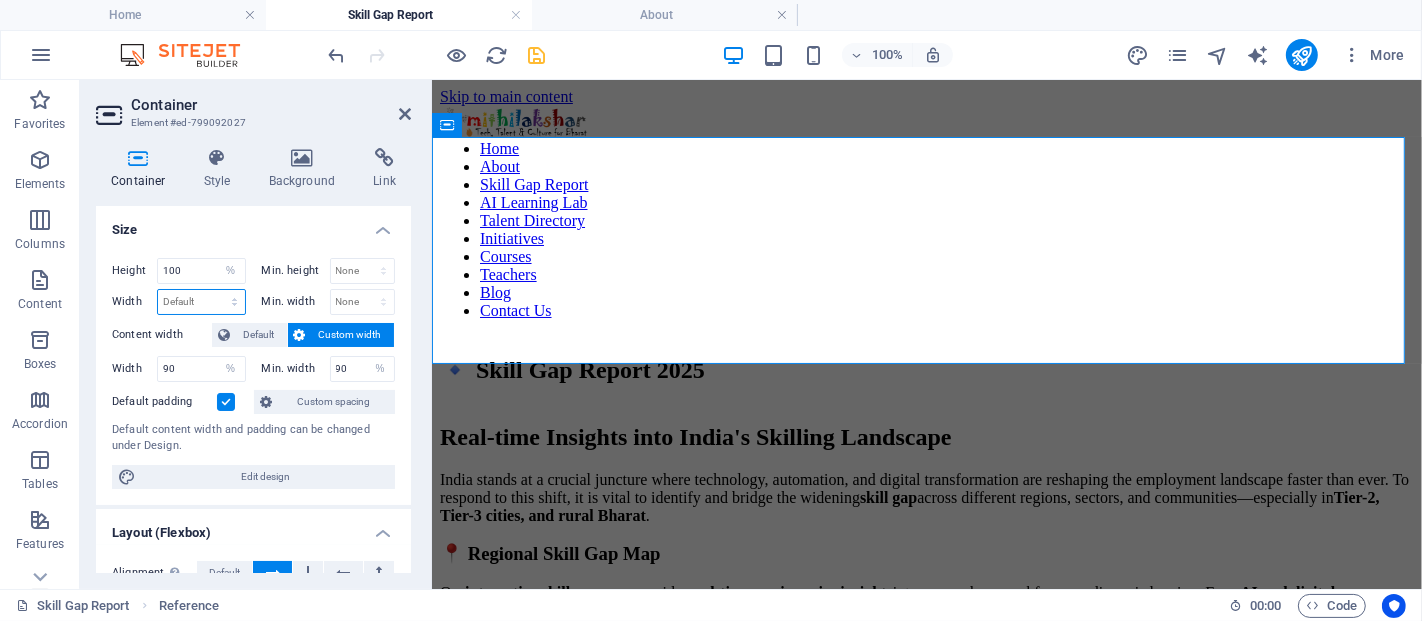 select on "%" 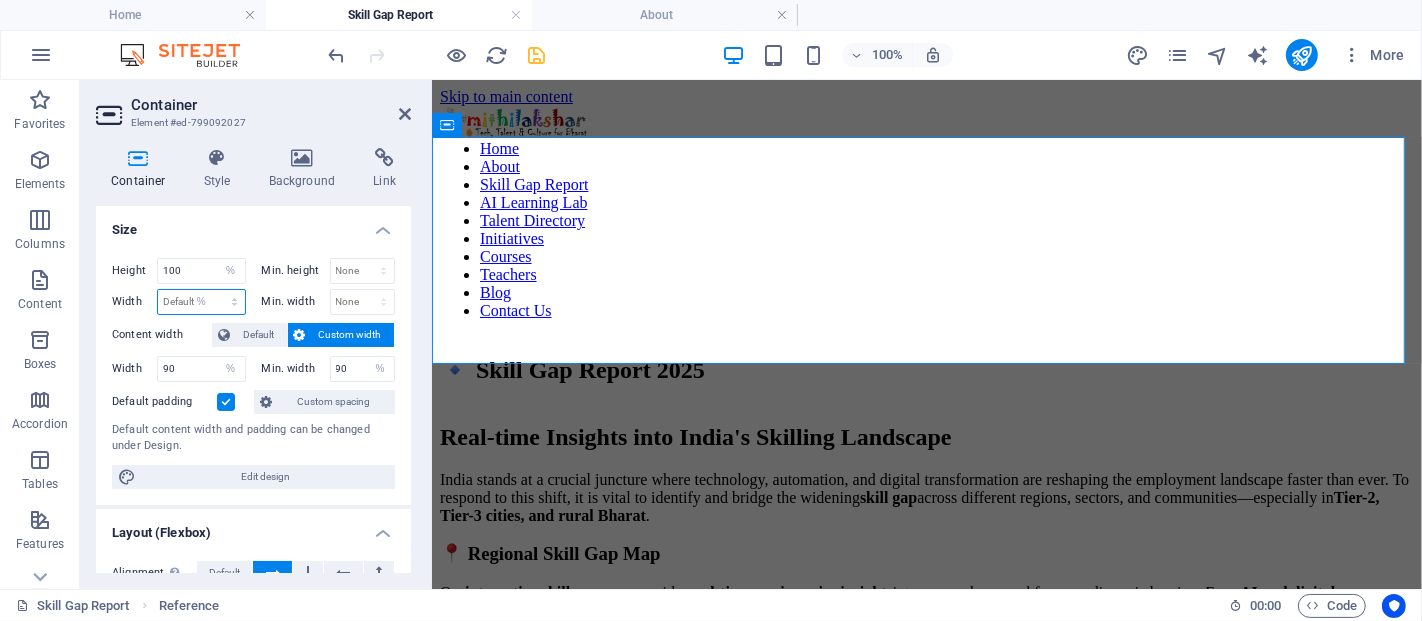 click on "Default px rem % em vh vw" at bounding box center (201, 302) 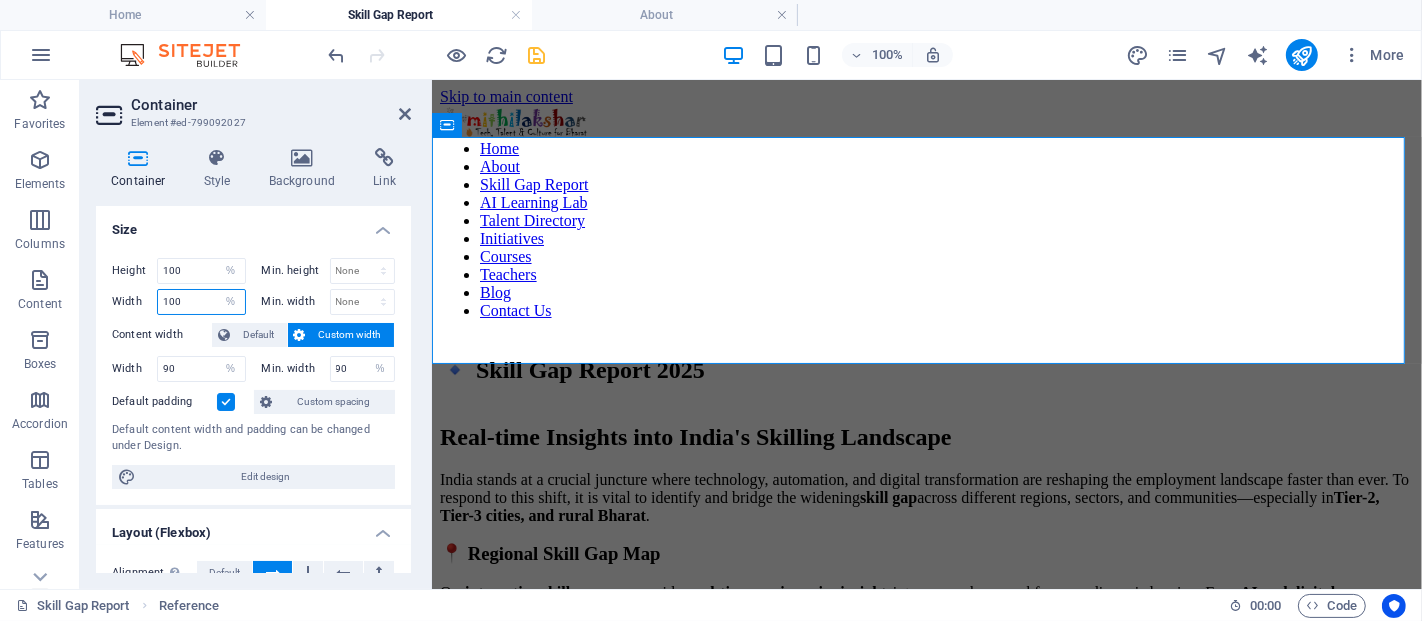 click on "100" at bounding box center [201, 302] 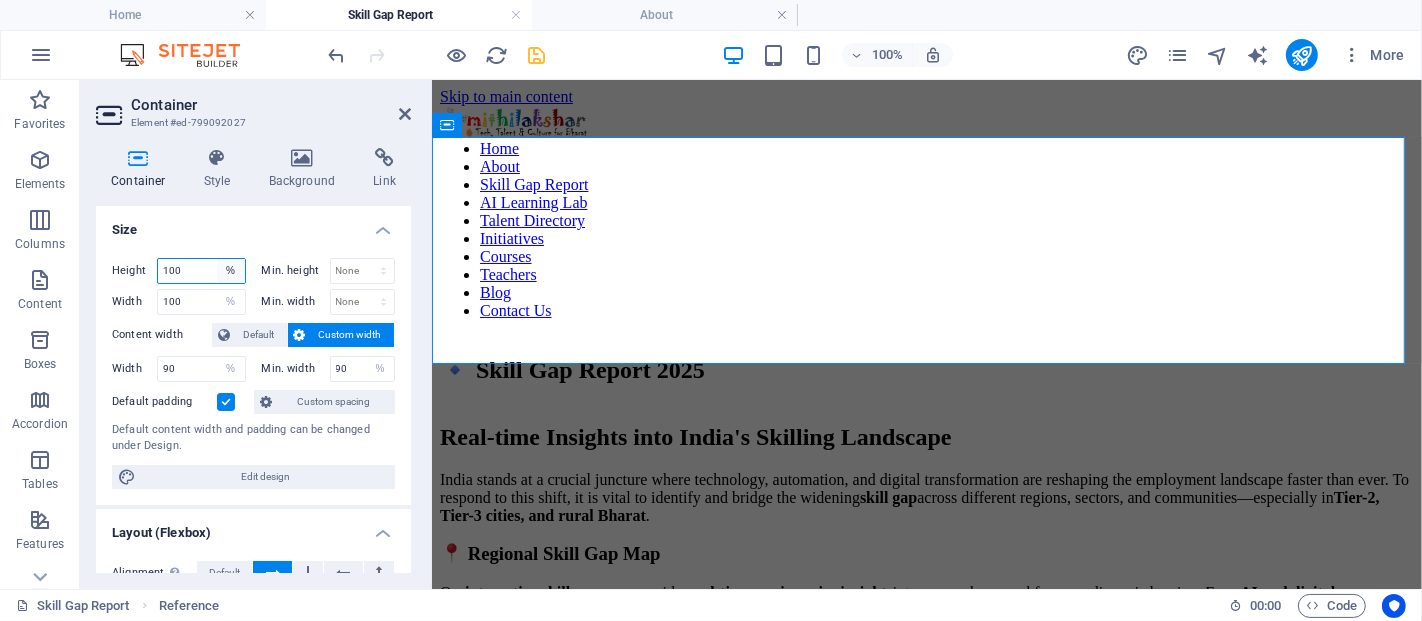 click on "Default px rem % vh vw" at bounding box center [231, 271] 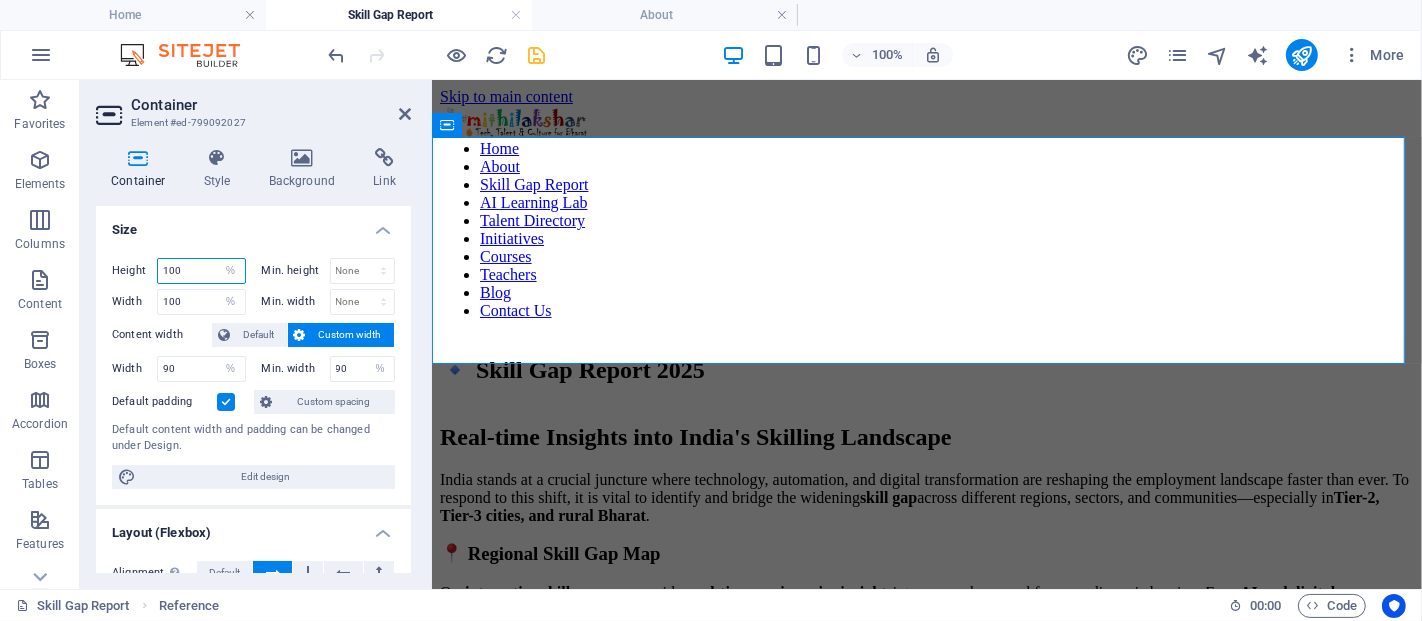 select on "default" 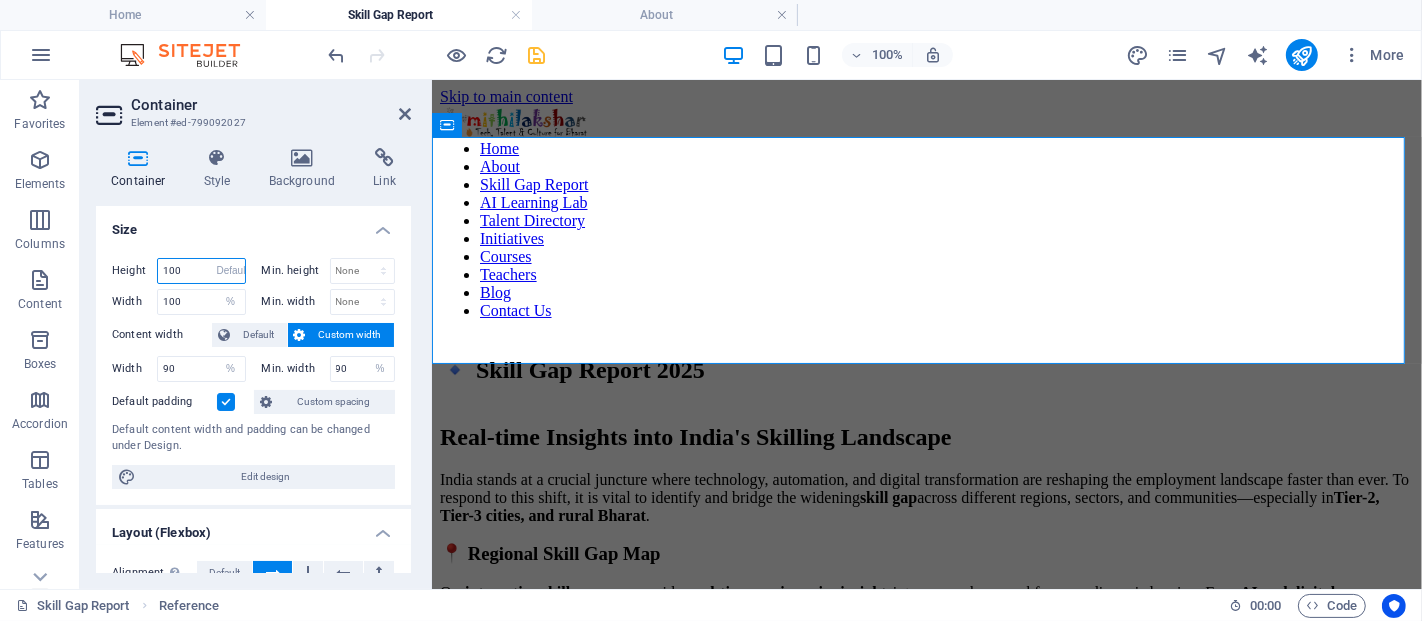 click on "Default px rem % vh vw" at bounding box center (231, 271) 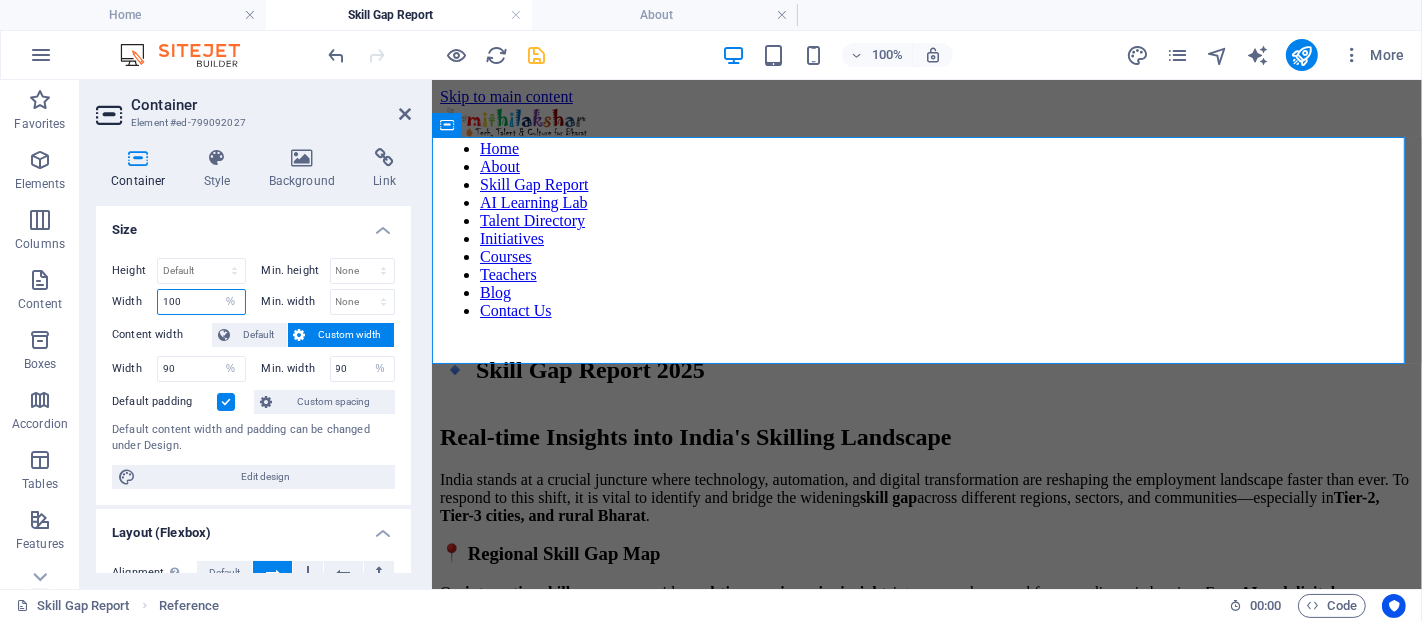 click on "100" at bounding box center (201, 302) 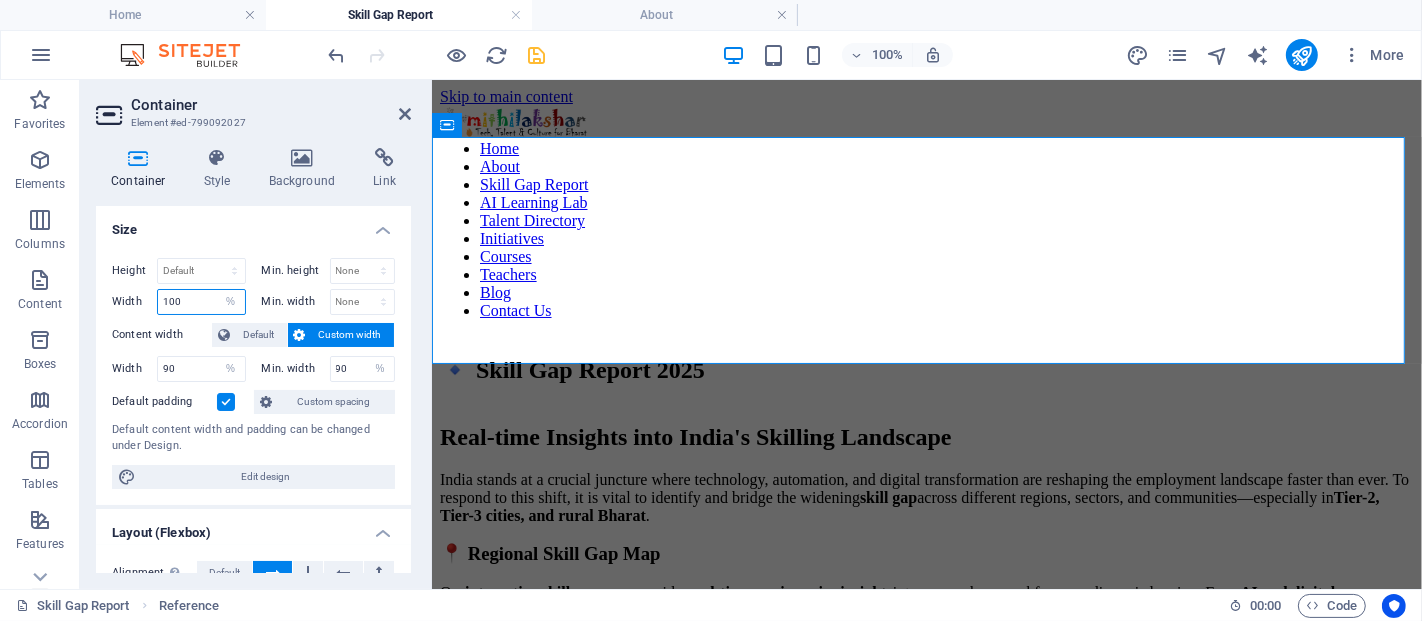 click on "Width 100 Default px rem % em vh vw" at bounding box center [179, 302] 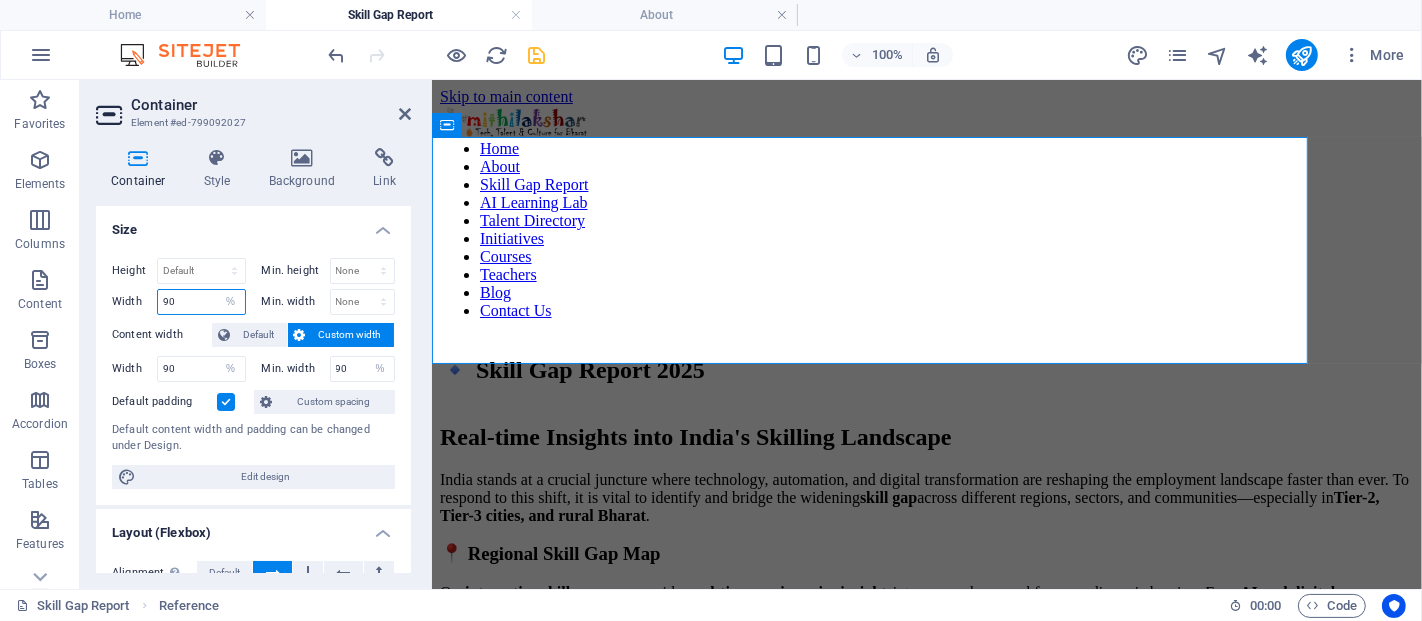 type on "90" 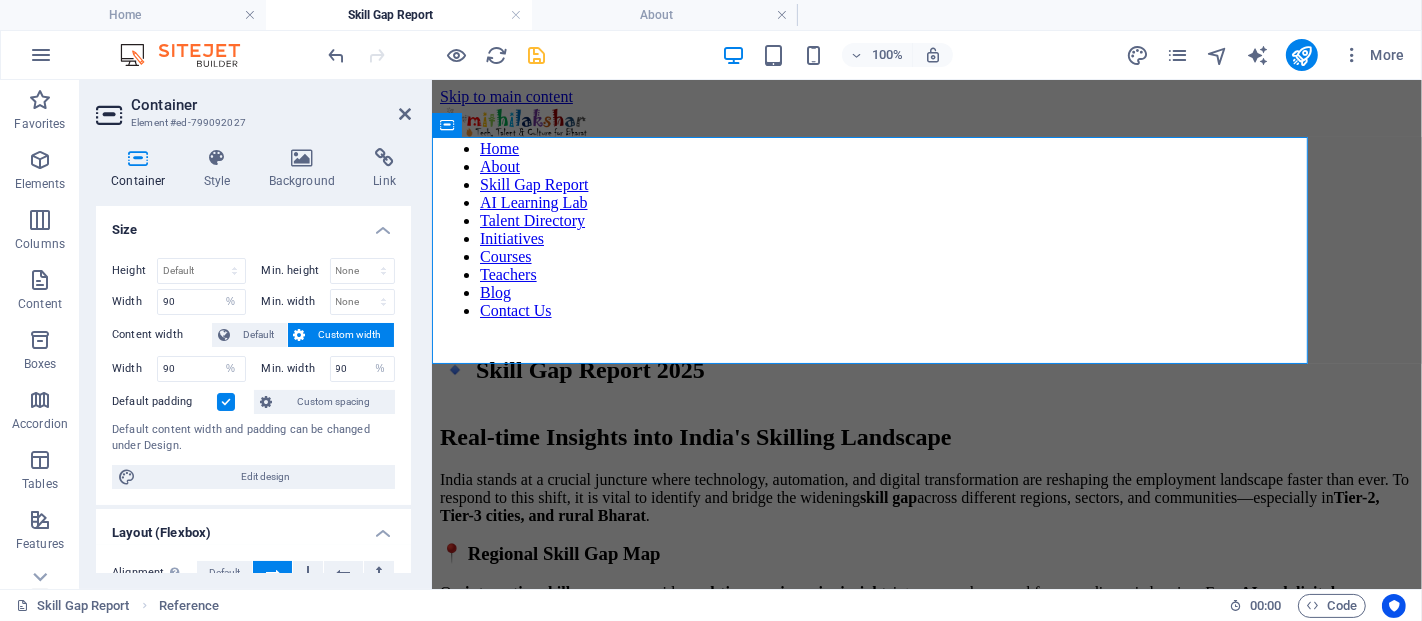 click on "Container Style Background Link Size Height Default px rem % vh vw Min. height None px rem % vh vw Width 90 Default px rem % em vh vw Min. width None px rem % vh vw Content width Default Custom width Width 90 Default px rem % em vh vw Min. width 90 None px rem % vh vw Default padding Custom spacing Default content width and padding can be changed under Design. Edit design Layout (Flexbox) Alignment Determines the flex direction. Default Main axis Determine how elements should behave along the main axis inside this container (justify content). Default Side axis Control the vertical direction of the element inside of the container (align items). Default Wrap Default On Off Fill Controls the distances and direction of elements on the y-axis across several lines (align content). Default Accessibility ARIA helps assistive technologies (like screen readers) to understand the role, state, and behavior of web elements Role The ARIA role defines the purpose of an element.  None Alert Article Banner %" at bounding box center [253, 360] 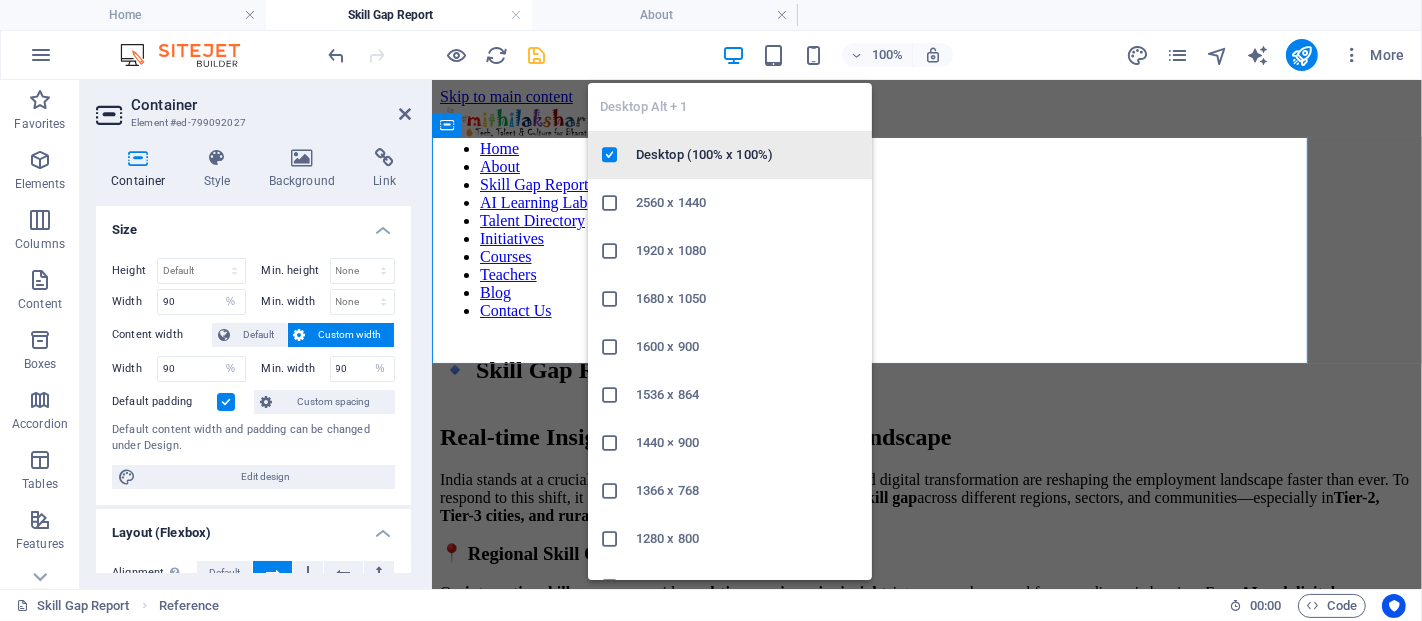 click on "Desktop (100% x 100%)" at bounding box center [748, 155] 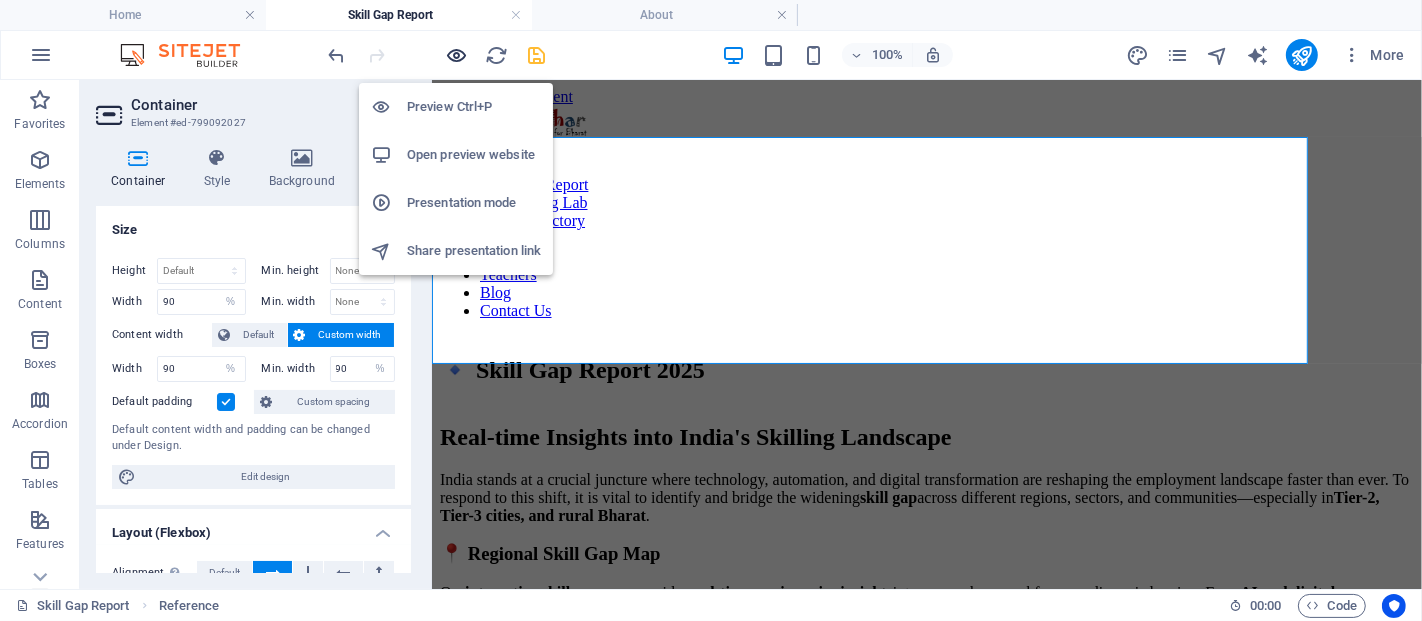click at bounding box center [457, 55] 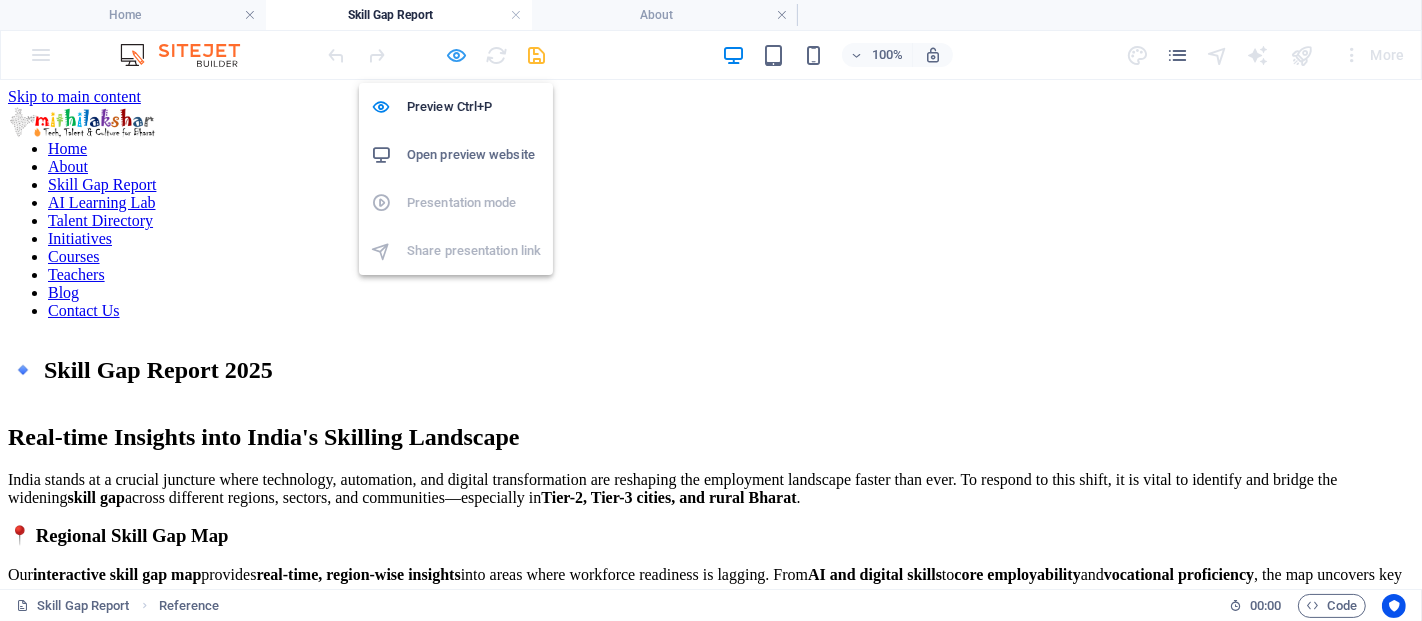 click at bounding box center (457, 55) 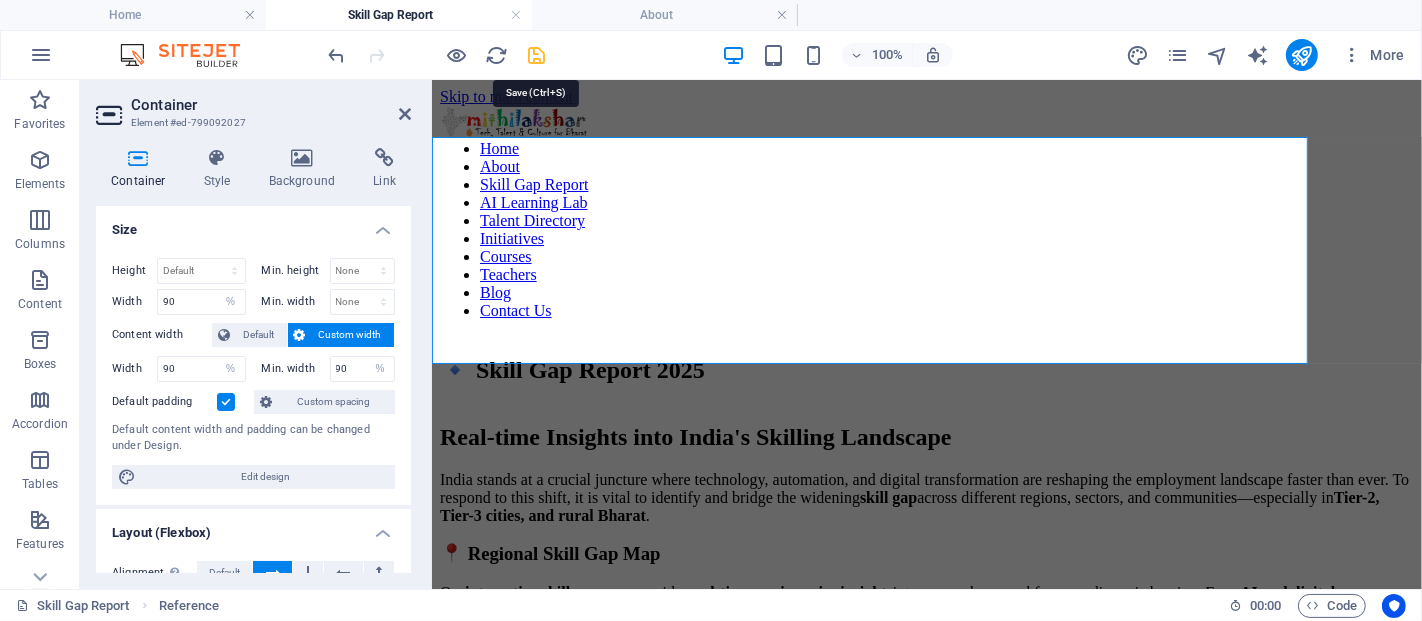 click at bounding box center (537, 55) 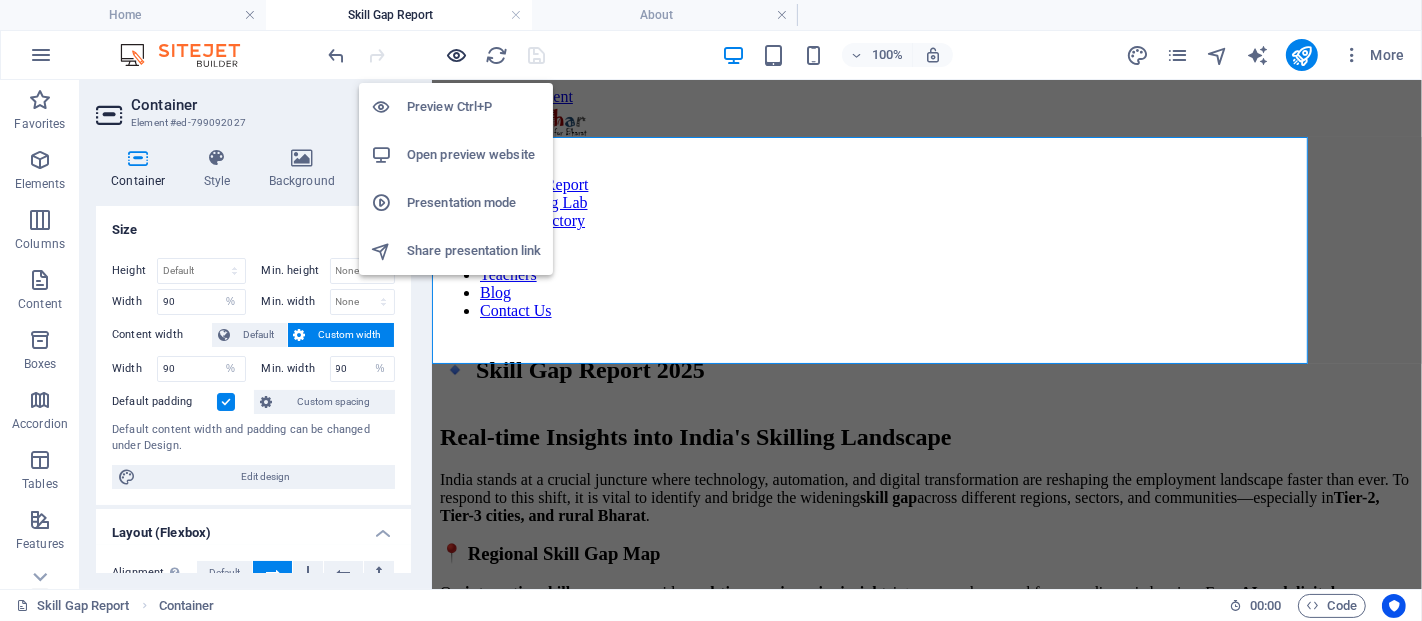click at bounding box center [457, 55] 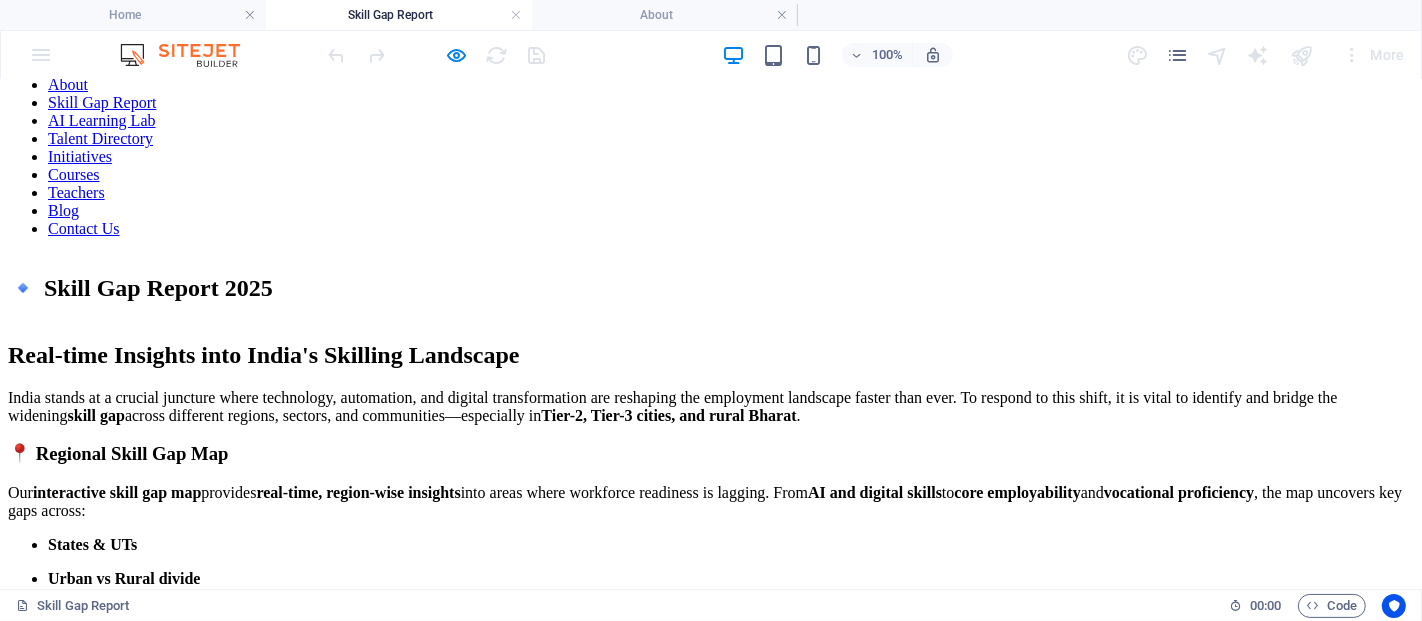 scroll, scrollTop: 0, scrollLeft: 0, axis: both 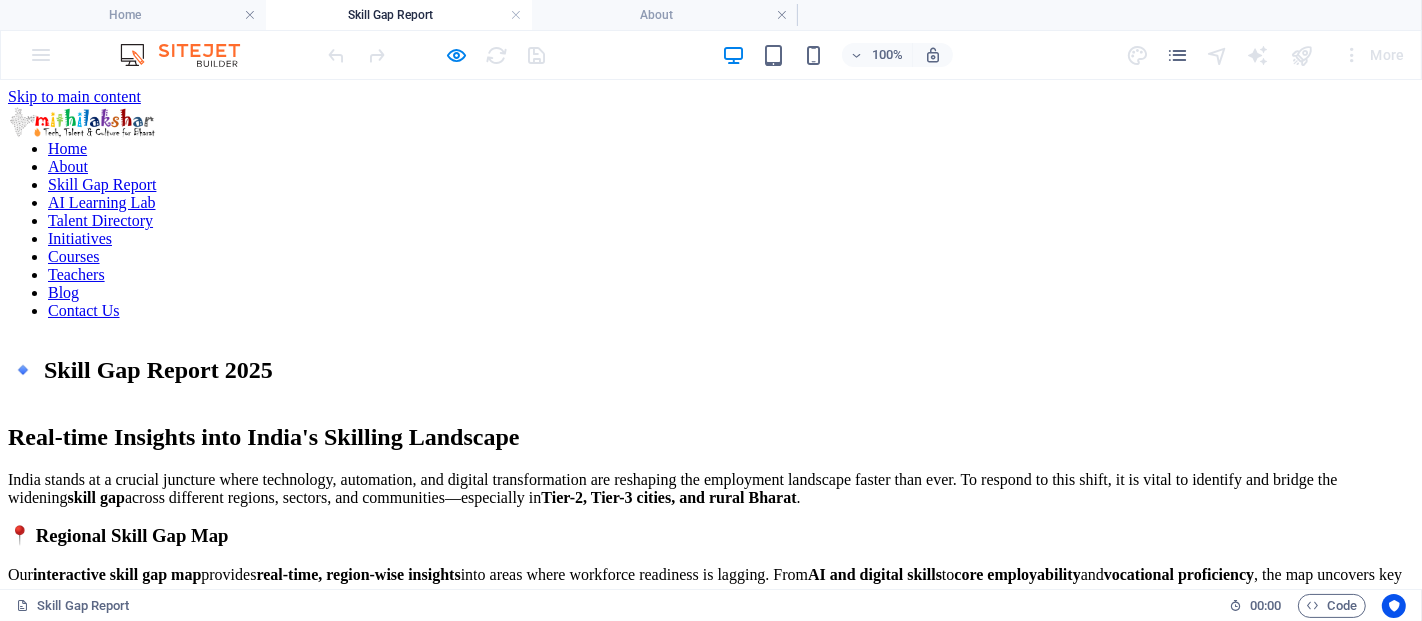 click on "Home About Skill Gap Report AI Learning Lab Talent Directory Initiatives Courses Teachers Blog Contact Us" at bounding box center (711, 212) 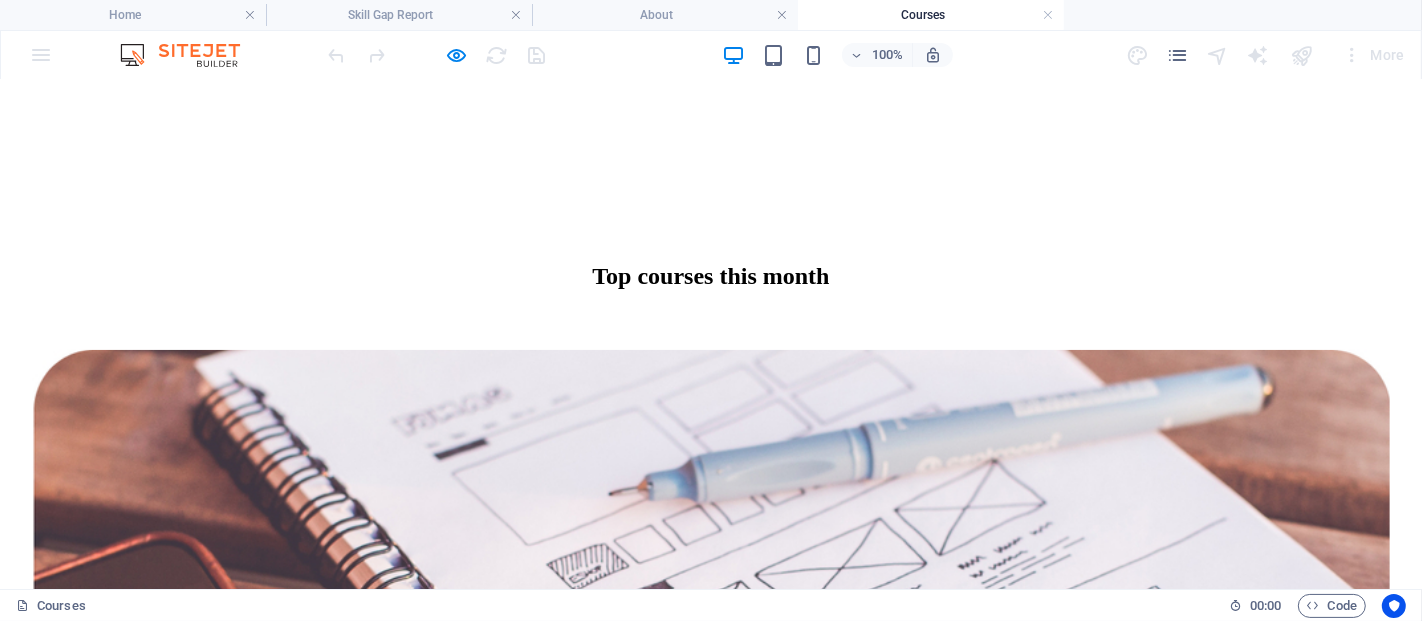 scroll, scrollTop: 0, scrollLeft: 0, axis: both 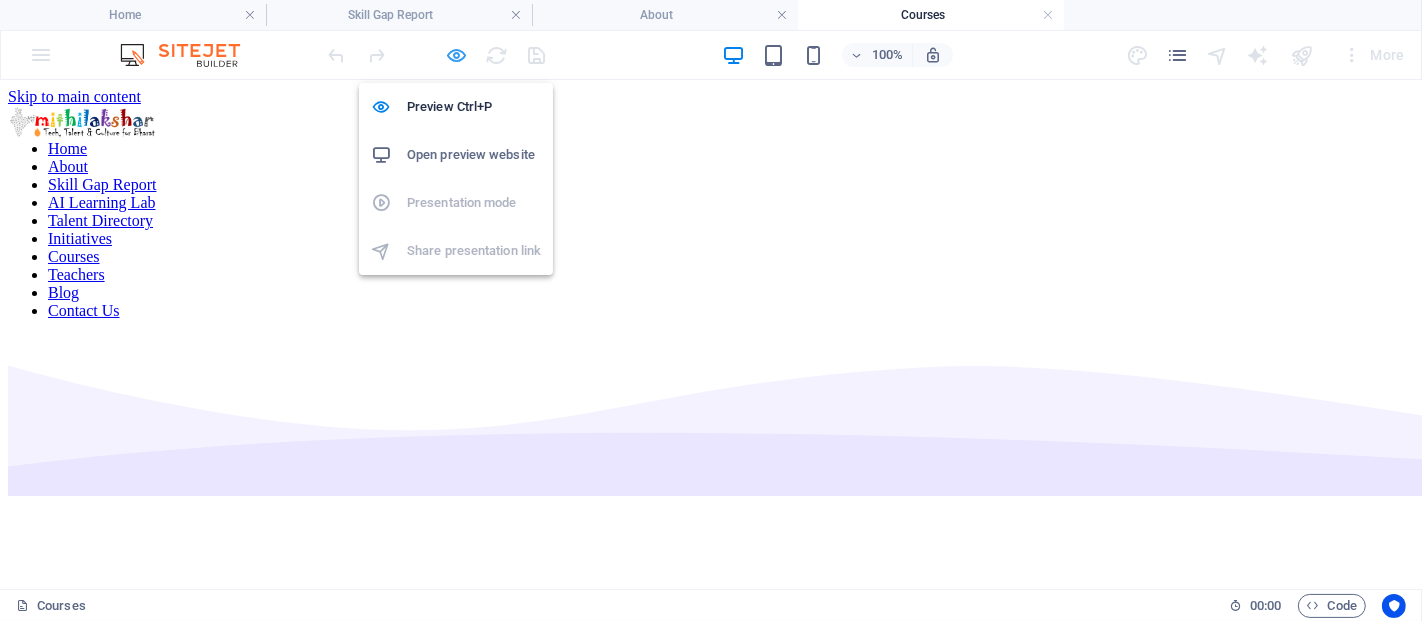 click at bounding box center (457, 55) 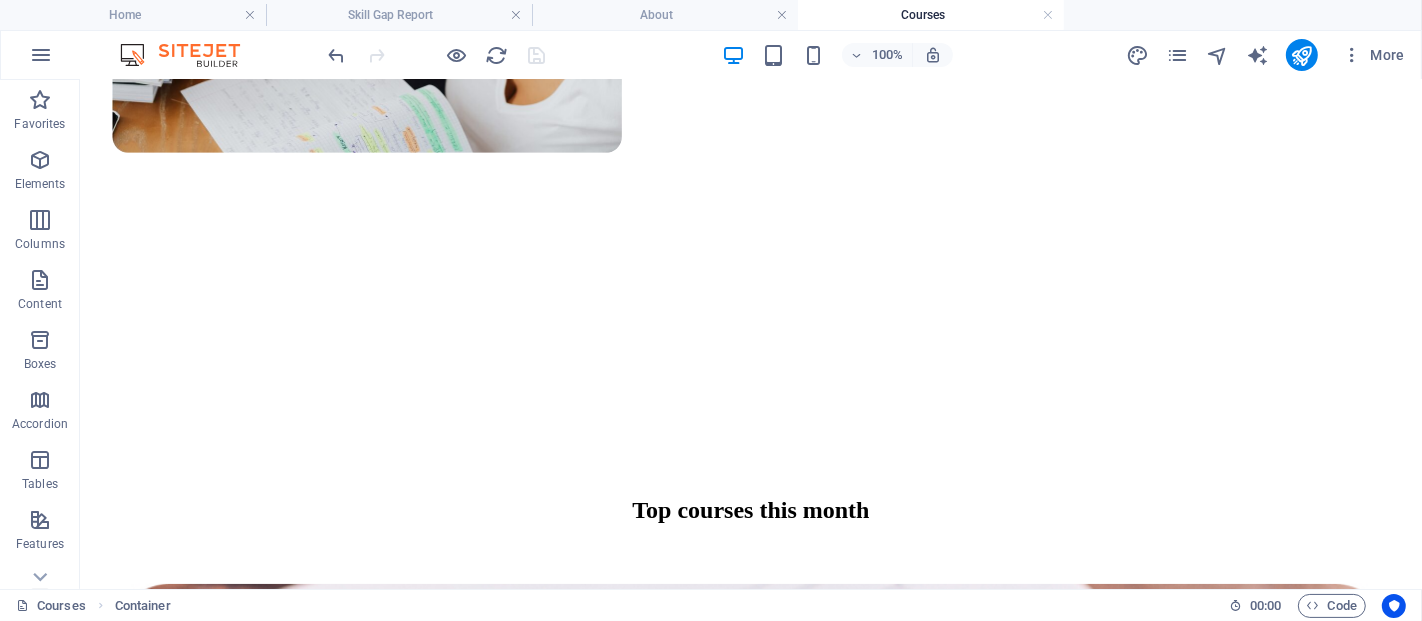 scroll, scrollTop: 0, scrollLeft: 0, axis: both 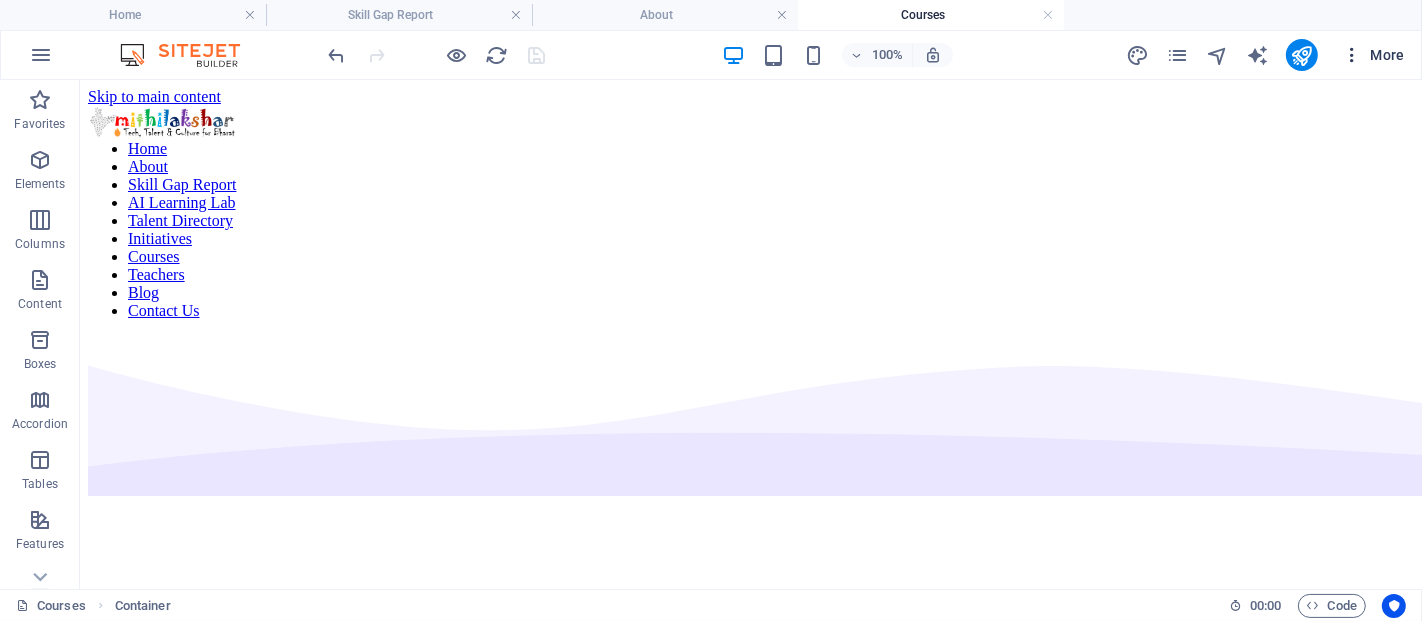 click at bounding box center (1352, 55) 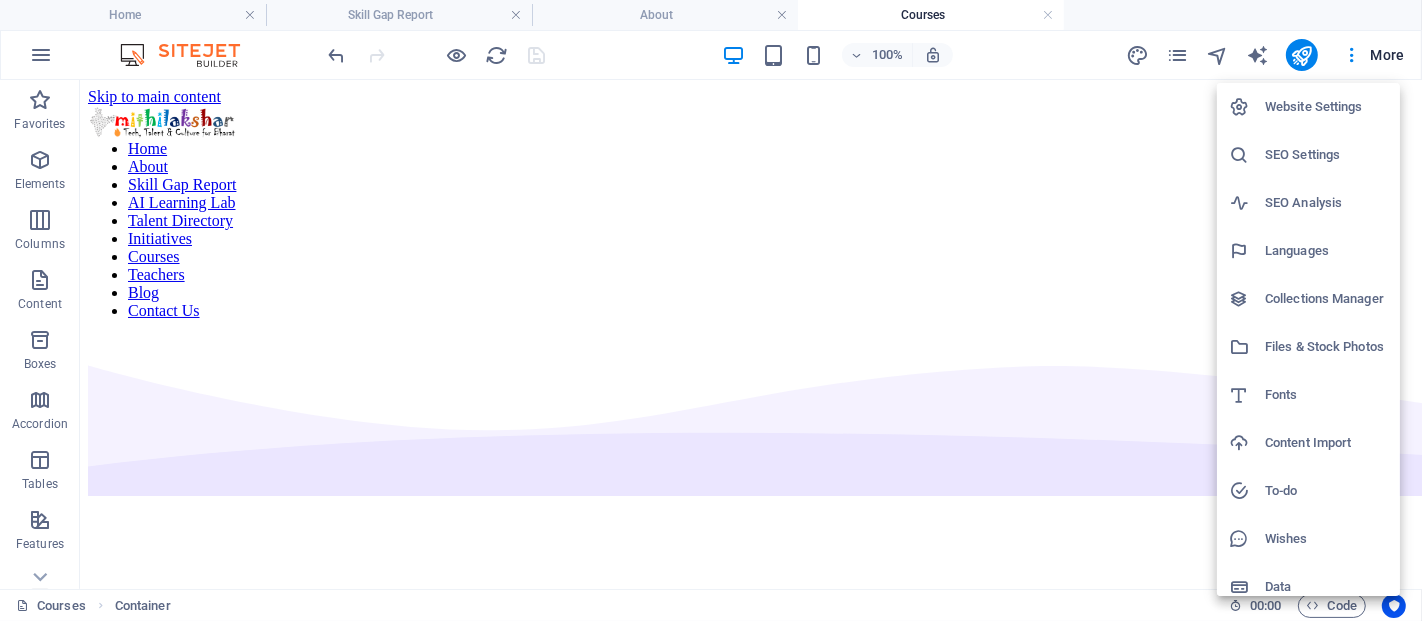 drag, startPoint x: 1415, startPoint y: 117, endPoint x: 1415, endPoint y: 130, distance: 13 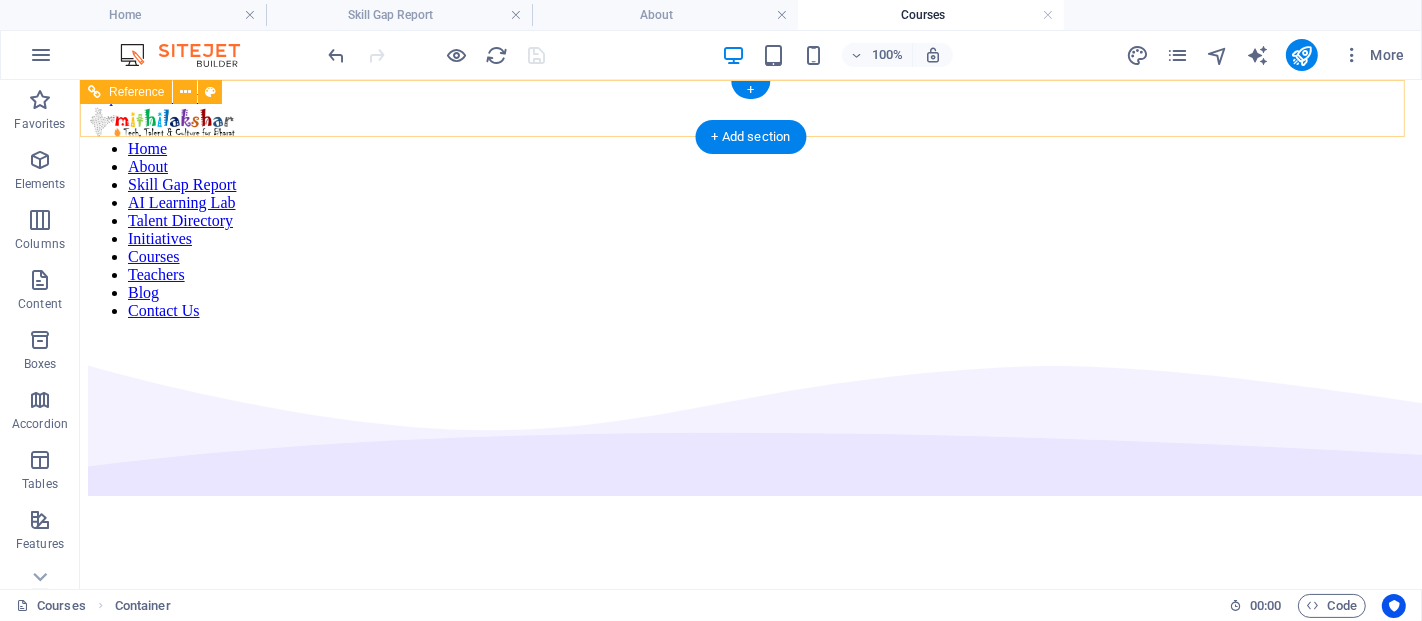 click at bounding box center [750, 114] 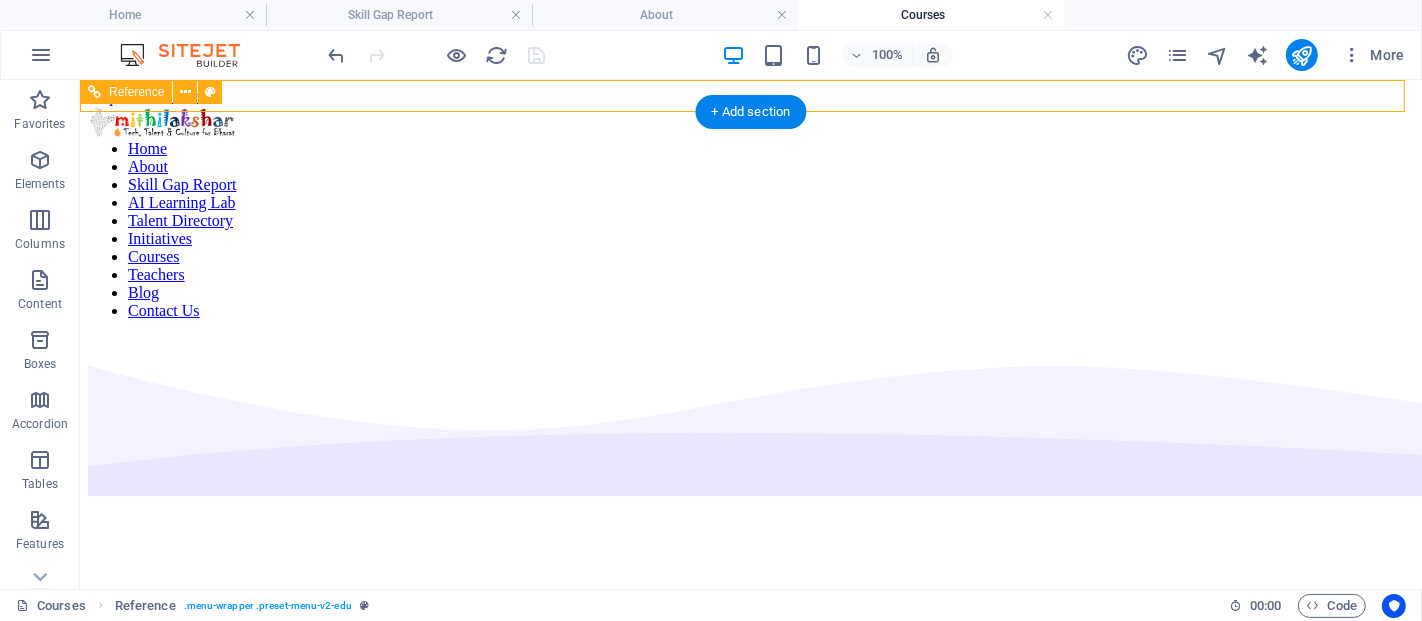 click on "Home About Skill Gap Report AI Learning Lab Talent Directory Initiatives Courses Teachers Blog Contact Us" at bounding box center (750, 229) 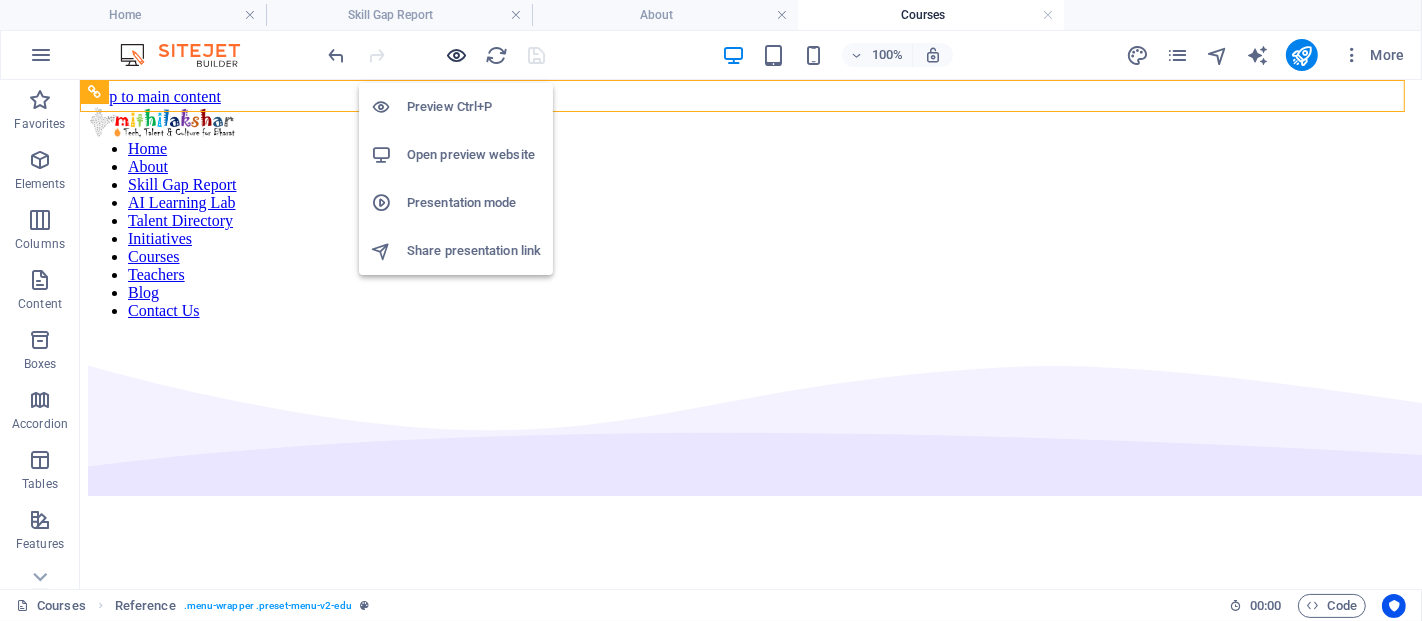 click at bounding box center (457, 55) 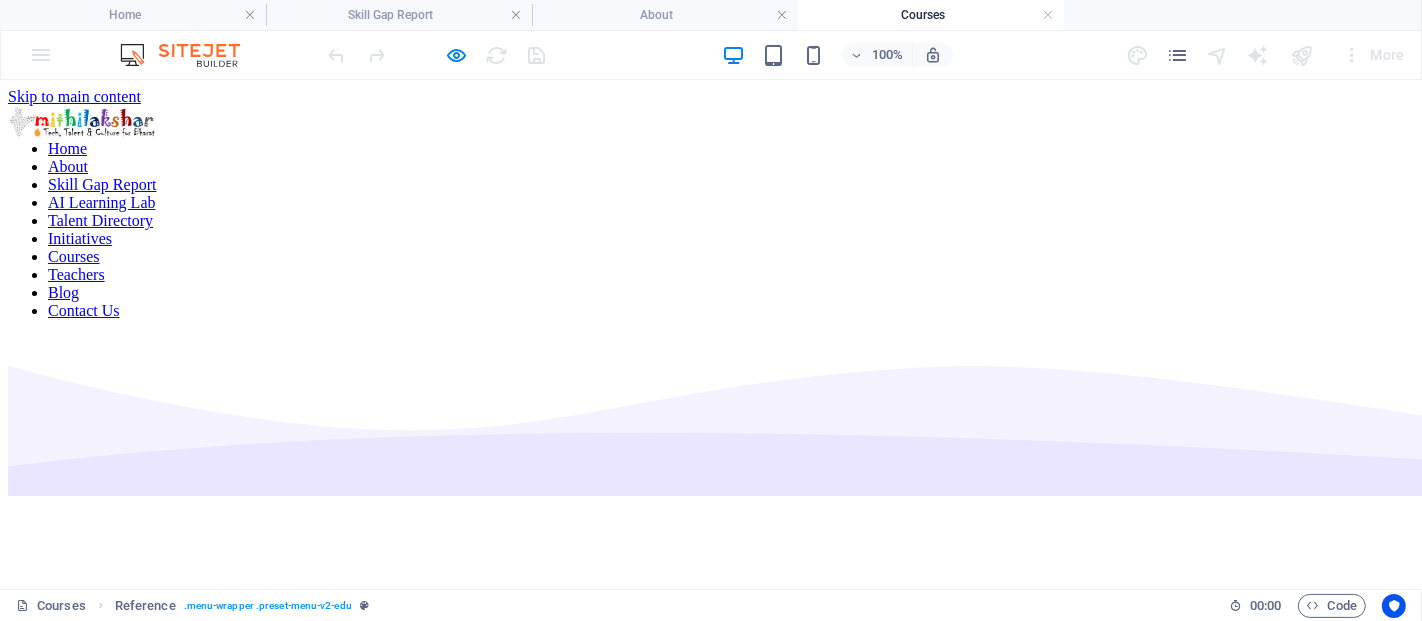 click on "Skill Gap Report" at bounding box center (102, 183) 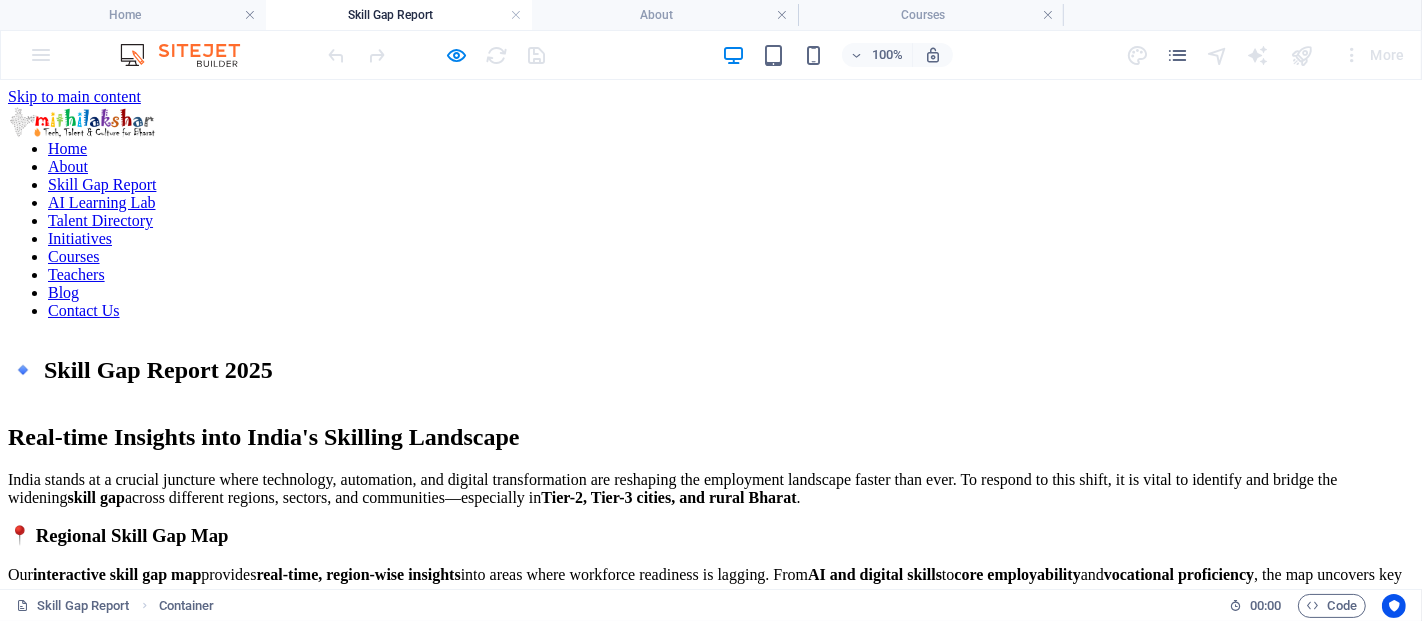 click on "🔹 Skill Gap Report 2025" at bounding box center (640, 369) 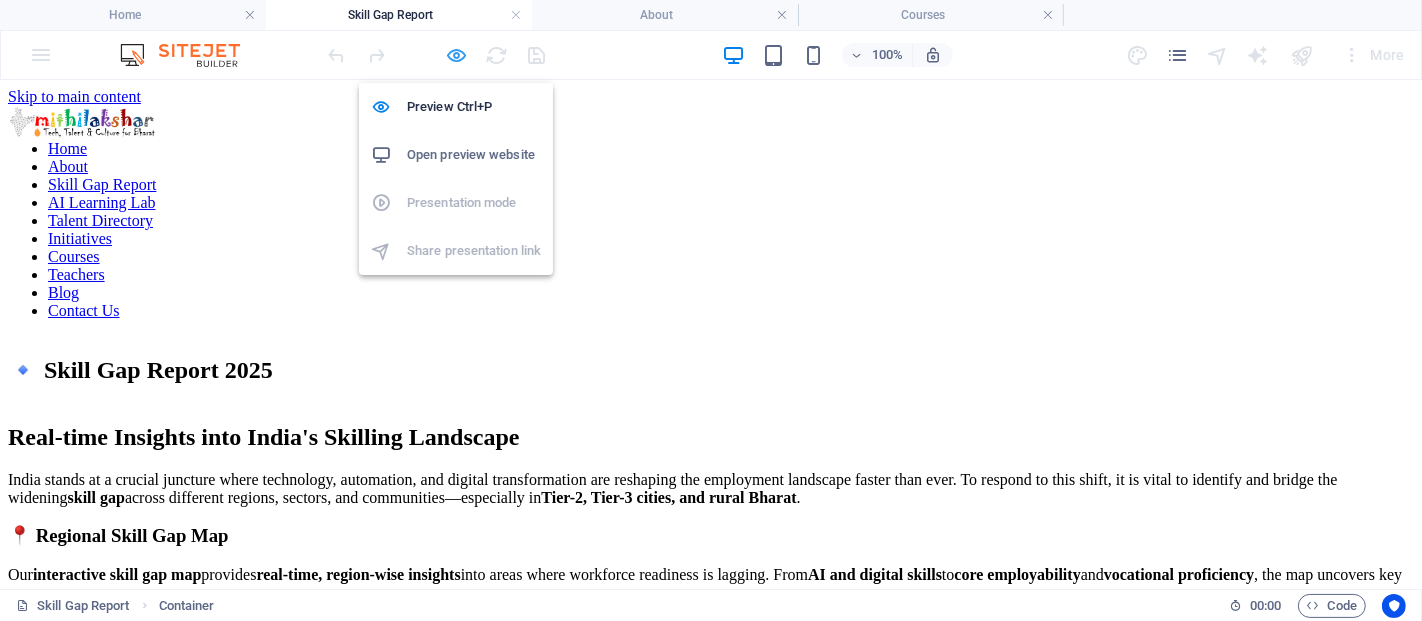 click at bounding box center (457, 55) 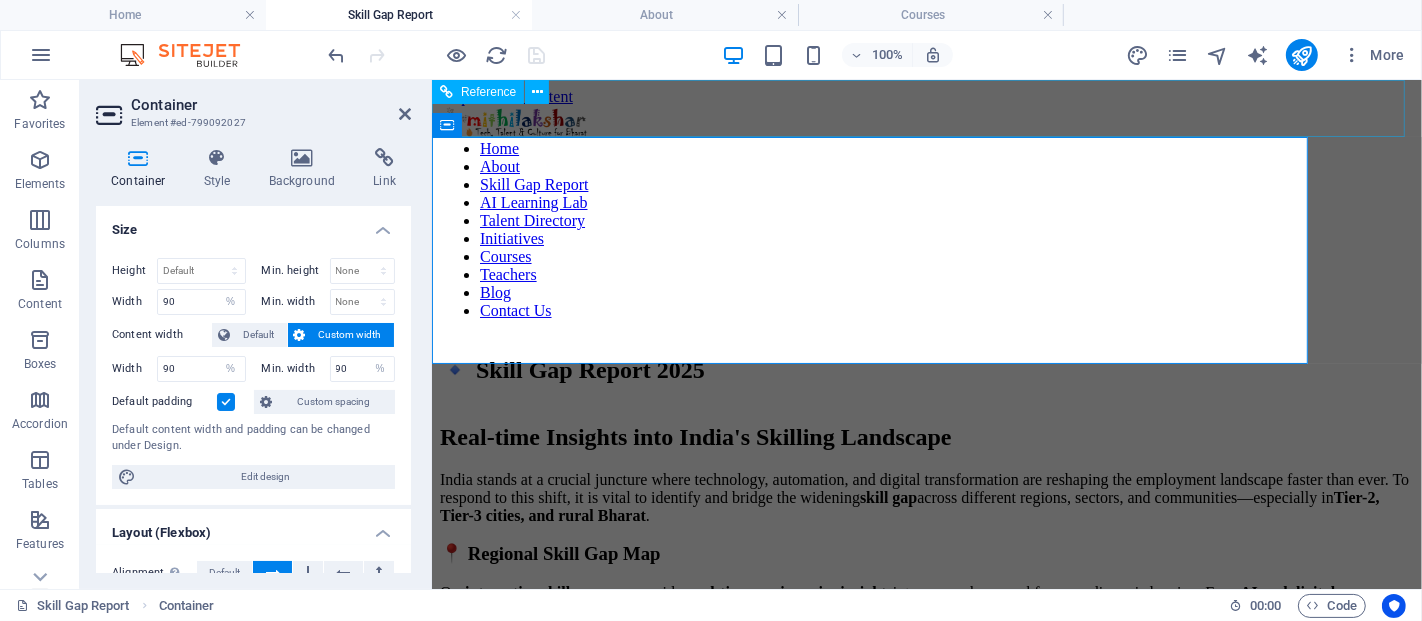 click at bounding box center [926, 114] 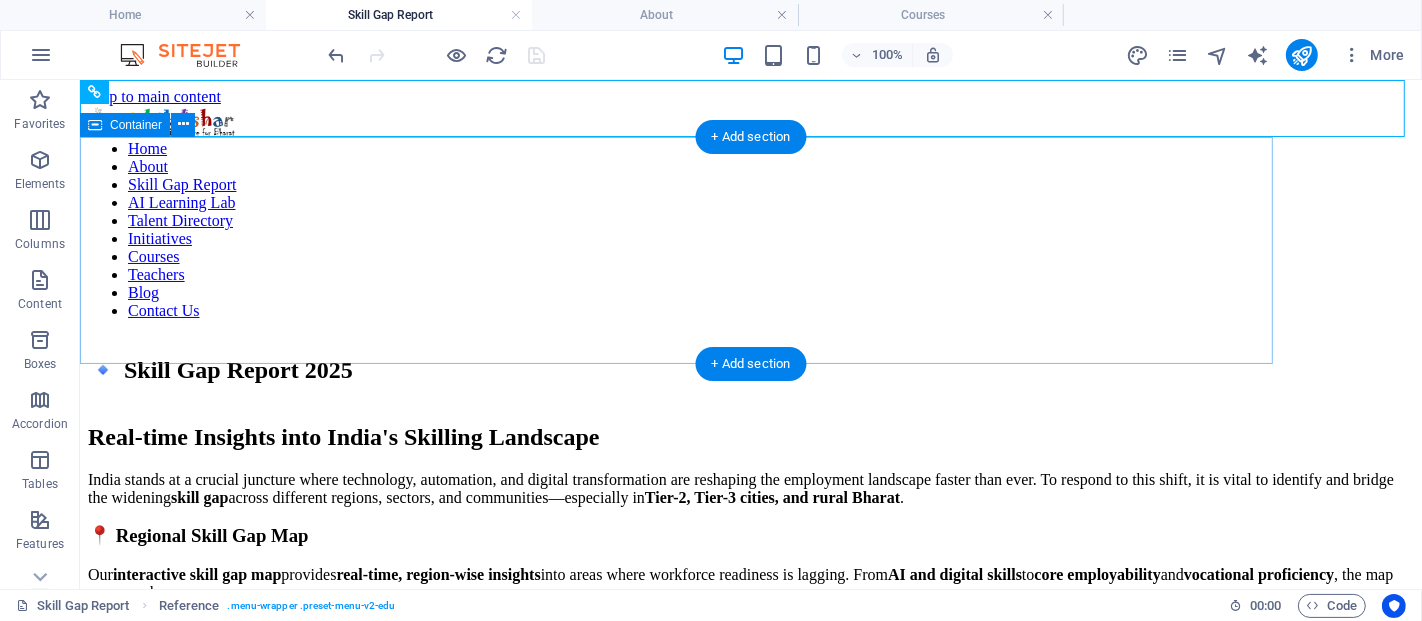 click on "🔹 Skill Gap Report 2025" at bounding box center (683, 369) 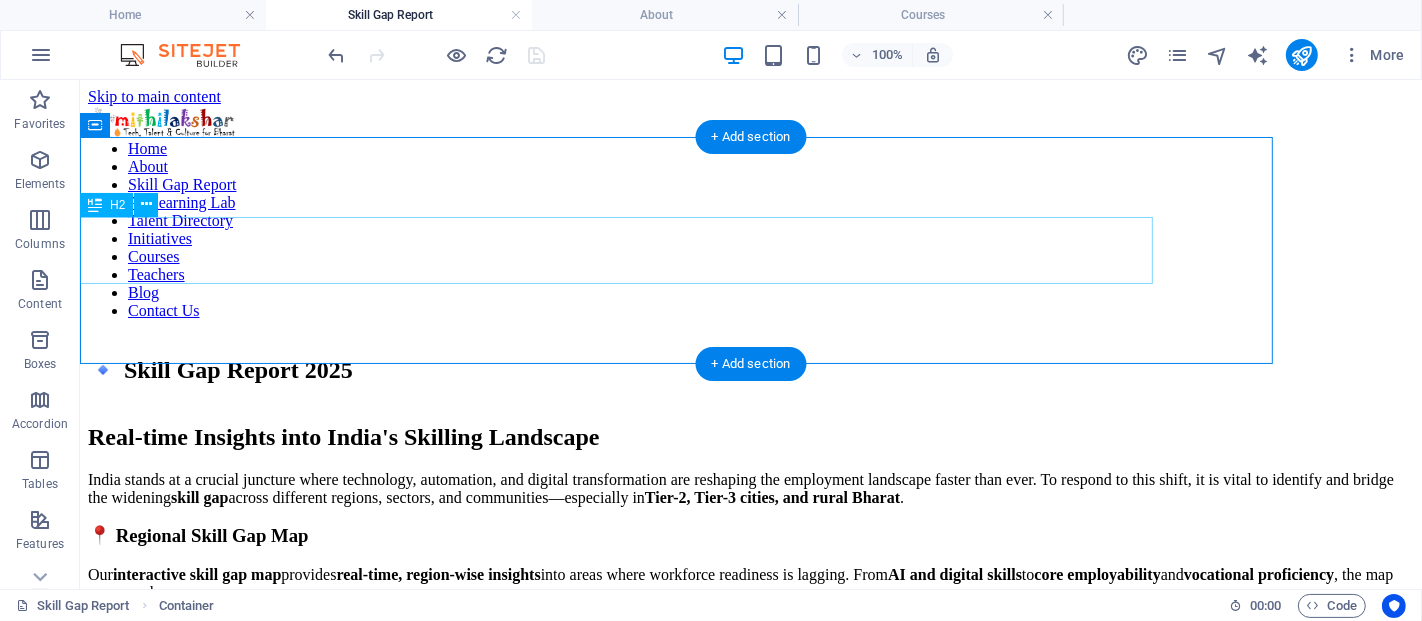 click on "🔹 Skill Gap Report 2025" at bounding box center [624, 369] 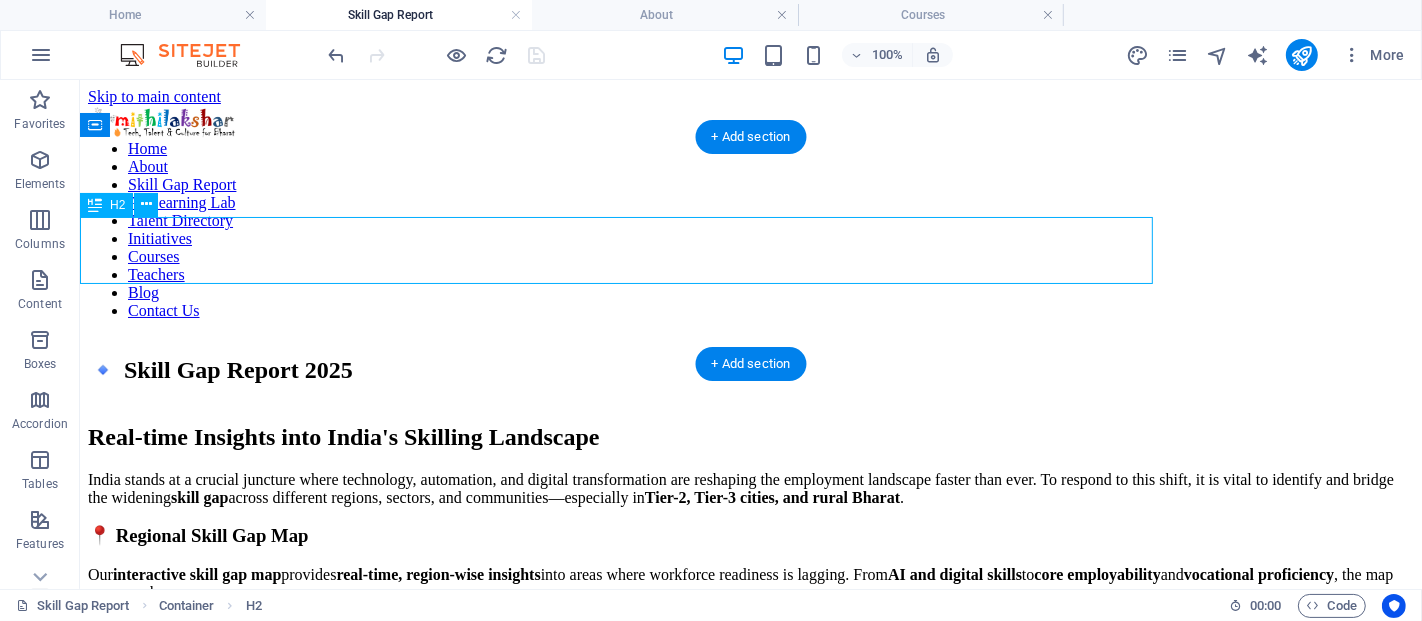 click on "🔹 Skill Gap Report 2025" at bounding box center [624, 369] 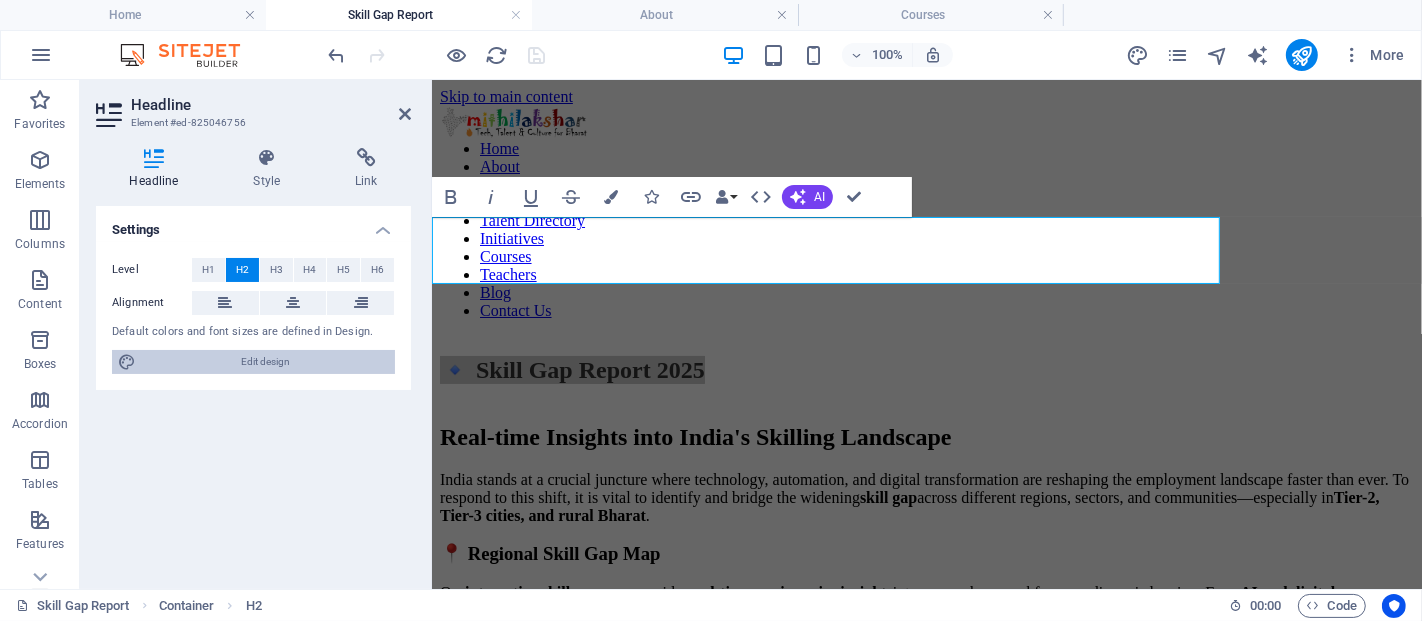 click on "Edit design" at bounding box center (265, 362) 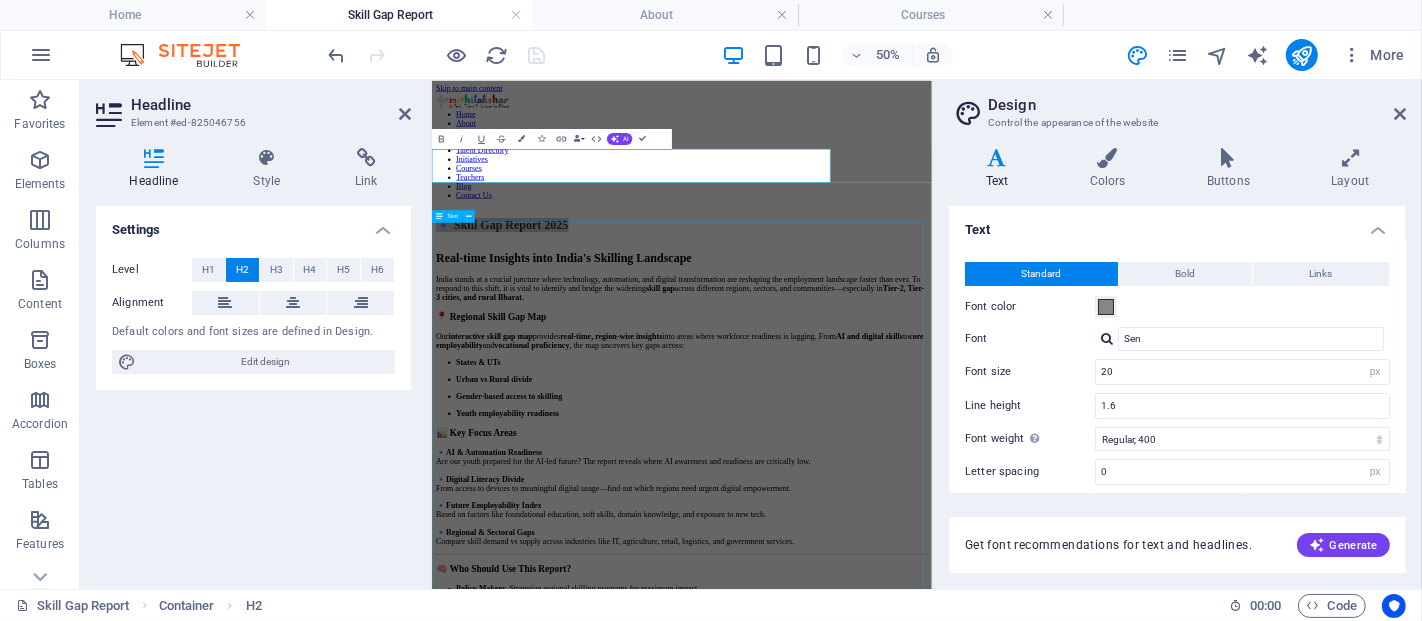 click on "Real-time Insights into India's Skilling Landscape India stands at a crucial juncture where technology, automation, and digital transformation are reshaping the employment landscape faster than ever. To respond to this shift, it is vital to identify and bridge the widening  skill gap  across different regions, sectors, and communities—especially in  Tier-2, Tier-3 cities, and rural Bharat . 📍 Regional Skill Gap Map Our  interactive skill gap map  provides  real-time, region-wise insights  into areas where workforce readiness is lagging. From  AI and digital skills  to  core employability  and  vocational proficiency , the map uncovers key gaps across: States & UTs Urban vs Rural divide Gender-based access to skilling Youth employability readiness 📊 Key Focus Areas 🔹  AI & Automation Readiness Are our youth prepared for the AI-led future? The report reveals where AI awareness and readiness are critically low. 🔹  Digital Literacy Divide 🔹  Future Employability Index 🔹  Policy Makers . 🔍" at bounding box center [931, 933] 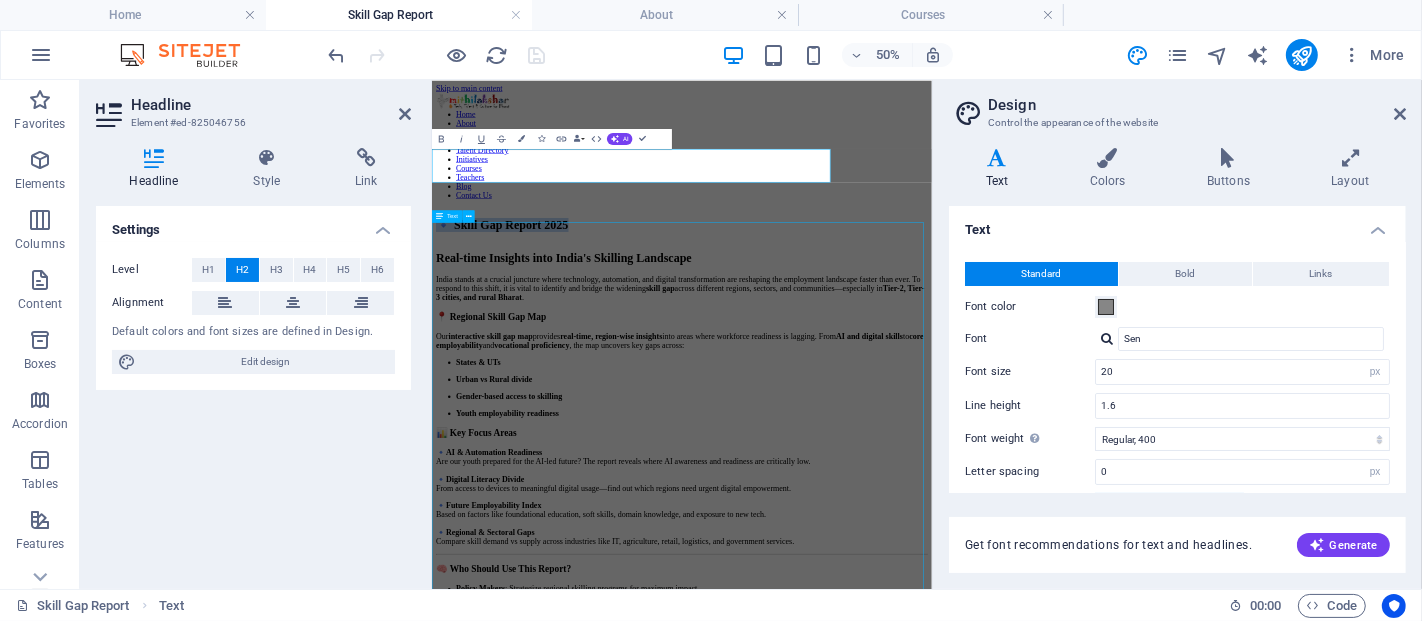 click on "Real-time Insights into India's Skilling Landscape India stands at a crucial juncture where technology, automation, and digital transformation are reshaping the employment landscape faster than ever. To respond to this shift, it is vital to identify and bridge the widening  skill gap  across different regions, sectors, and communities—especially in  Tier-2, Tier-3 cities, and rural Bharat . 📍 Regional Skill Gap Map Our  interactive skill gap map  provides  real-time, region-wise insights  into areas where workforce readiness is lagging. From  AI and digital skills  to  core employability  and  vocational proficiency , the map uncovers key gaps across: States & UTs Urban vs Rural divide Gender-based access to skilling Youth employability readiness 📊 Key Focus Areas 🔹  AI & Automation Readiness Are our youth prepared for the AI-led future? The report reveals where AI awareness and readiness are critically low. 🔹  Digital Literacy Divide 🔹  Future Employability Index 🔹  Policy Makers . 🔍" at bounding box center (931, 933) 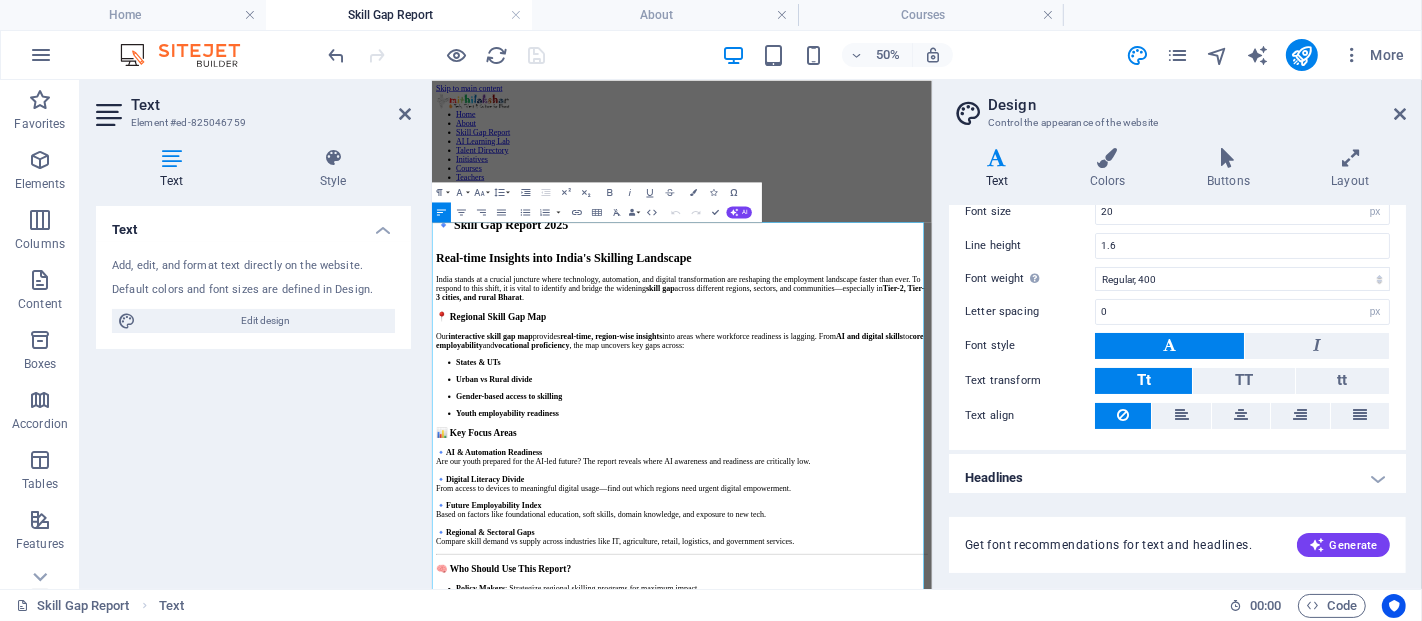 scroll, scrollTop: 162, scrollLeft: 0, axis: vertical 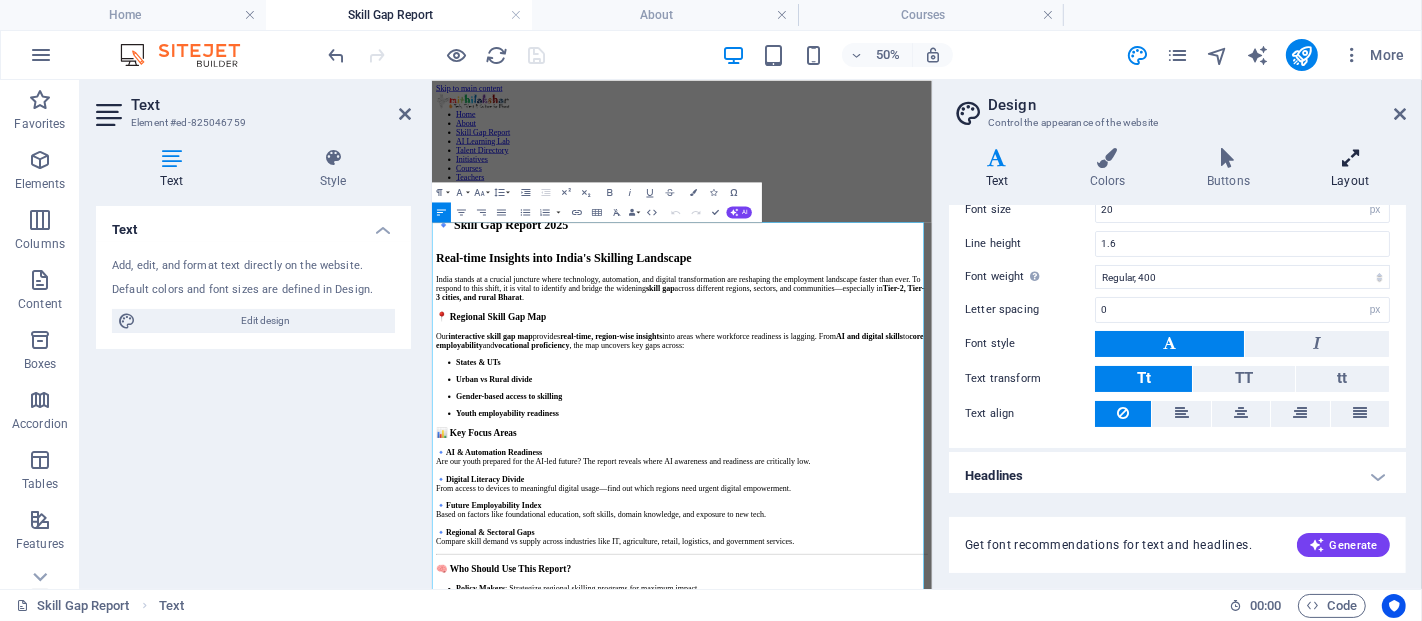 click at bounding box center (1350, 158) 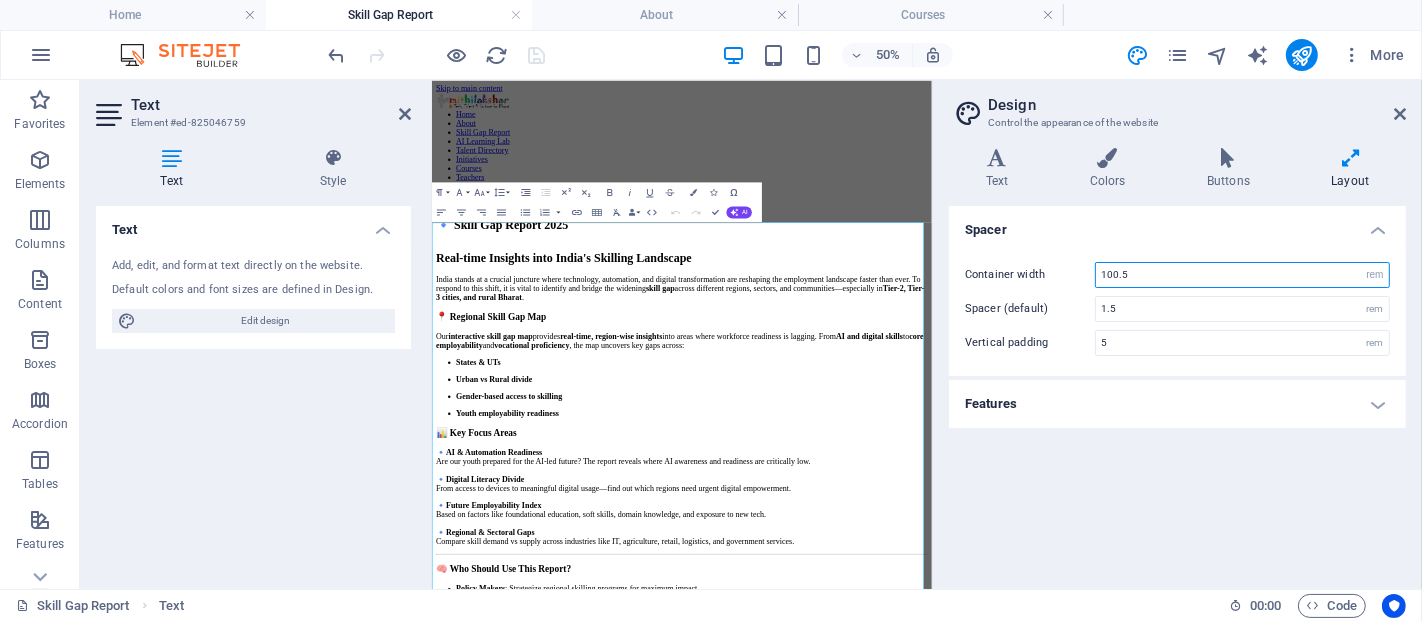 click on "100.5" at bounding box center [1242, 275] 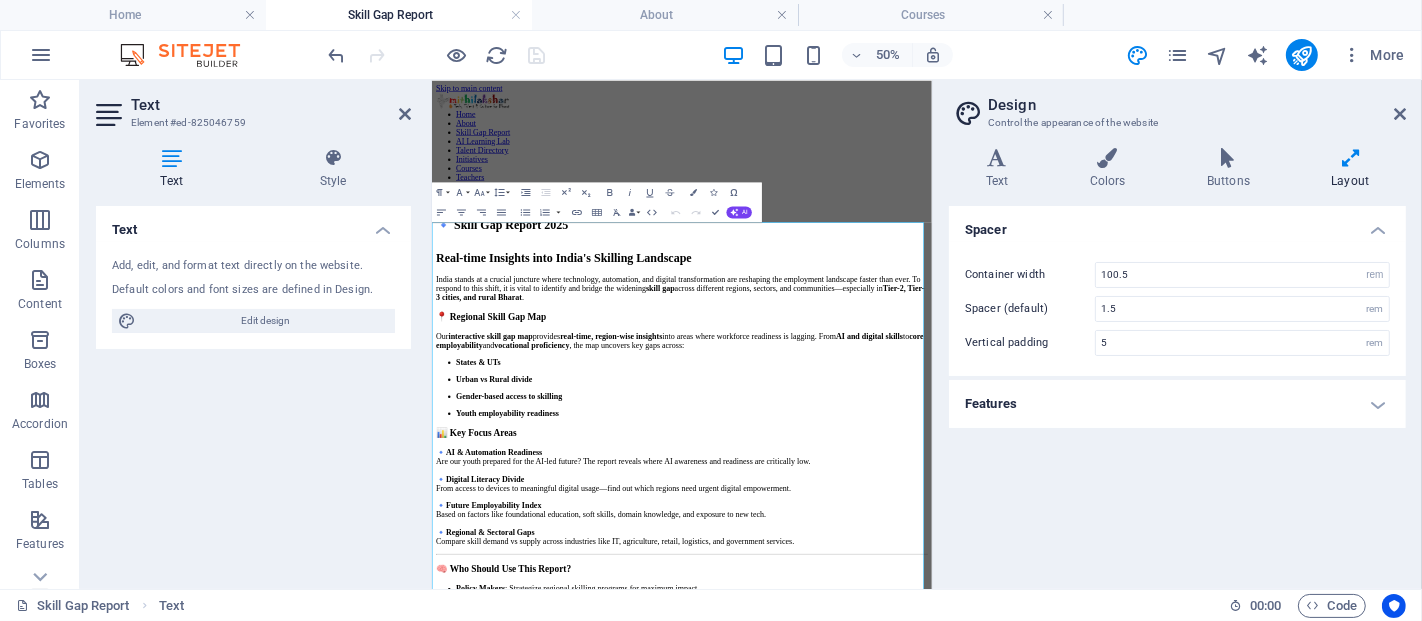 click on "Features" at bounding box center [1177, 404] 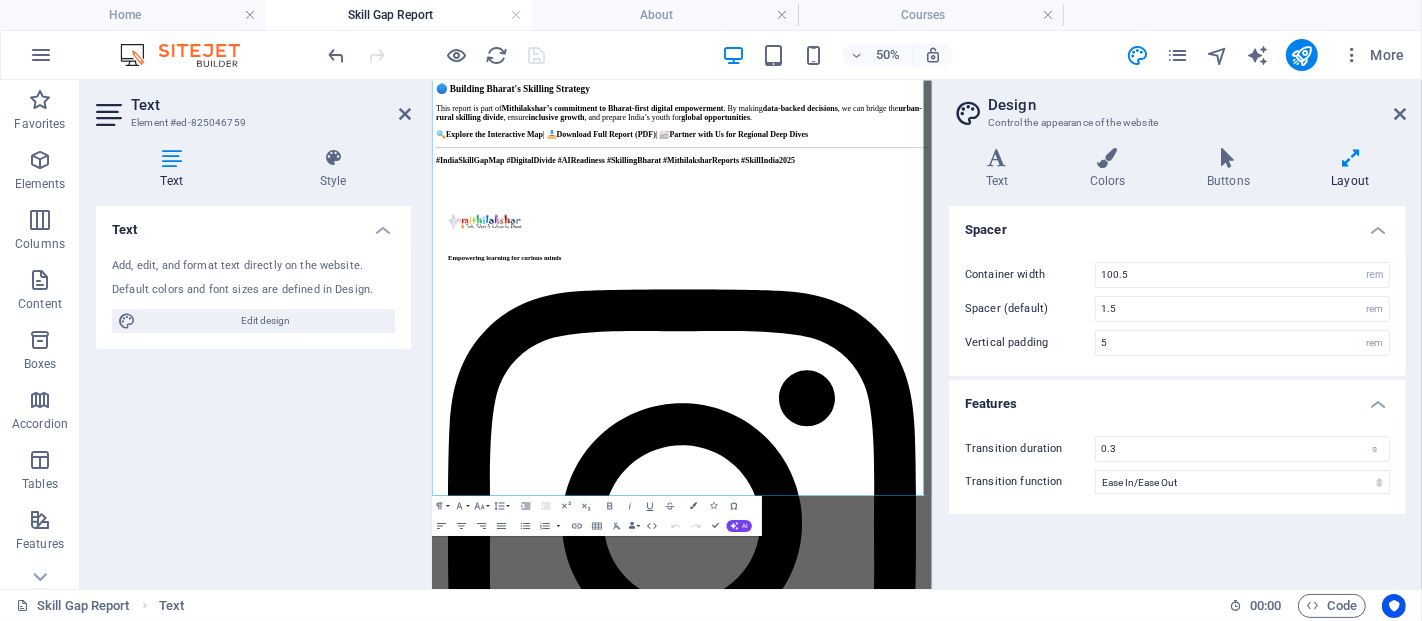 scroll, scrollTop: 0, scrollLeft: 0, axis: both 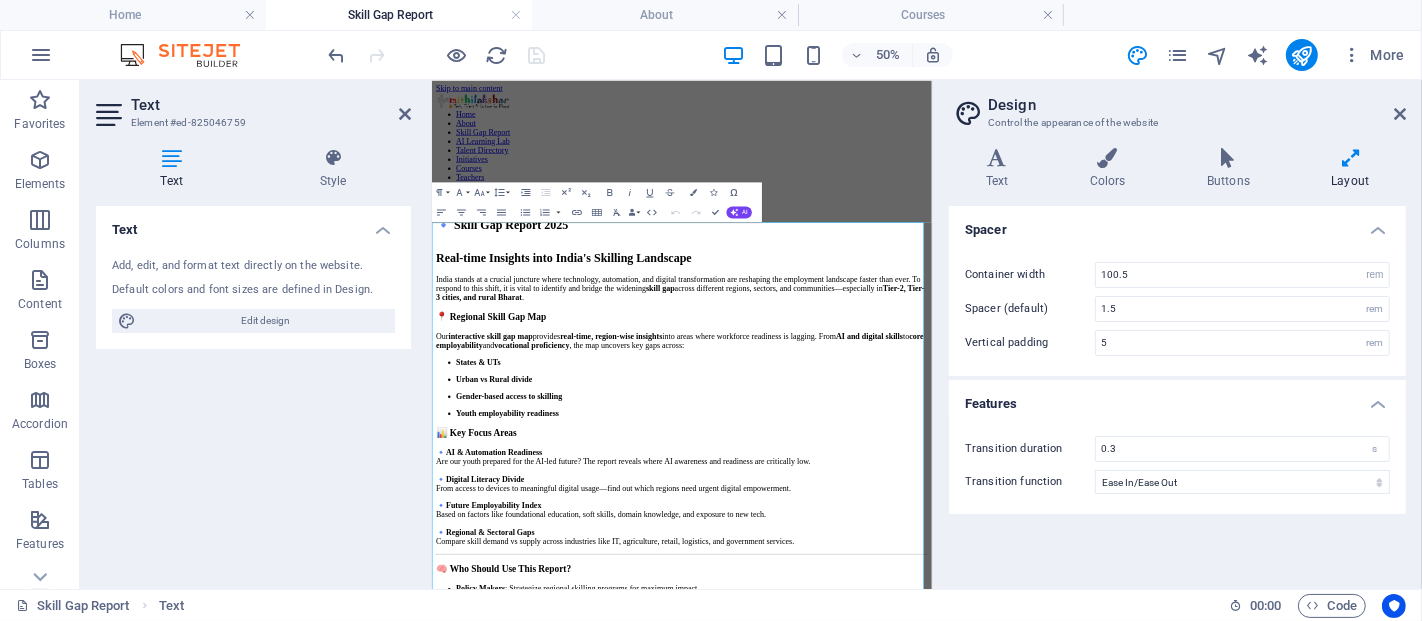 drag, startPoint x: 1423, startPoint y: 487, endPoint x: 1392, endPoint y: 354, distance: 136.565 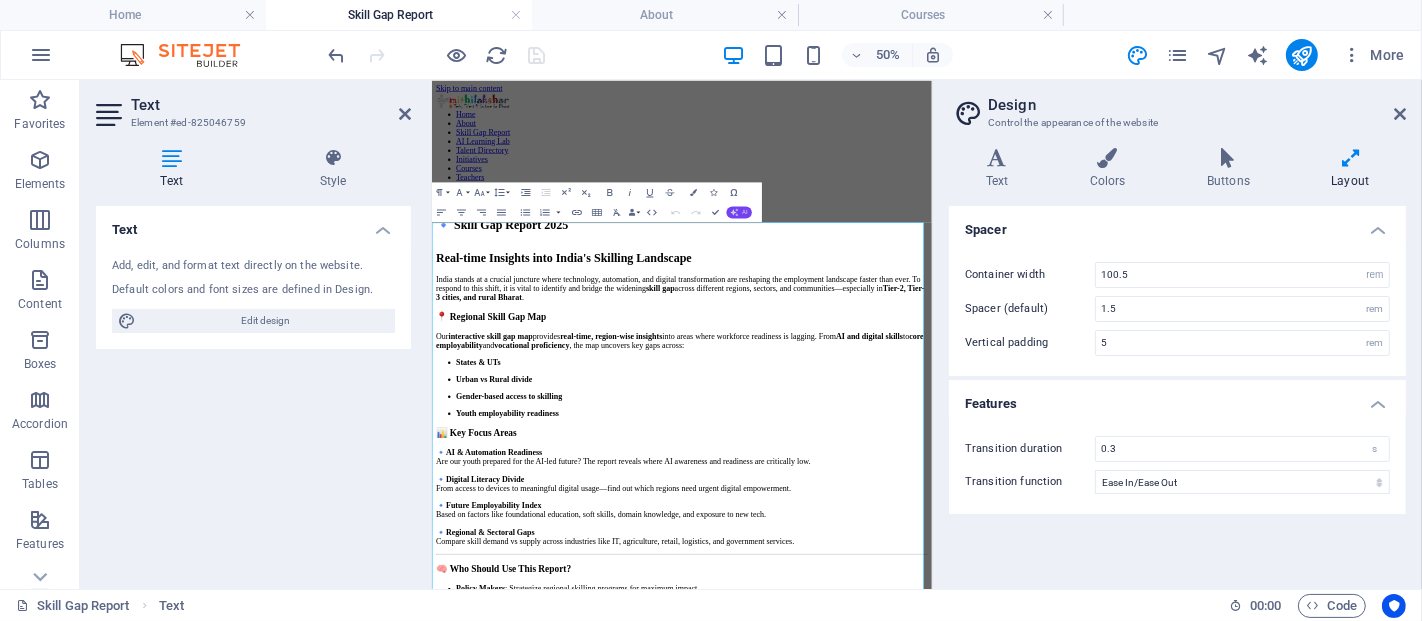 click on "AI" at bounding box center (740, 212) 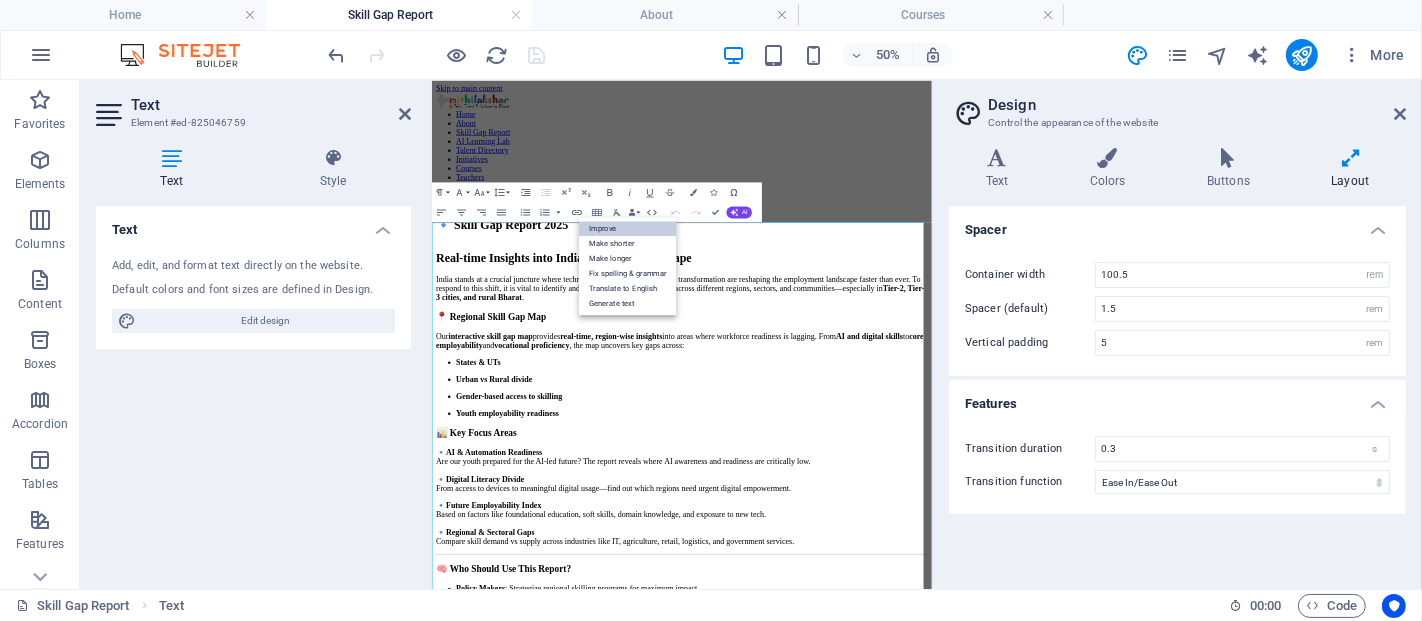 click on "Improve" at bounding box center [628, 228] 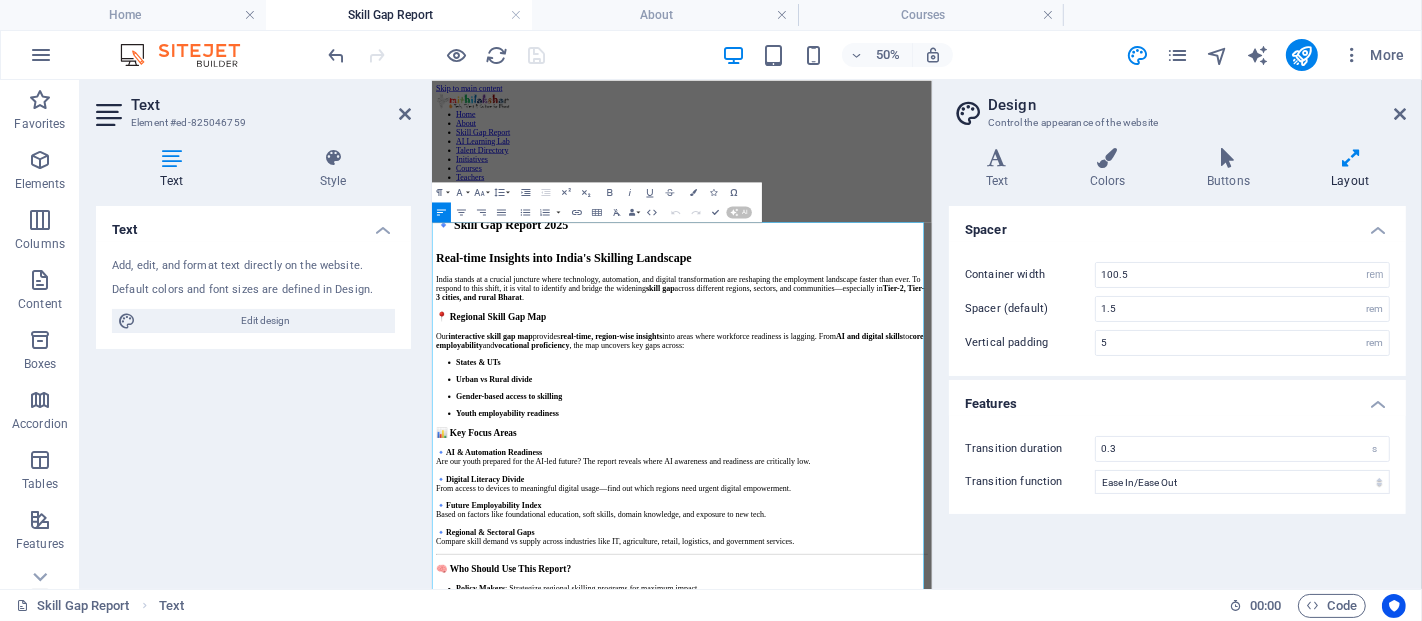 type 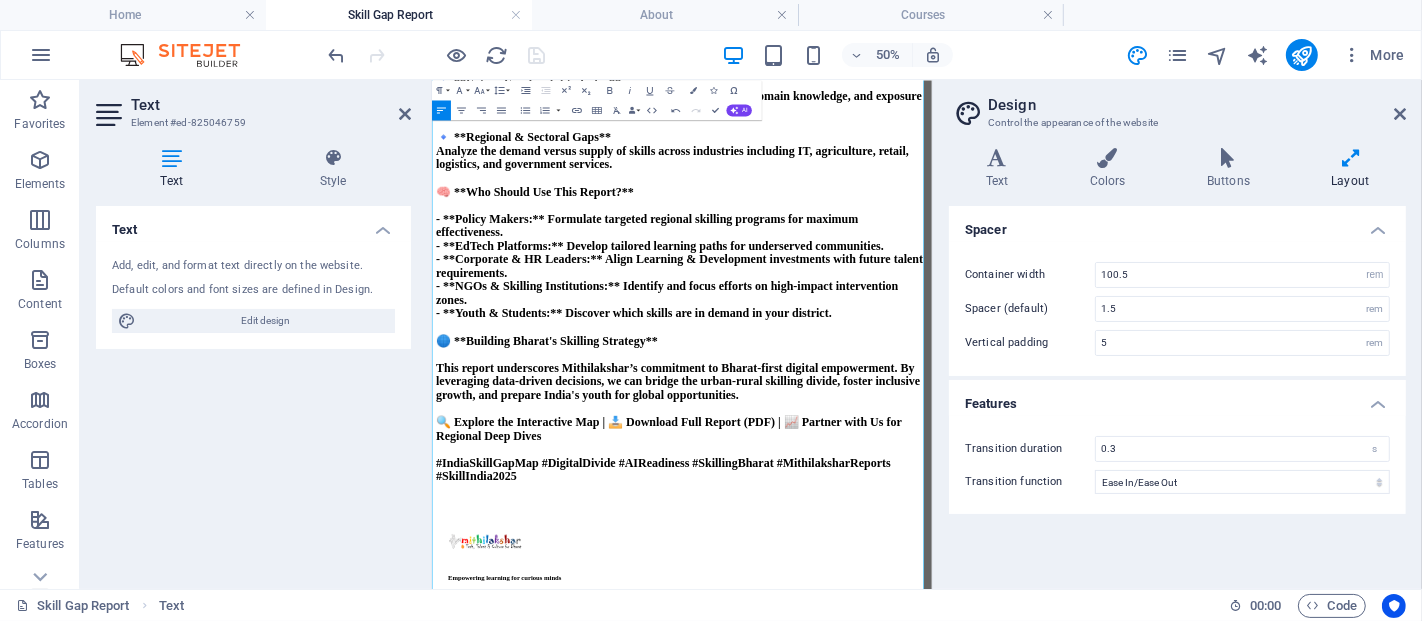 scroll, scrollTop: 0, scrollLeft: 0, axis: both 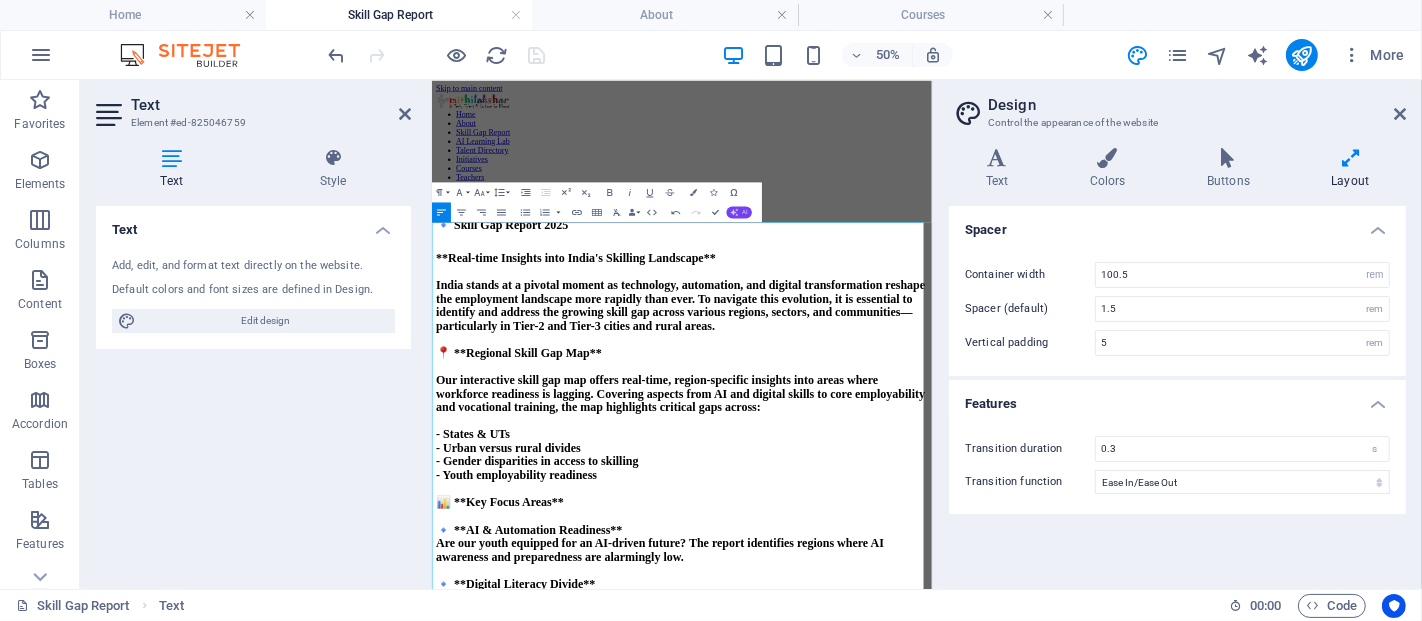 click 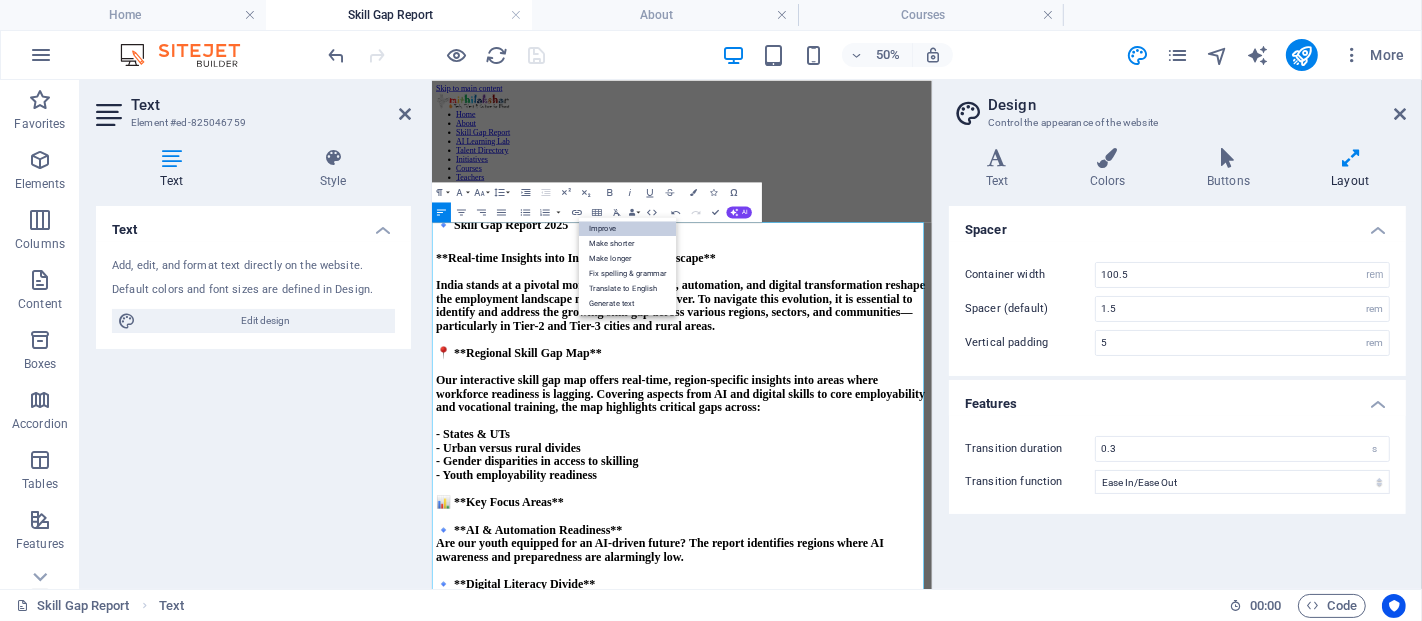 click on "Improve" at bounding box center (628, 228) 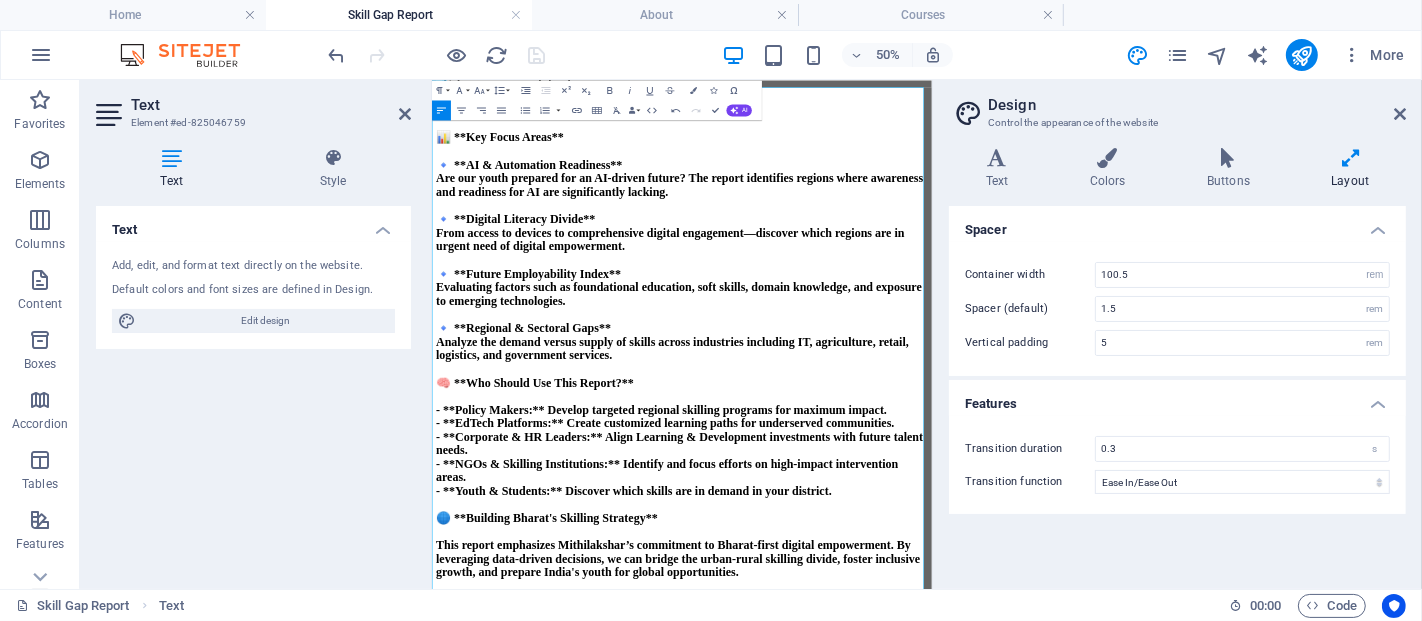 scroll, scrollTop: 0, scrollLeft: 0, axis: both 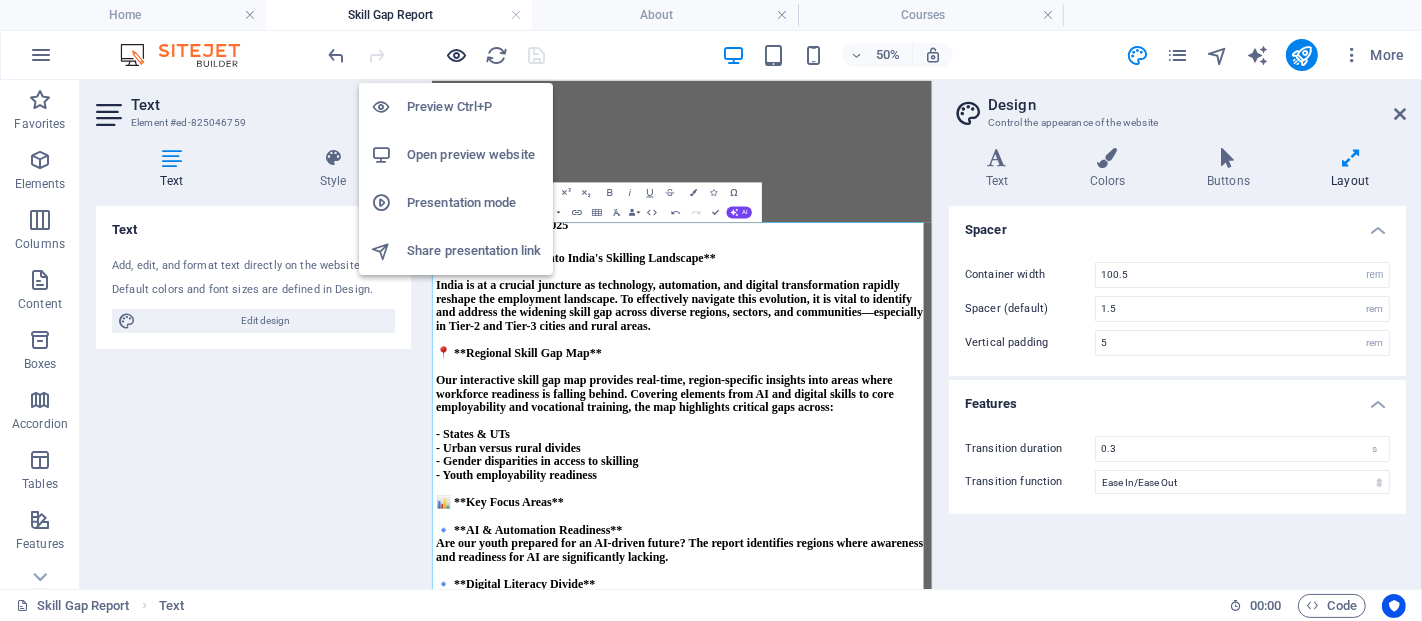 click at bounding box center (457, 55) 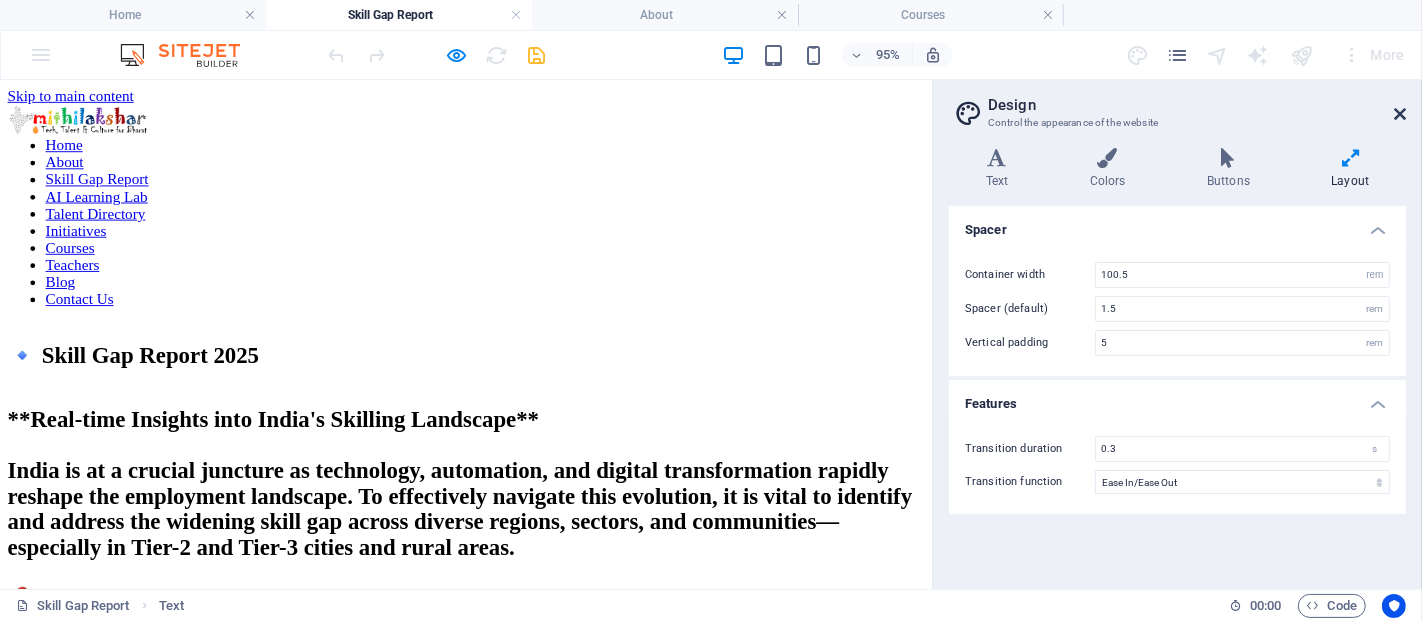 click at bounding box center [1400, 114] 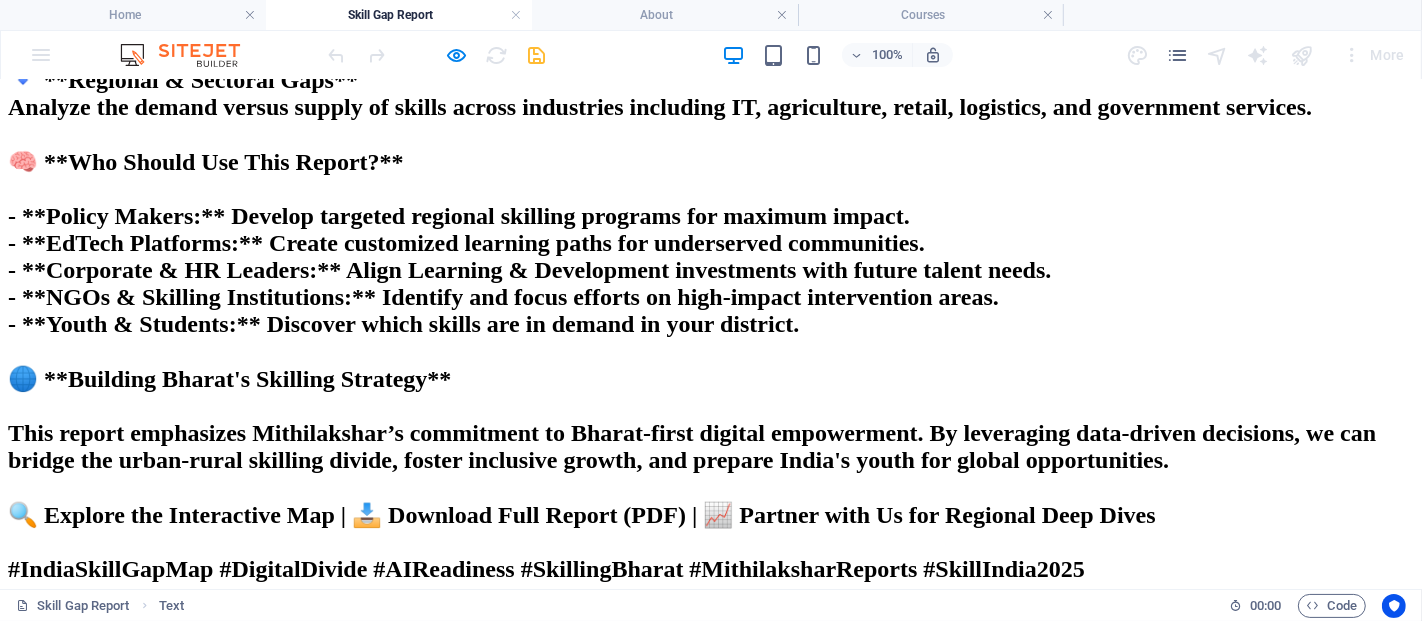 scroll, scrollTop: 0, scrollLeft: 0, axis: both 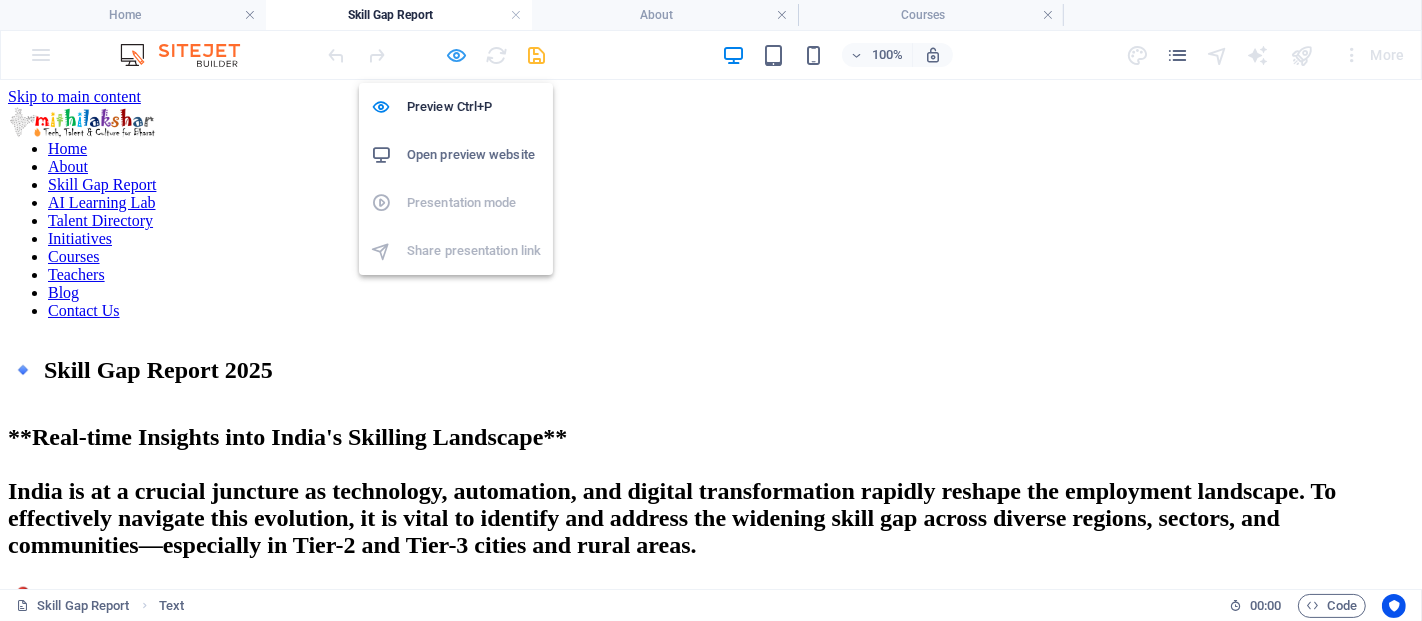 click at bounding box center [457, 55] 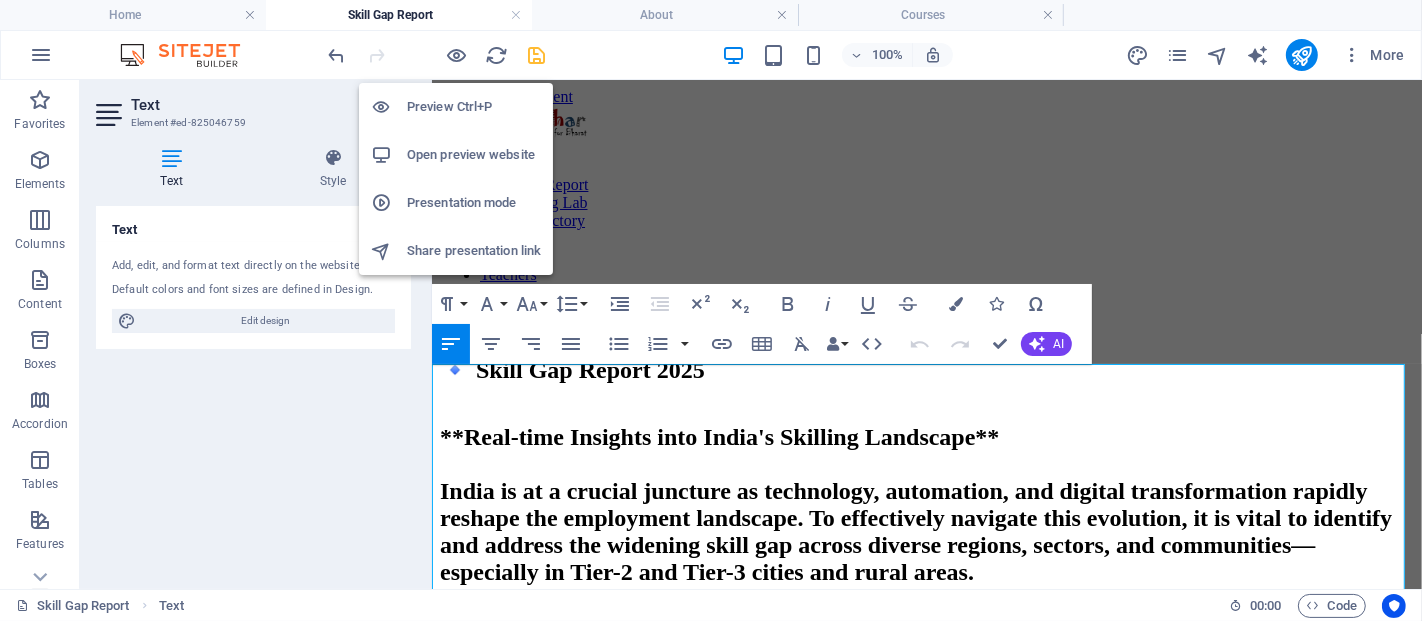 click on "Open preview website" at bounding box center (474, 155) 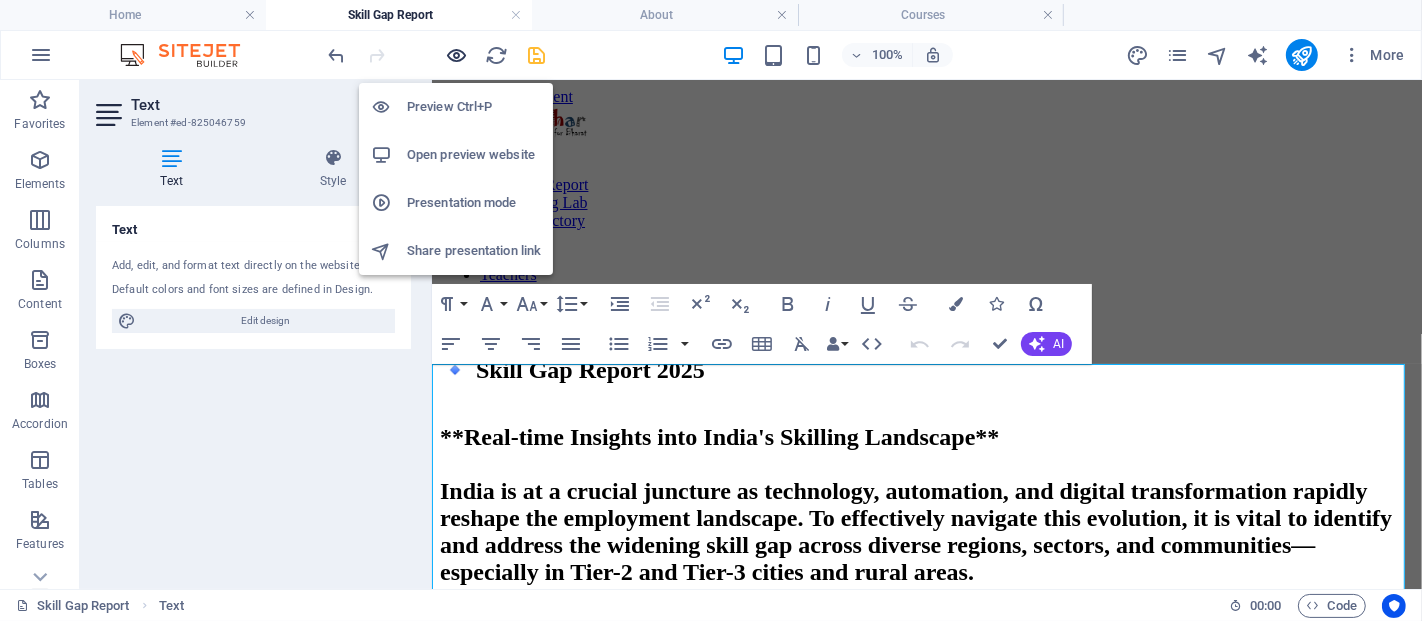 click at bounding box center (457, 55) 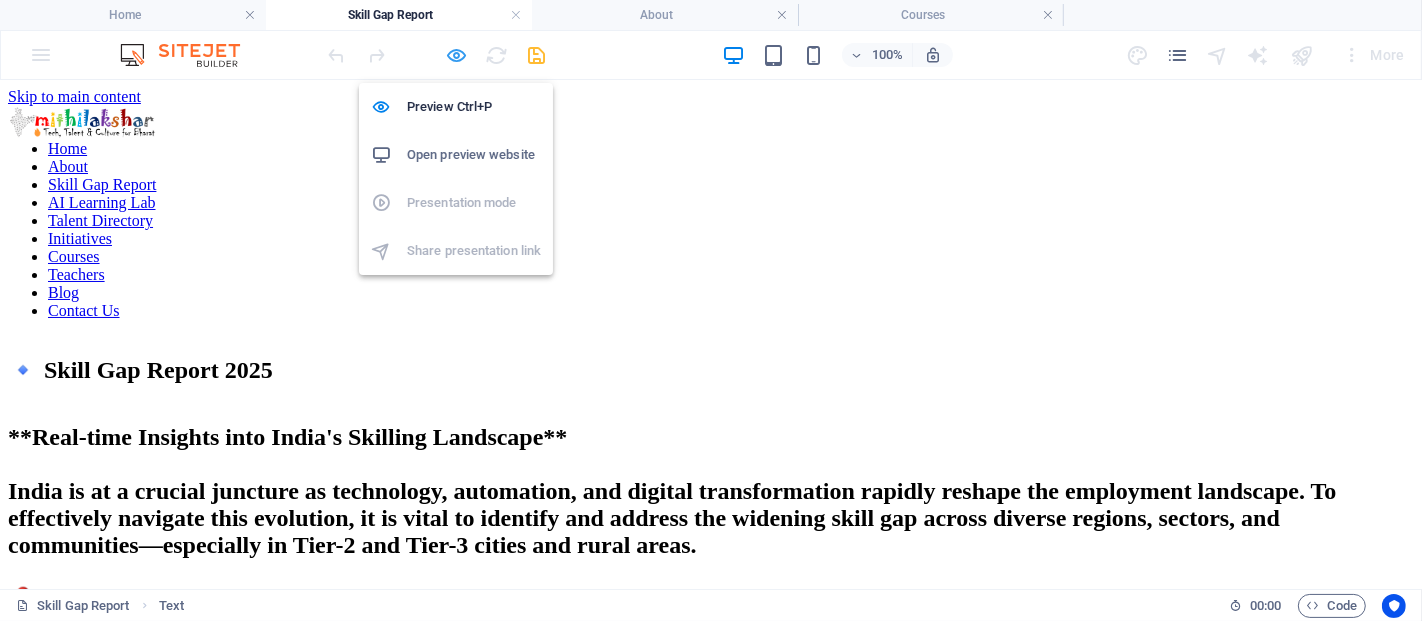 click at bounding box center [457, 55] 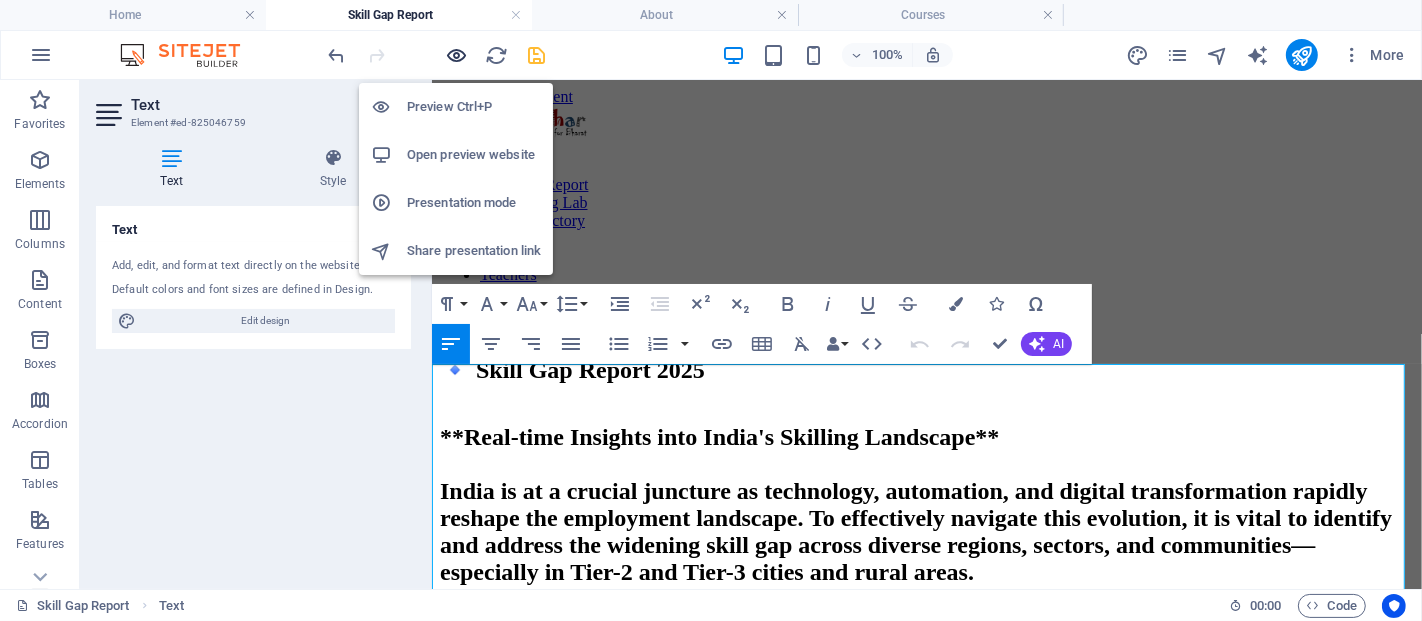 click at bounding box center [457, 55] 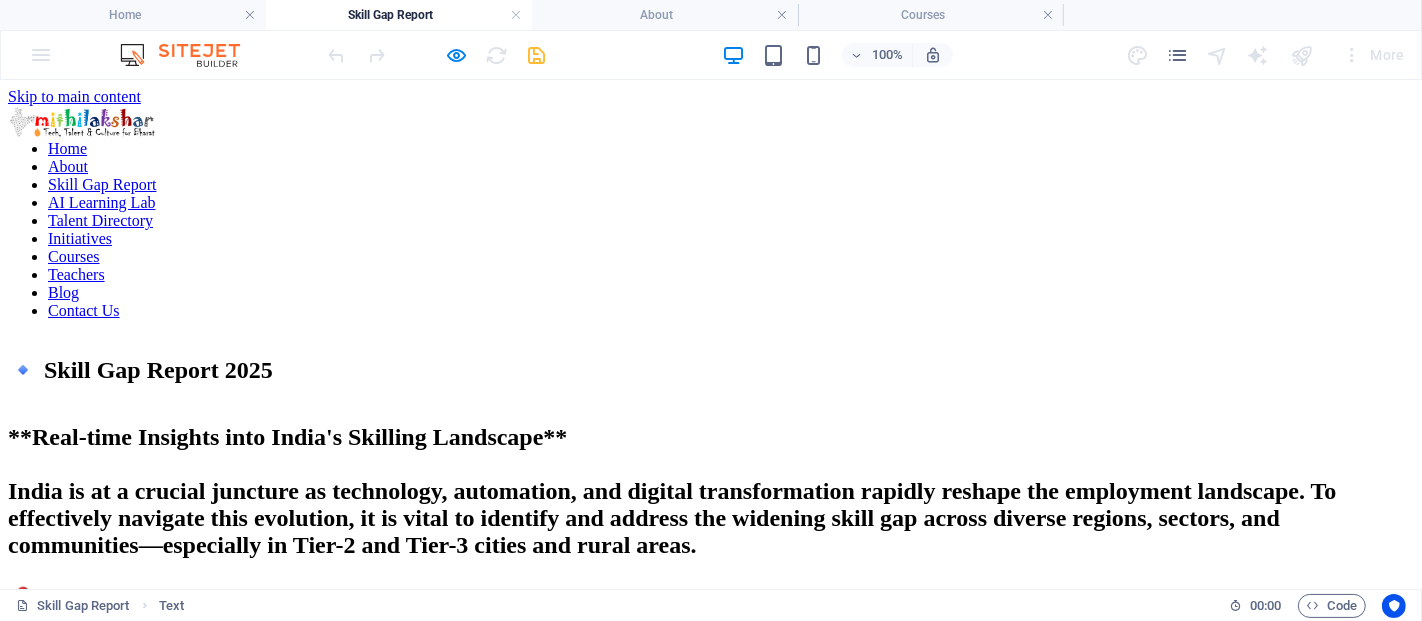 click at bounding box center (711, 114) 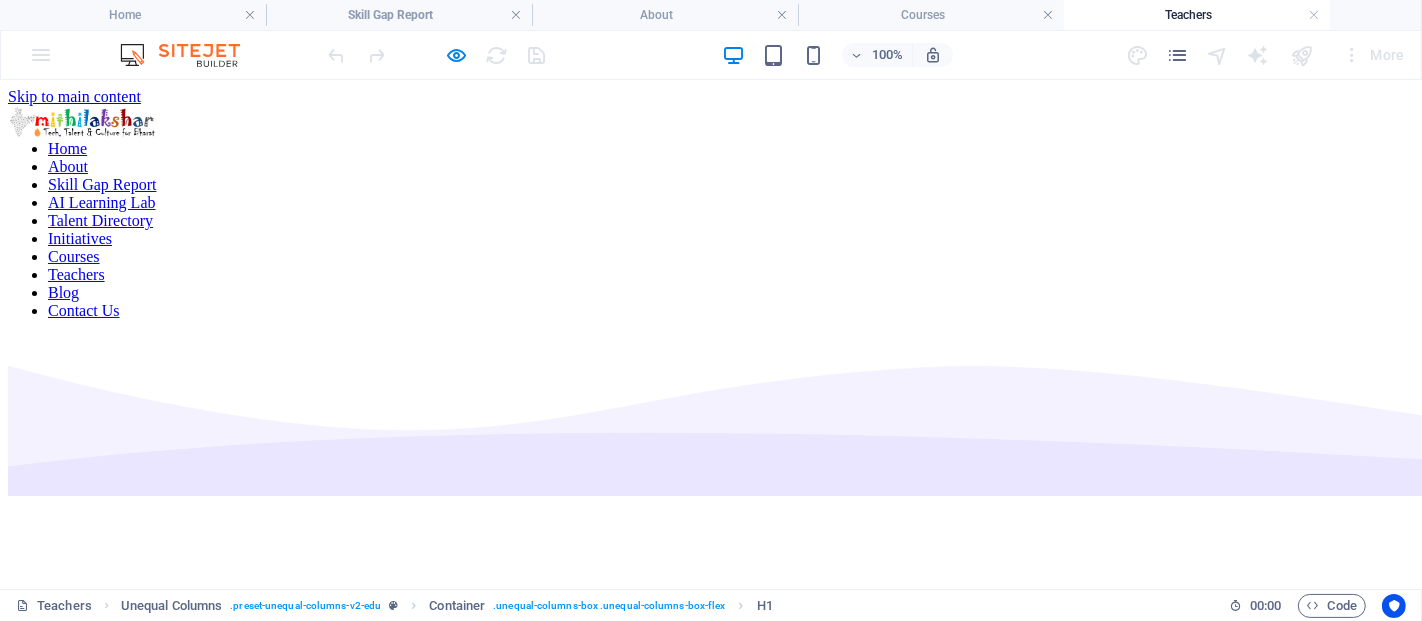 scroll, scrollTop: 0, scrollLeft: 0, axis: both 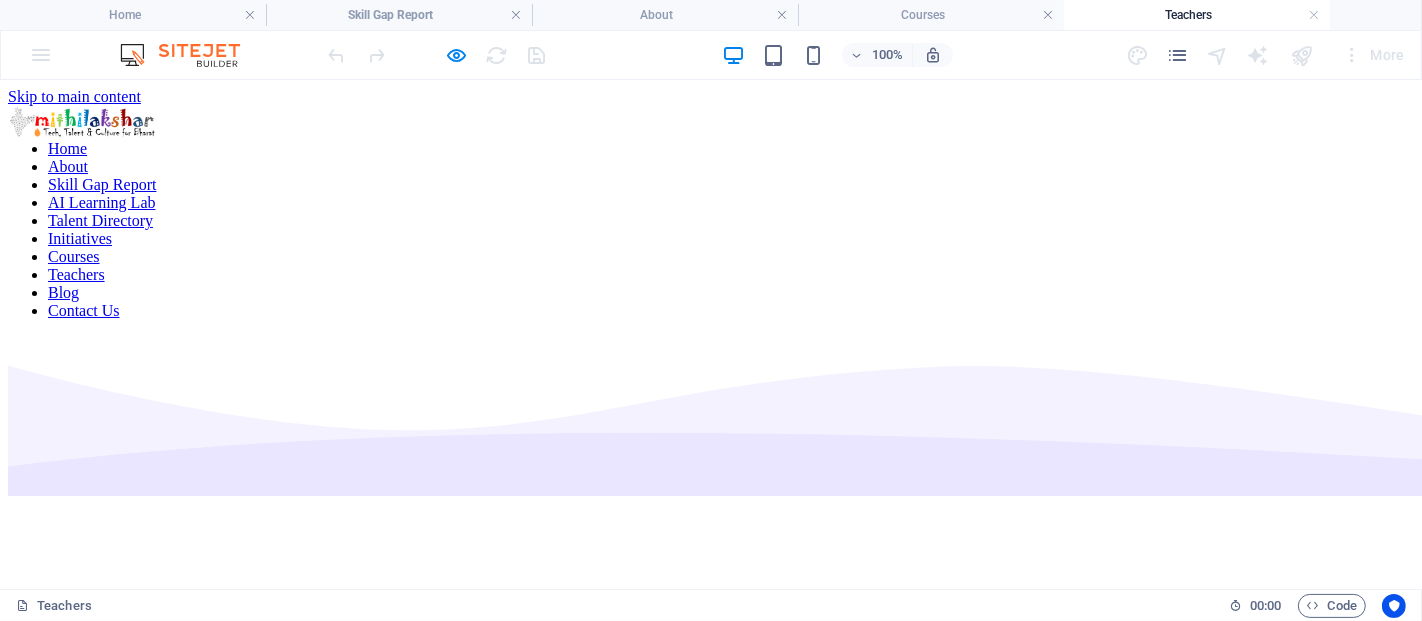 click at bounding box center (711, 114) 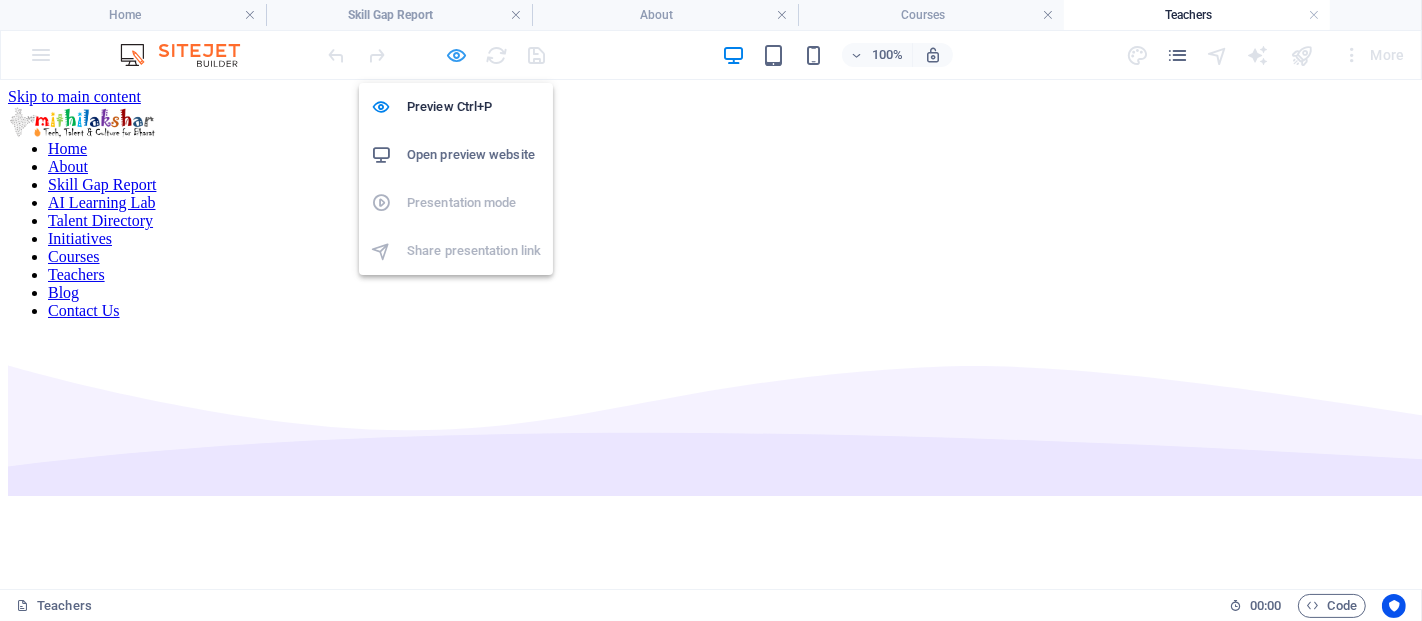 click at bounding box center (457, 55) 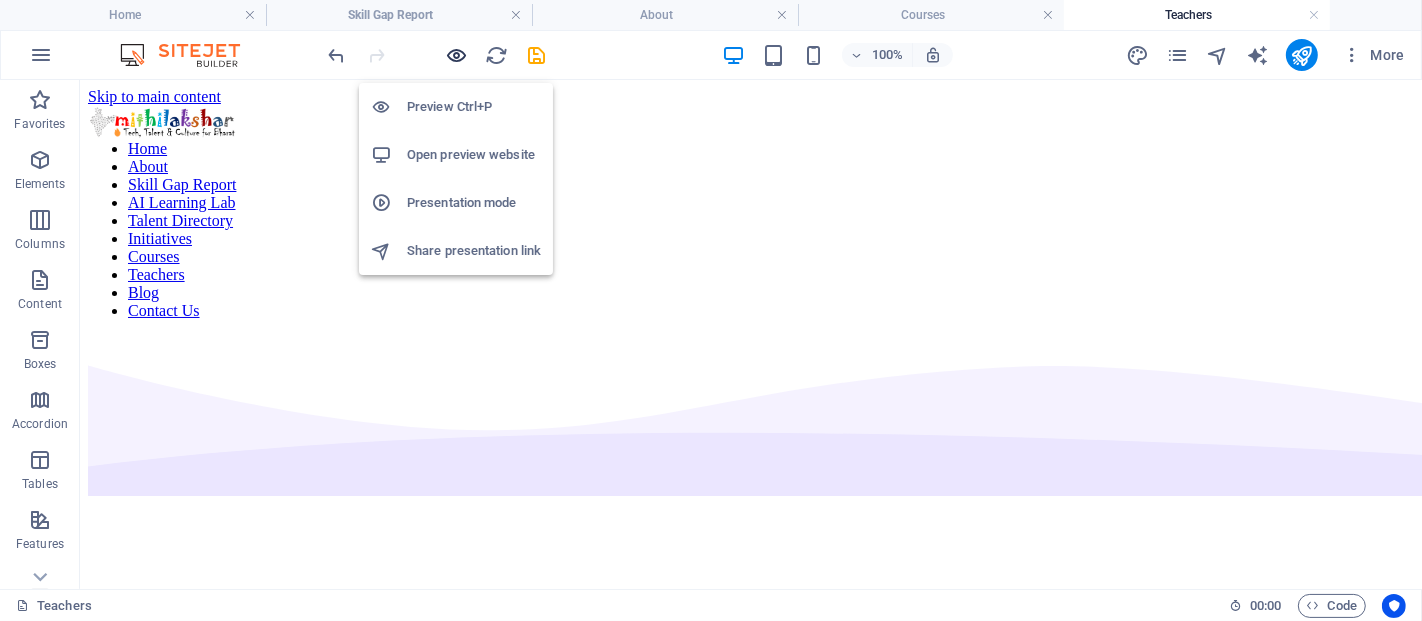click at bounding box center [457, 55] 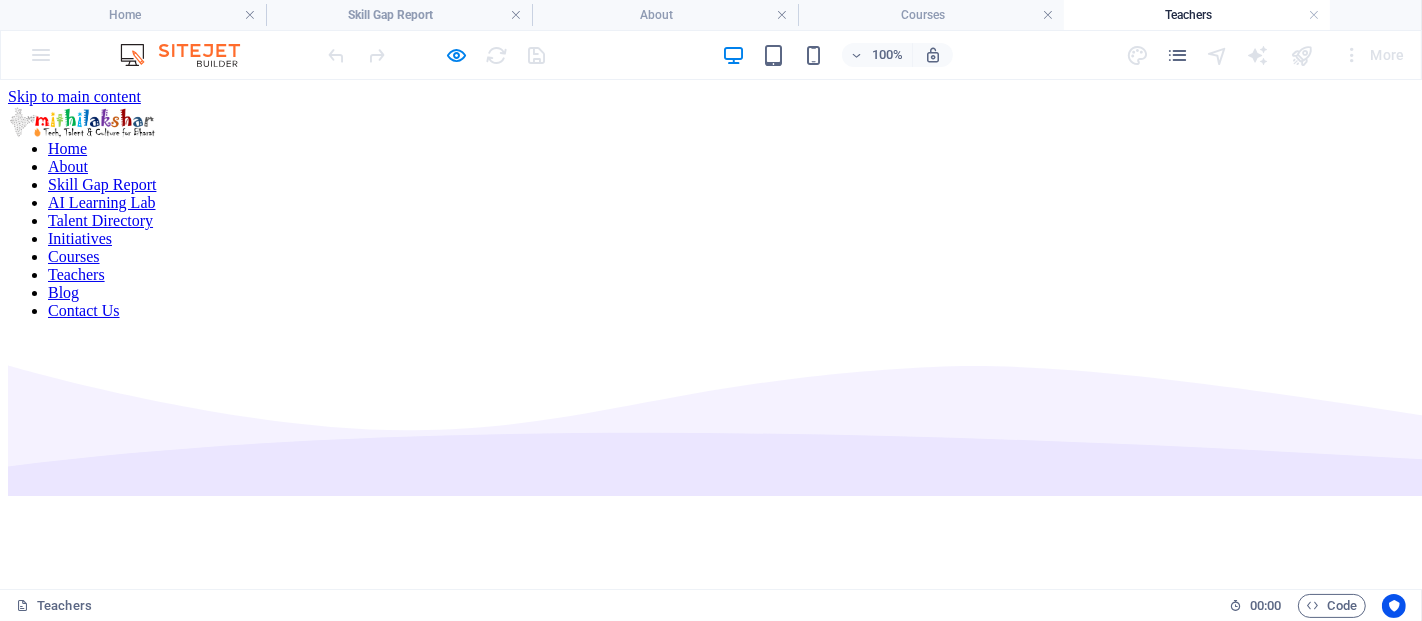 click on "About" at bounding box center [68, 165] 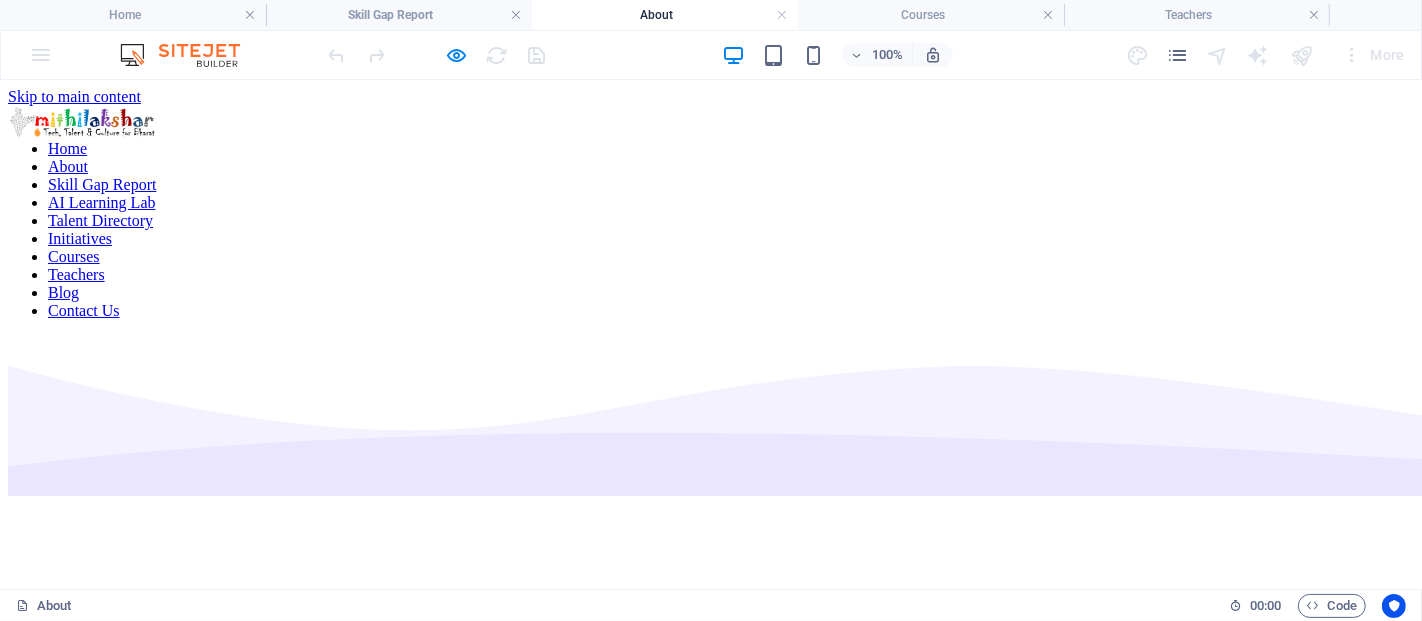 scroll, scrollTop: 6808, scrollLeft: 0, axis: vertical 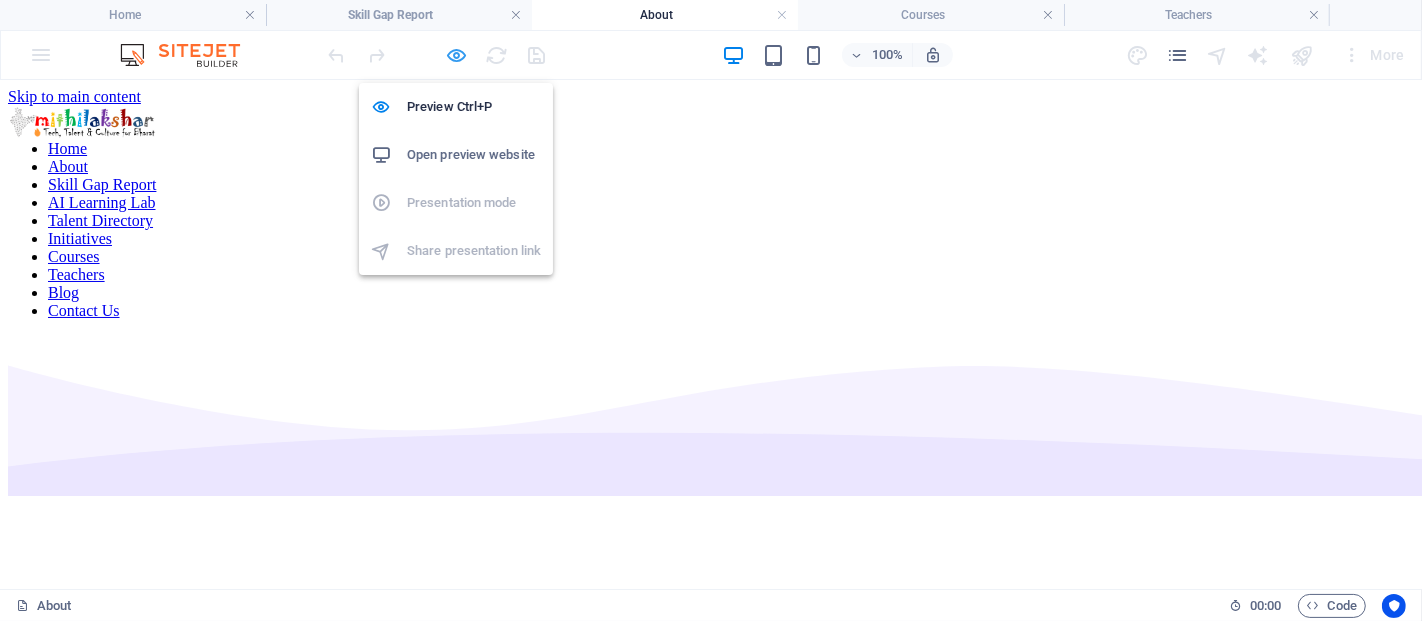 click at bounding box center (457, 55) 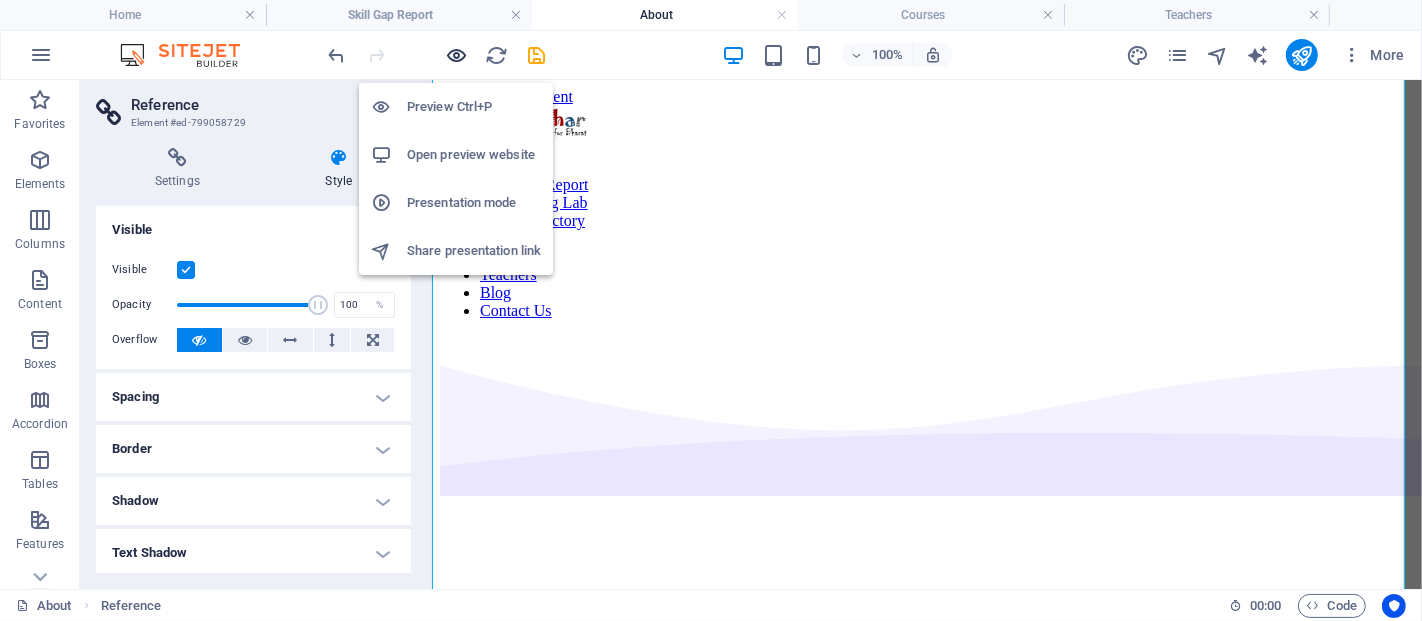 scroll, scrollTop: 9687, scrollLeft: 0, axis: vertical 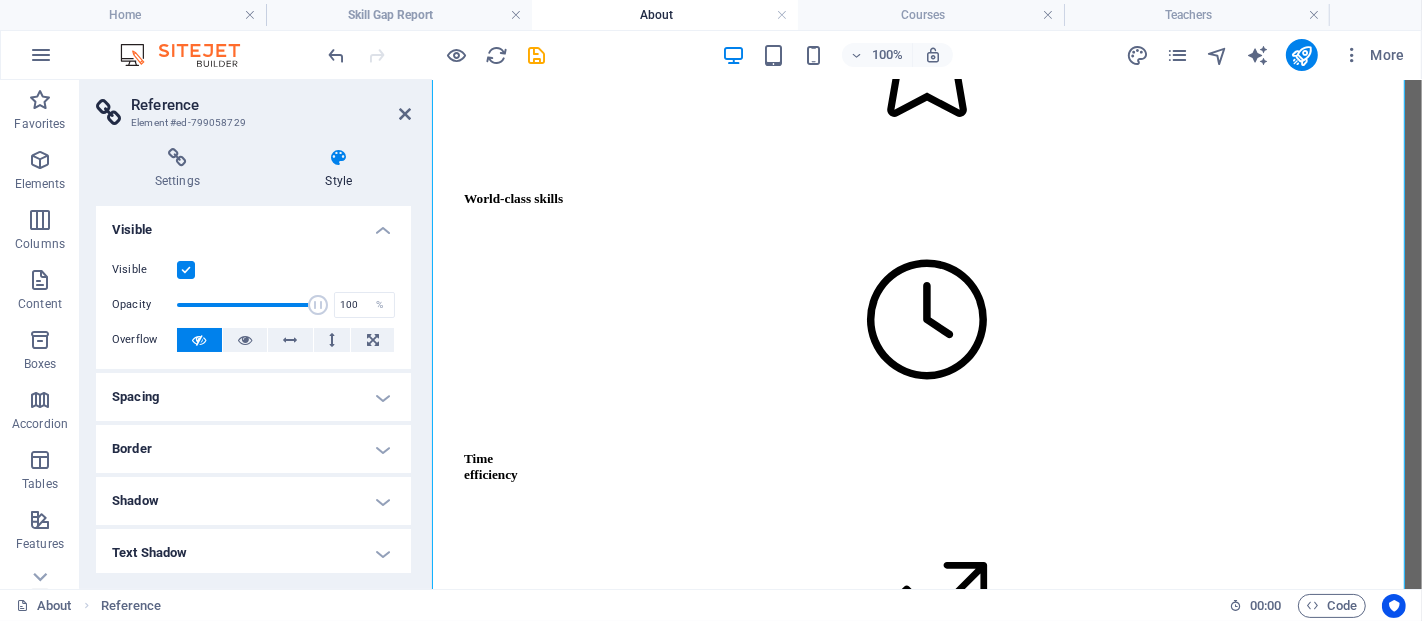 click on "Style" at bounding box center (339, 169) 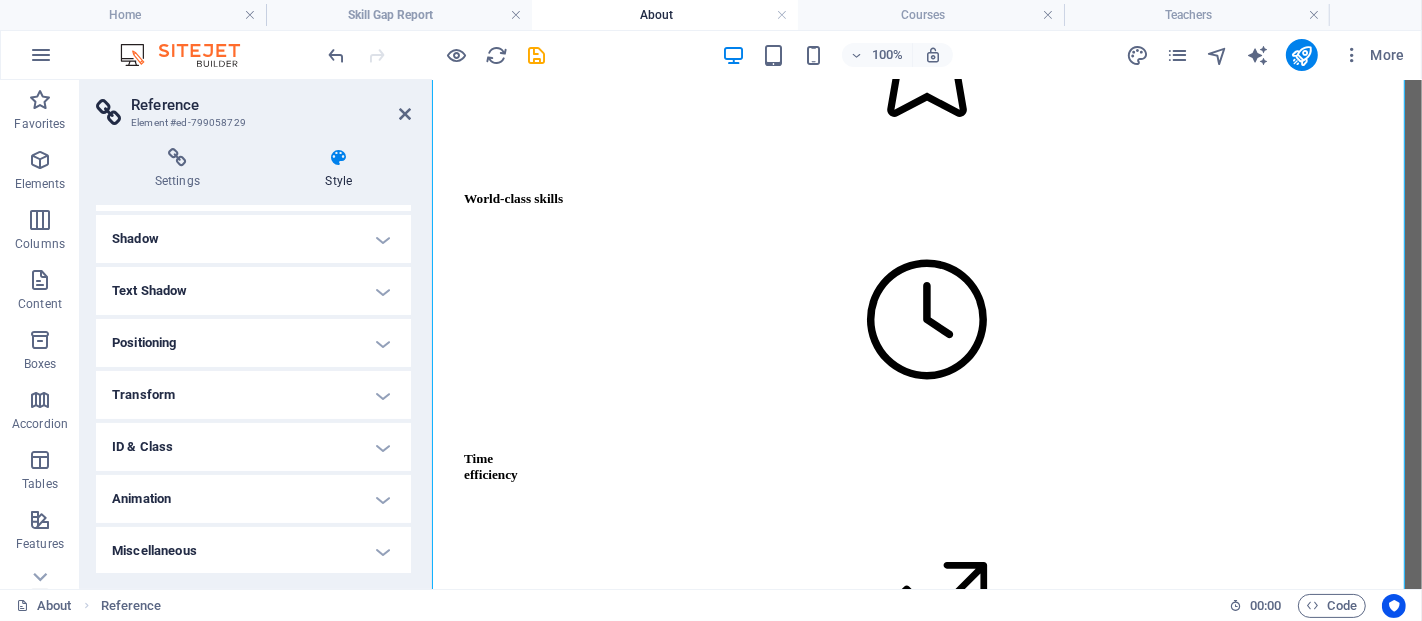 scroll, scrollTop: 0, scrollLeft: 0, axis: both 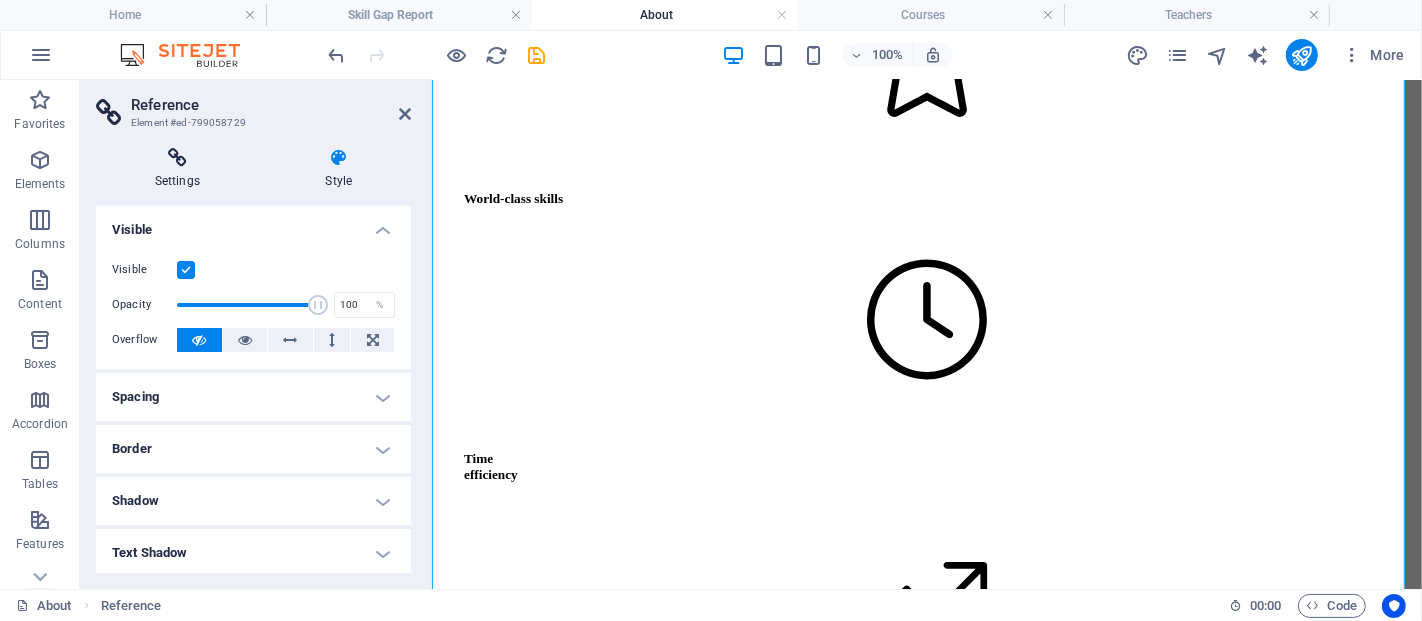 click at bounding box center (177, 158) 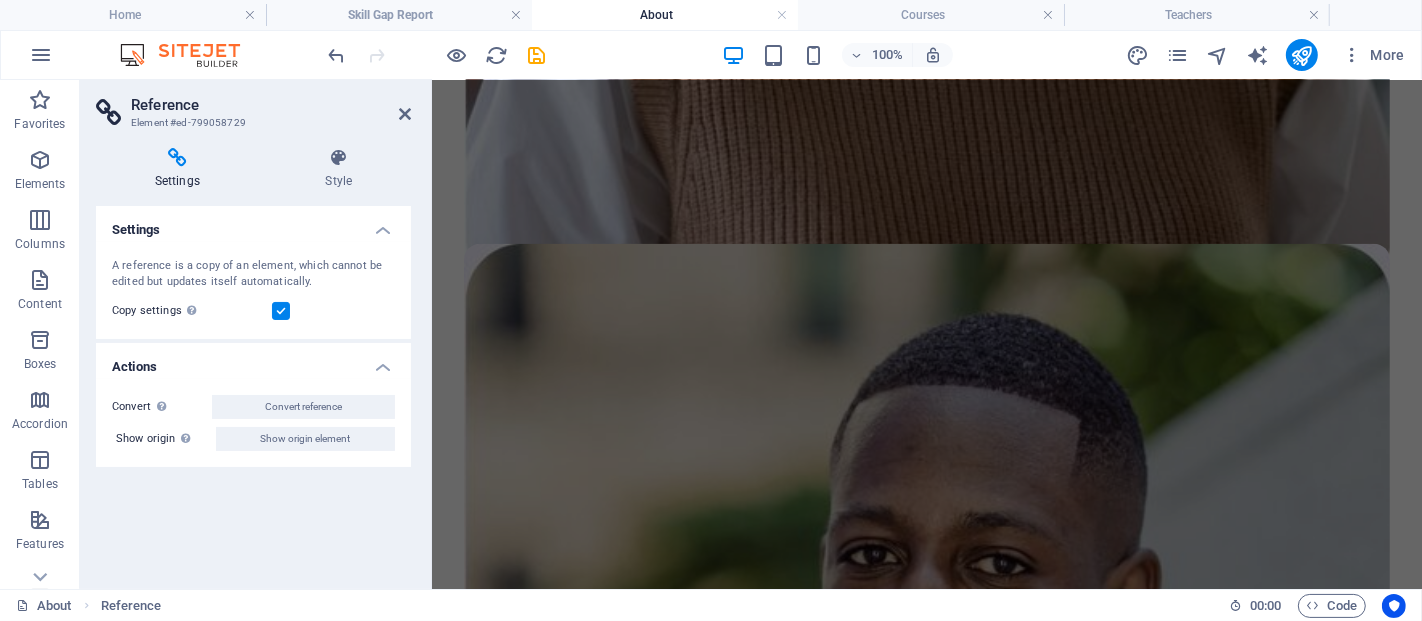 scroll, scrollTop: 0, scrollLeft: 0, axis: both 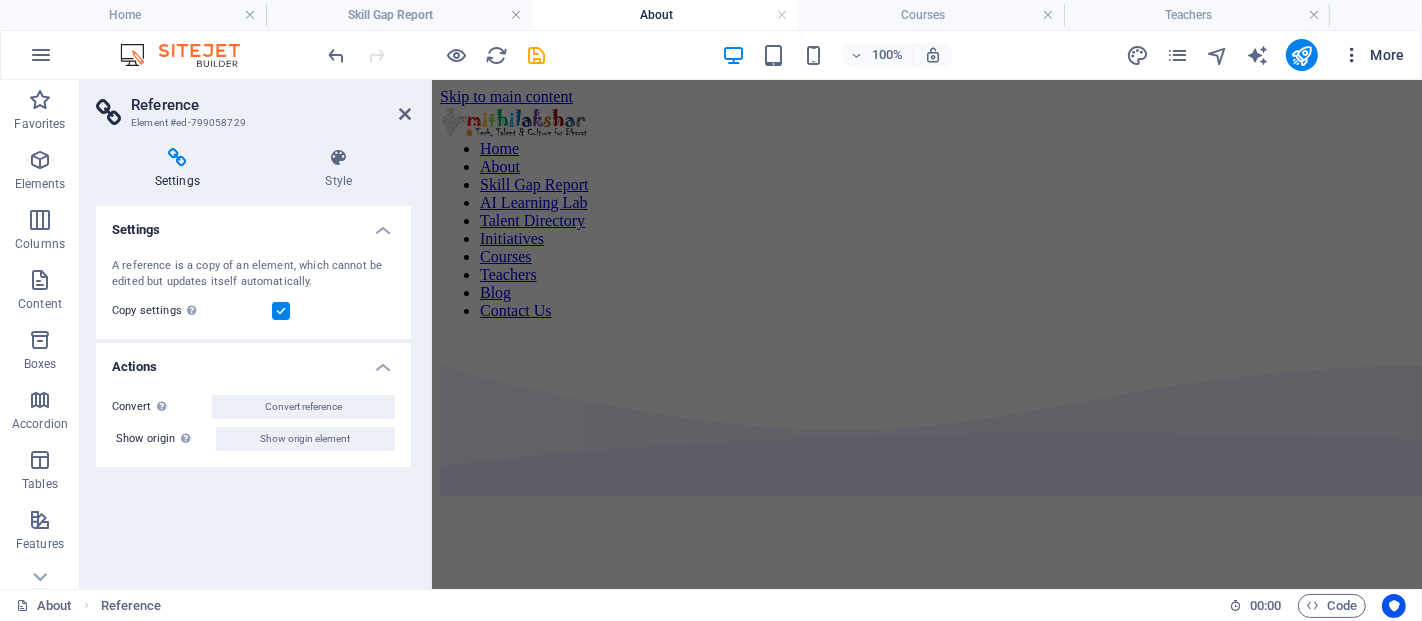 click at bounding box center (1352, 55) 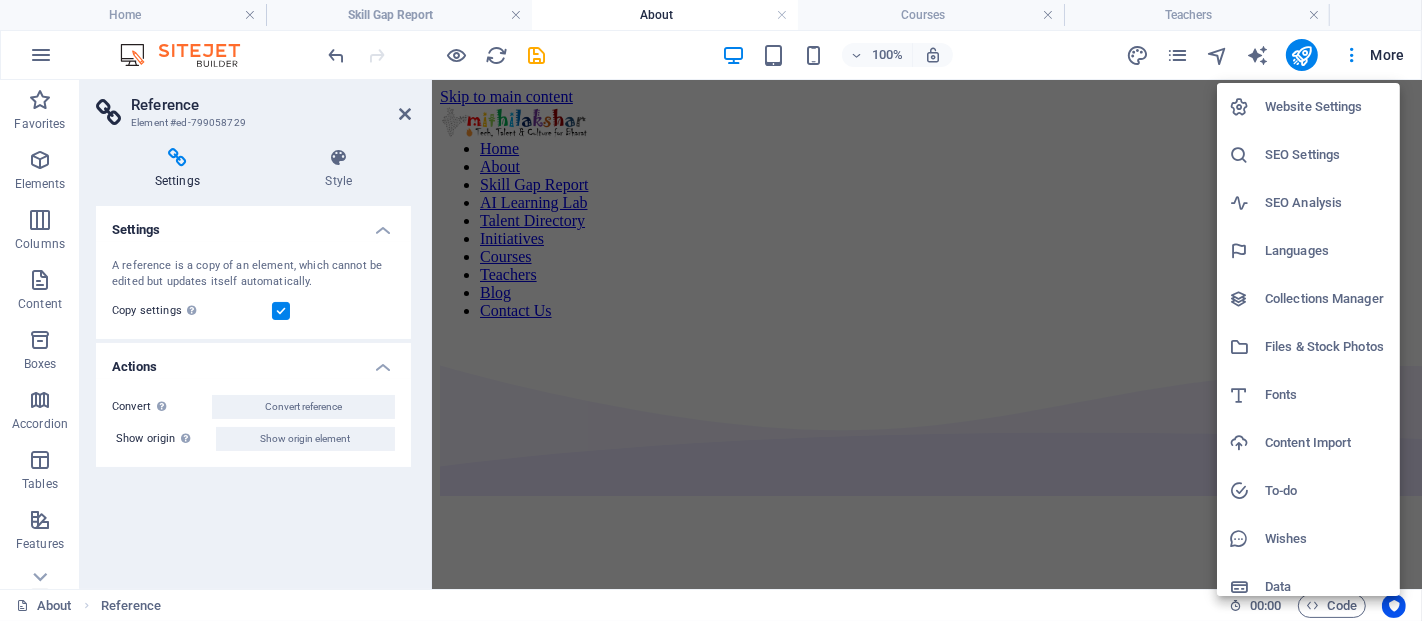 click on "Data" at bounding box center (1326, 587) 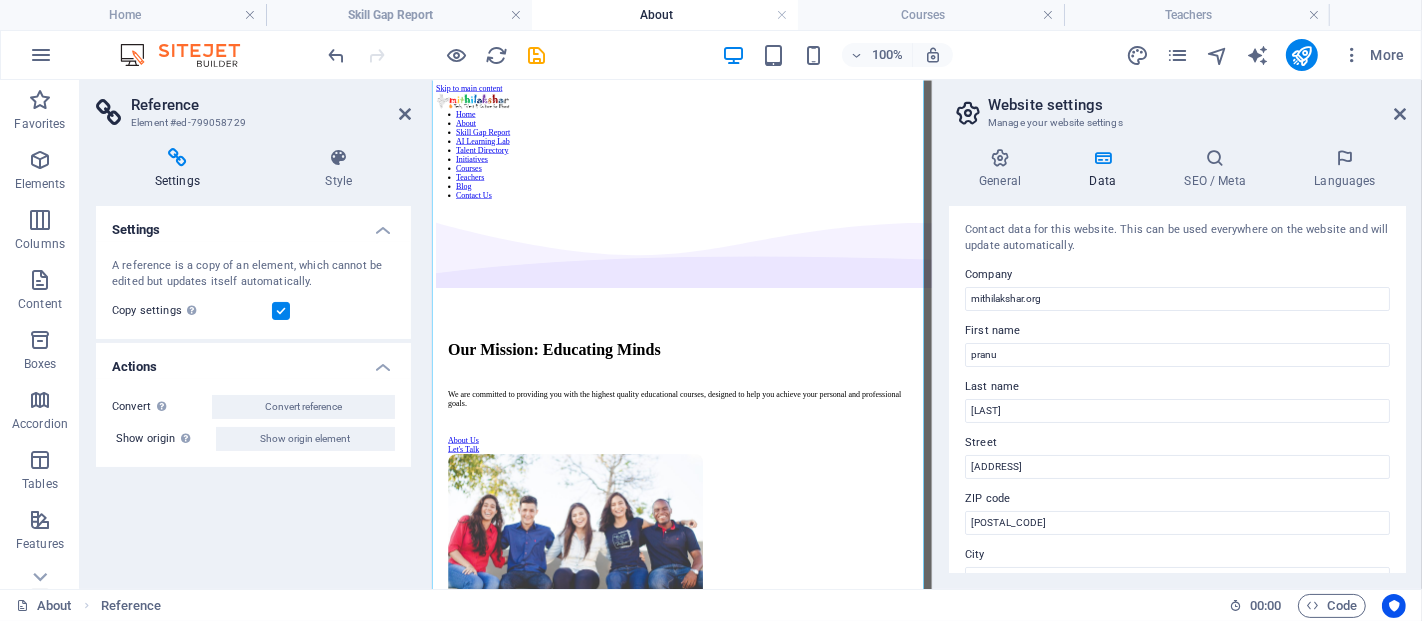 scroll, scrollTop: 9371, scrollLeft: 0, axis: vertical 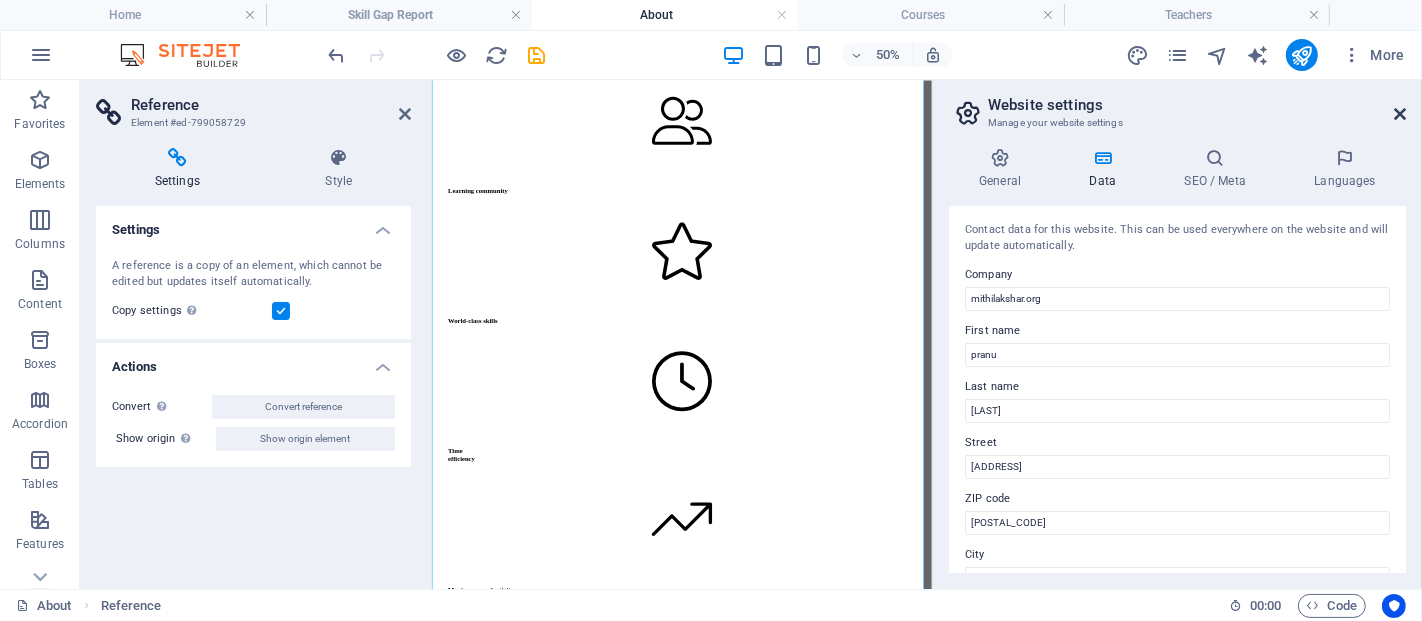 click at bounding box center [1400, 114] 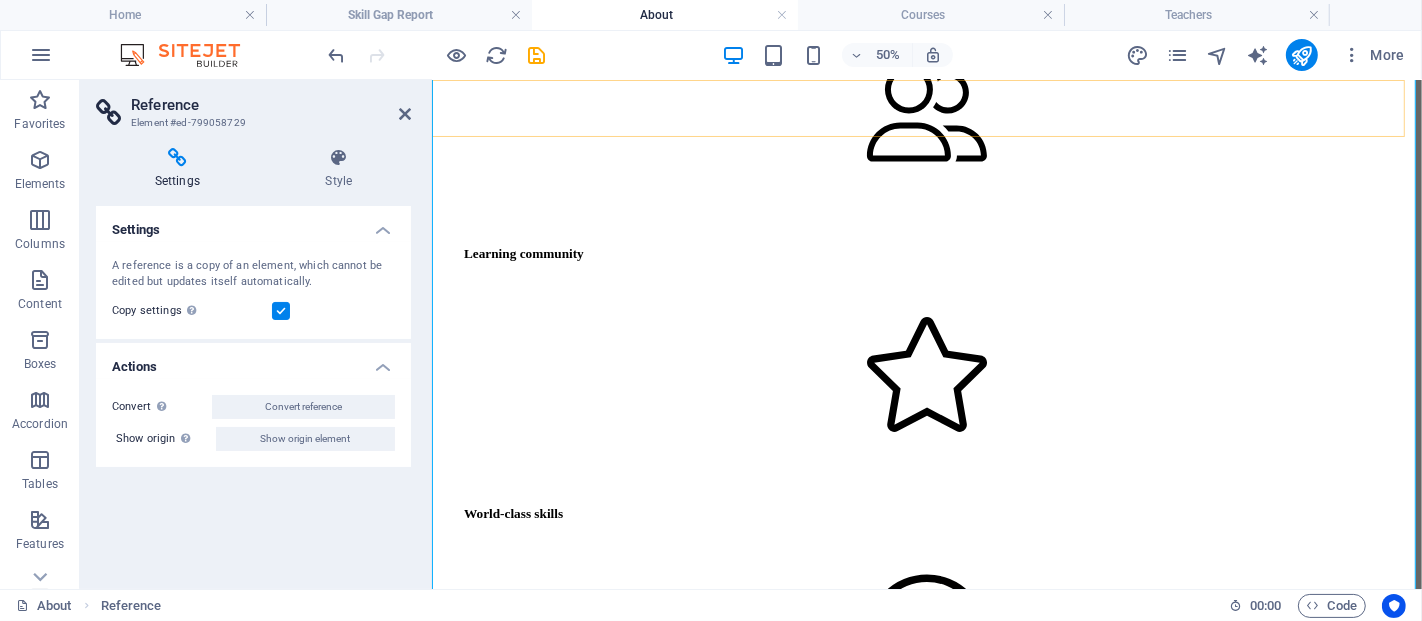 scroll, scrollTop: 9432, scrollLeft: 0, axis: vertical 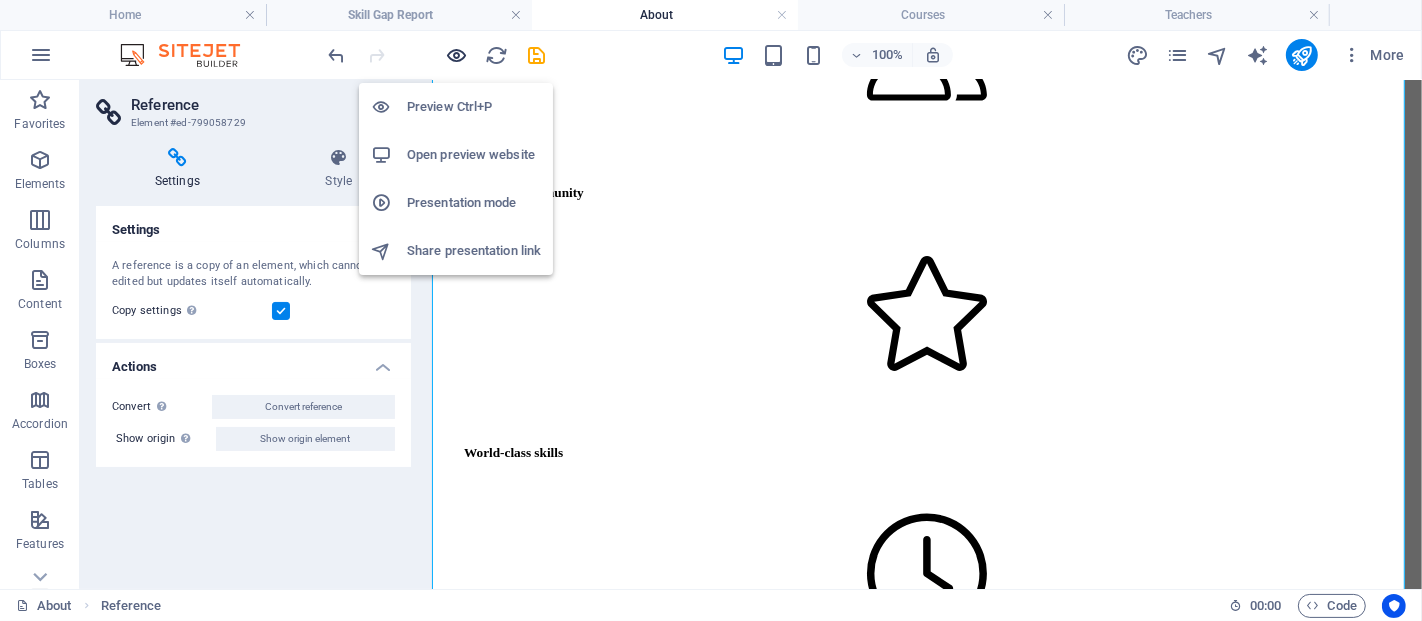 click at bounding box center [457, 55] 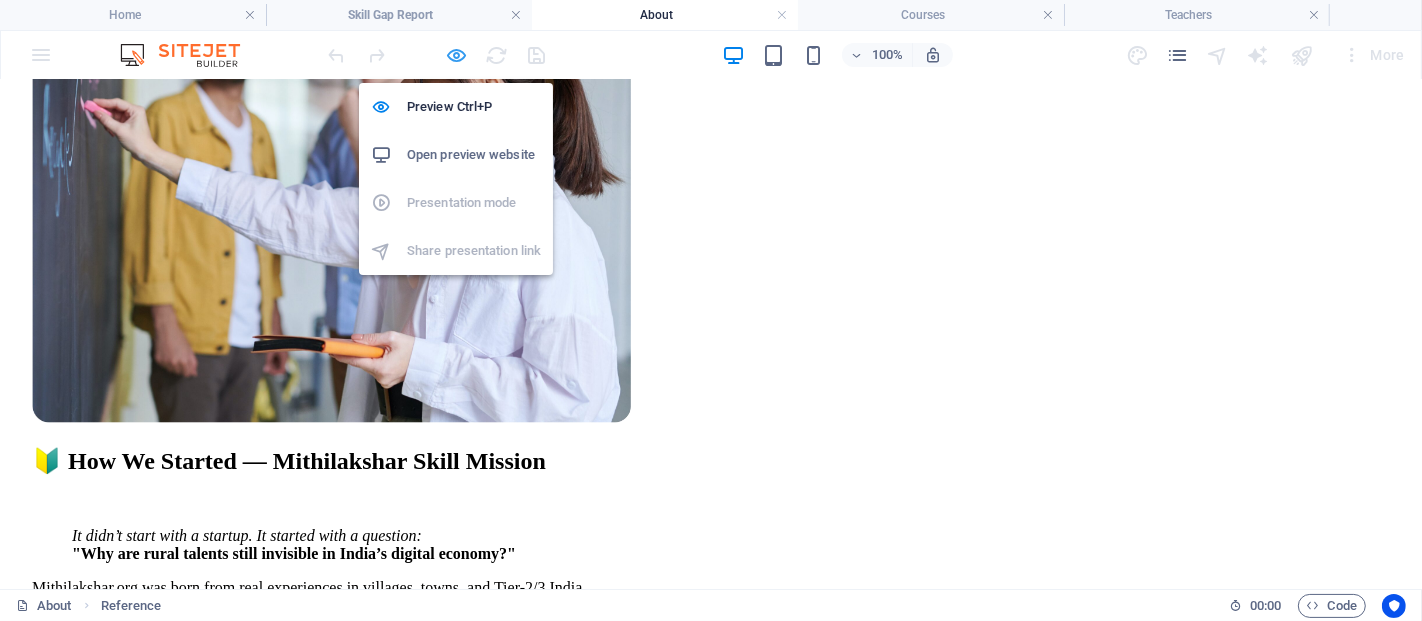 scroll, scrollTop: 8748, scrollLeft: 0, axis: vertical 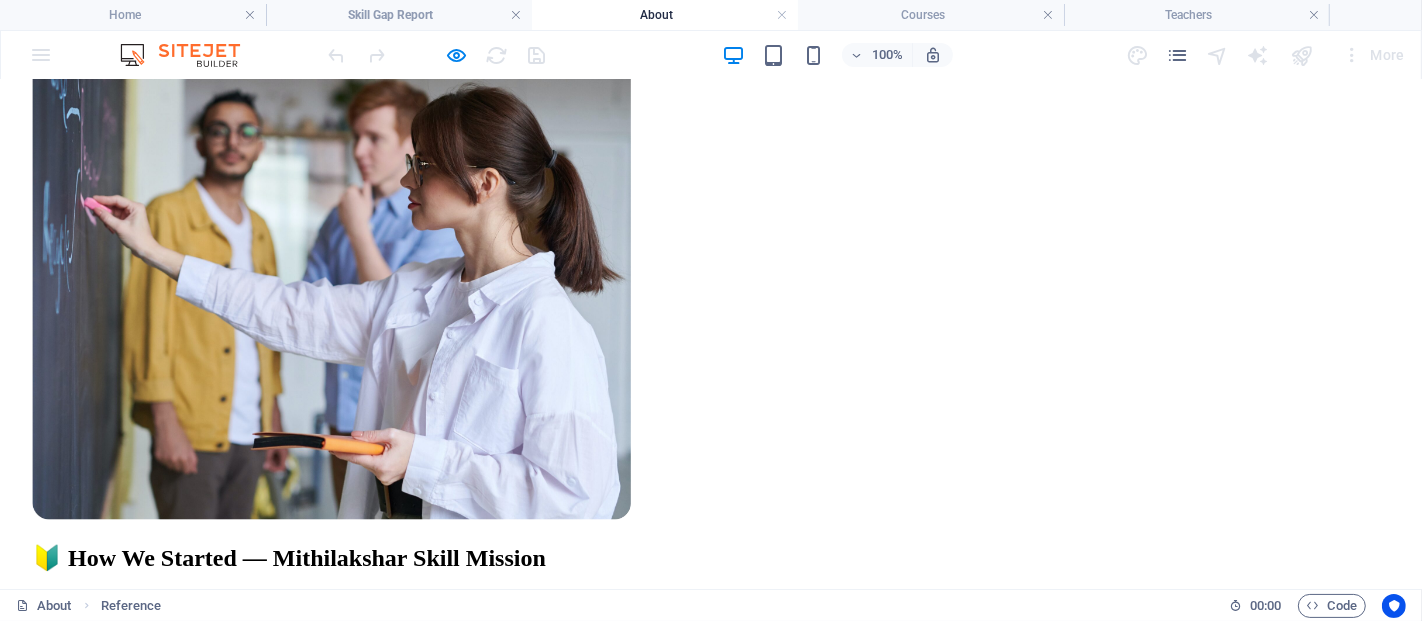 click at bounding box center (16, -8629) 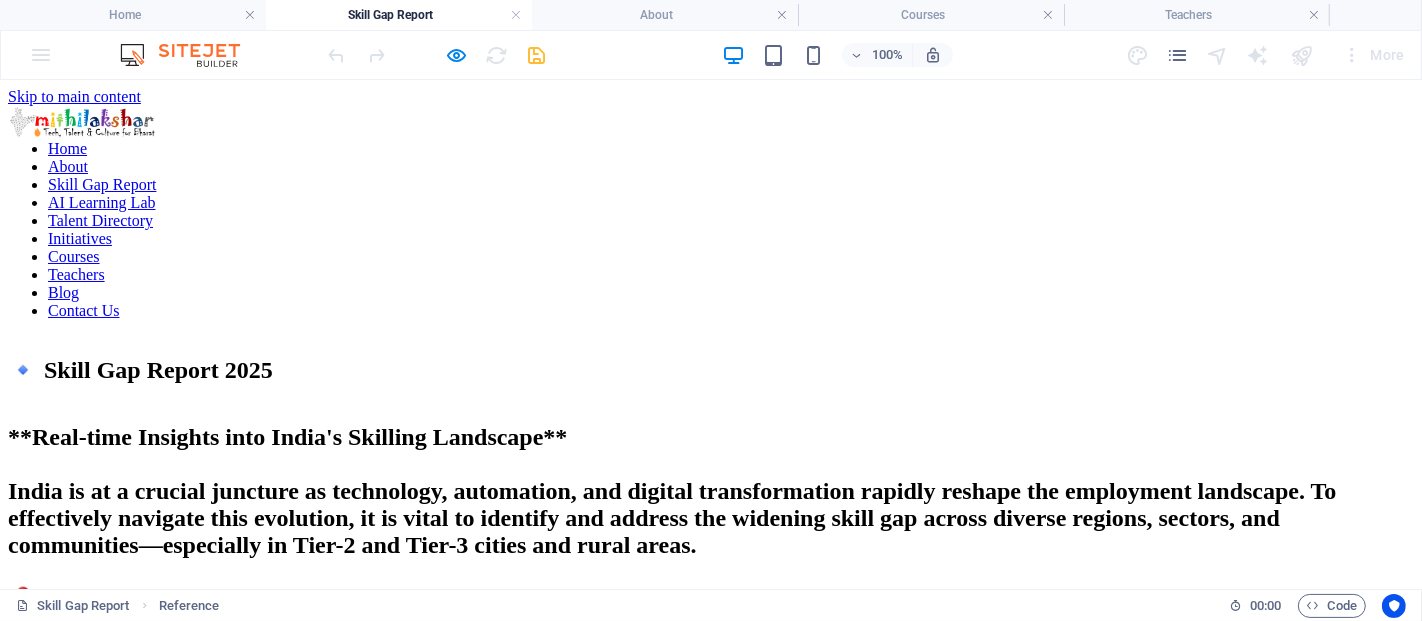 scroll, scrollTop: 0, scrollLeft: 0, axis: both 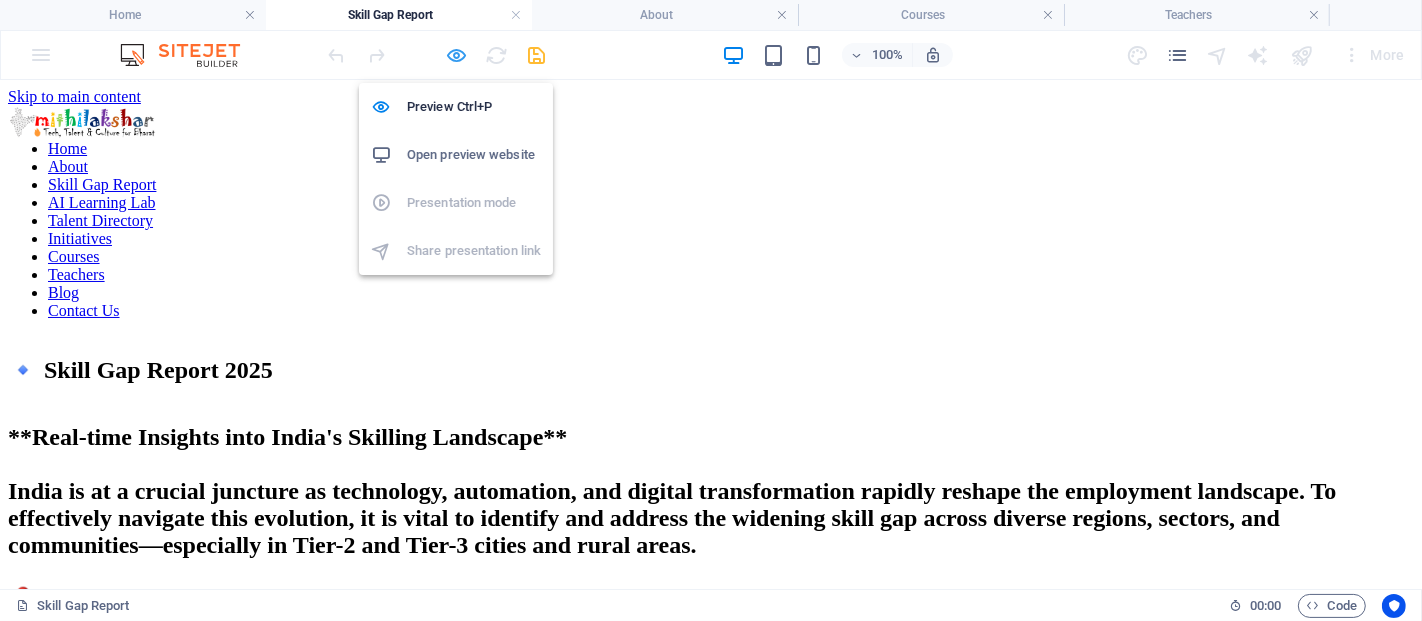 click at bounding box center [457, 55] 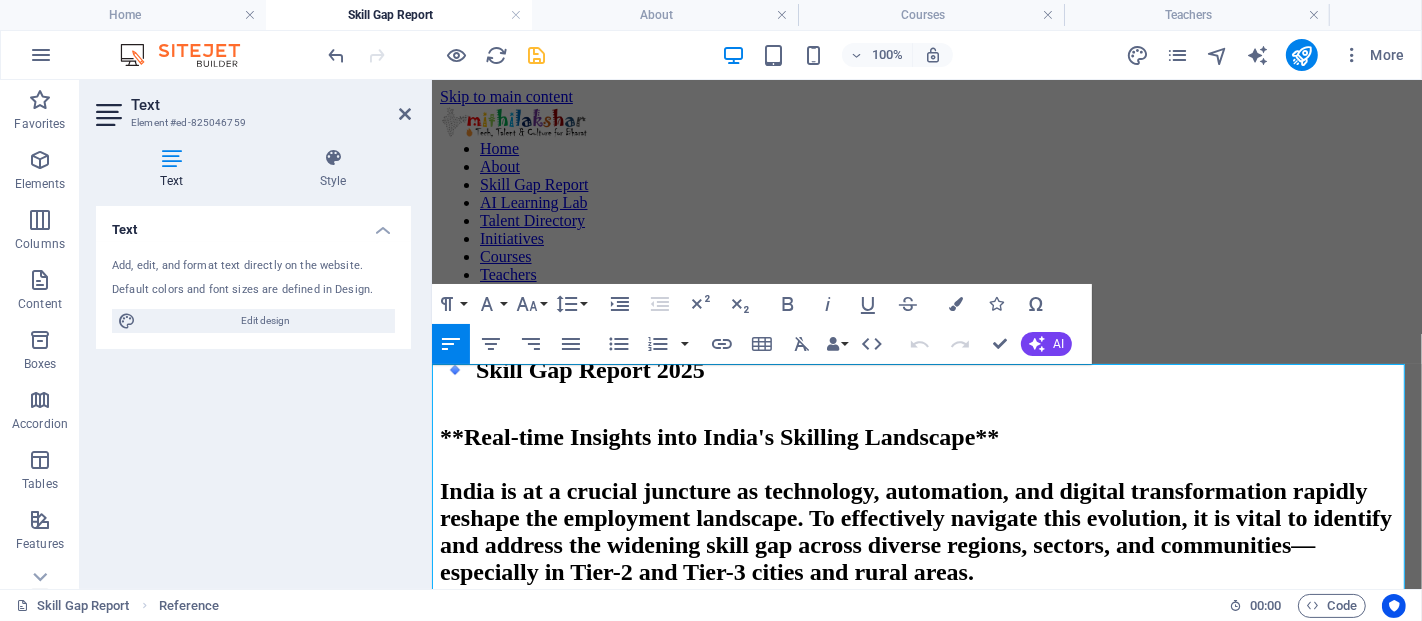 click on "Real-time Insights into India's Skilling Landscape India is at a crucial juncture as technology, automation, and digital transformation rapidly reshape the employment landscape. To effectively navigate this evolution, it is vital to identify and address the widening skill gap across diverse regions, sectors, and communities—especially in Tier-2 and Tier-3 cities and rural areas. 📍 Regional Skill Gap Map Our interactive skill gap map provides real-time, region-specific insights into areas where workforce readiness is falling behind. Covering elements from AI and digital skills to core employability and vocational training, the map highlights critical gaps across: - States & UTs - Urban versus rural divides - Gender disparities in access to skilling - Youth employability readiness 📊 Key Focus Areas 🔹 AI & Automation Readiness Are our youth prepared for an AI-driven future? The report identifies regions where awareness and readiness for AI are significantly lacking." at bounding box center [926, 1197] 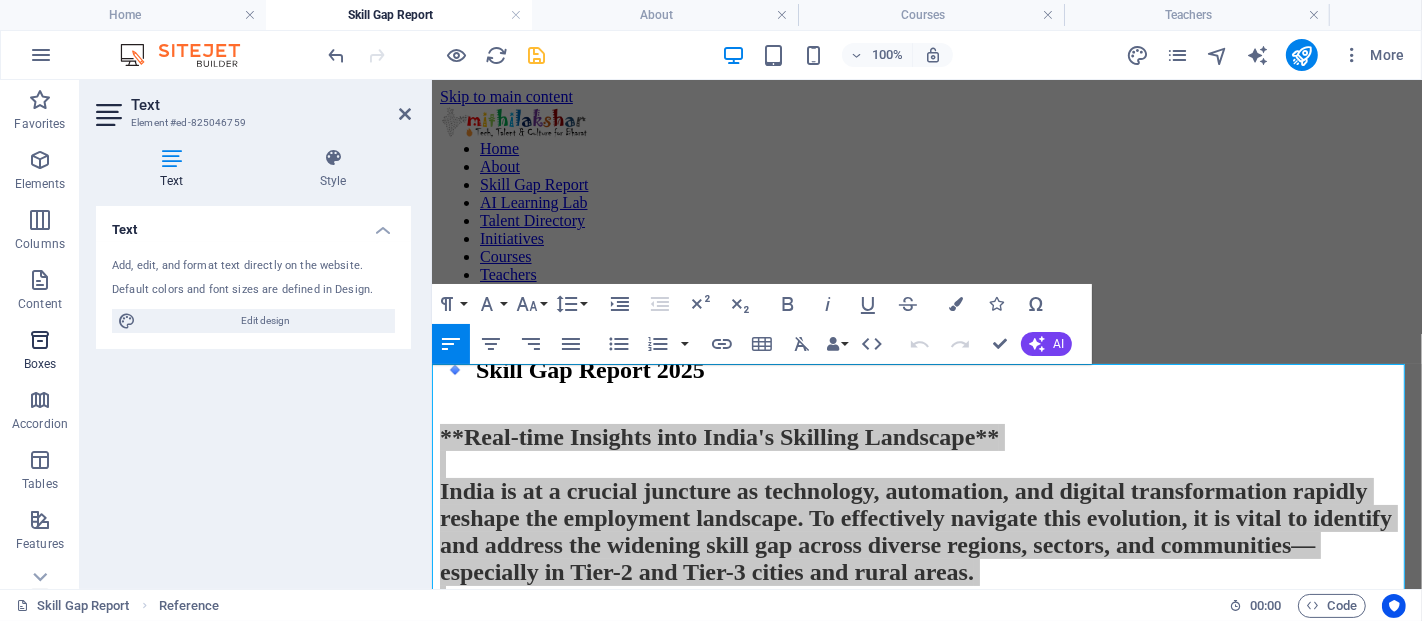 click at bounding box center [40, 340] 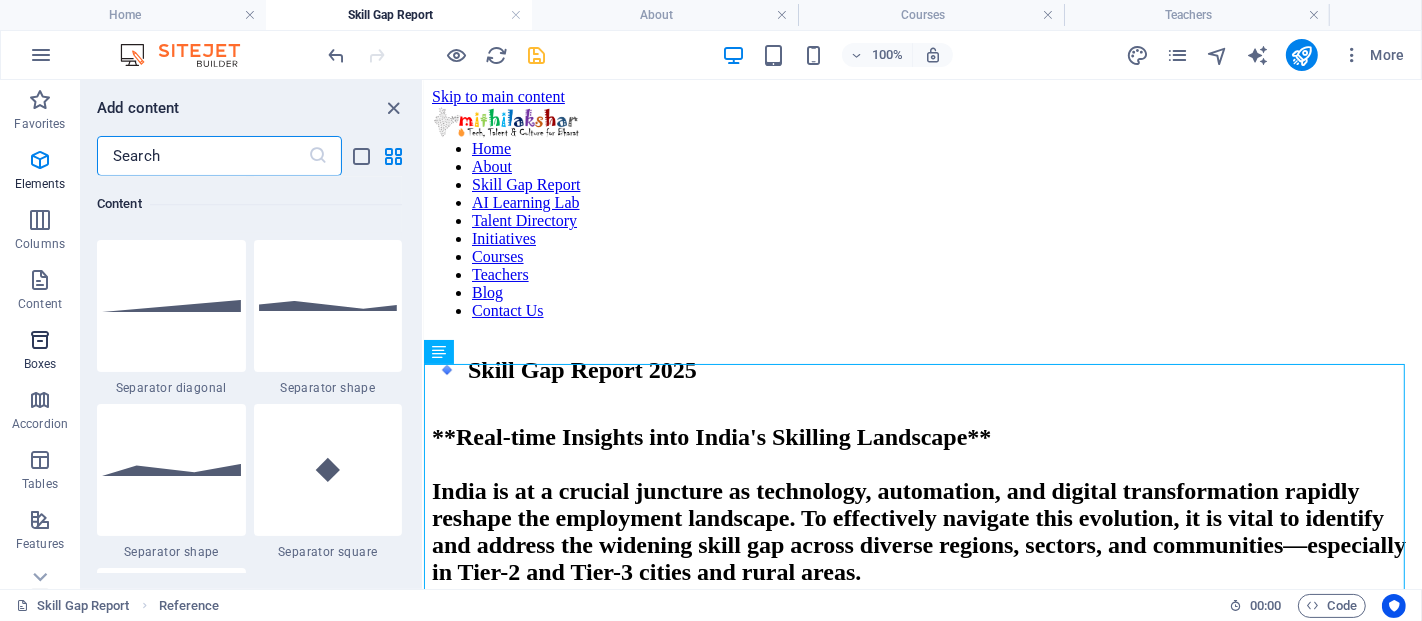 scroll, scrollTop: 5514, scrollLeft: 0, axis: vertical 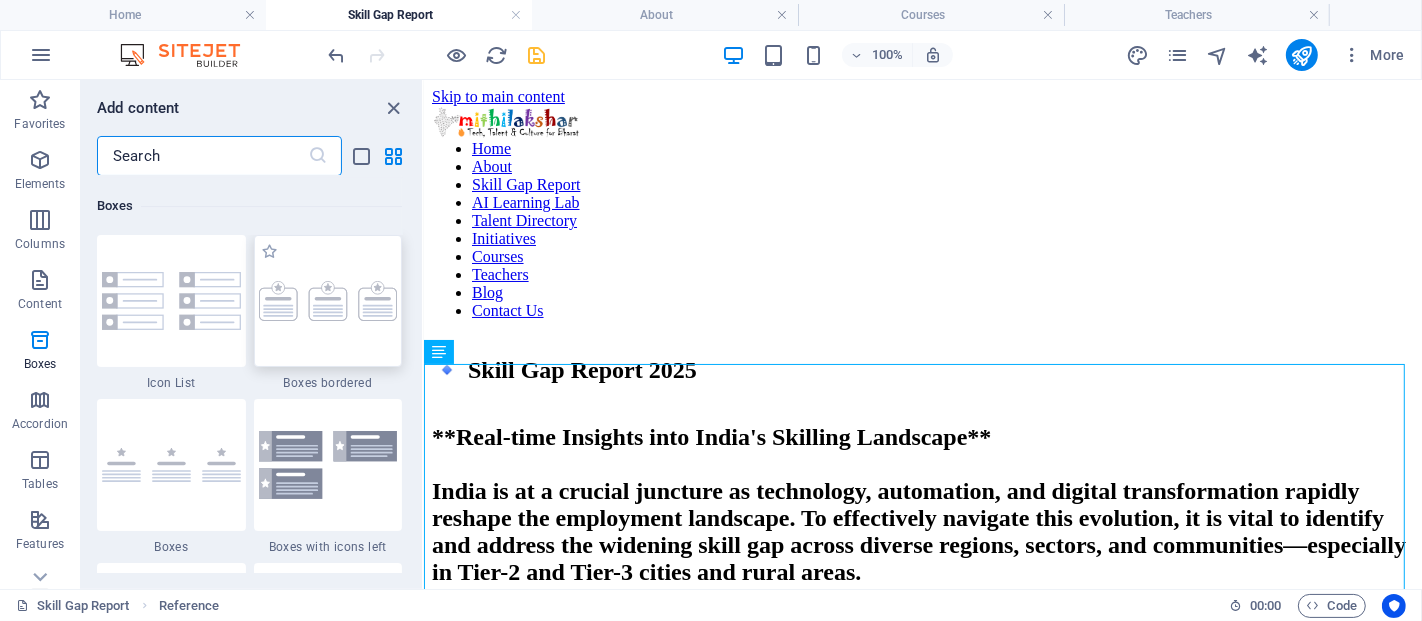 click at bounding box center (328, 301) 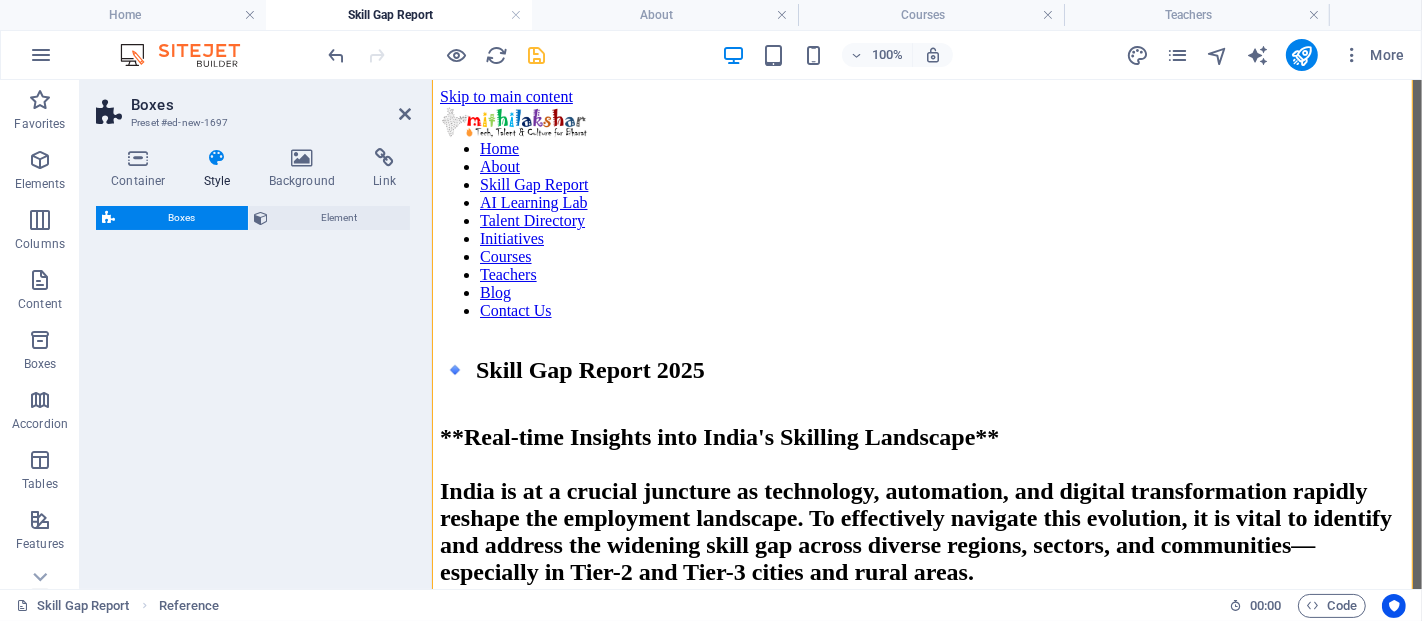 scroll, scrollTop: 8319, scrollLeft: 0, axis: vertical 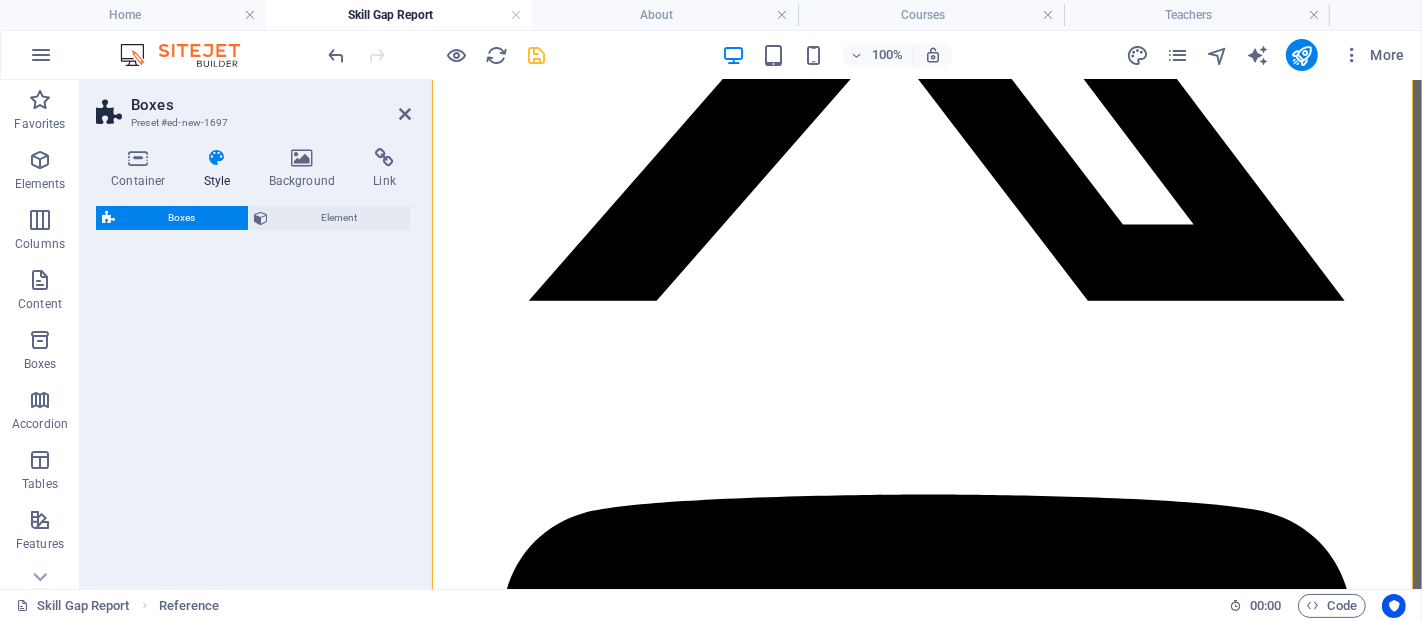 select on "rem" 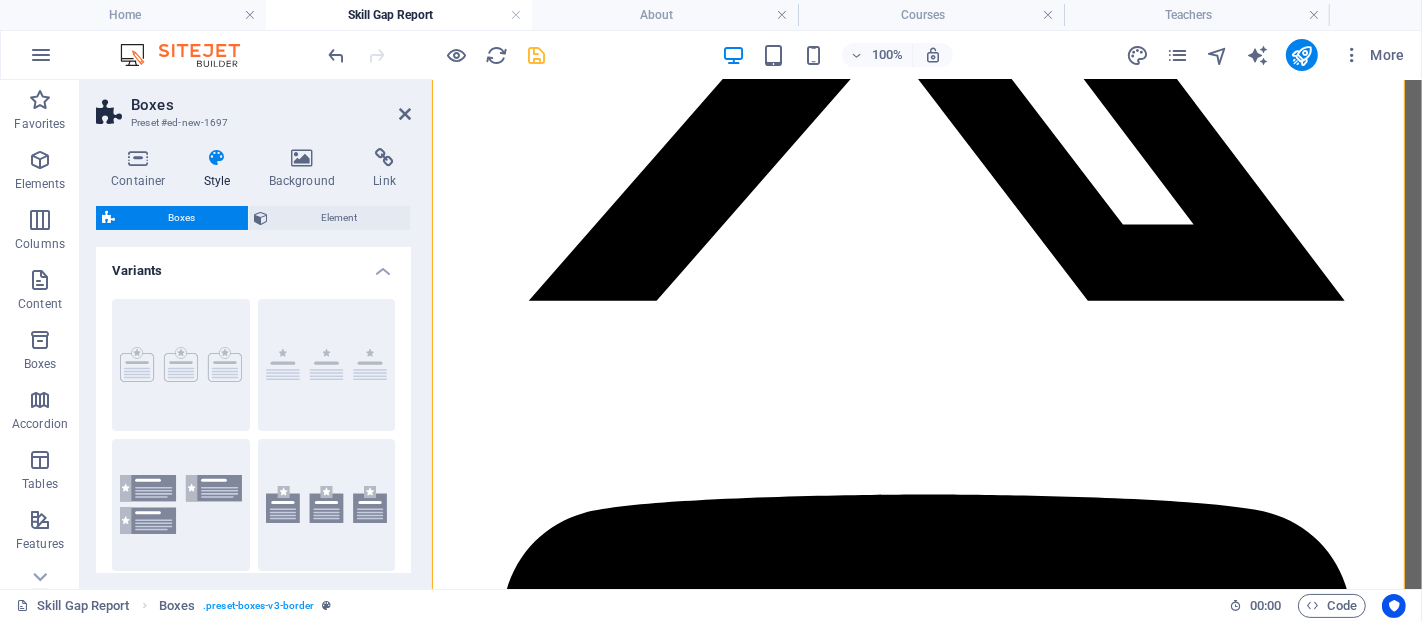 scroll, scrollTop: 285, scrollLeft: 0, axis: vertical 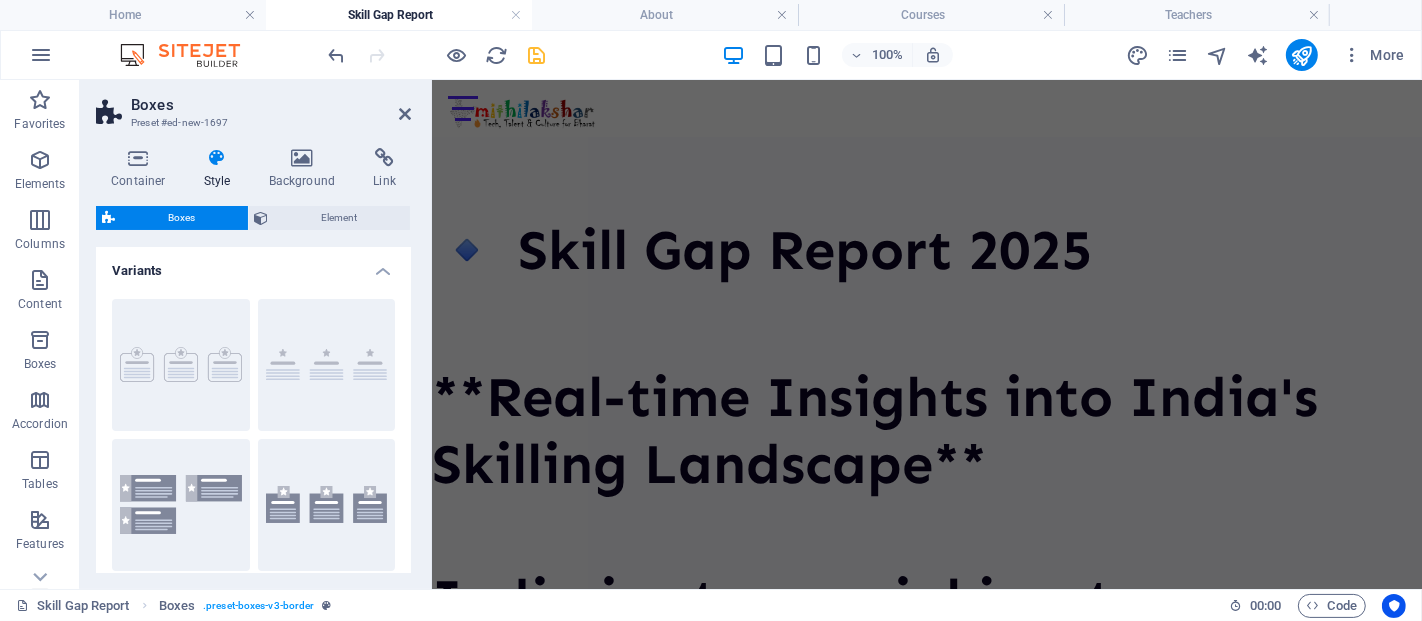 drag, startPoint x: 1410, startPoint y: 551, endPoint x: 1851, endPoint y: 150, distance: 596.05536 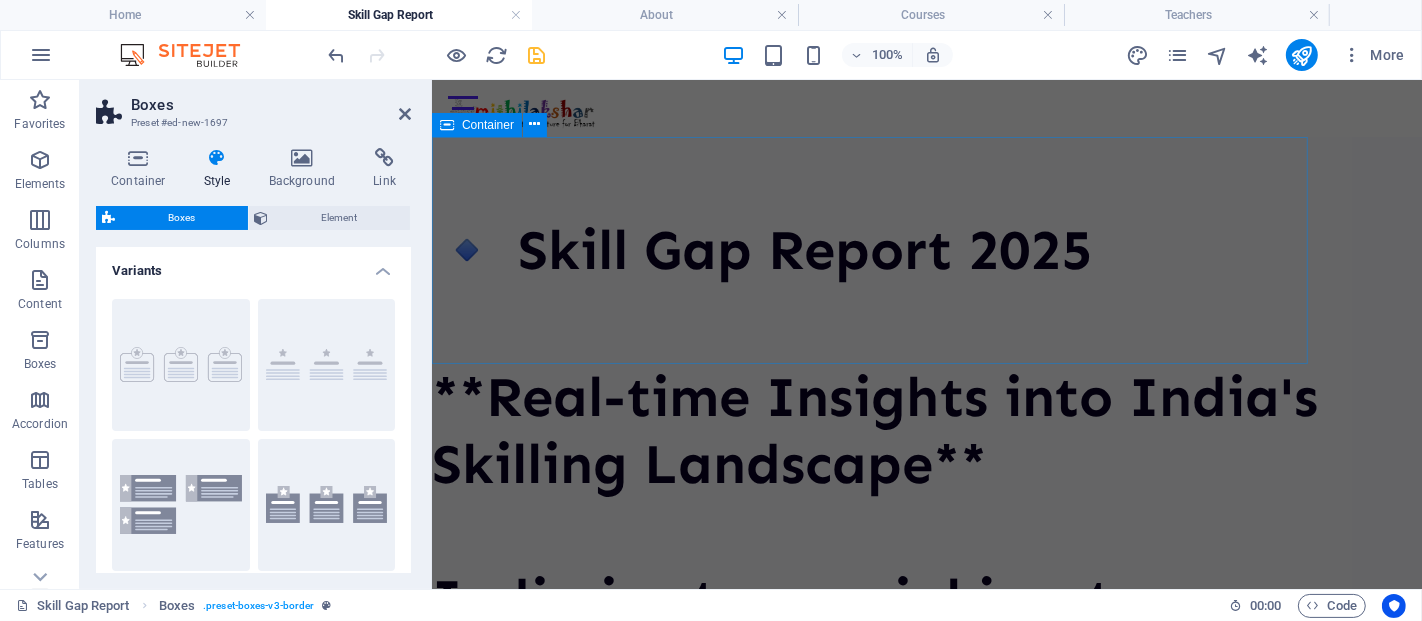 click on "🔹 Skill Gap Report 2025" at bounding box center (876, 249) 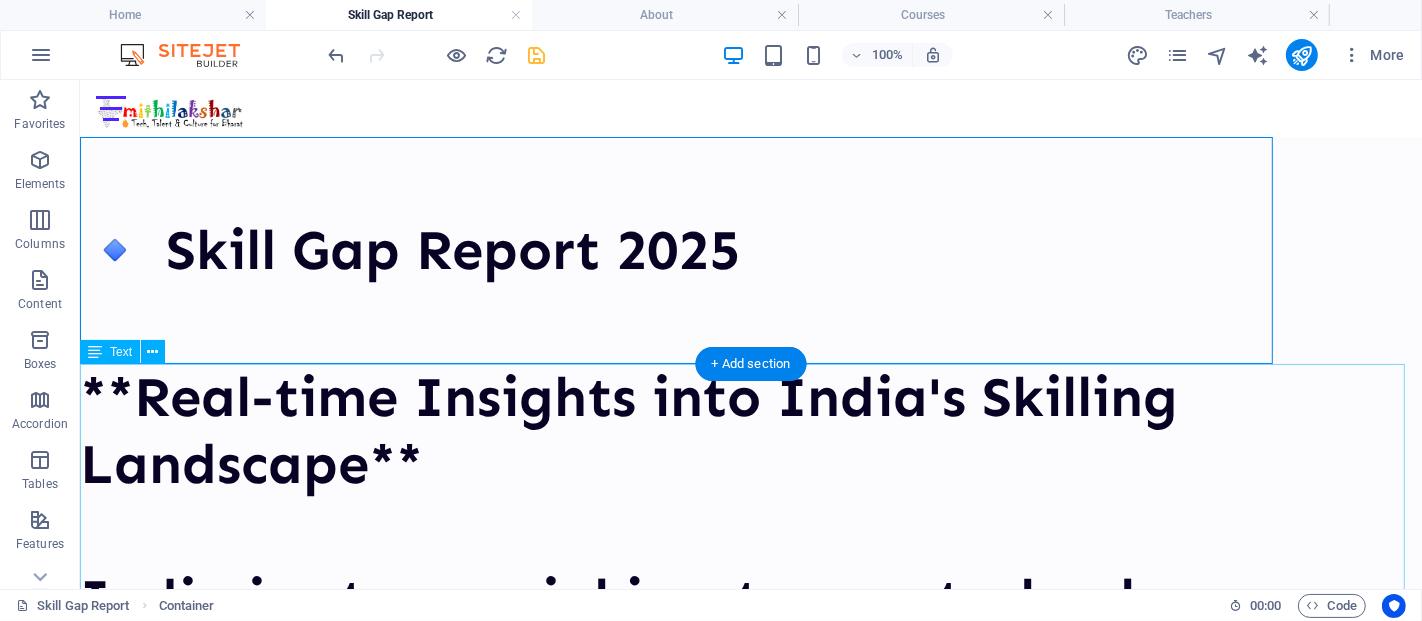 click on "Real-time Insights into India's Skilling Landscape India is at a crucial juncture as technology, automation, and digital transformation rapidly reshape the employment landscape. To effectively navigate this evolution, it is vital to identify and address the widening skill gap across diverse regions, sectors, and communities—especially in Tier-2 and Tier-3 cities and rural areas. 📍 Regional Skill Gap Map Our interactive skill gap map provides real-time, region-specific insights into areas where workforce readiness is falling behind. Covering elements from AI and digital skills to core employability and vocational training, the map highlights critical gaps across: - States & UTs - Urban versus rural divides - Gender disparities in access to skilling - Youth employability readiness 📊 Key Focus Areas 🔹 AI & Automation Readiness Are our youth prepared for an AI-driven future? The report identifies regions where awareness and readiness for AI are significantly lacking." at bounding box center [750, 2983] 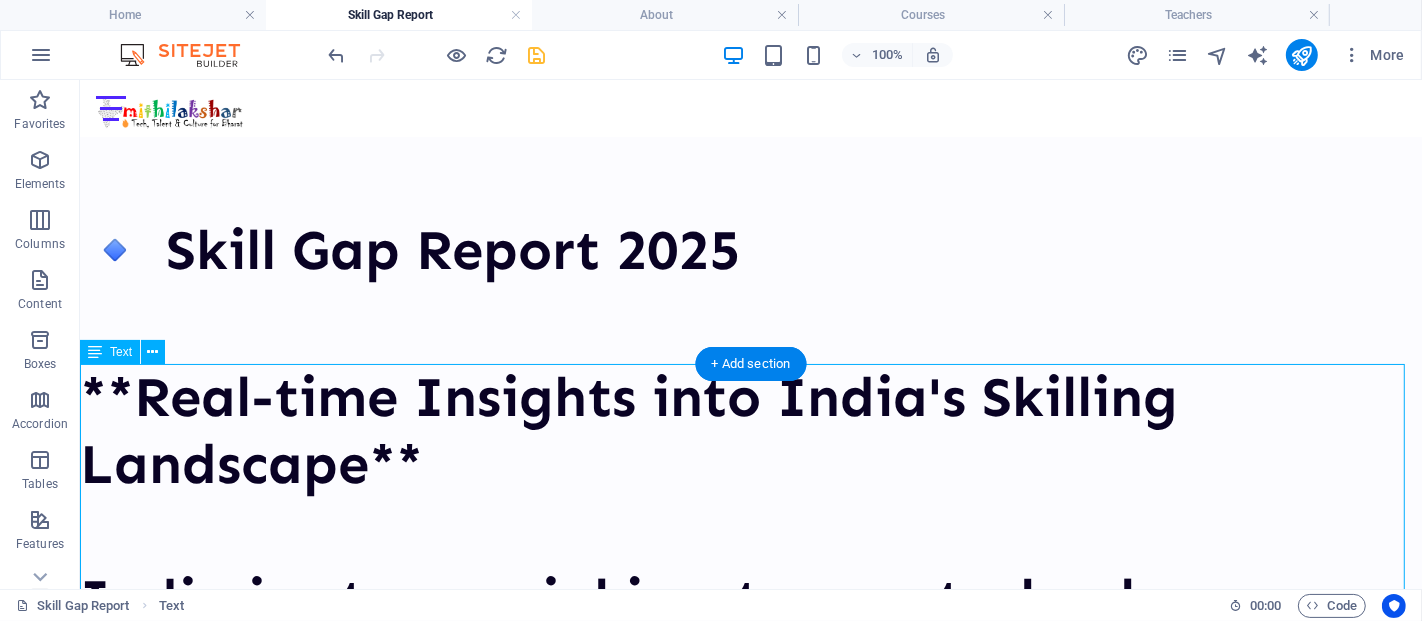 click on "Real-time Insights into India's Skilling Landscape India is at a crucial juncture as technology, automation, and digital transformation rapidly reshape the employment landscape. To effectively navigate this evolution, it is vital to identify and address the widening skill gap across diverse regions, sectors, and communities—especially in Tier-2 and Tier-3 cities and rural areas. 📍 Regional Skill Gap Map Our interactive skill gap map provides real-time, region-specific insights into areas where workforce readiness is falling behind. Covering elements from AI and digital skills to core employability and vocational training, the map highlights critical gaps across: - States & UTs - Urban versus rural divides - Gender disparities in access to skilling - Youth employability readiness 📊 Key Focus Areas 🔹 AI & Automation Readiness Are our youth prepared for an AI-driven future? The report identifies regions where awareness and readiness for AI are significantly lacking." at bounding box center [750, 2983] 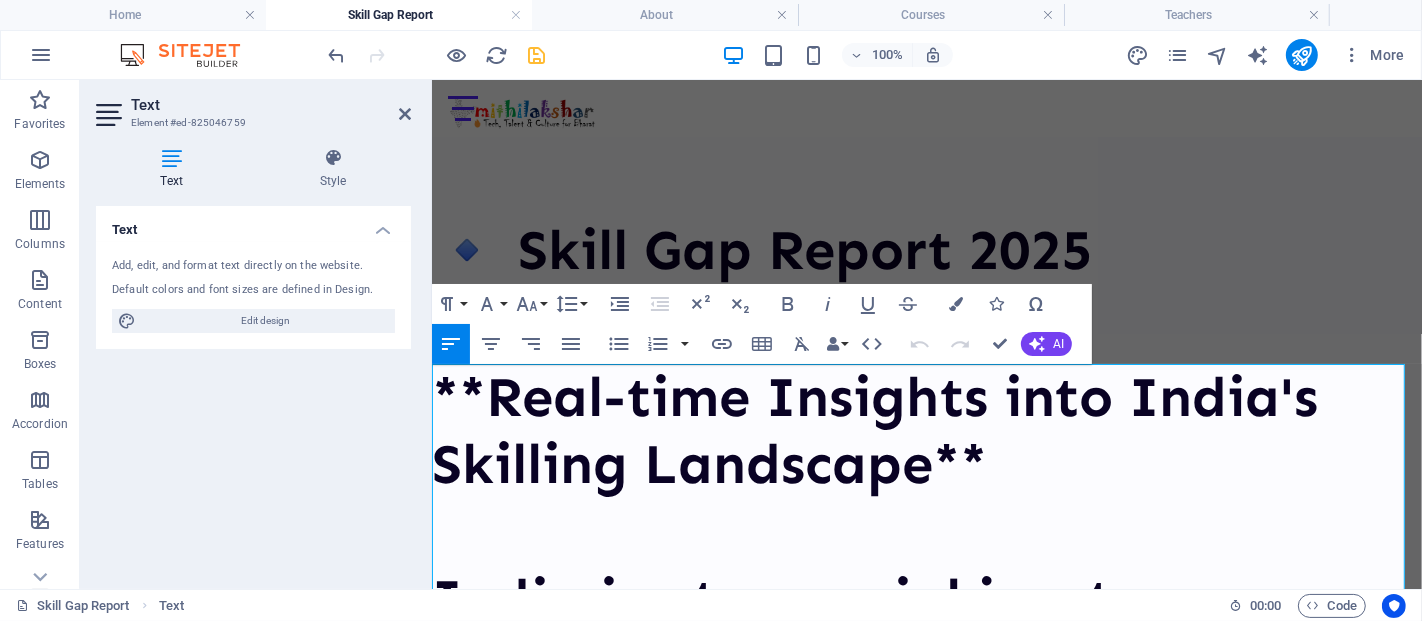 click on "Real-time Insights into India's Skilling Landscape India is at a crucial juncture as technology, automation, and digital transformation rapidly reshape the employment landscape. To effectively navigate this evolution, it is vital to identify and address the widening skill gap across diverse regions, sectors, and communities—especially in Tier-2 and Tier-3 cities and rural areas. 📍 Regional Skill Gap Map Our interactive skill gap map provides real-time, region-specific insights into areas where workforce readiness is falling behind. Covering elements from AI and digital skills to core employability and vocational training, the map highlights critical gaps across: - States & UTs - Urban versus rural divides - Gender disparities in access to skilling - Youth employability readiness 📊 Key Focus Areas 🔹 AI & Automation Readiness Are our youth prepared for an AI-driven future? The report identifies regions where awareness and readiness for AI are significantly lacking." at bounding box center [926, 3689] 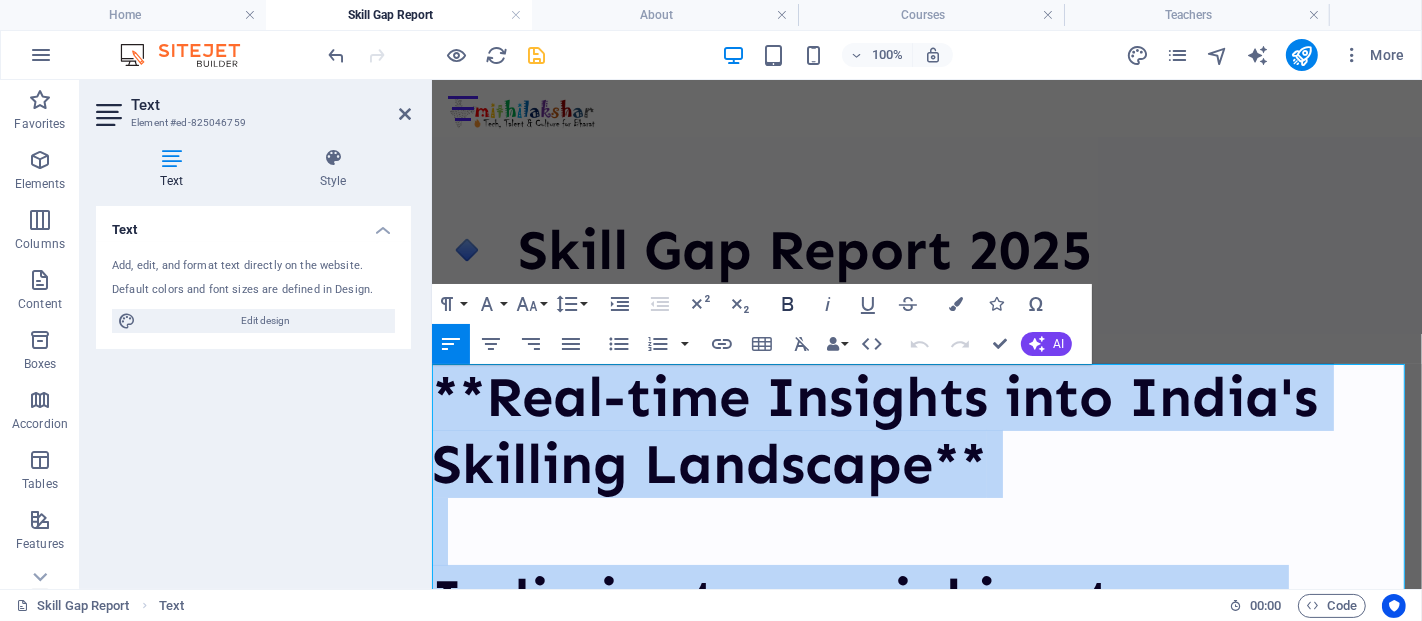click 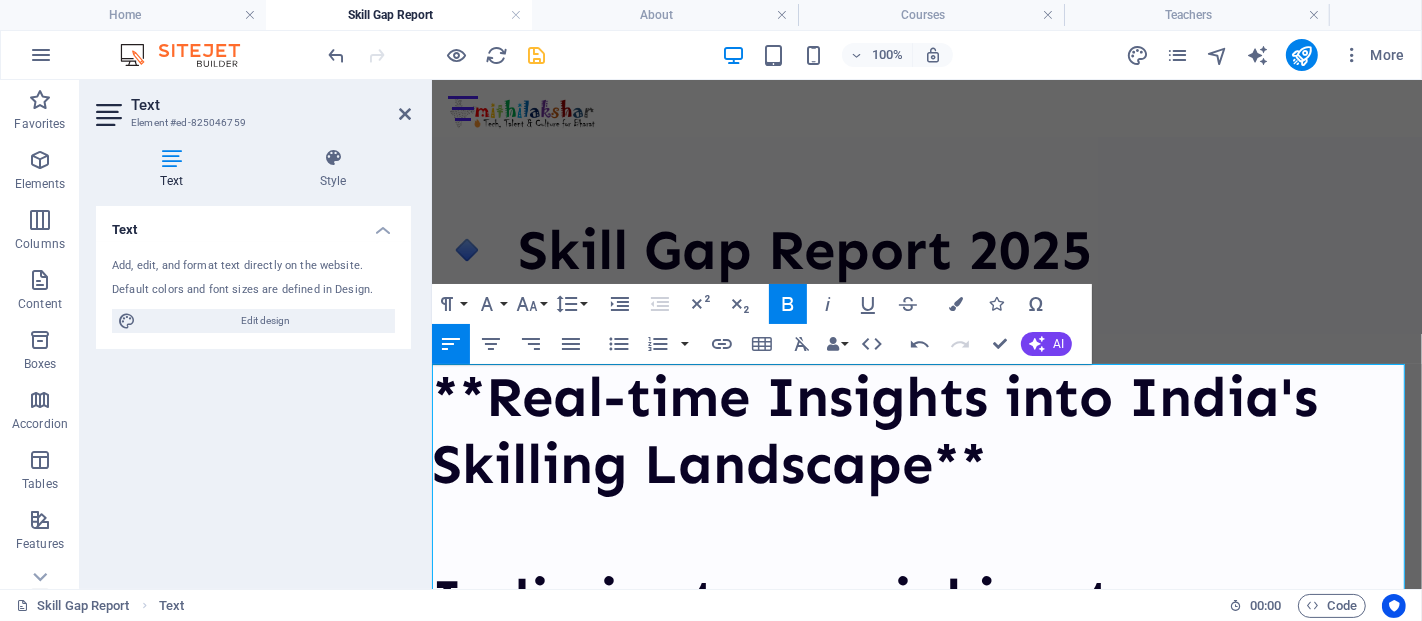 click 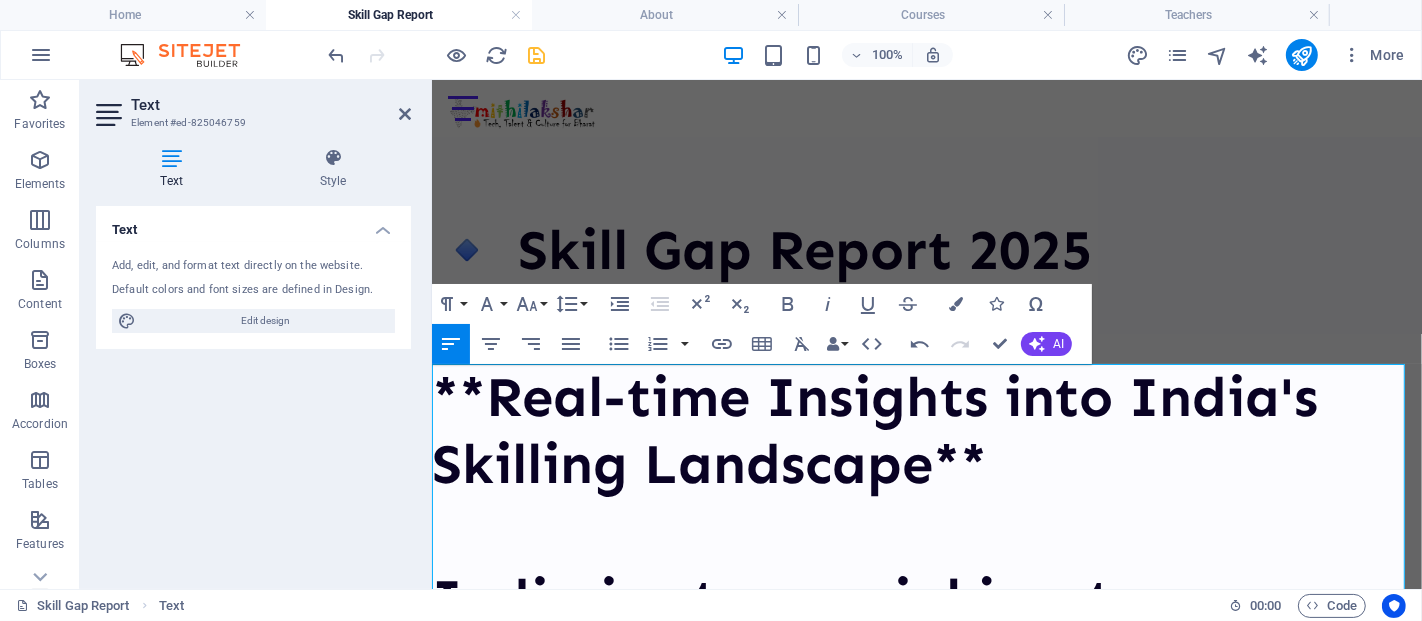 click on "Real-time Insights into India's Skilling Landscape India is at a crucial juncture as technology, automation, and digital transformation rapidly reshape the employment landscape. To effectively navigate this evolution, it is vital to identify and address the widening skill gap across diverse regions, sectors, and communities—especially in Tier-2 and Tier-3 cities and rural areas. 📍 Regional Skill Gap Map Our interactive skill gap map provides real-time, region-specific insights into areas where workforce readiness is falling behind. Covering elements from AI and digital skills to core employability and vocational training, the map highlights critical gaps across: - States & UTs - Urban versus rural divides - Gender disparities in access to skilling - Youth employability readiness 📊 Key Focus Areas 🔹 AI & Automation Readiness Are our youth prepared for an AI-driven future? The report identifies regions where awareness and readiness for AI are significantly lacking." at bounding box center (926, 3689) 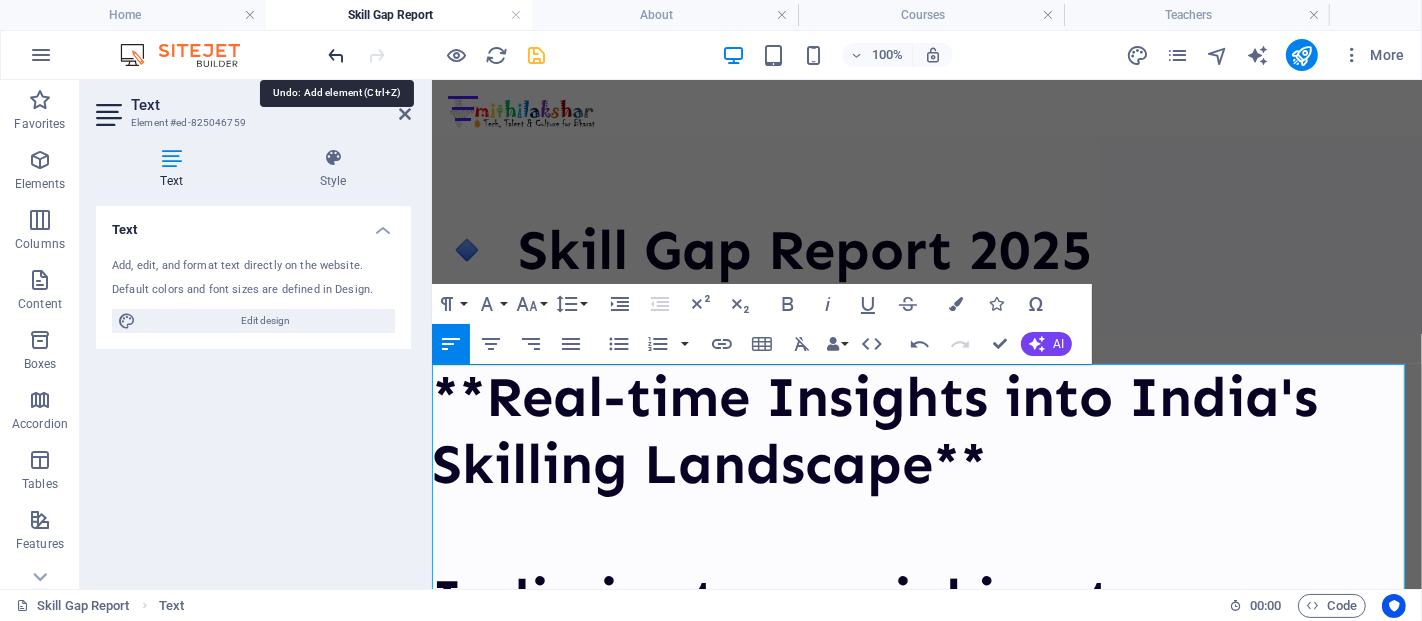 click at bounding box center [337, 55] 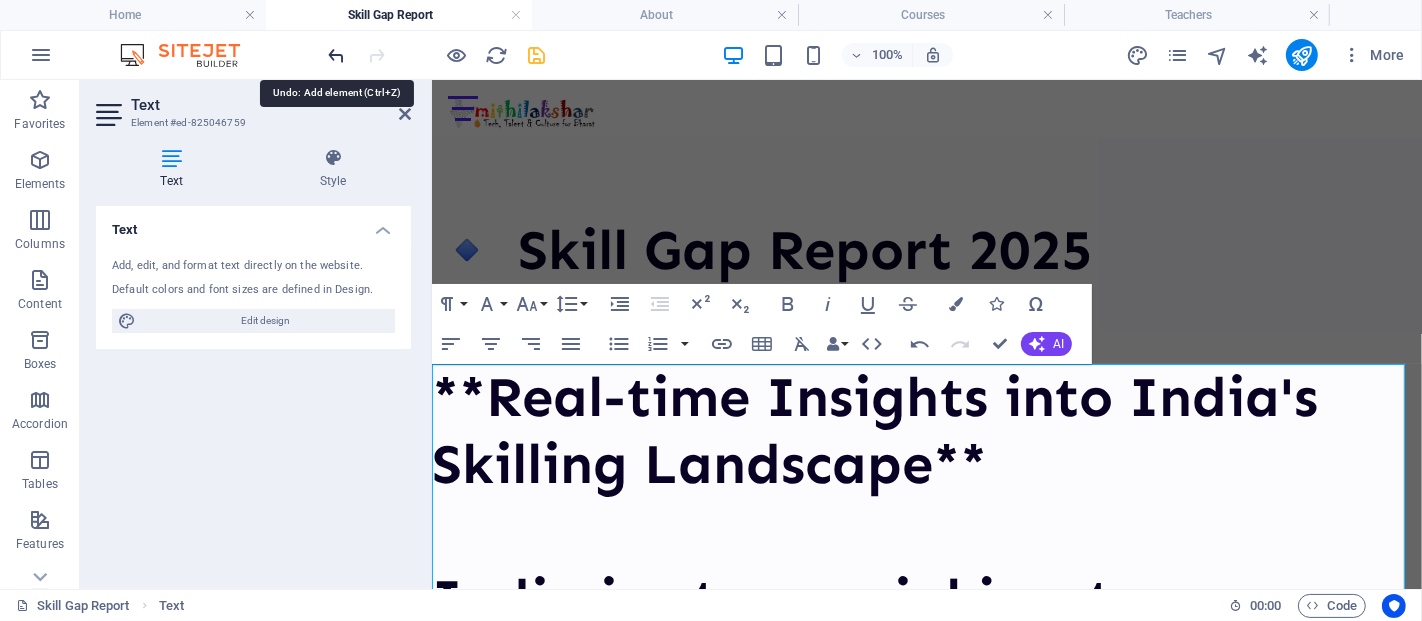 click at bounding box center [337, 55] 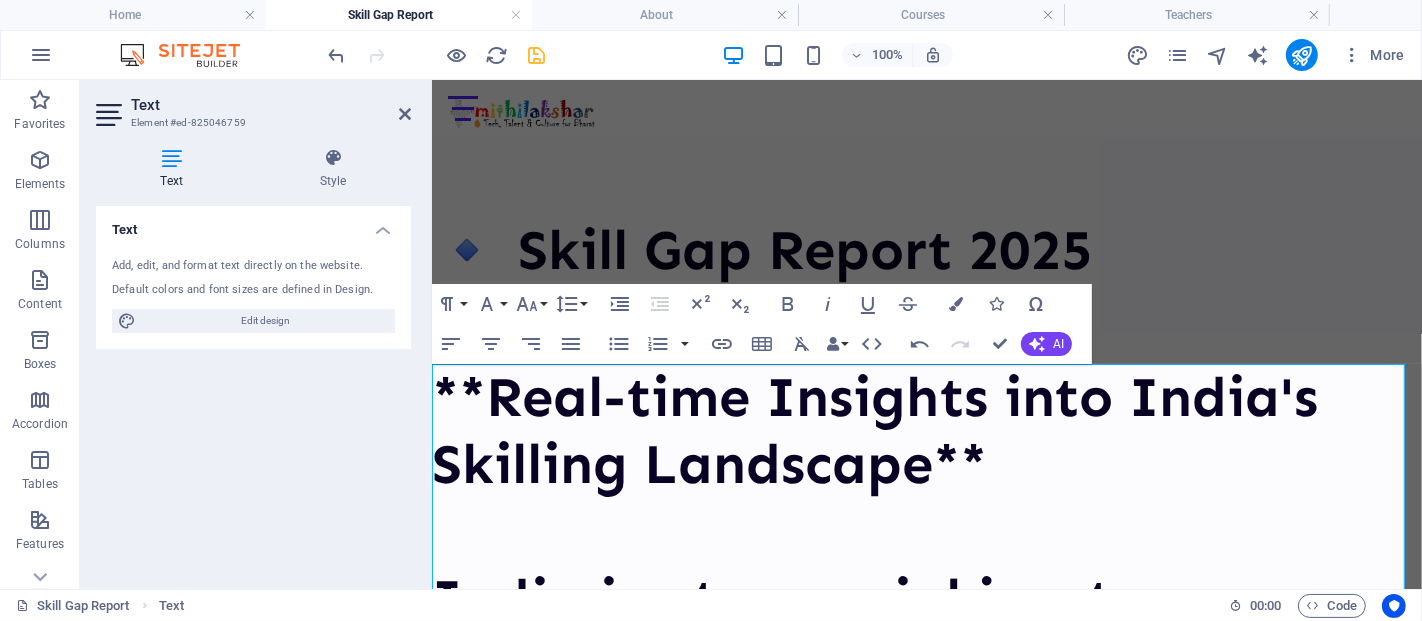 click on "Real-time Insights into India's Skilling Landscape India is at a crucial juncture as technology, automation, and digital transformation rapidly reshape the employment landscape. To effectively navigate this evolution, it is vital to identify and address the widening skill gap across diverse regions, sectors, and communities—especially in Tier-2 and Tier-3 cities and rural areas. 📍 Regional Skill Gap Map Our interactive skill gap map provides real-time, region-specific insights into areas where workforce readiness is falling behind. Covering elements from AI and digital skills to core employability and vocational training, the map highlights critical gaps across: - States & UTs - Urban versus rural divides - Gender disparities in access to skilling - Youth employability readiness 📊 Key Focus Areas 🔹 AI & Automation Readiness Are our youth prepared for an AI-driven future? The report identifies regions where awareness and readiness for AI are significantly lacking." at bounding box center [926, 3689] 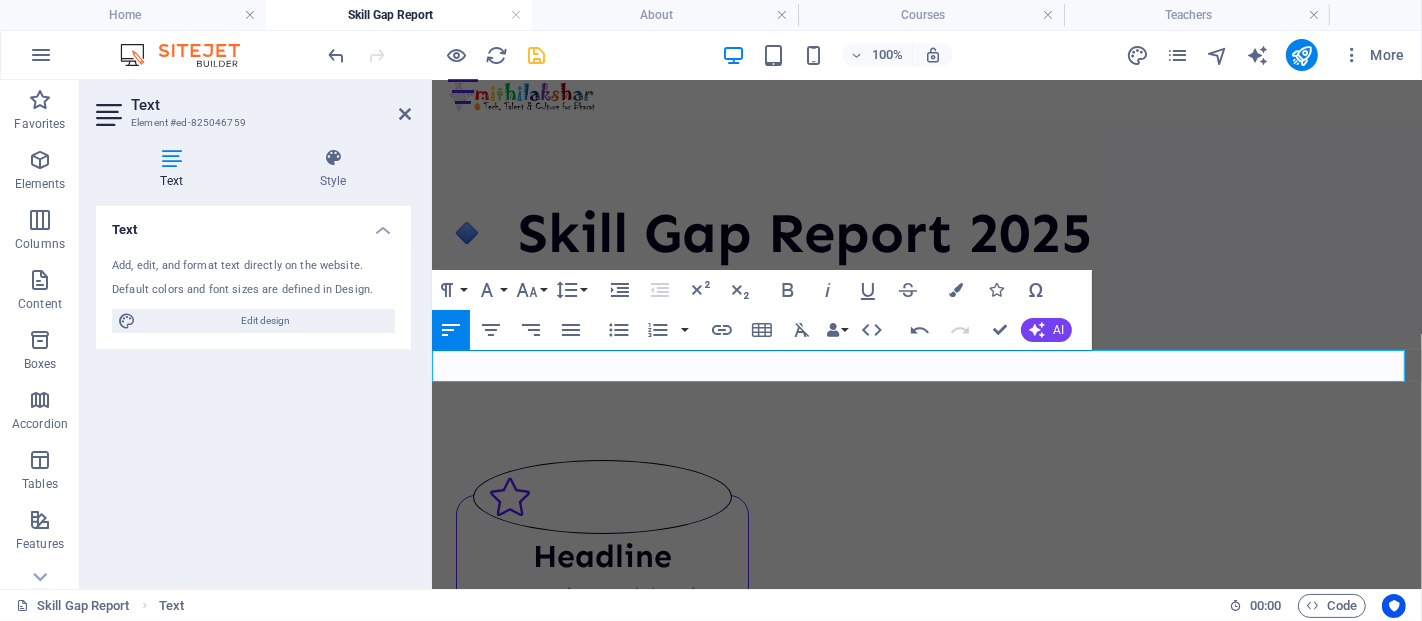 scroll, scrollTop: 14, scrollLeft: 0, axis: vertical 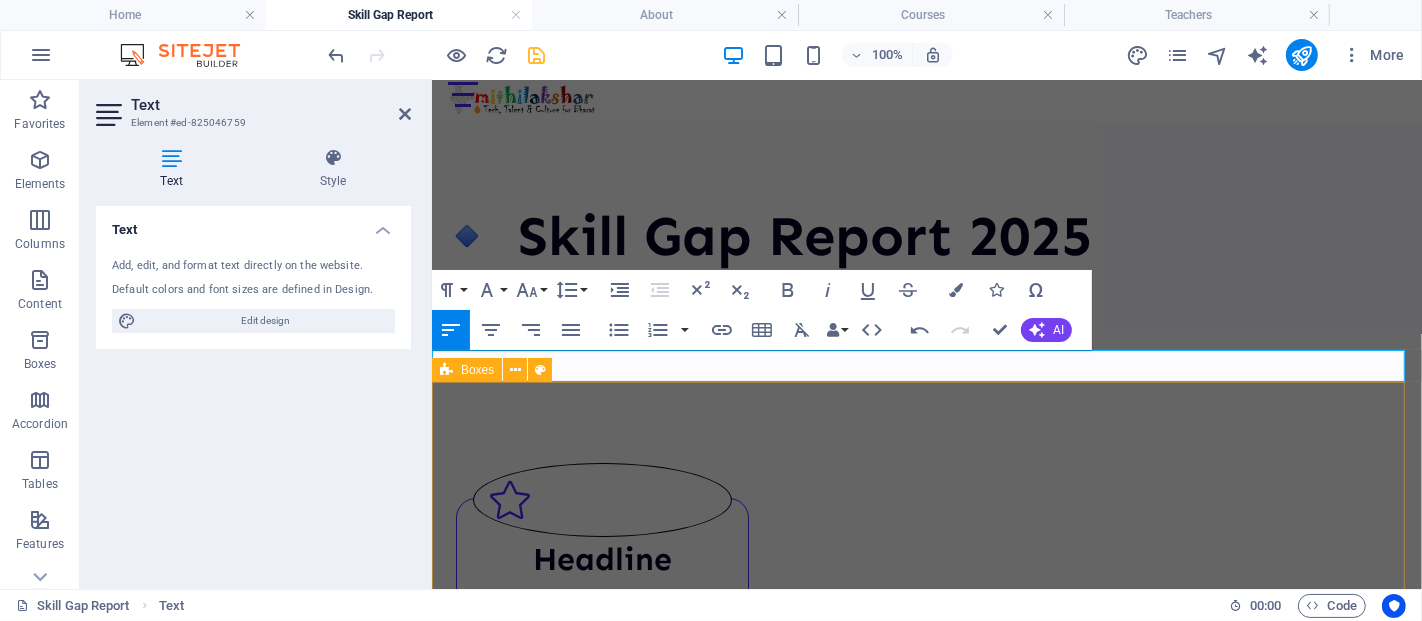 click on "Headline Lorem ipsum dolor sit amet, consectetuer adipiscing elit. Aenean commodo ligula eget dolor. Lorem ipsum dolor sit amet, consectetuer adipiscing elit leget dolor. Headline Lorem ipsum dolor sit amet, consectetuer adipiscing elit. Aenean commodo ligula eget dolor. Lorem ipsum dolor sit amet, consectetuer adipiscing elit leget dolor. Headline Lorem ipsum dolor sit amet, consectetuer adipiscing elit. Aenean commodo ligula eget dolor. Lorem ipsum dolor sit amet, consectetuer adipiscing elit leget dolor." at bounding box center [926, 1018] 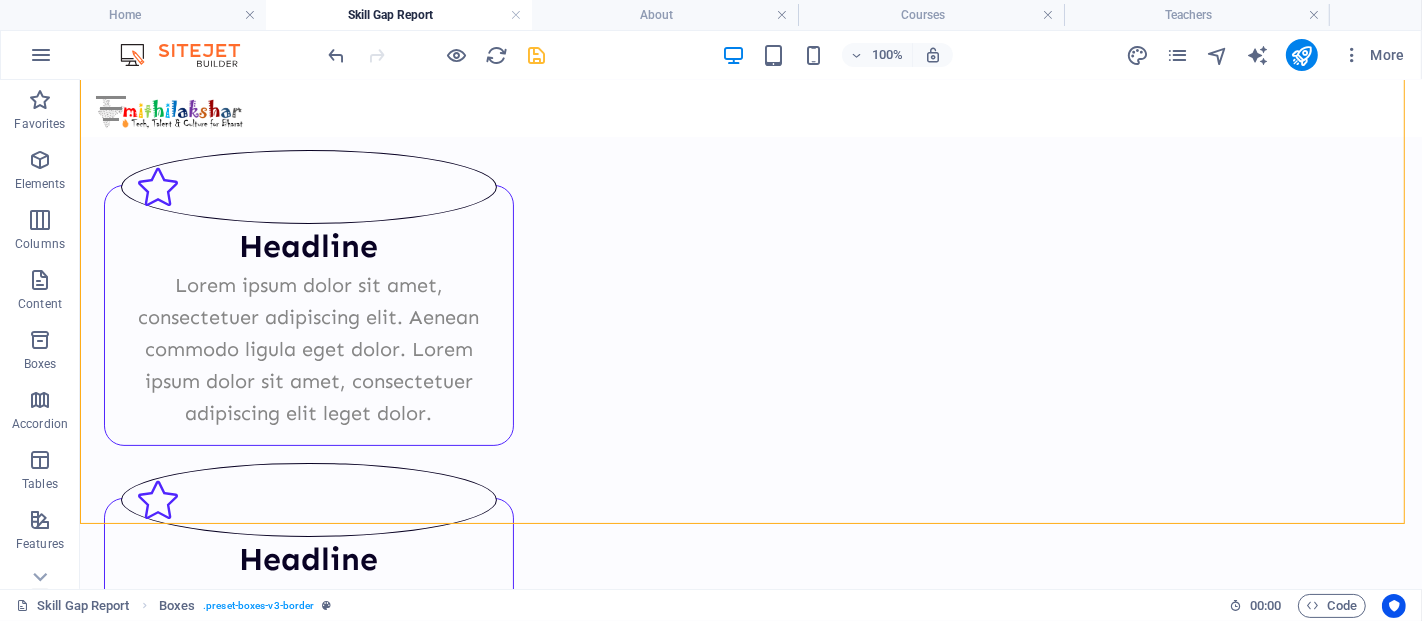 scroll, scrollTop: 311, scrollLeft: 0, axis: vertical 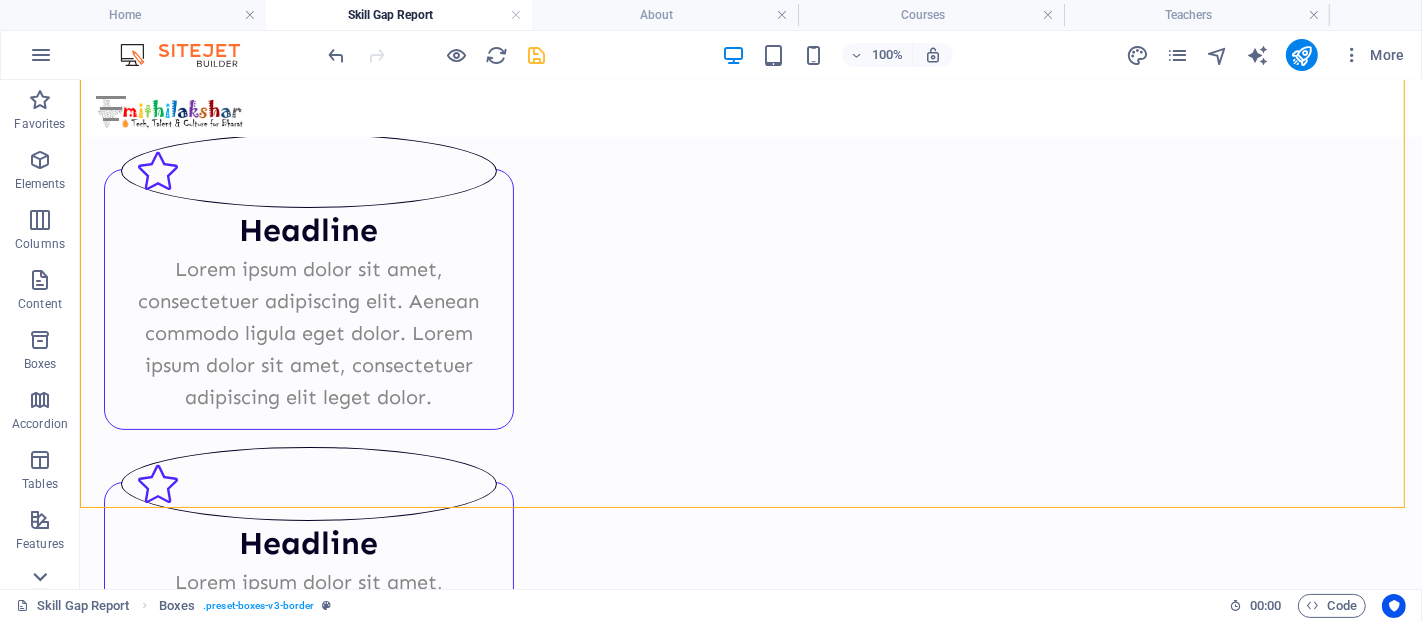 click 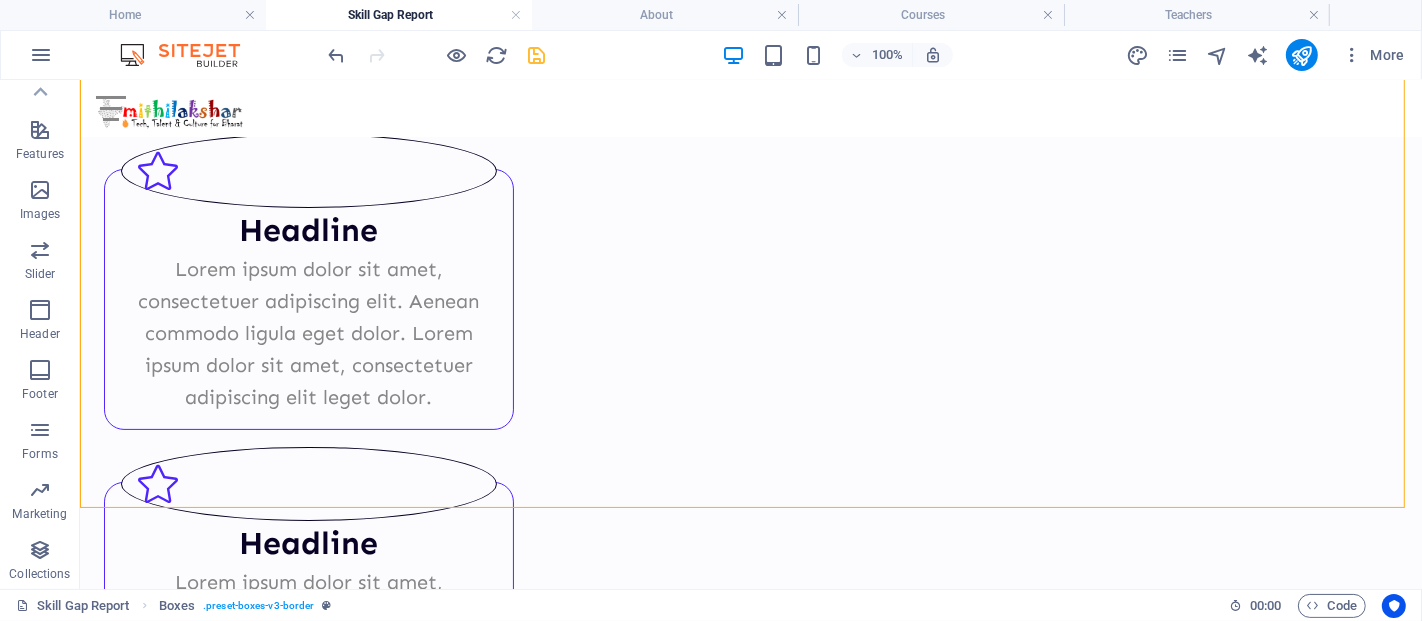click on "Collections" at bounding box center [39, 574] 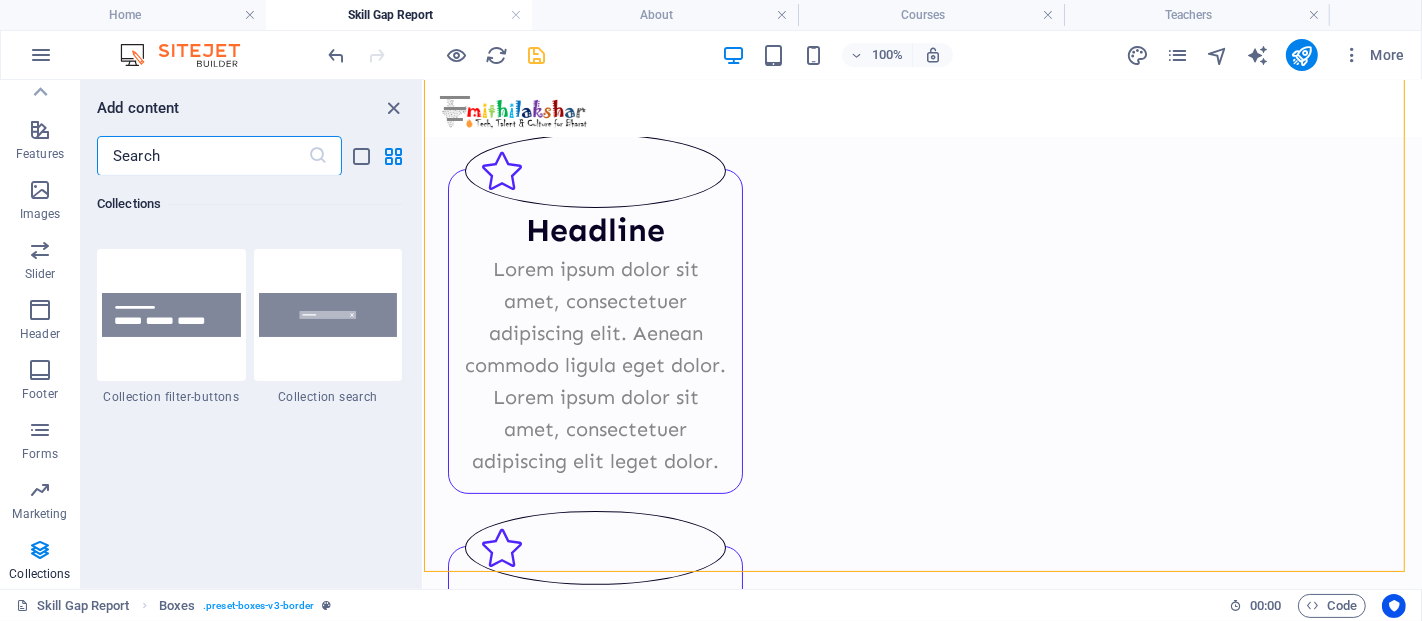 scroll, scrollTop: 19192, scrollLeft: 0, axis: vertical 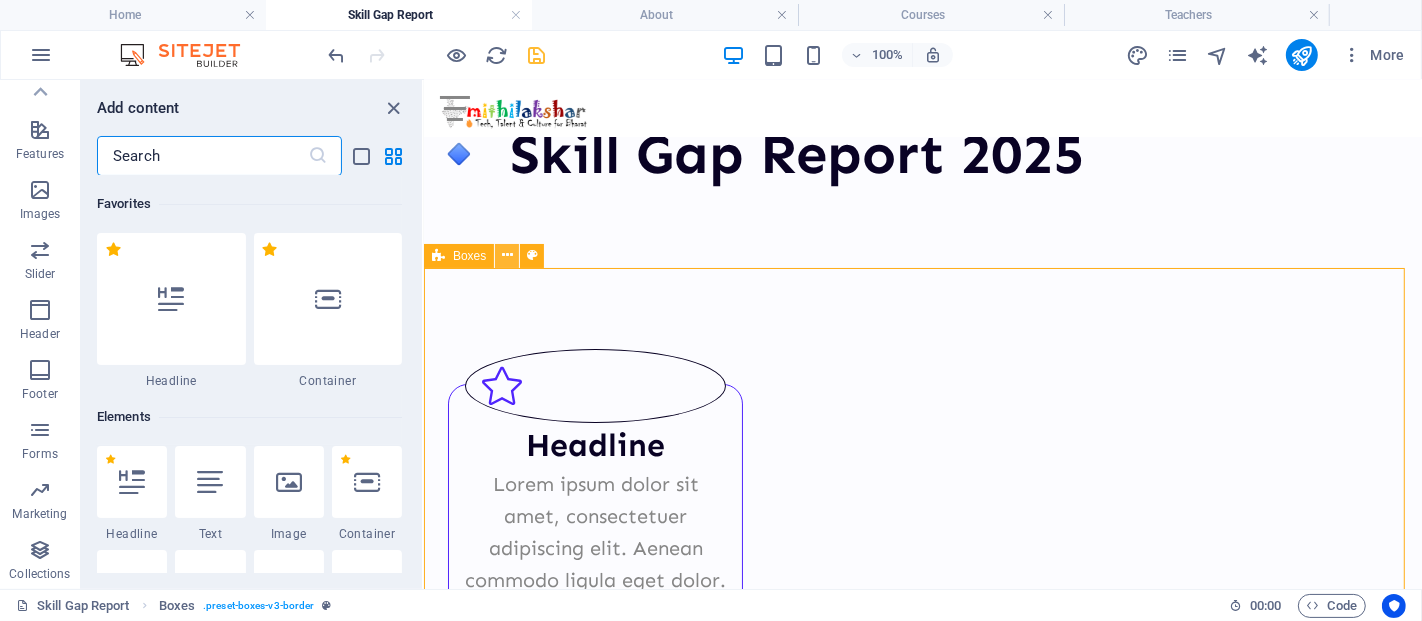click at bounding box center (507, 255) 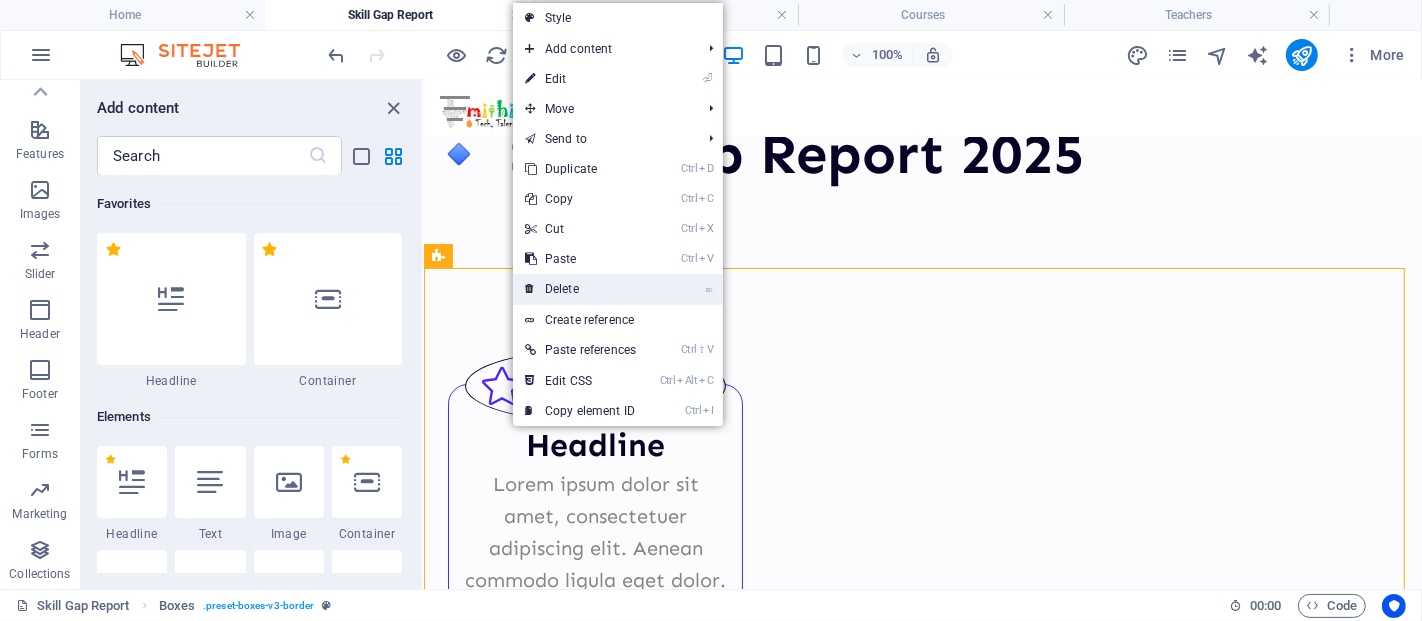 click on "⌦  Delete" at bounding box center (580, 289) 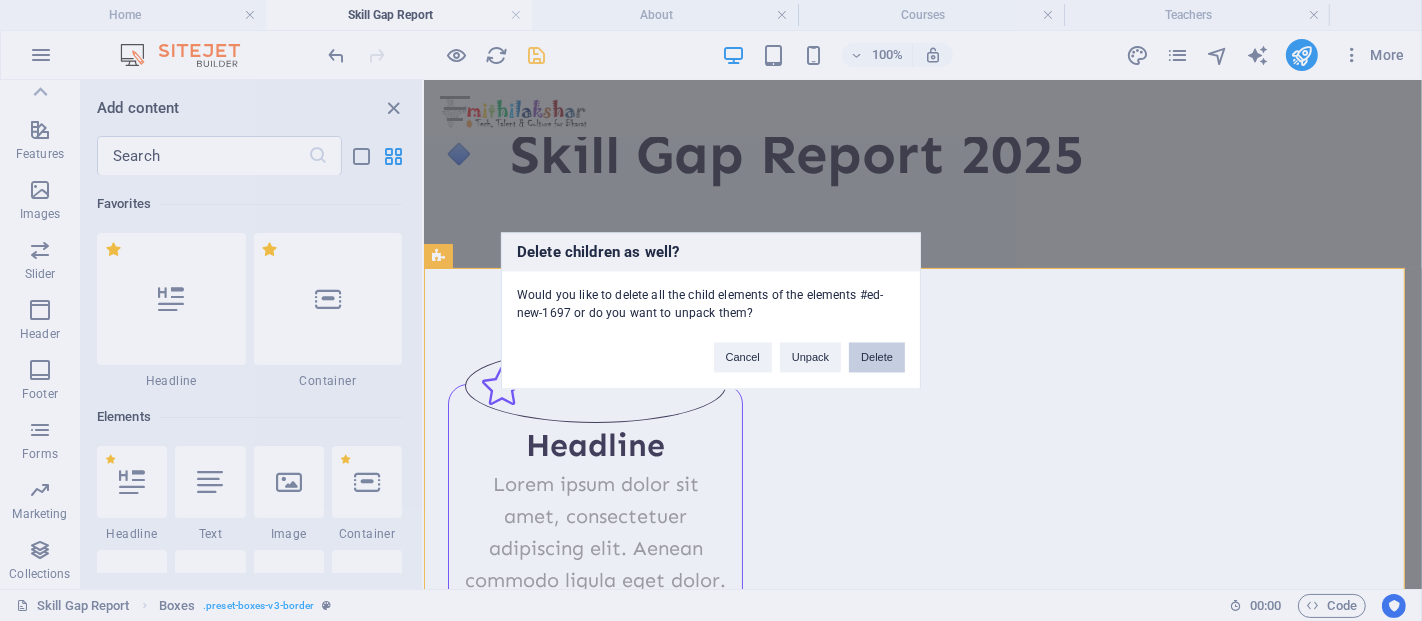 click on "Delete" at bounding box center [877, 357] 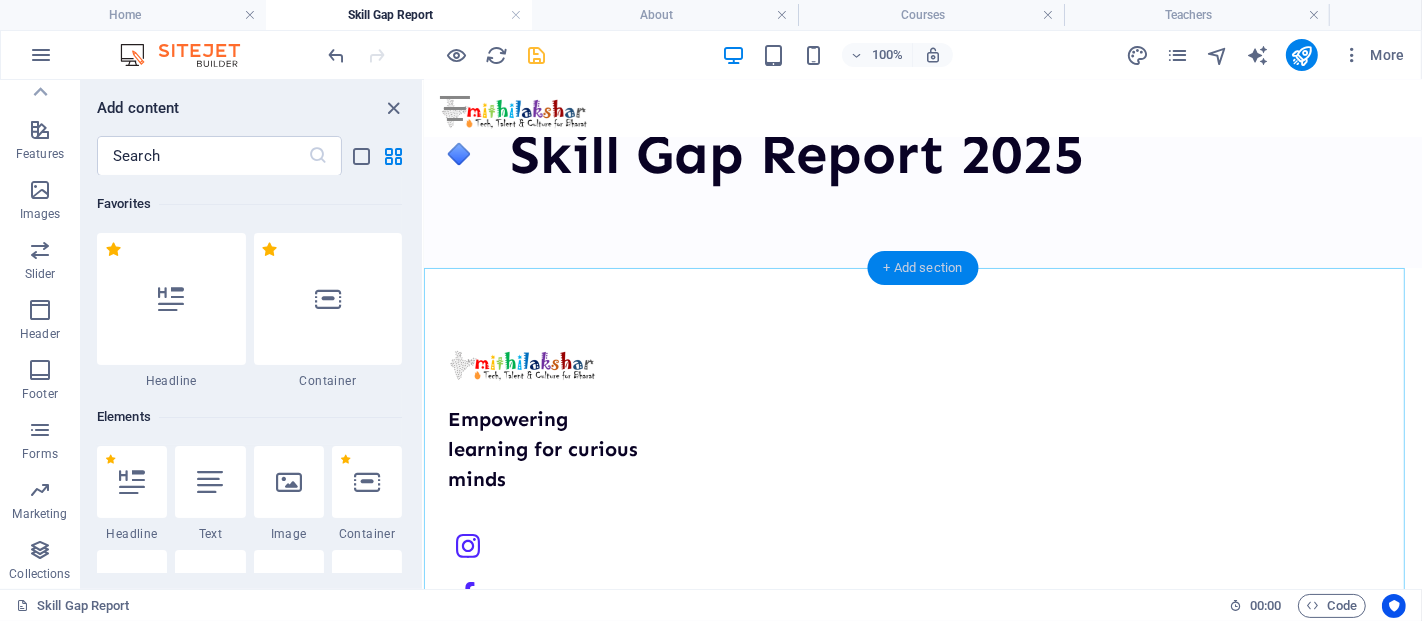 click on "+ Add section" at bounding box center (923, 268) 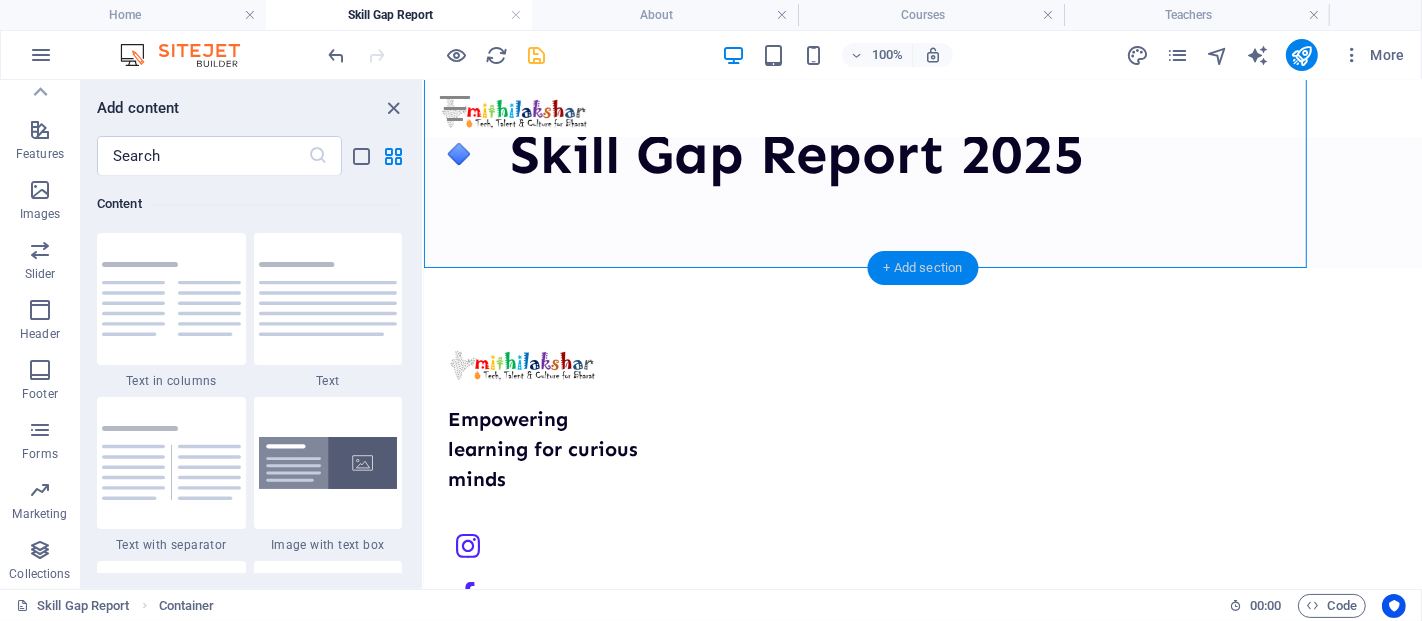 scroll, scrollTop: 3499, scrollLeft: 0, axis: vertical 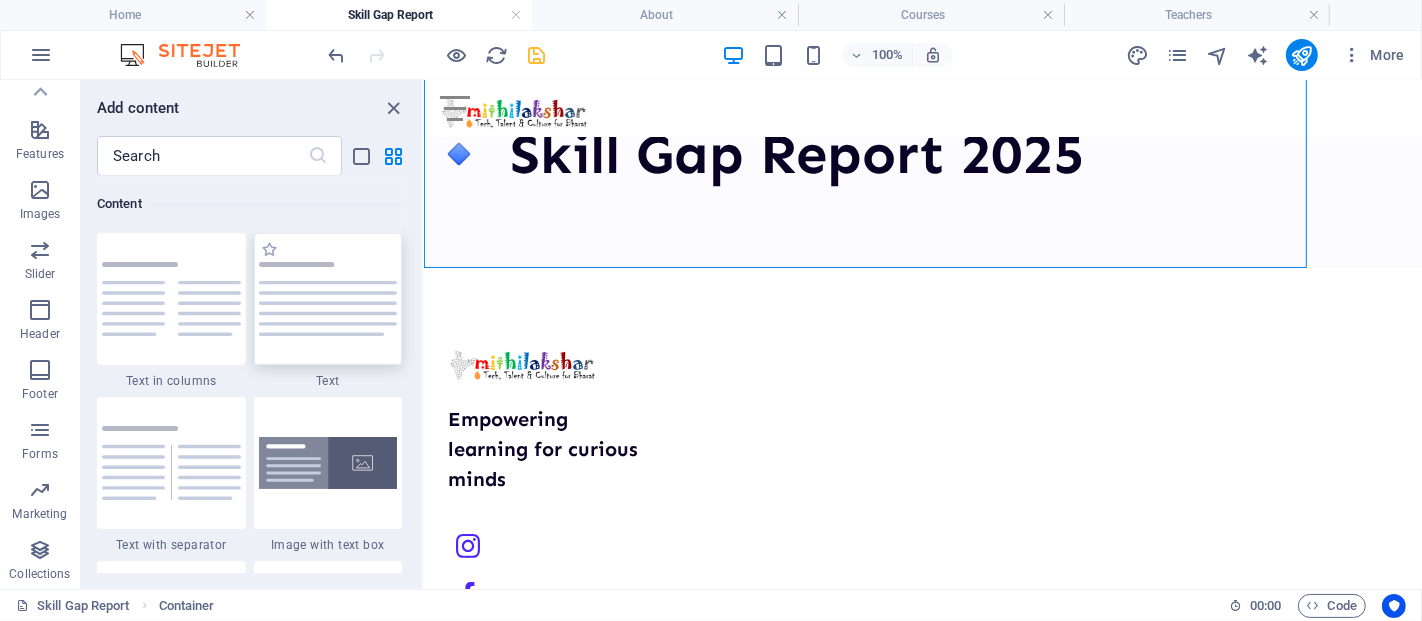 click at bounding box center (328, 299) 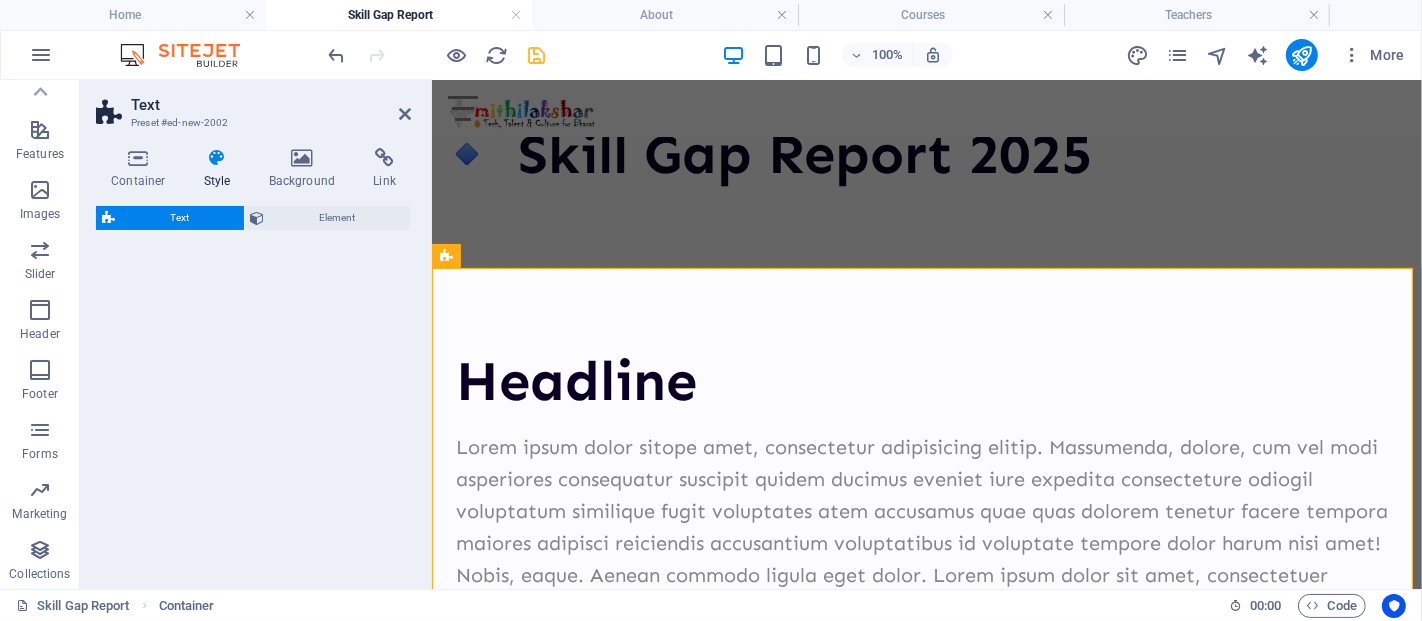 click on "Text Element" at bounding box center [253, 389] 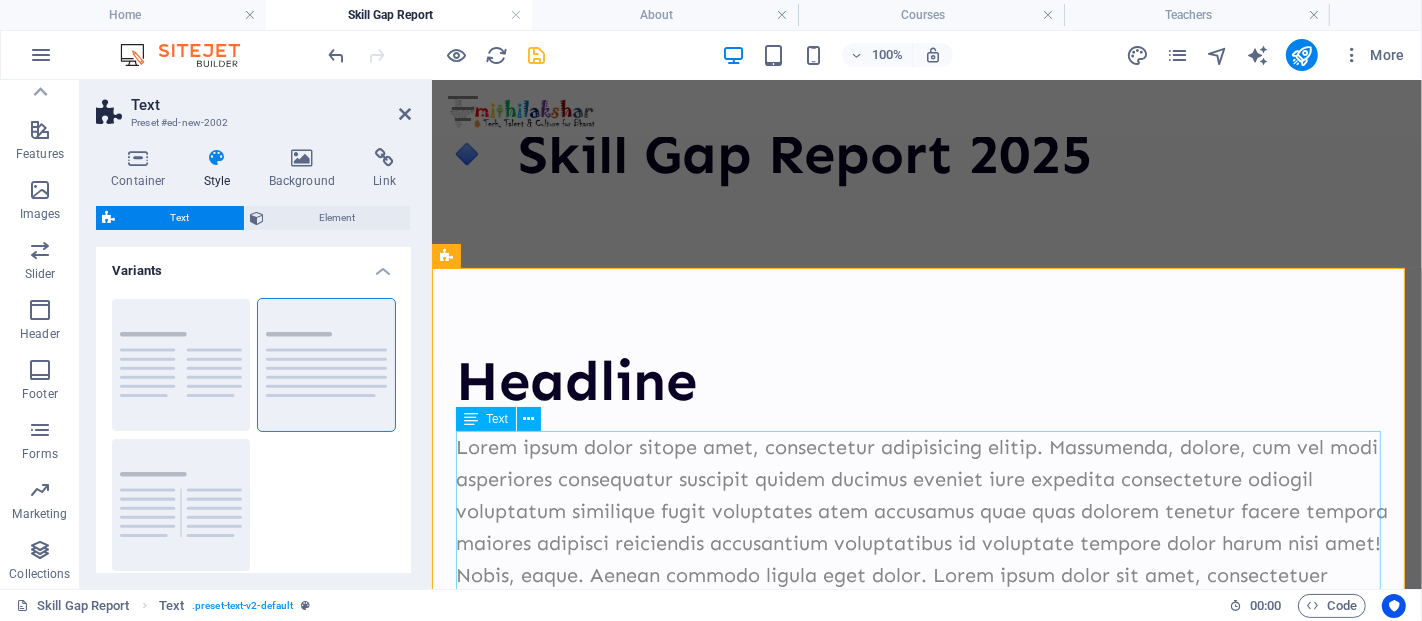 click on "Lorem ipsum dolor sitope amet, consectetur adipisicing elitip. Massumenda, dolore, cum vel modi asperiores consequatur suscipit quidem ducimus eveniet iure expedita consecteture odiogil voluptatum similique fugit voluptates atem accusamus quae quas dolorem tenetur facere tempora maiores adipisci reiciendis accusantium voluptatibus id voluptate tempore dolor harum nisi amet! Nobis, eaque. Aenean commodo ligula eget dolor. Lorem ipsum dolor sit amet, consectetuer adipiscing elit leget odiogil voluptatum similique fugit voluptates dolor. Libero assumenda, dolore, cum vel modi asperiores consequatur." at bounding box center [926, 542] 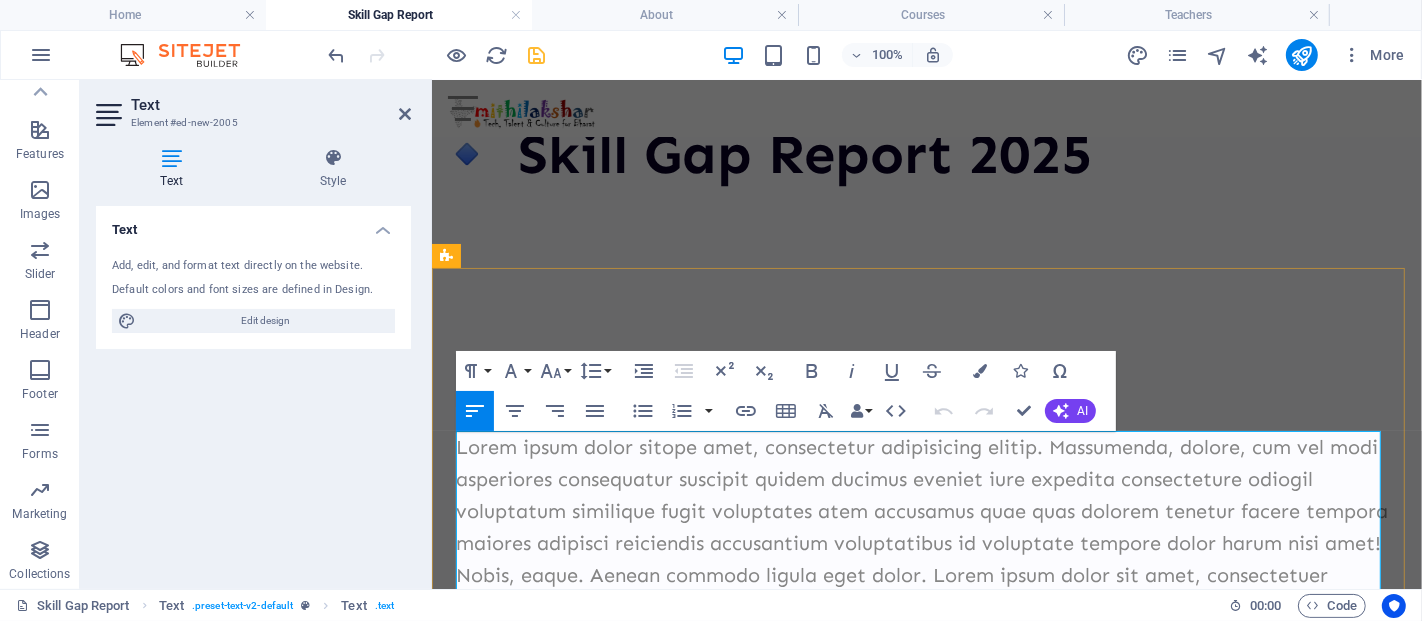 click on "Lorem ipsum dolor sitope amet, consectetur adipisicing elitip. Massumenda, dolore, cum vel modi asperiores consequatur suscipit quidem ducimus eveniet iure expedita consecteture odiogil voluptatum similique fugit voluptates atem accusamus quae quas dolorem tenetur facere tempora maiores adipisci reiciendis accusantium voluptatibus id voluptate tempore dolor harum nisi amet! Nobis, eaque. Aenean commodo ligula eget dolor. Lorem ipsum dolor sit amet, consectetuer adipiscing elit leget odiogil voluptatum similique fugit voluptates dolor. Libero assumenda, dolore, cum vel modi asperiores consequatur." at bounding box center [926, 542] 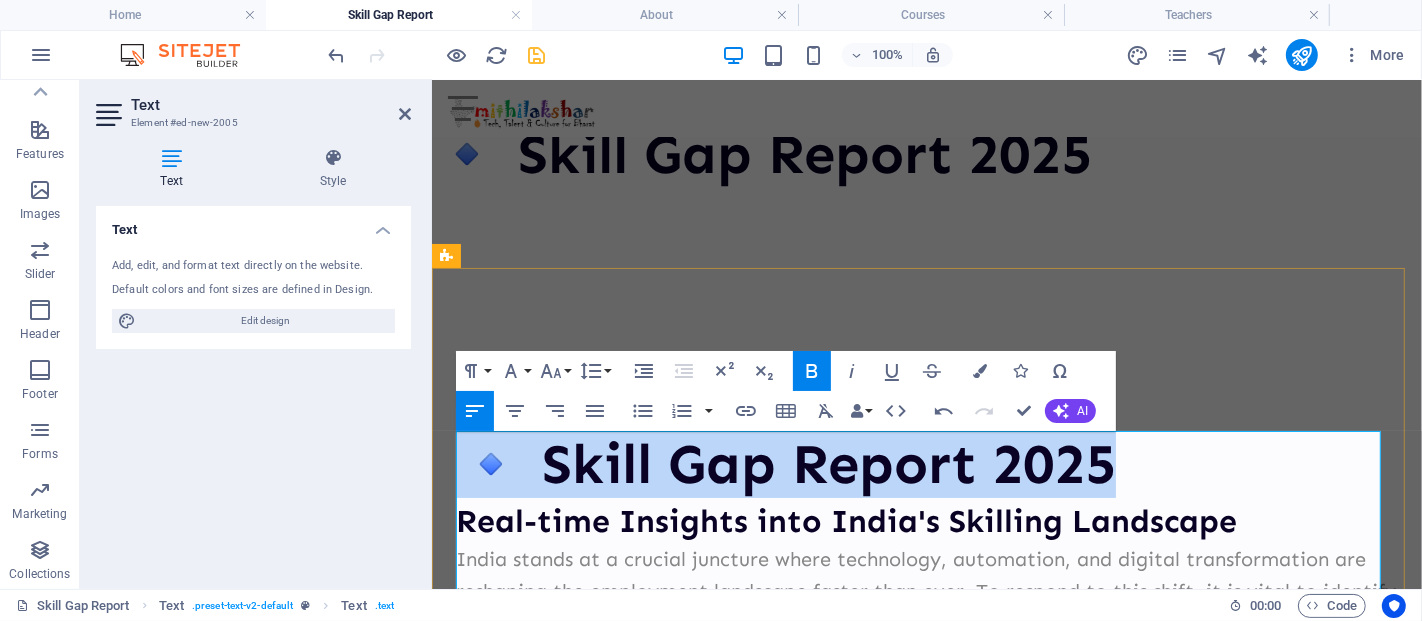 drag, startPoint x: 1119, startPoint y: 454, endPoint x: 473, endPoint y: 466, distance: 646.11145 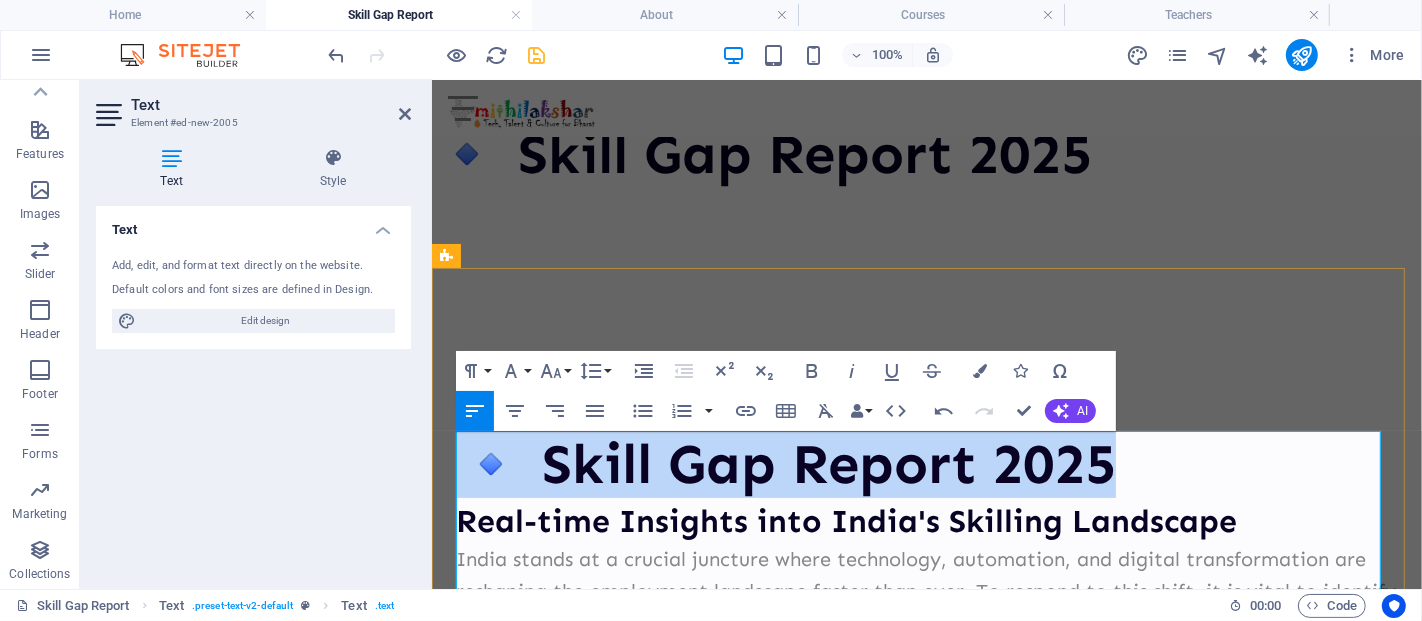 type 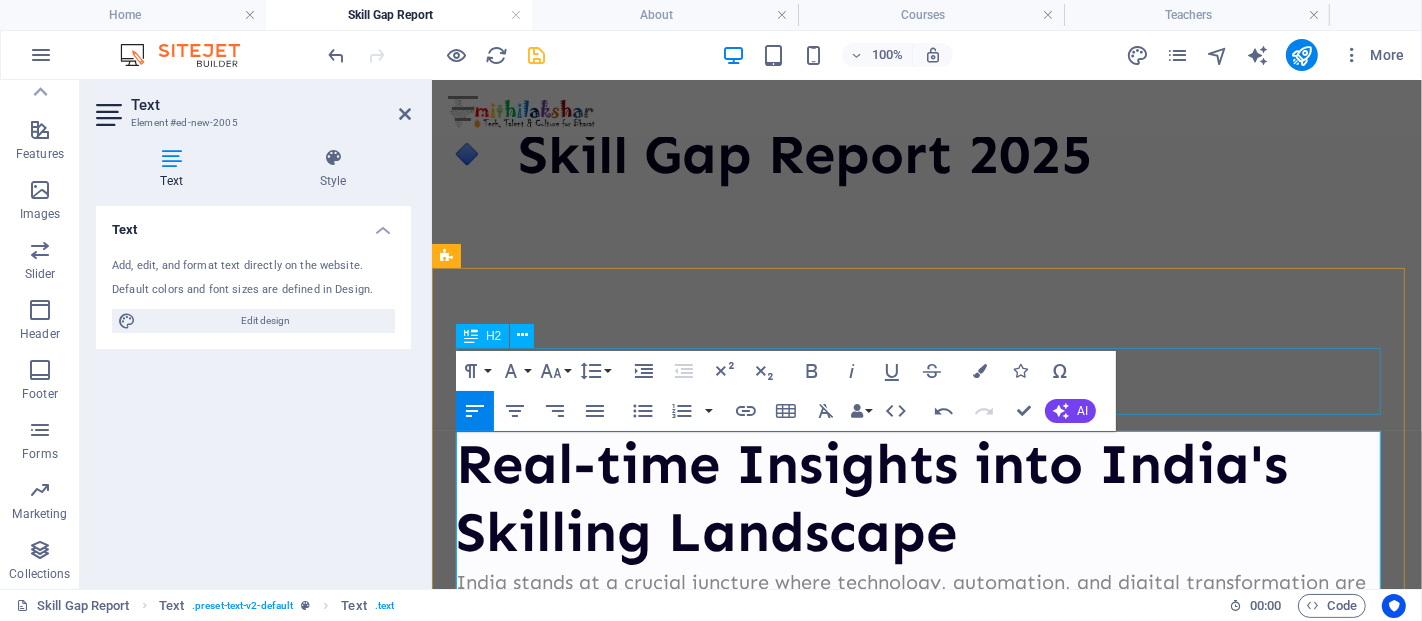 click on "Headline" at bounding box center [926, 380] 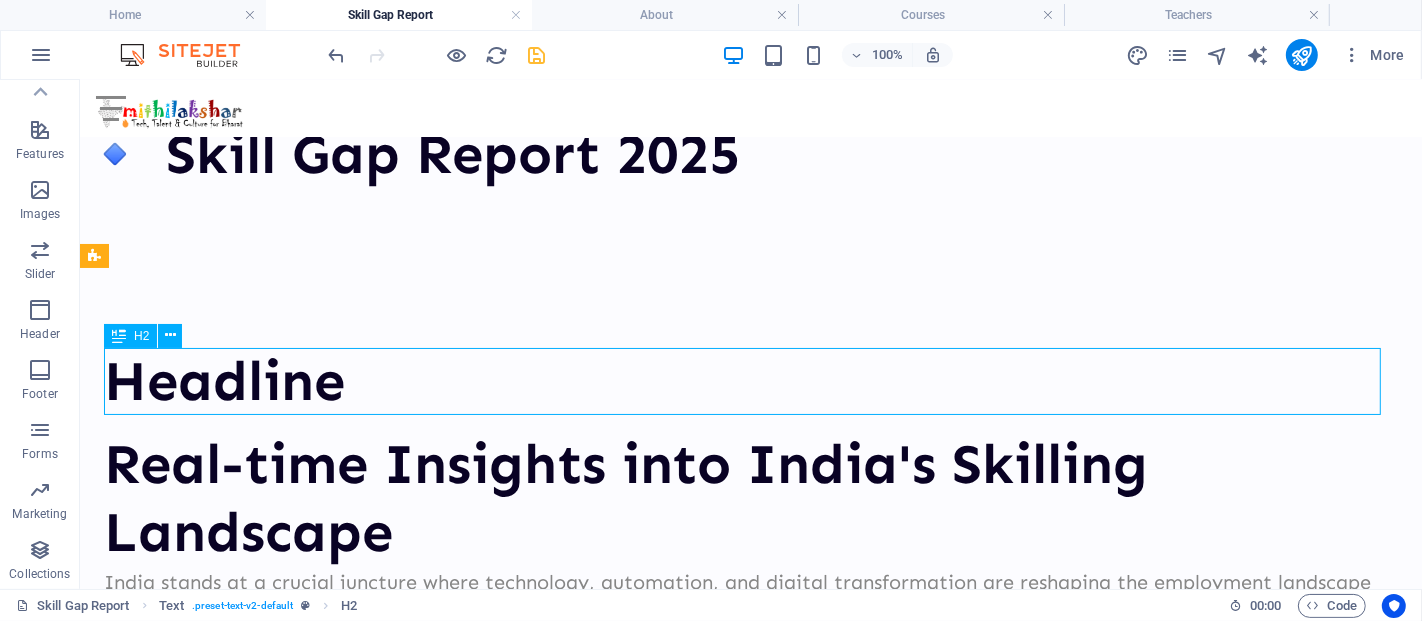 click on "Headline" at bounding box center [750, 380] 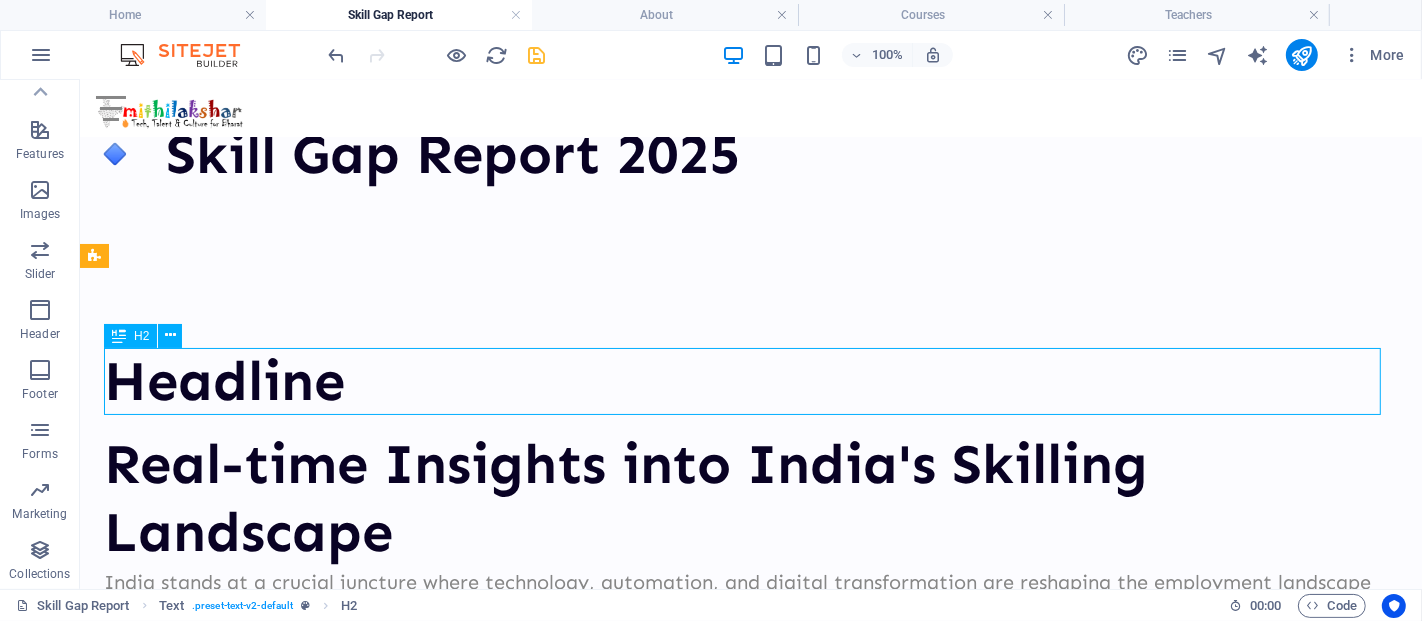 click on "Headline" at bounding box center (750, 380) 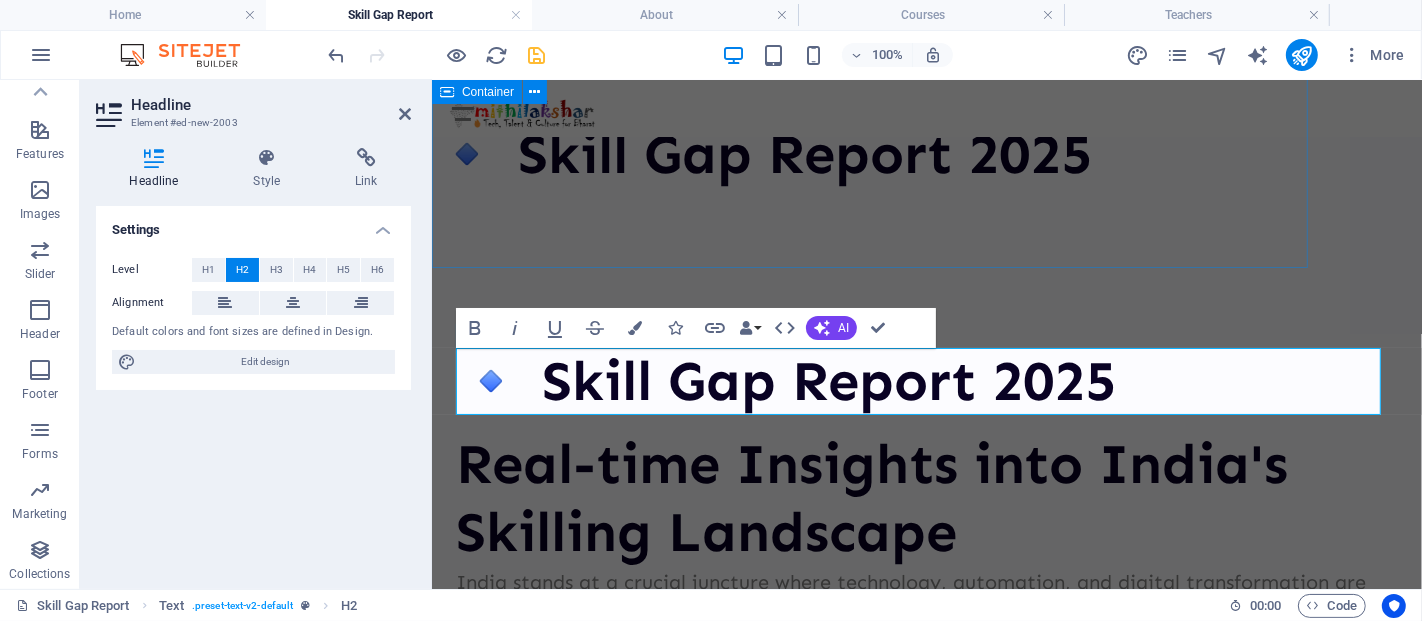 click on "🔹 Skill Gap Report 2025" at bounding box center [876, 125] 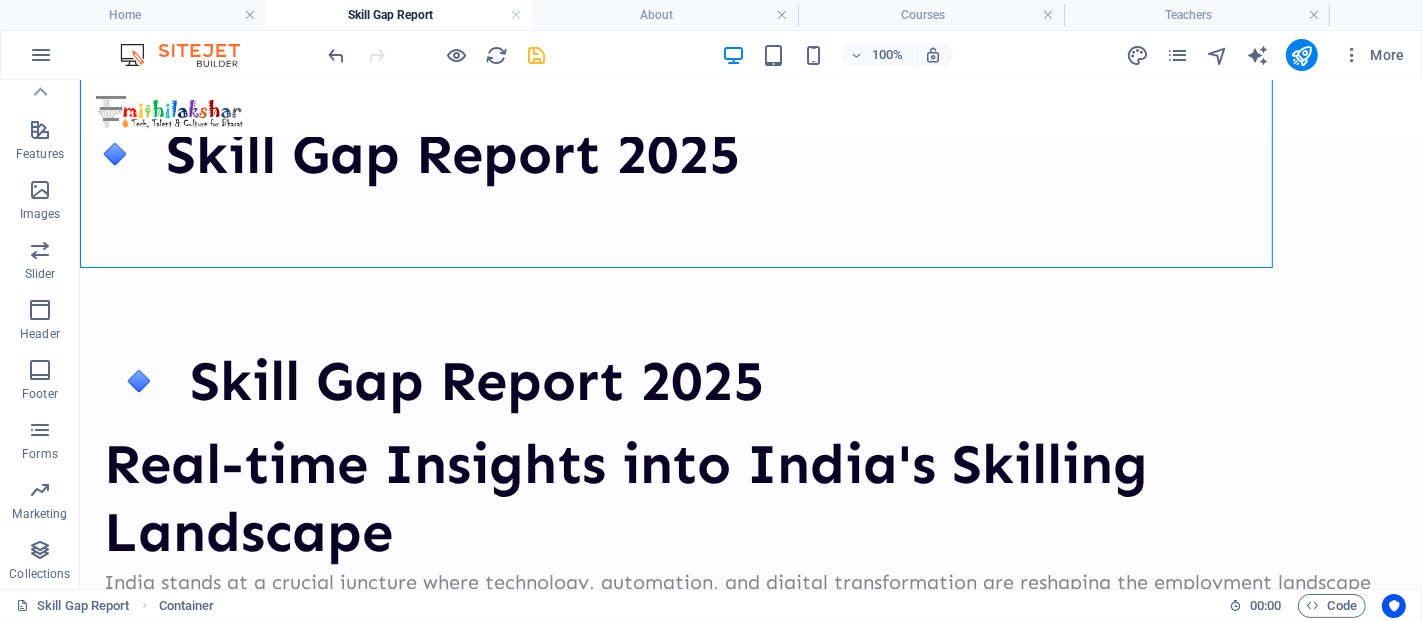click on "🔹 Skill Gap Report 2025" at bounding box center [683, 125] 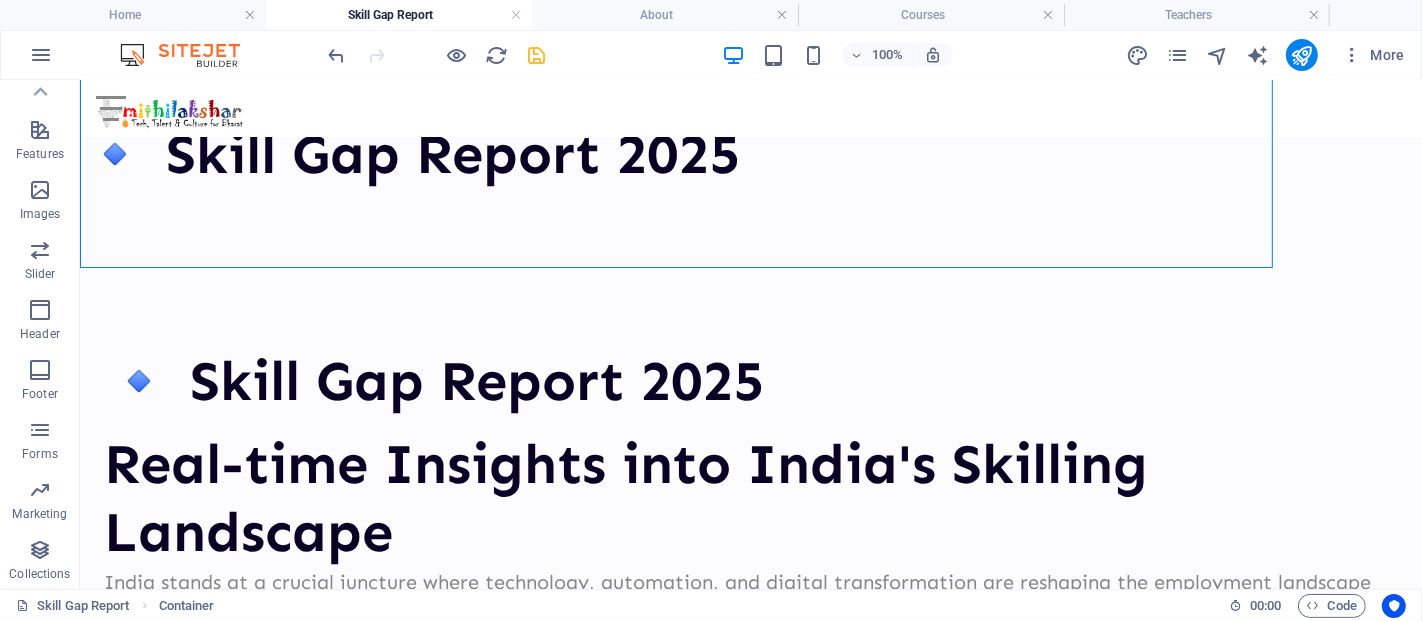 click on "🔹 Skill Gap Report 2025" at bounding box center (683, 125) 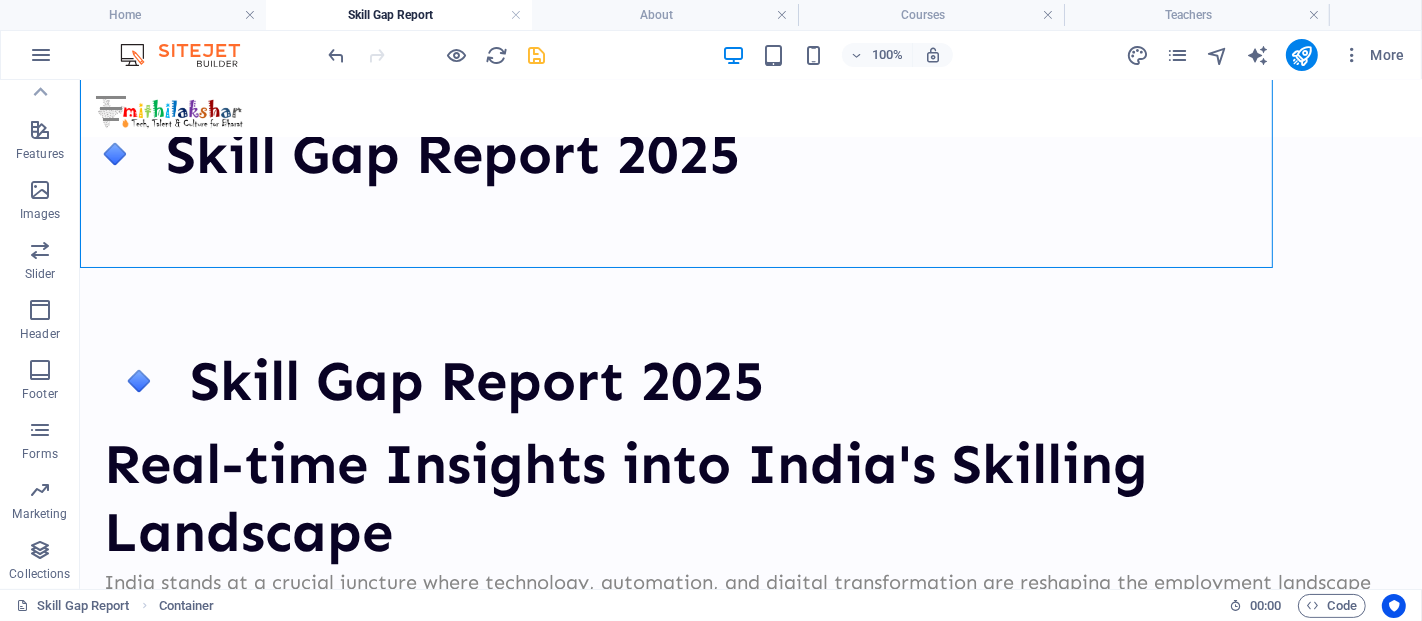 select on "%" 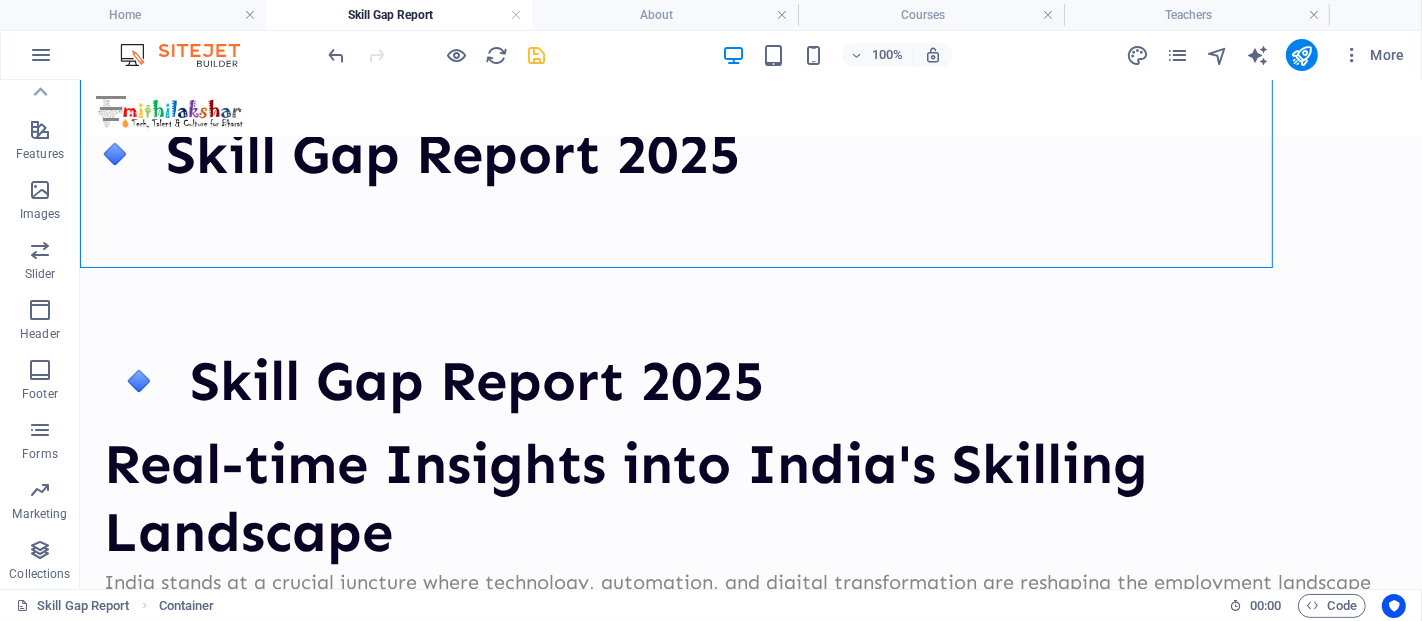 select on "%" 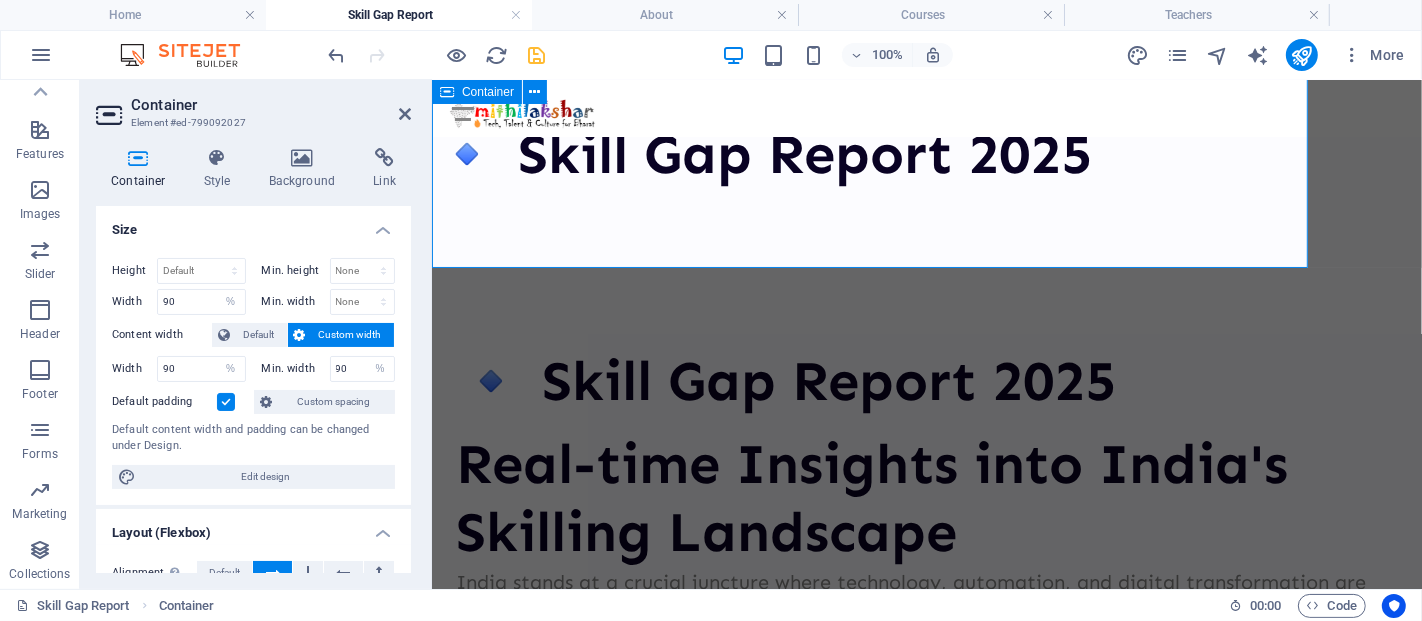 click on "🔹 Skill Gap Report 2025" at bounding box center [876, 125] 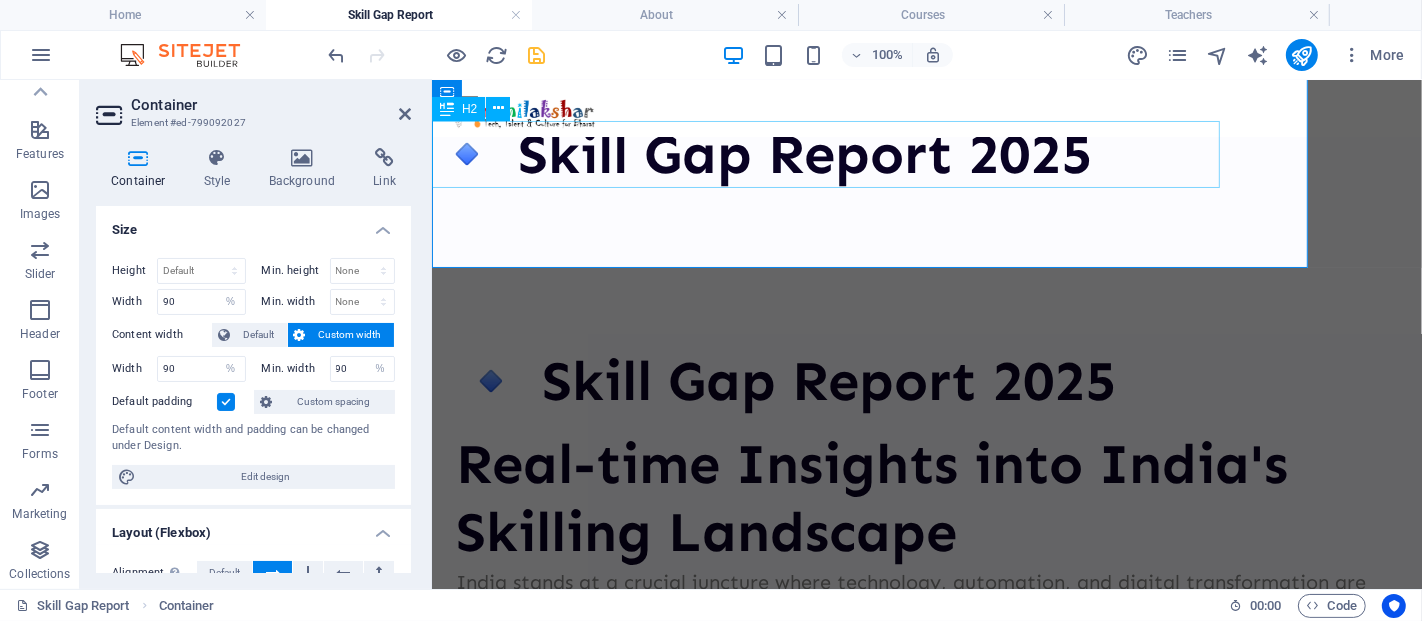 click on "🔹 Skill Gap Report 2025" at bounding box center [832, 153] 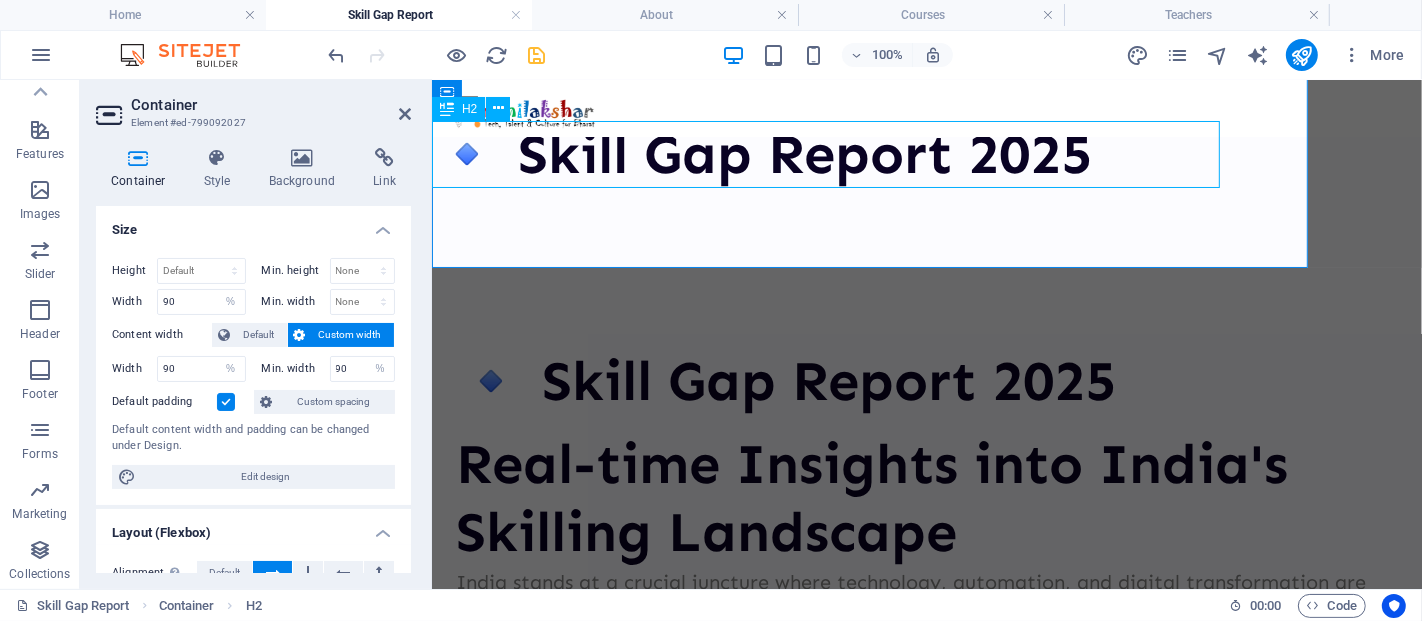 click on "🔹 Skill Gap Report 2025" at bounding box center (832, 153) 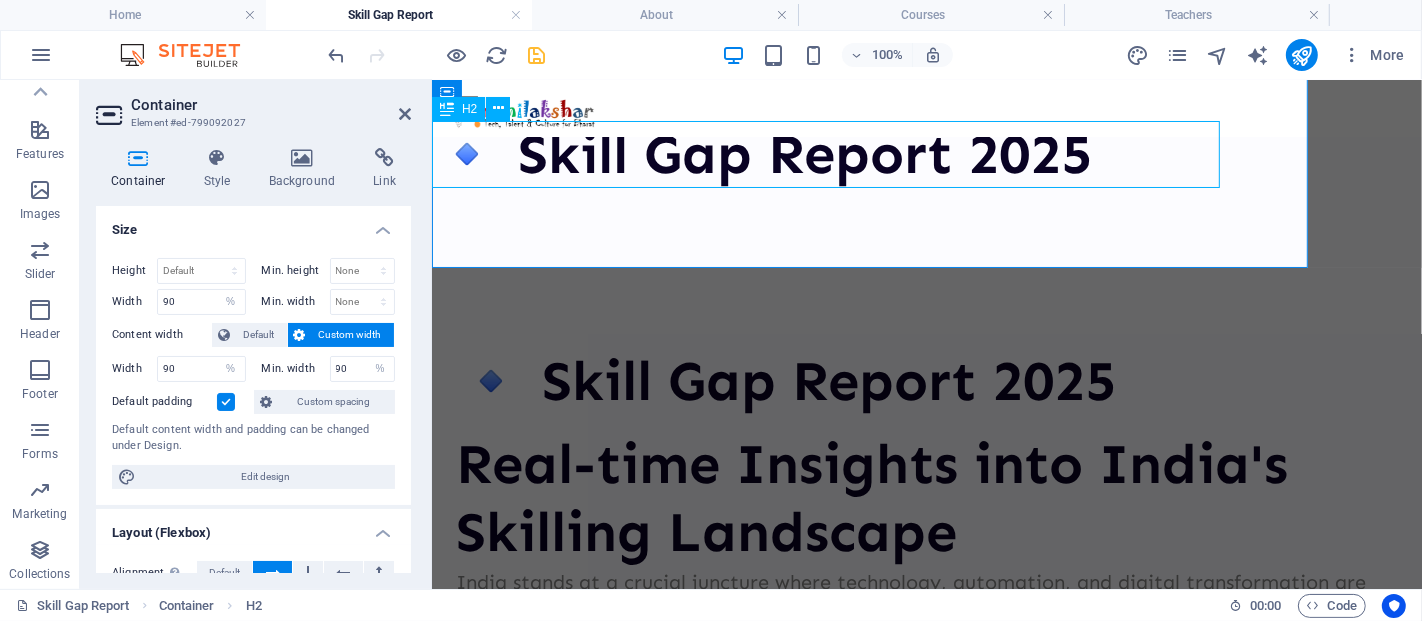 click on "🔹 Skill Gap Report 2025" at bounding box center (832, 153) 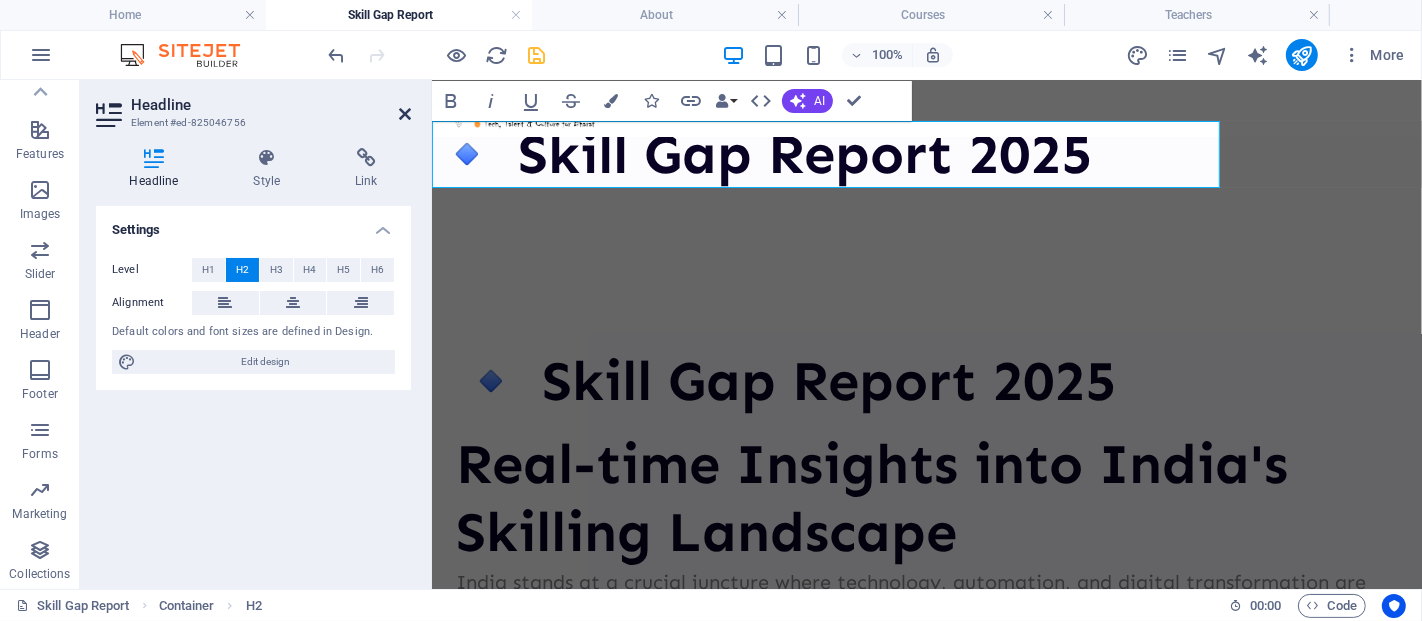 click at bounding box center (405, 114) 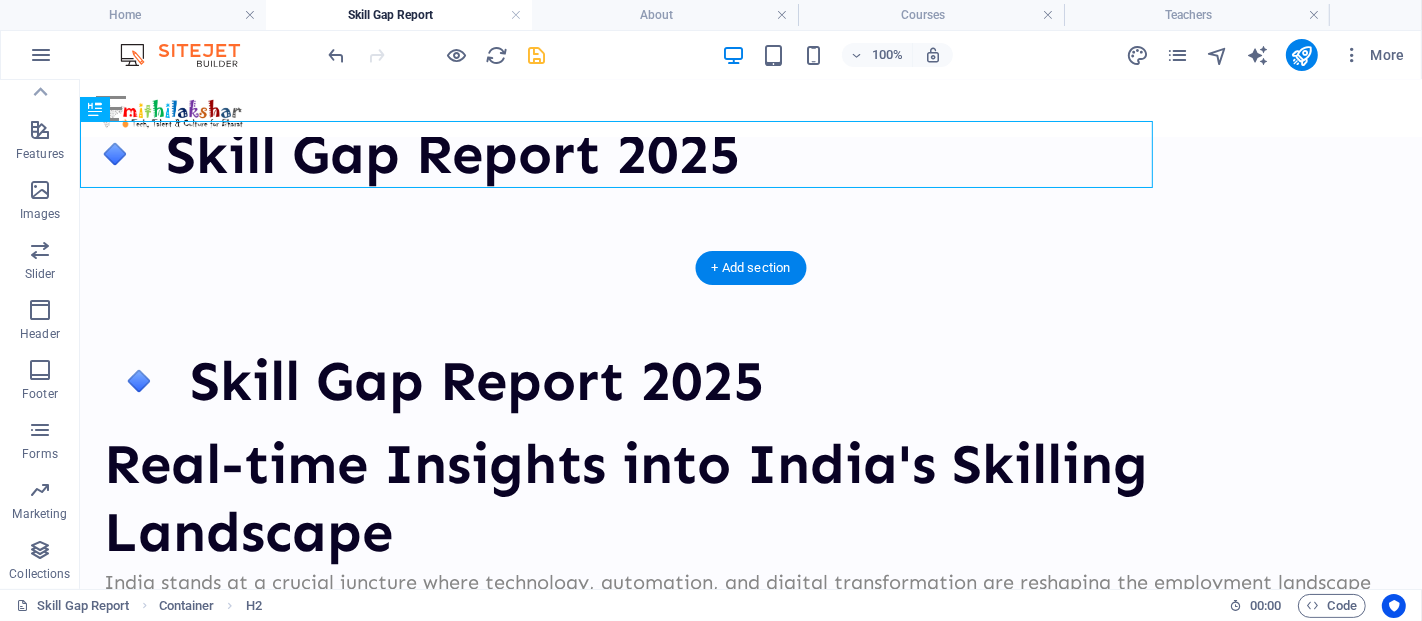 drag, startPoint x: 431, startPoint y: 156, endPoint x: 436, endPoint y: 173, distance: 17.720045 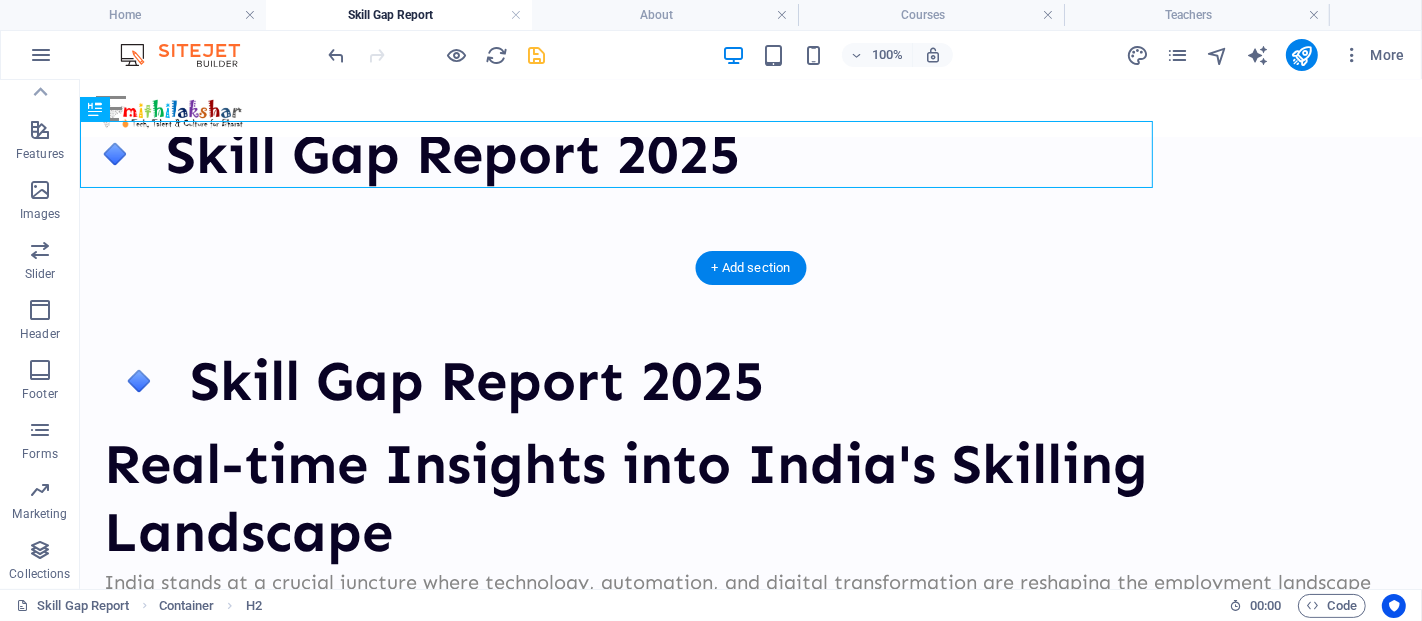 click on "🔹 Skill Gap Report 2025" at bounding box center [622, 153] 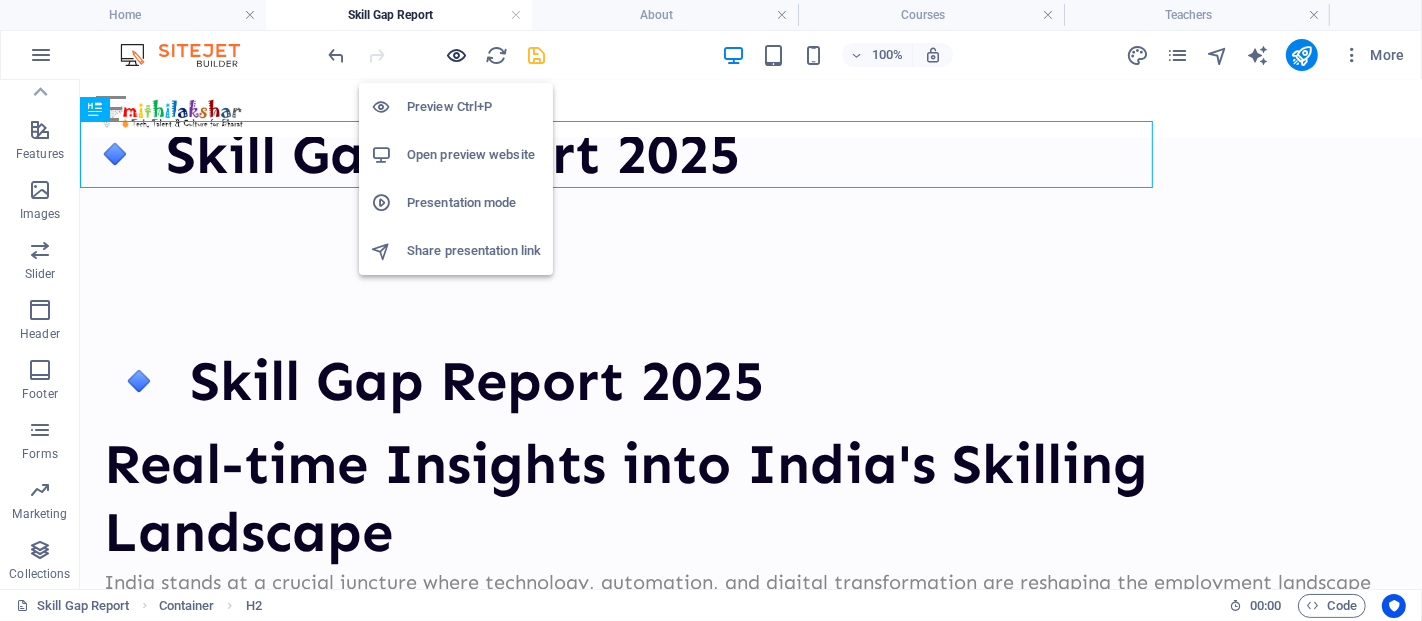 click at bounding box center (457, 55) 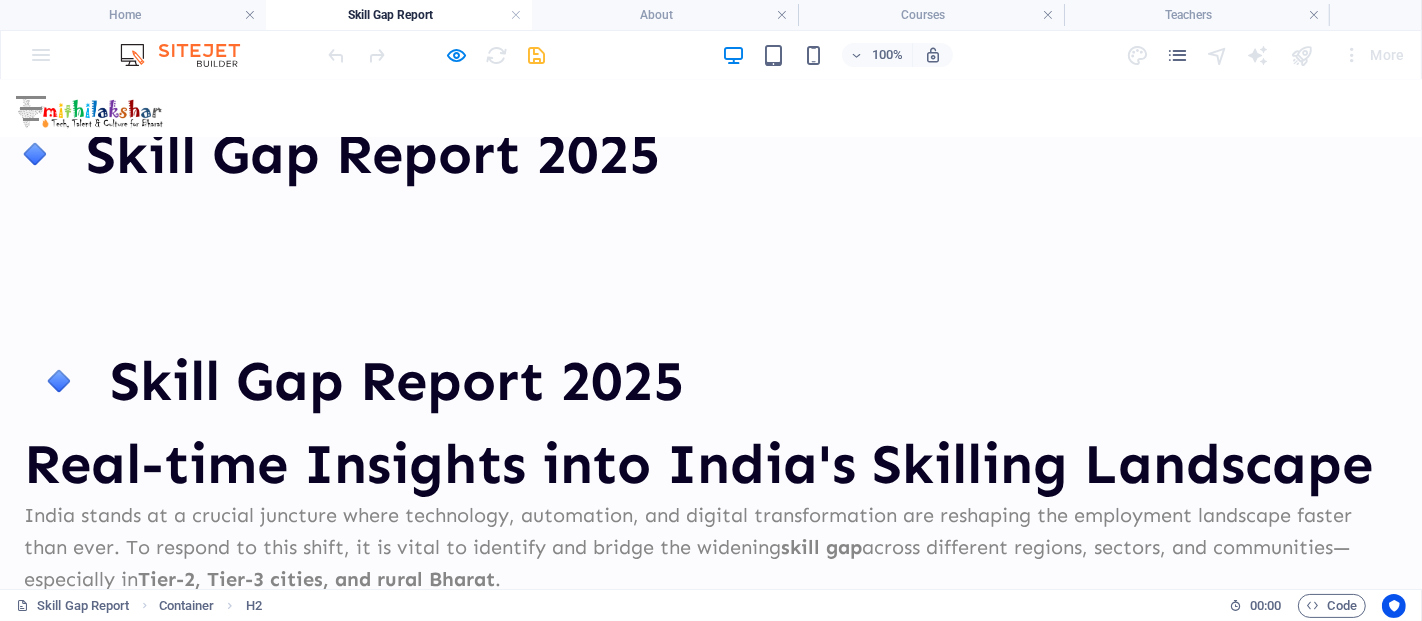 click on "🔹 Skill Gap Report 2025" at bounding box center [576, 153] 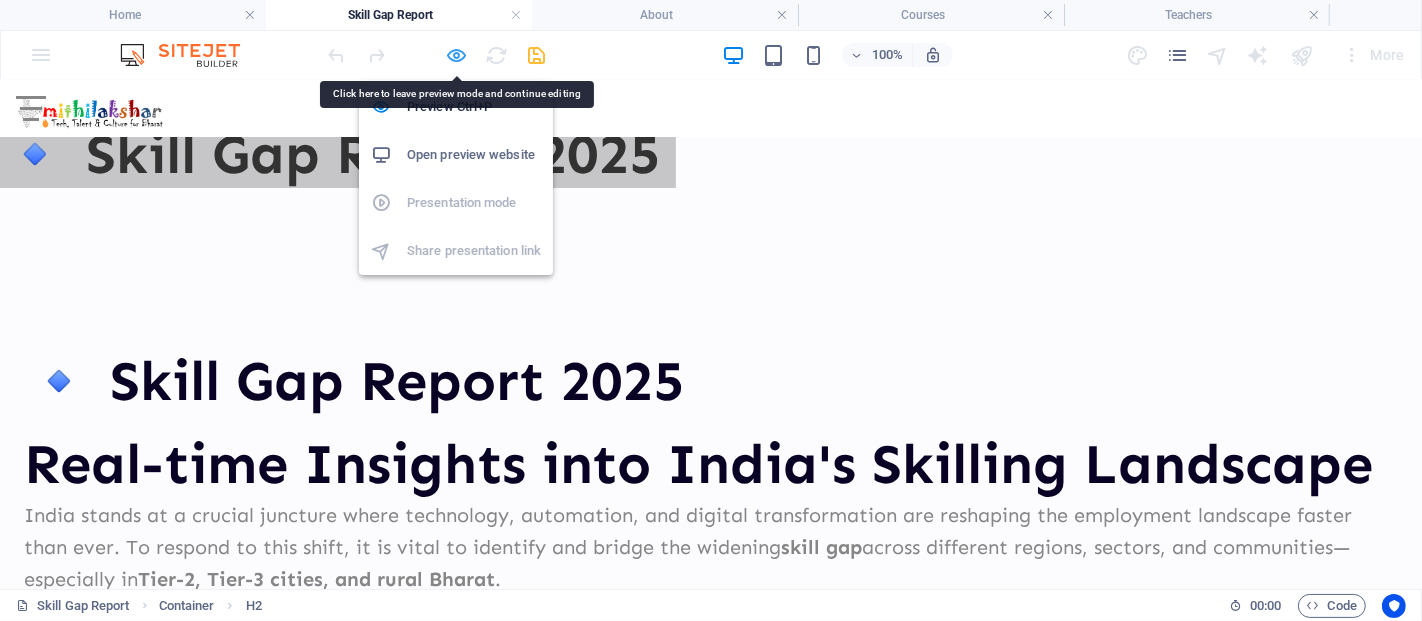 click at bounding box center (457, 55) 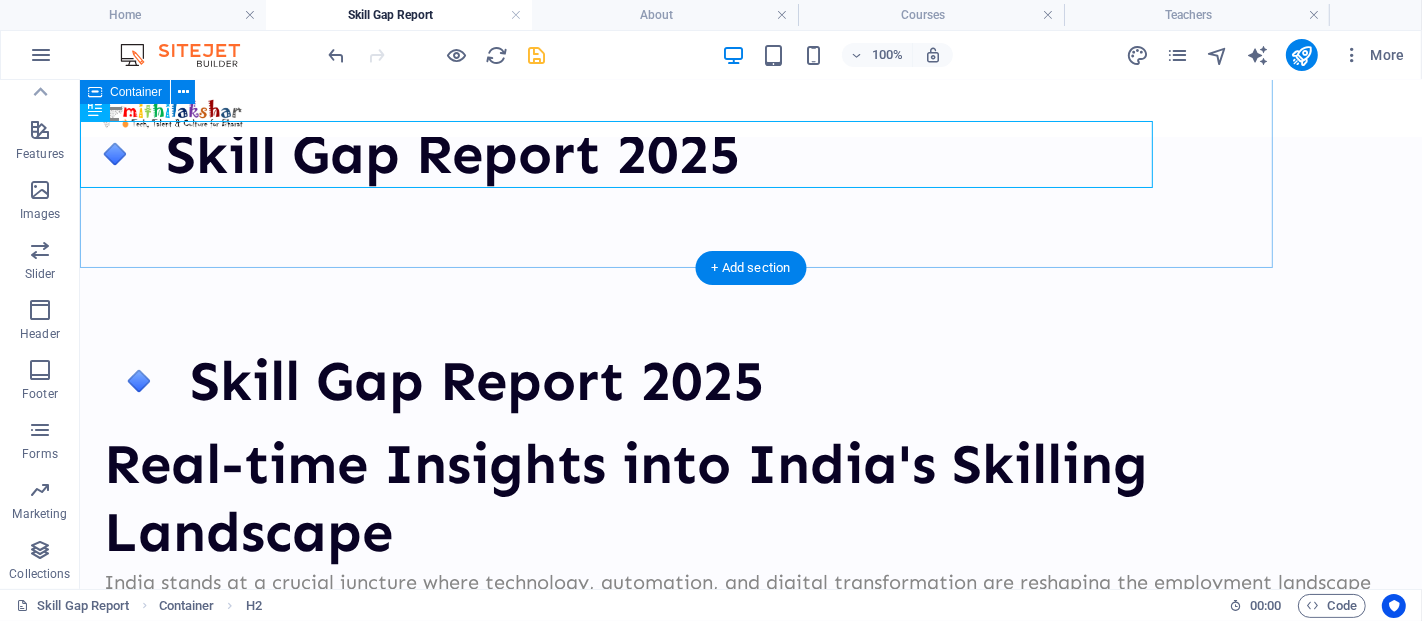 click on "🔹 Skill Gap Report 2025" at bounding box center (683, 125) 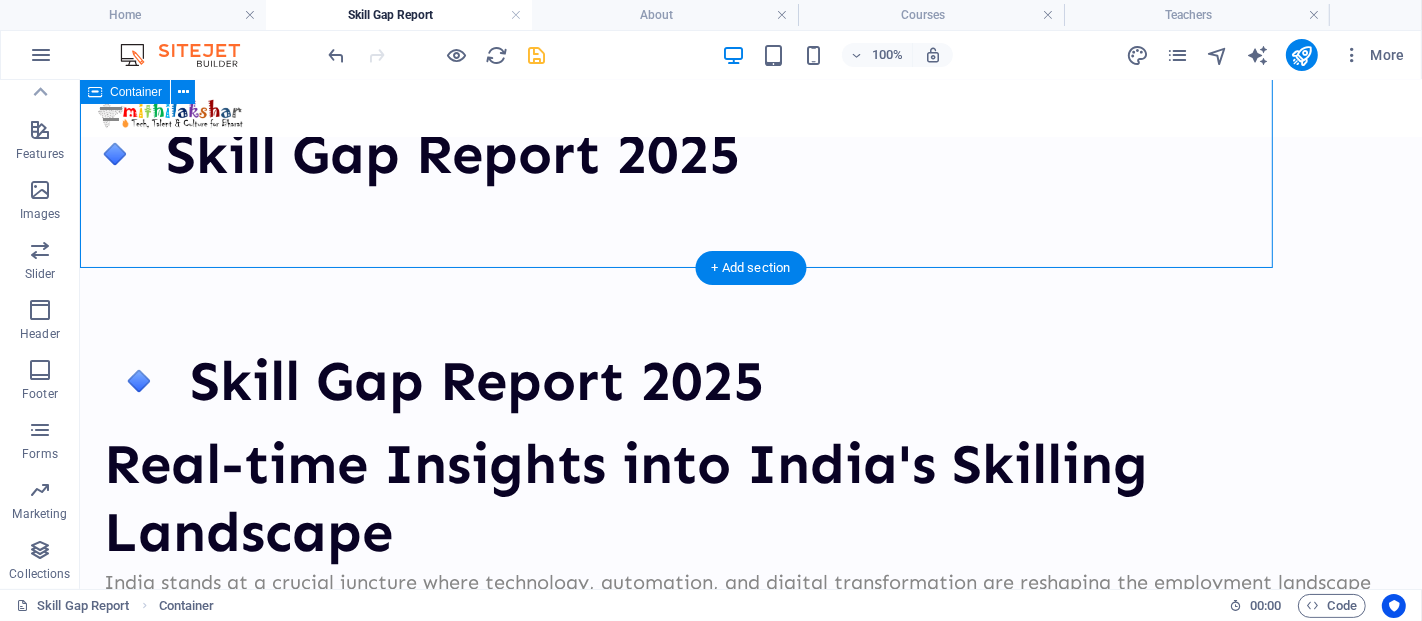 click on "🔹 Skill Gap Report 2025" at bounding box center (683, 125) 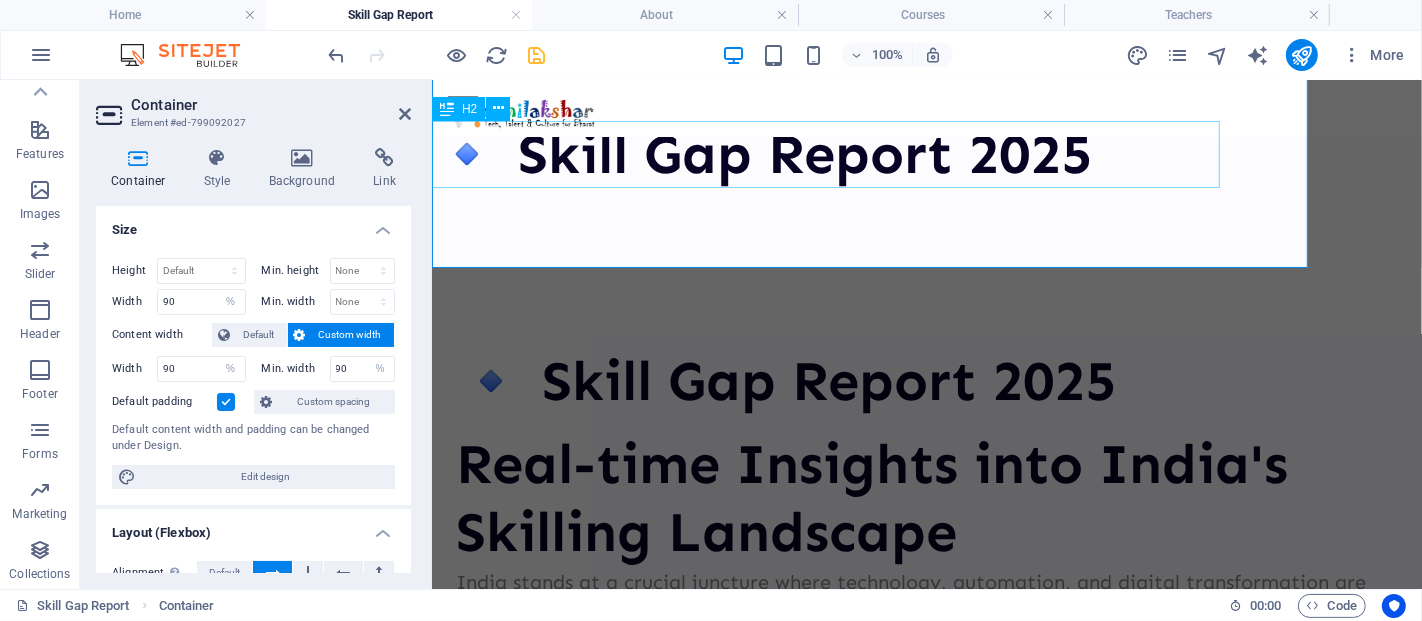 click on "🔹 Skill Gap Report 2025" at bounding box center [832, 153] 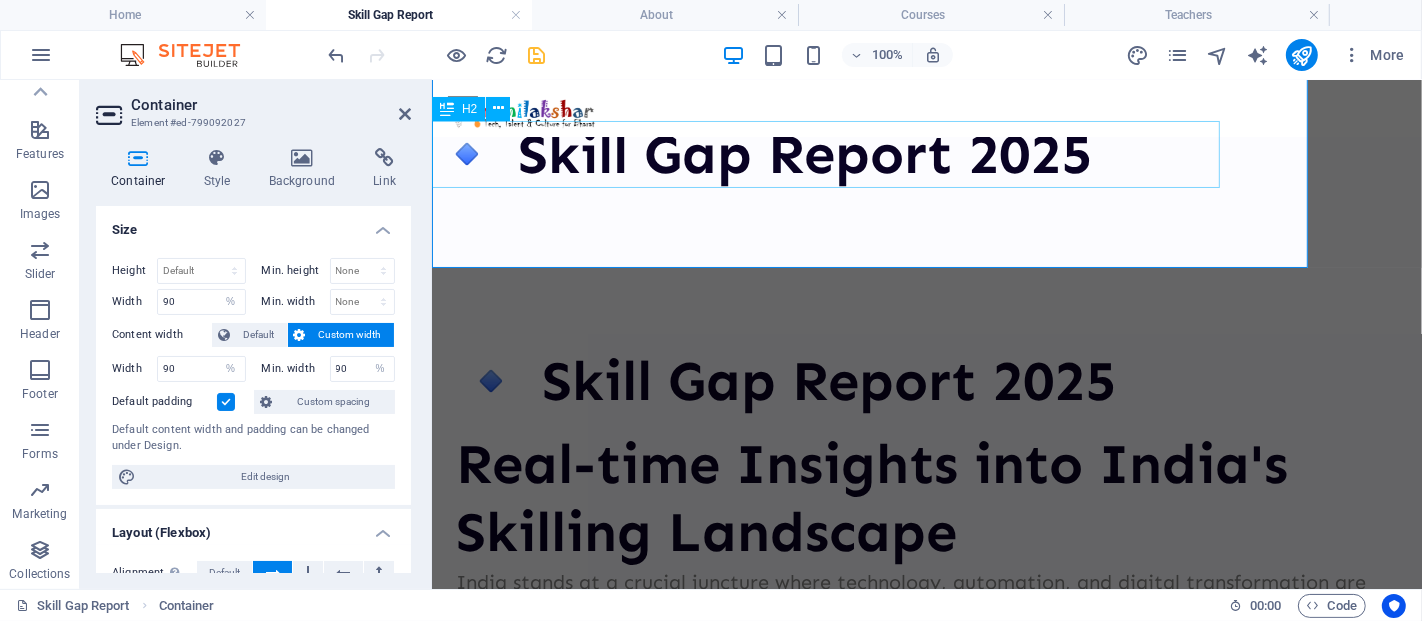 click on "🔹 Skill Gap Report 2025" at bounding box center [832, 153] 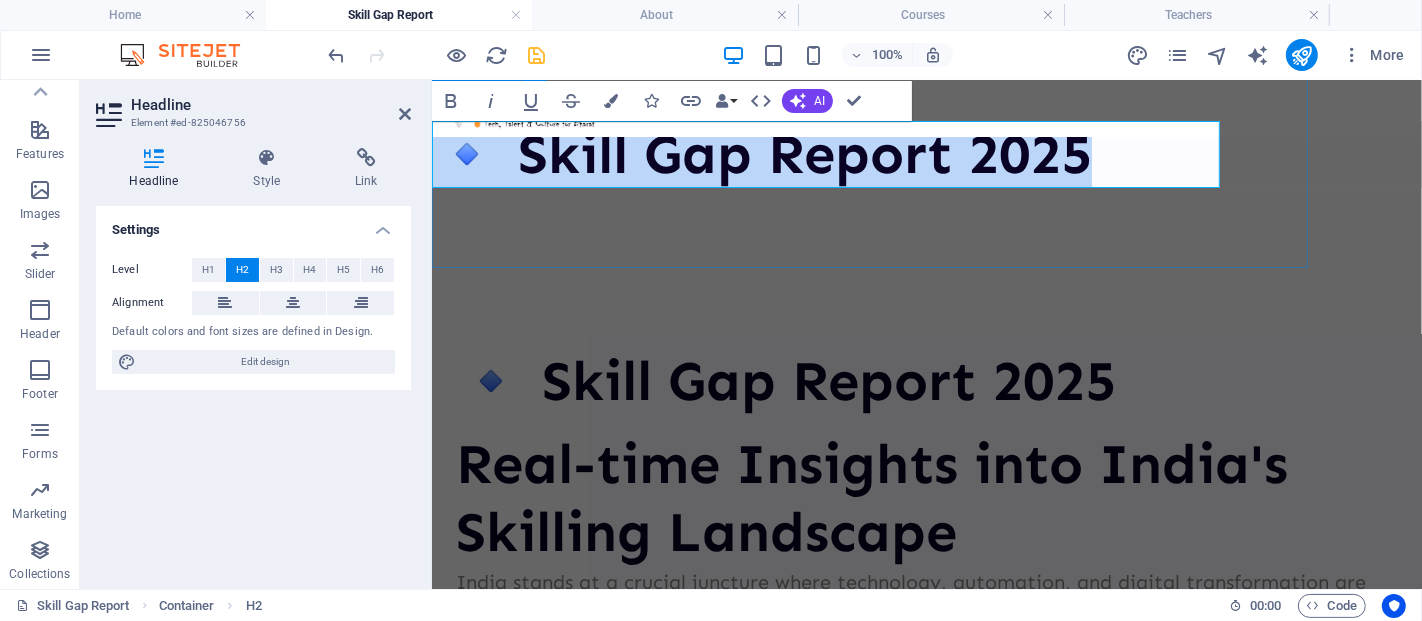 click on "🔹 Skill Gap Report 2025" at bounding box center (876, 125) 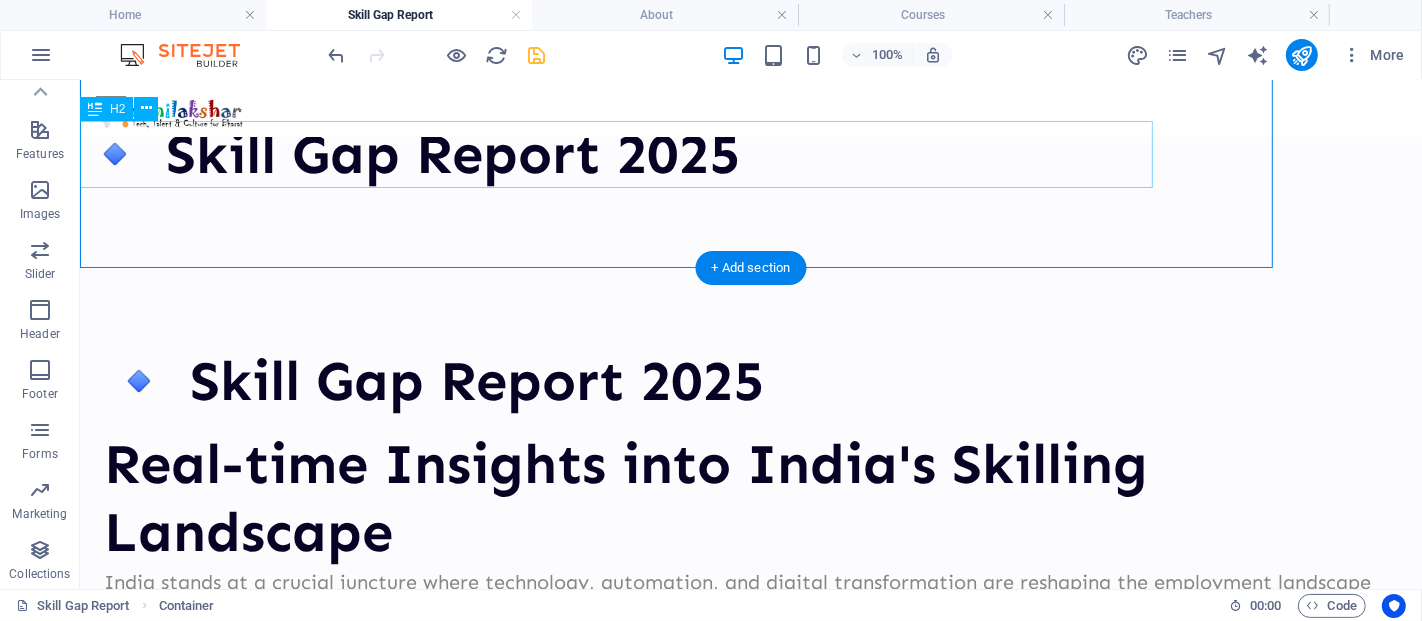 click on "🔹 Skill Gap Report 2025" at bounding box center [622, 153] 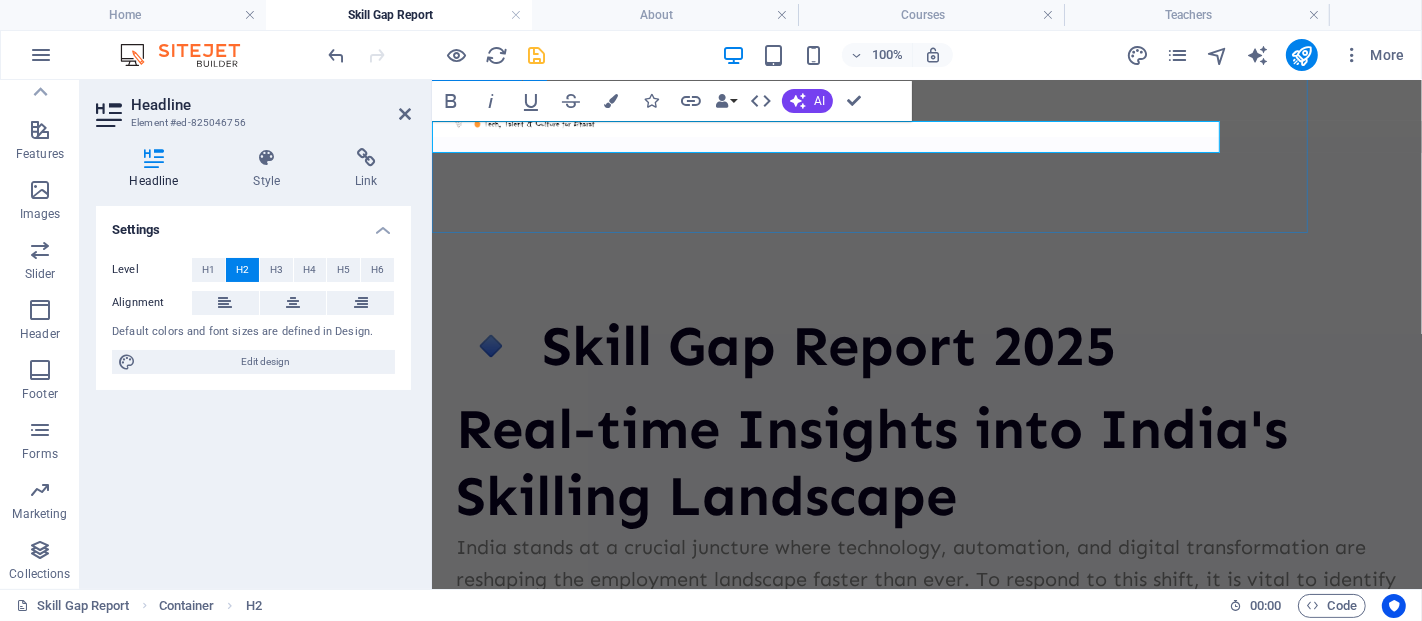 click at bounding box center [876, 107] 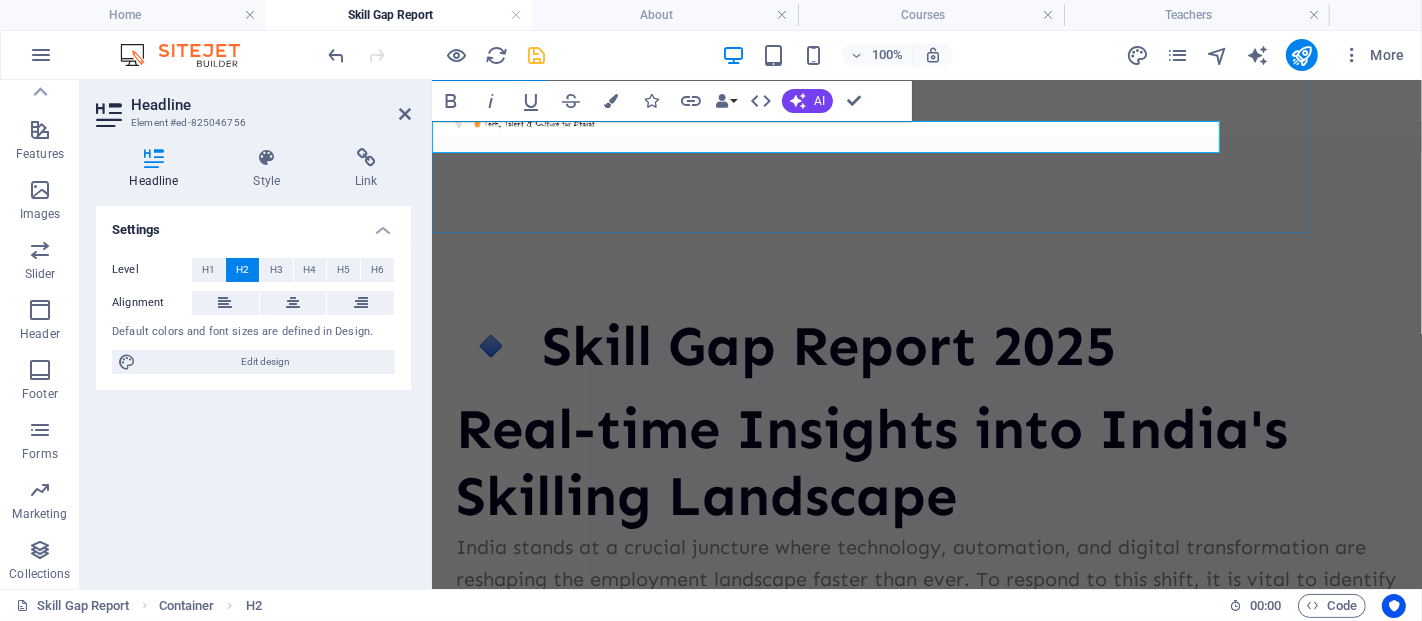 click at bounding box center (876, 107) 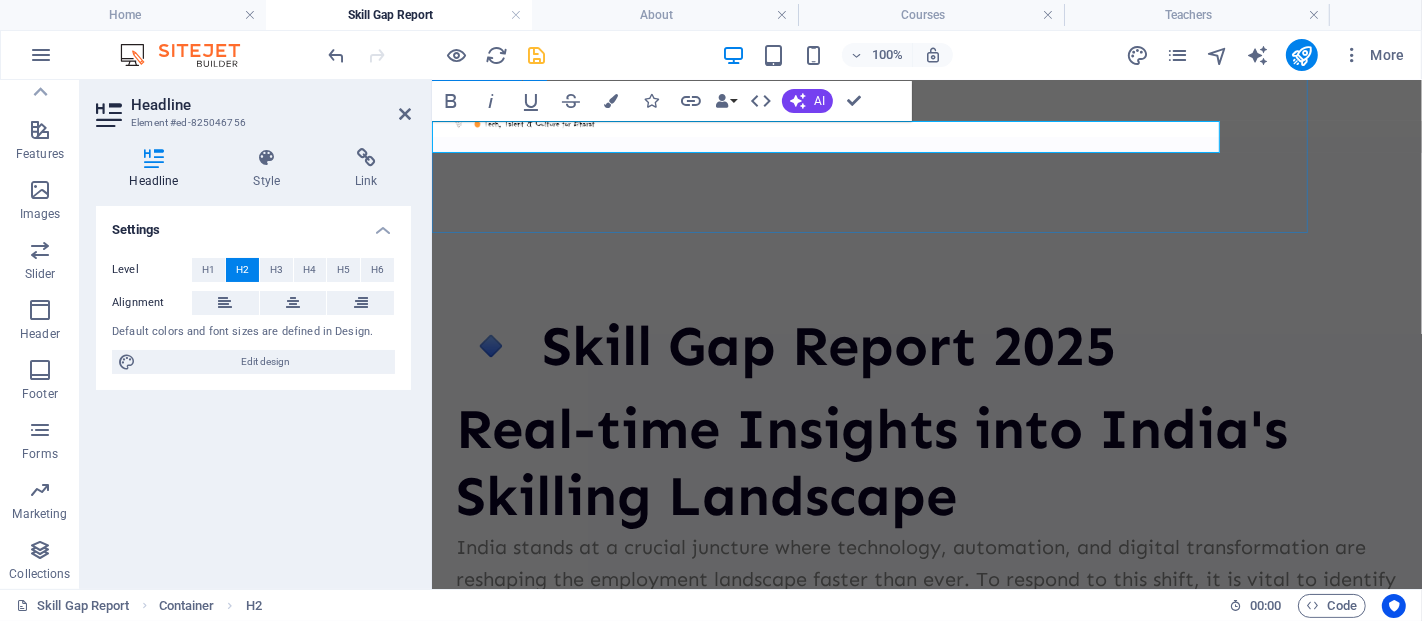 select on "%" 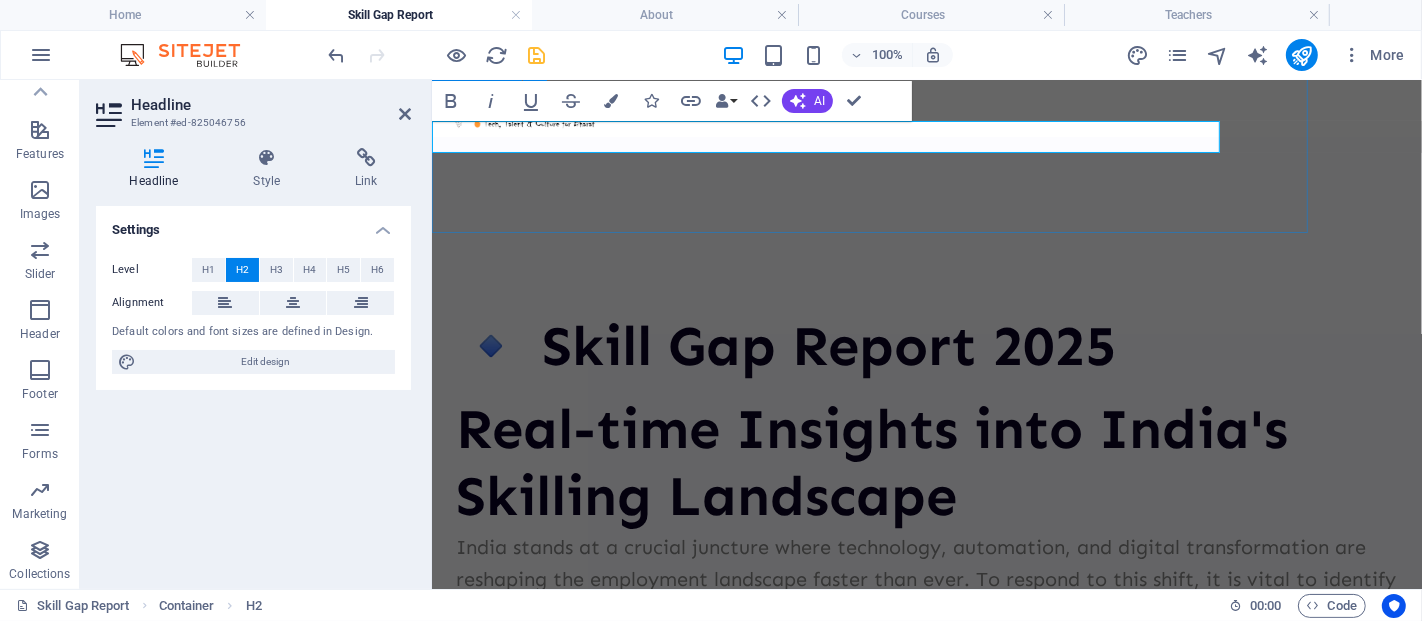 select on "%" 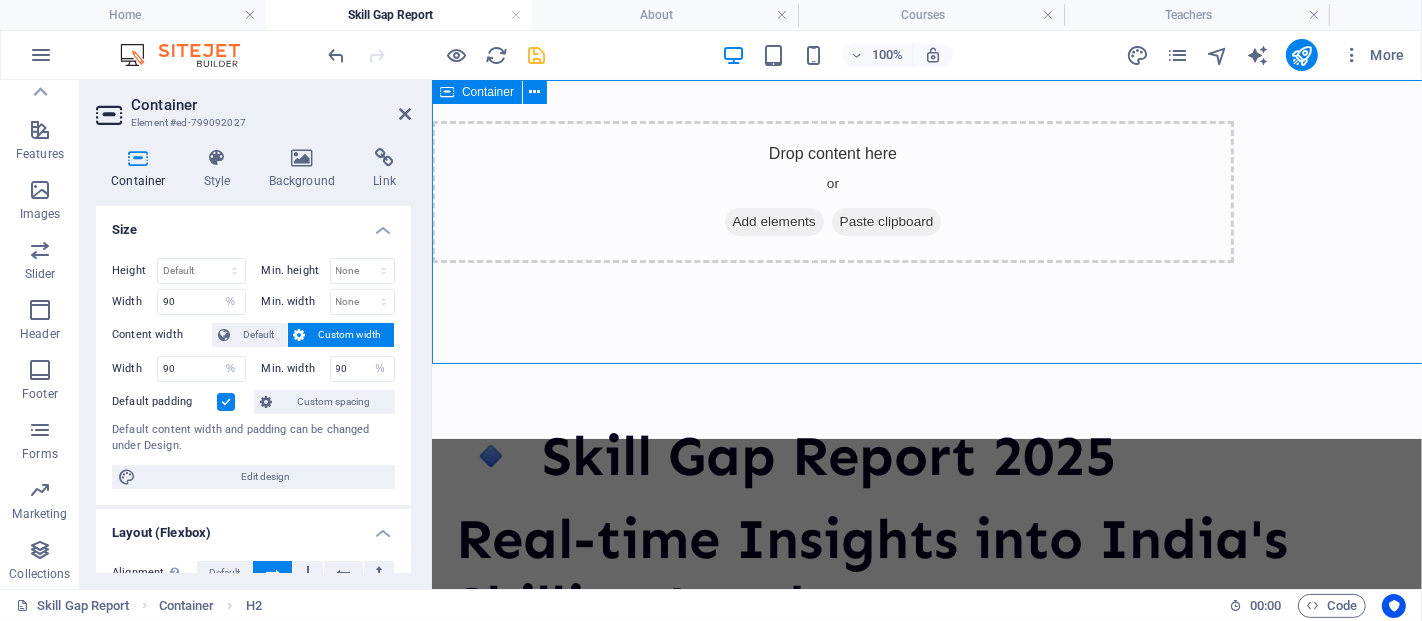 scroll, scrollTop: 0, scrollLeft: 0, axis: both 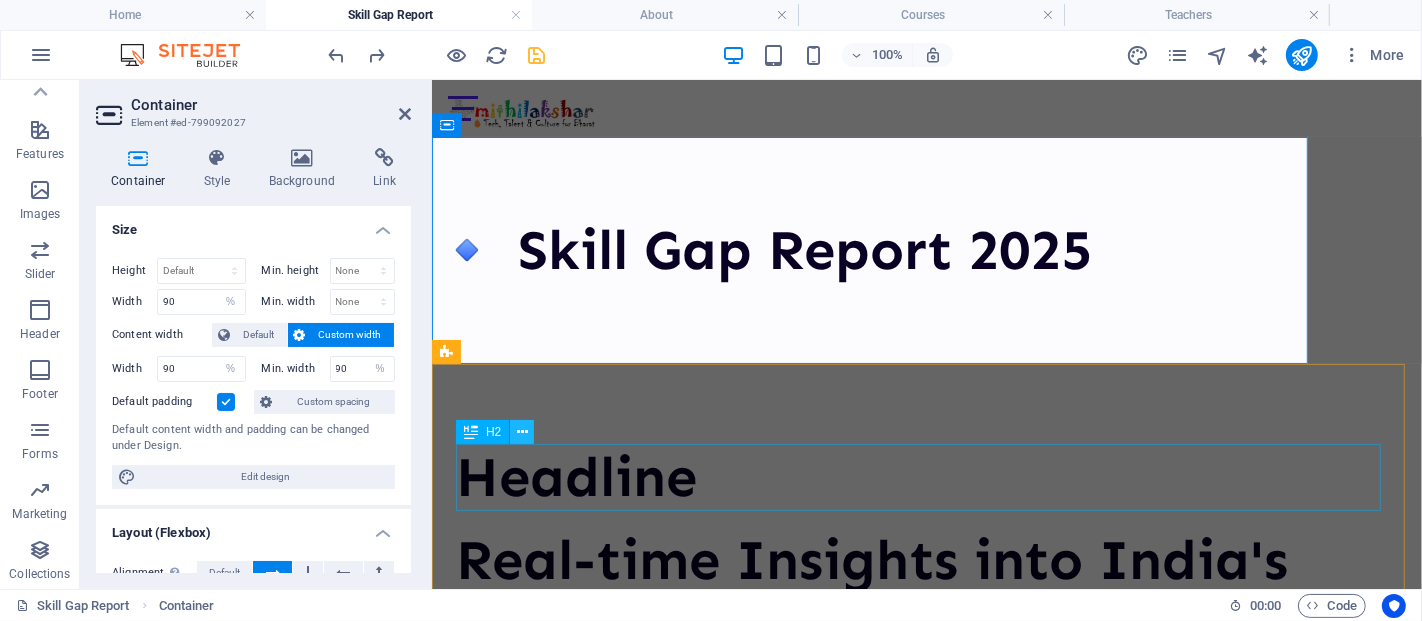 click at bounding box center [522, 432] 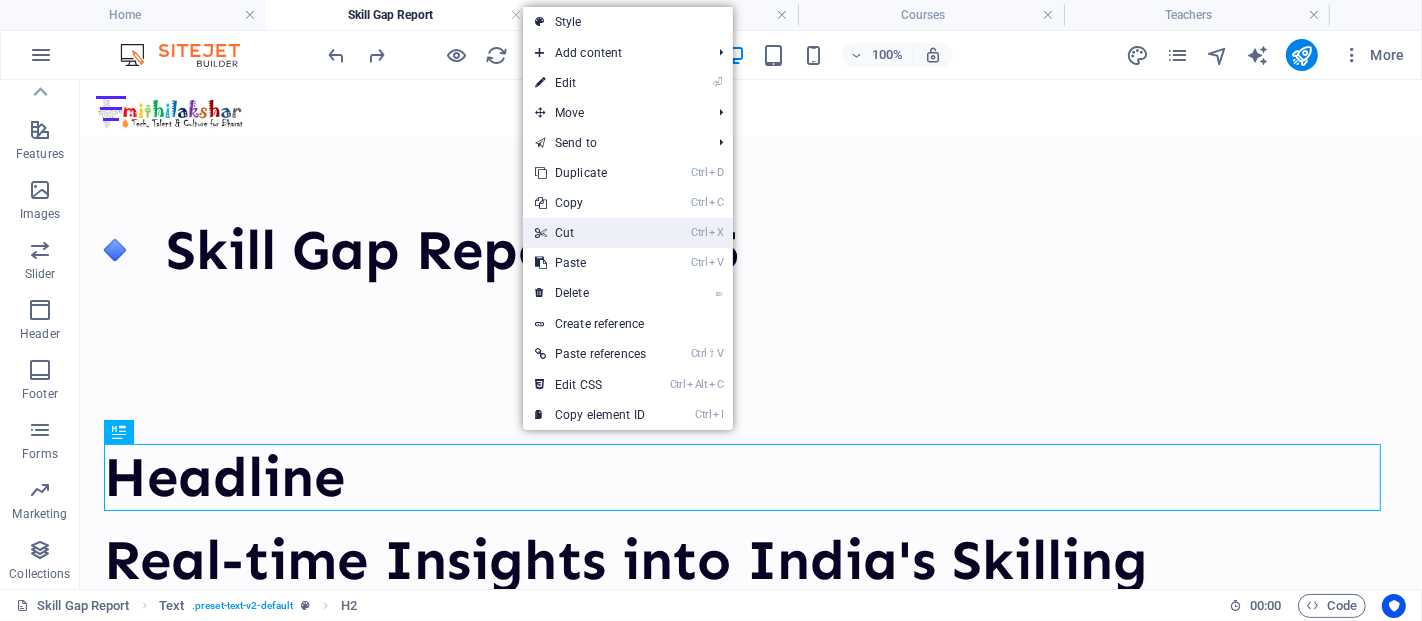 click on "Ctrl X  Cut" at bounding box center [590, 233] 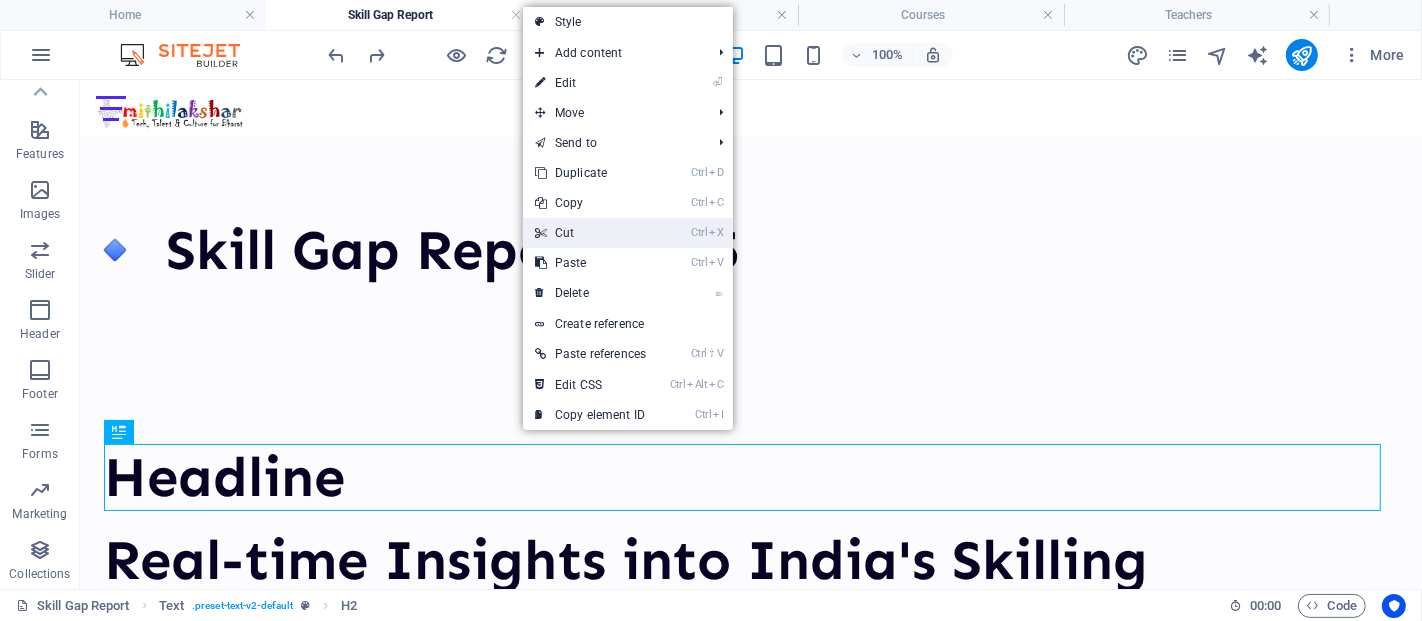 click on "🔹 Skill Gap Report 2025" at bounding box center (622, 249) 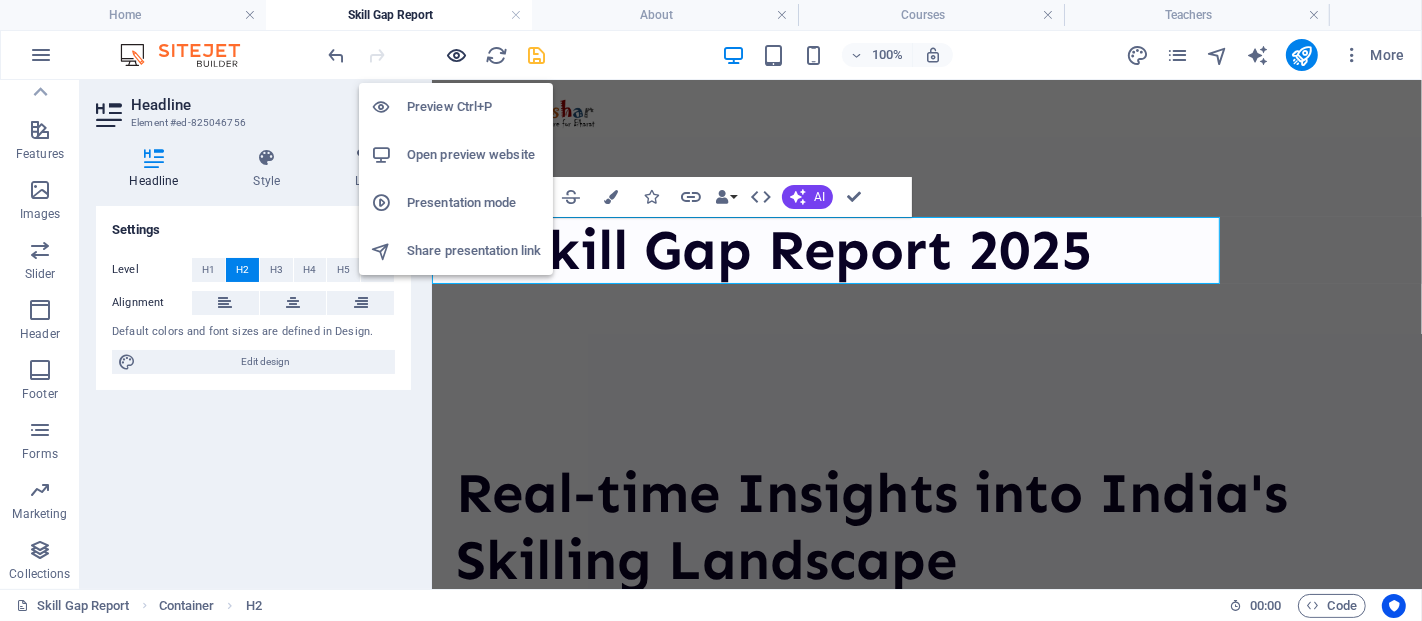 click at bounding box center (457, 55) 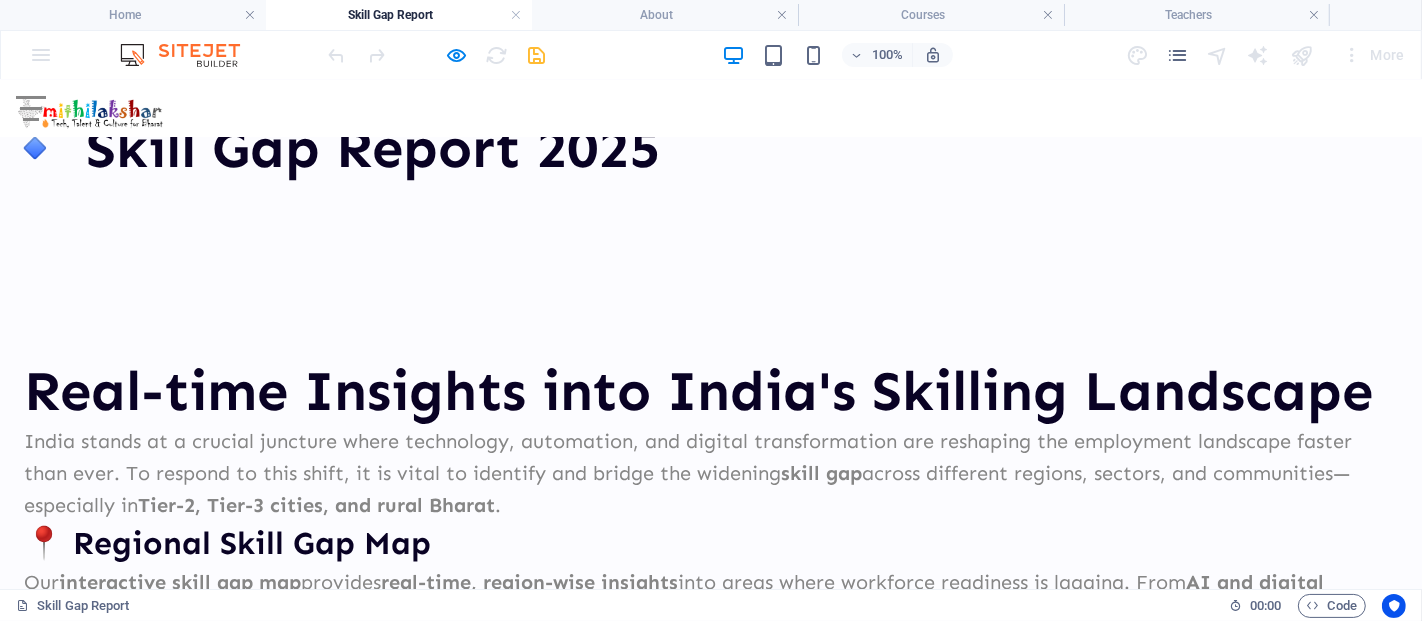 scroll, scrollTop: 0, scrollLeft: 0, axis: both 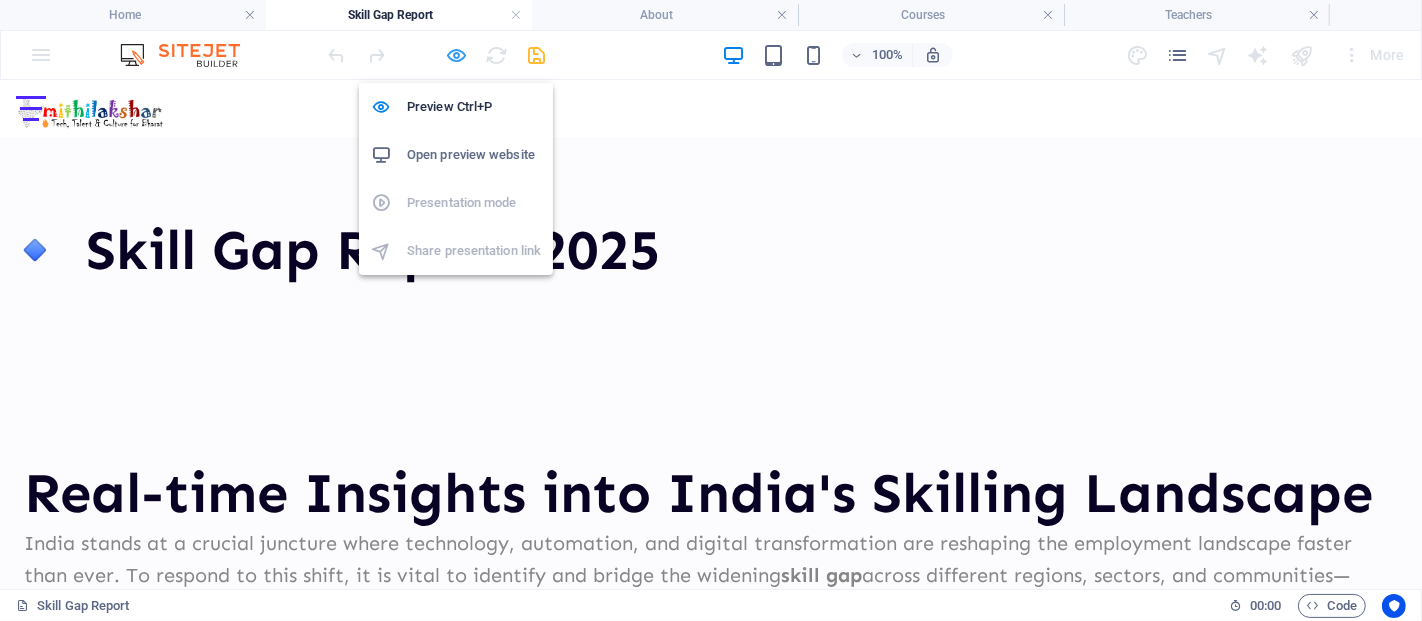 click at bounding box center (457, 55) 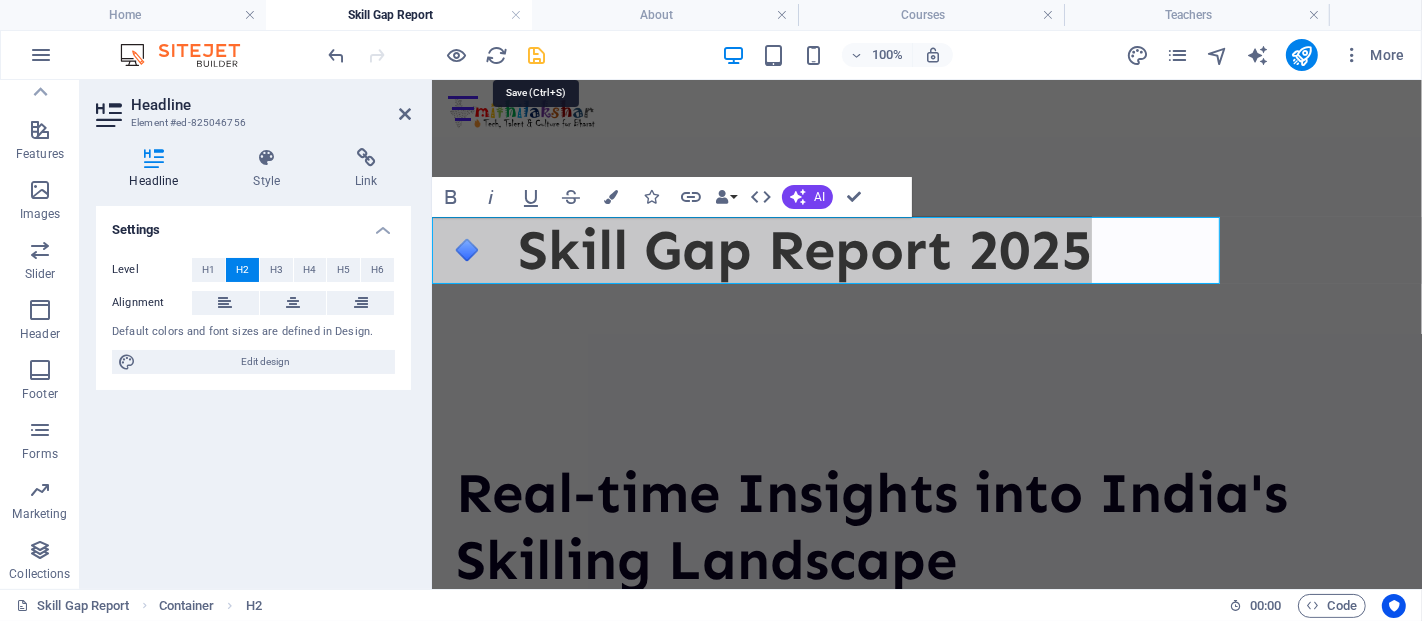 click at bounding box center (537, 55) 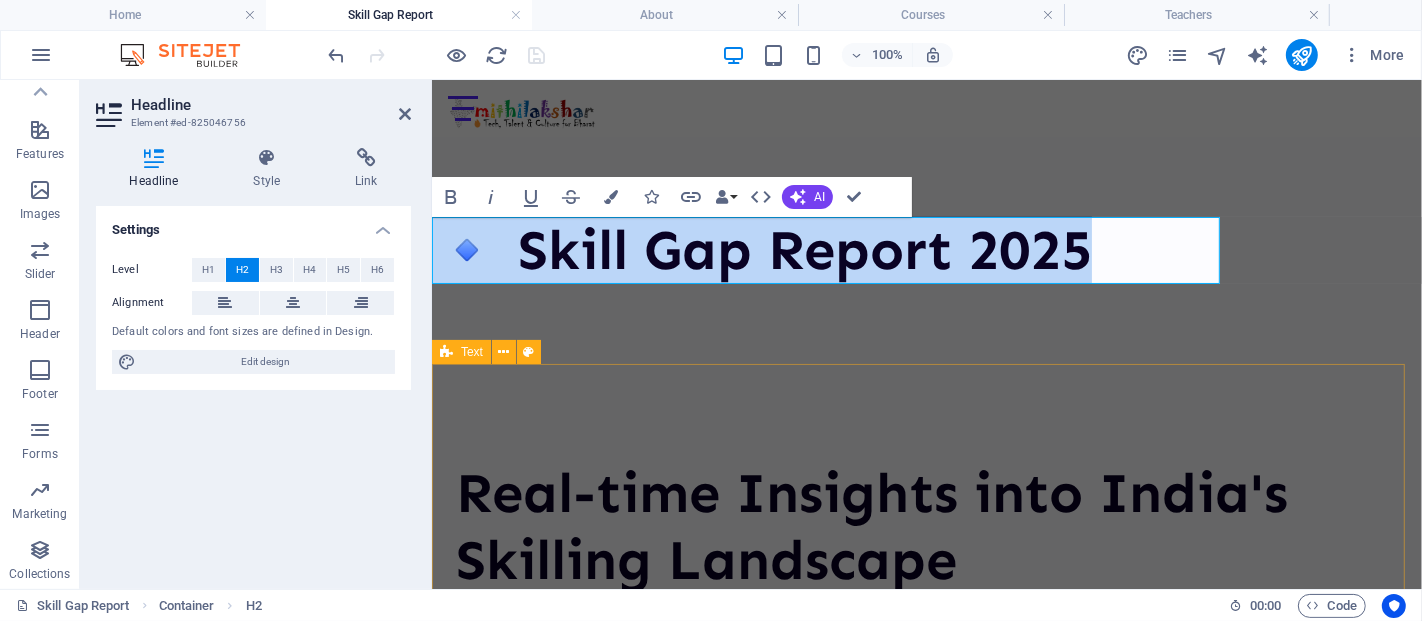 click on "Real-time Insights into India's Skilling Landscape India stands at a crucial juncture where technology, automation, and digital transformation are reshaping the employment landscape faster than ever. To respond to this shift, it is vital to identify and bridge the widening  skill gap  across different regions, sectors, and communities—especially in  Tier-2, Tier-3 cities, and rural Bharat . 📍 Regional Skill Gap Map Our  interactive skill gap map  provides  real-time, region-wise insights  into areas where workforce readiness is lagging. From  AI and digital skills  to  core employability  and  vocational proficiency , the map uncovers key gaps across: States & UTs Urban vs Rural divide Gender-based access to skilling Youth employability readiness 📊 Key Focus Areas 🔹  AI & Automation Readiness Are our youth prepared for the AI-led future? The report reveals where AI awareness and readiness are critically low. 🔹  Digital Literacy Divide 🔹  Future Employability Index 🔹  Policy Makers . 🔍" at bounding box center (926, 1327) 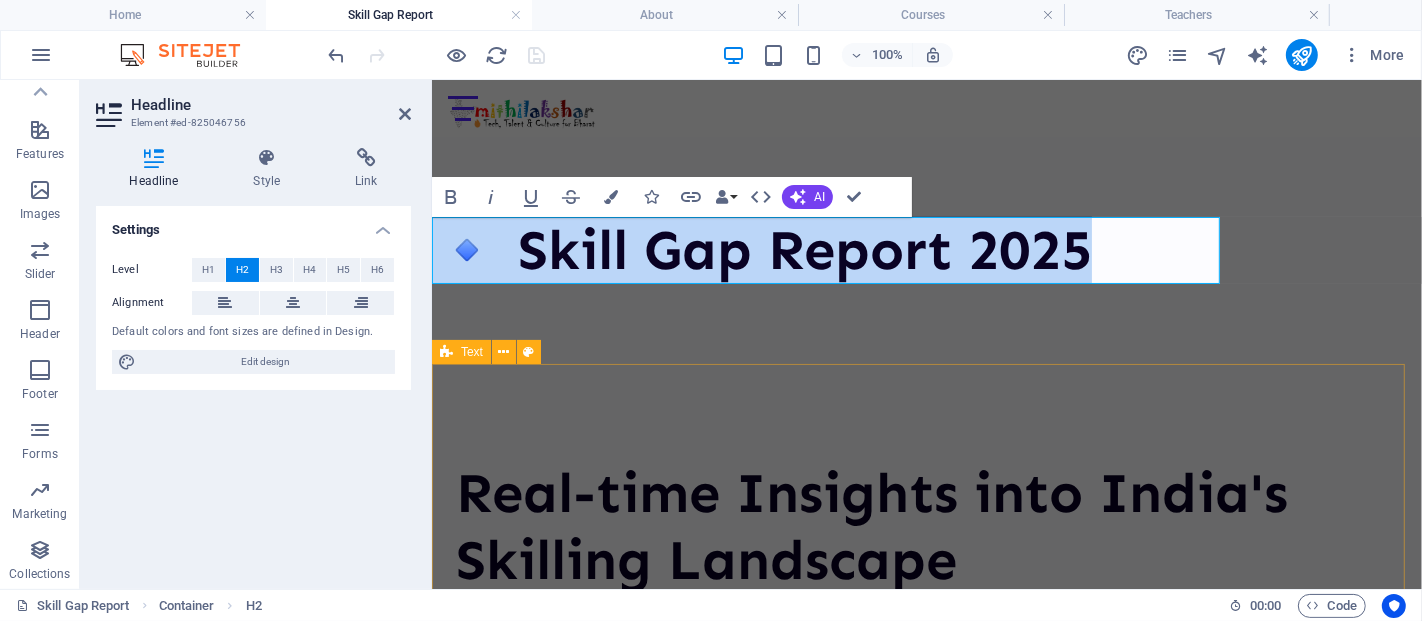 click on "Real-time Insights into India's Skilling Landscape India stands at a crucial juncture where technology, automation, and digital transformation are reshaping the employment landscape faster than ever. To respond to this shift, it is vital to identify and bridge the widening  skill gap  across different regions, sectors, and communities—especially in  Tier-2, Tier-3 cities, and rural Bharat . 📍 Regional Skill Gap Map Our  interactive skill gap map  provides  real-time, region-wise insights  into areas where workforce readiness is lagging. From  AI and digital skills  to  core employability  and  vocational proficiency , the map uncovers key gaps across: States & UTs Urban vs Rural divide Gender-based access to skilling Youth employability readiness 📊 Key Focus Areas 🔹  AI & Automation Readiness Are our youth prepared for the AI-led future? The report reveals where AI awareness and readiness are critically low. 🔹  Digital Literacy Divide 🔹  Future Employability Index 🔹  Policy Makers . 🔍" at bounding box center [926, 1327] 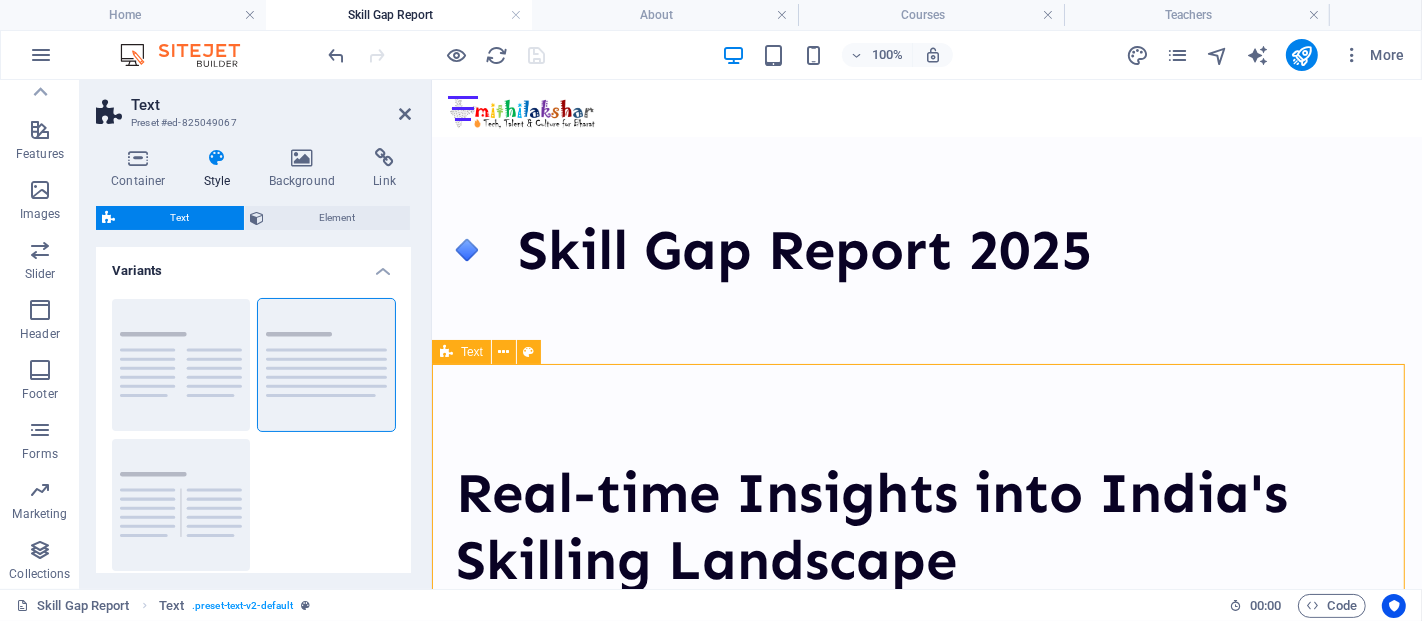 drag, startPoint x: 722, startPoint y: 400, endPoint x: 470, endPoint y: 483, distance: 265.3168 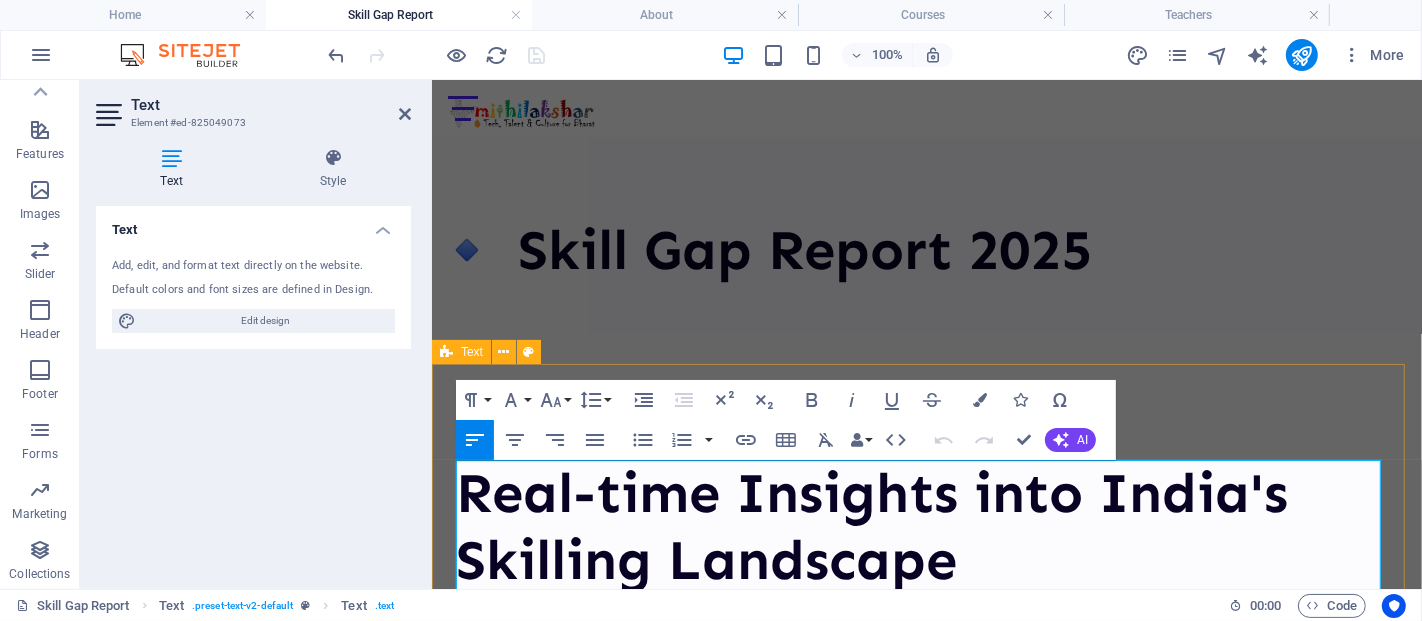 click on "Real-time Insights into India's Skilling Landscape India stands at a crucial juncture where technology, automation, and digital transformation are reshaping the employment landscape faster than ever. To respond to this shift, it is vital to identify and bridge the widening  skill gap  across different regions, sectors, and communities—especially in  Tier-2, Tier-3 cities, and rural Bharat . 📍 Regional Skill Gap Map Our  interactive skill gap map  provides  real-time, region-wise insights  into areas where workforce readiness is lagging. From  AI and digital skills  to  core employability  and  vocational proficiency , the map uncovers key gaps across: States & UTs Urban vs Rural divide Gender-based access to skilling Youth employability readiness 📊 Key Focus Areas 🔹  AI & Automation Readiness Are our youth prepared for the AI-led future? The report reveals where AI awareness and readiness are critically low. 🔹  Digital Literacy Divide 🔹  Future Employability Index 🔹  Policy Makers . 🔍" at bounding box center (926, 1327) 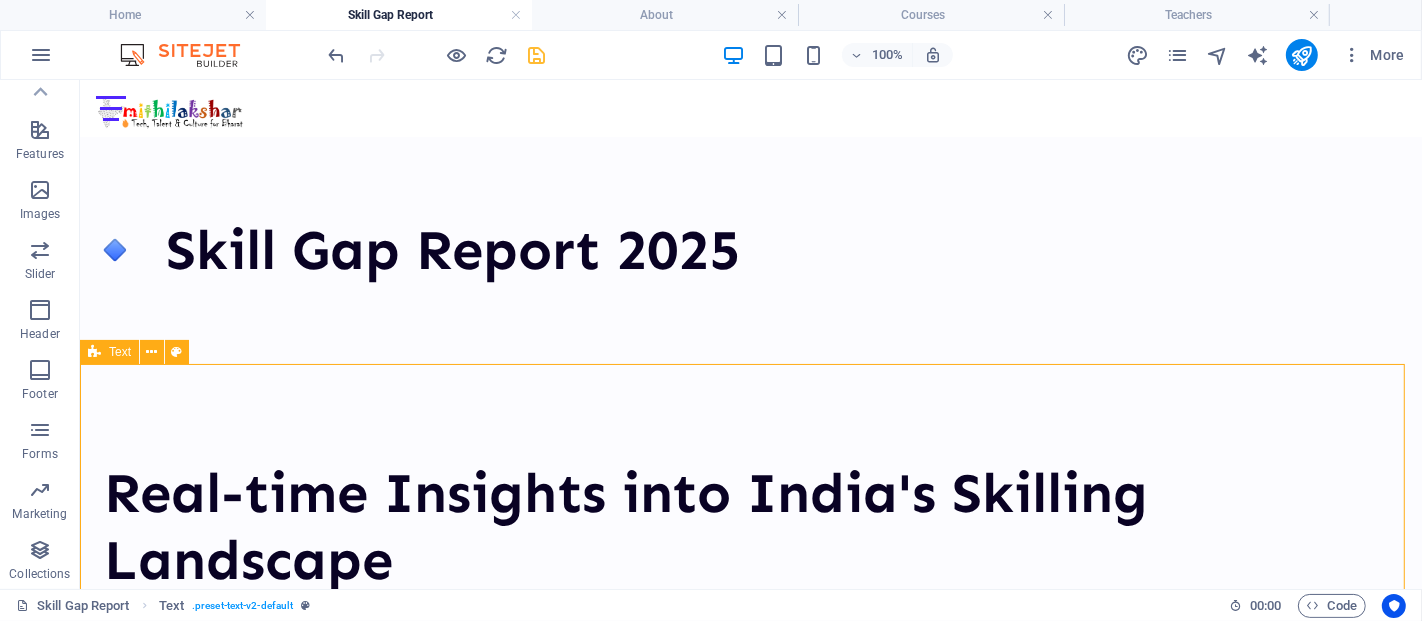 click on "Real-time Insights into India's Skilling Landscape India stands at a crucial juncture where technology, automation, and digital transformation are reshaping the employment landscape faster than ever. To respond to this shift, it is vital to identify and bridge the widening  skill gap  across different regions, sectors, and communities—especially in  Tier-2, Tier-3 cities, and rural Bharat . 📍 Regional Skill Gap Map Our  interactive skill gap map  provides  real-time, region-wise insights  into areas where workforce readiness is lagging. From  AI and digital skills  to  core employability  and  vocational proficiency , the map uncovers key gaps across: States & UTs Urban vs Rural divide Gender-based access to skilling Youth employability readiness 📊 Key Focus Areas 🔹  AI & Automation Readiness Are our youth prepared for the AI-led future? The report reveals where AI awareness and readiness are critically low. 🔹  Digital Literacy Divide 🔹  Future Employability Index 🔹  Policy Makers . 🔍" at bounding box center (750, 1183) 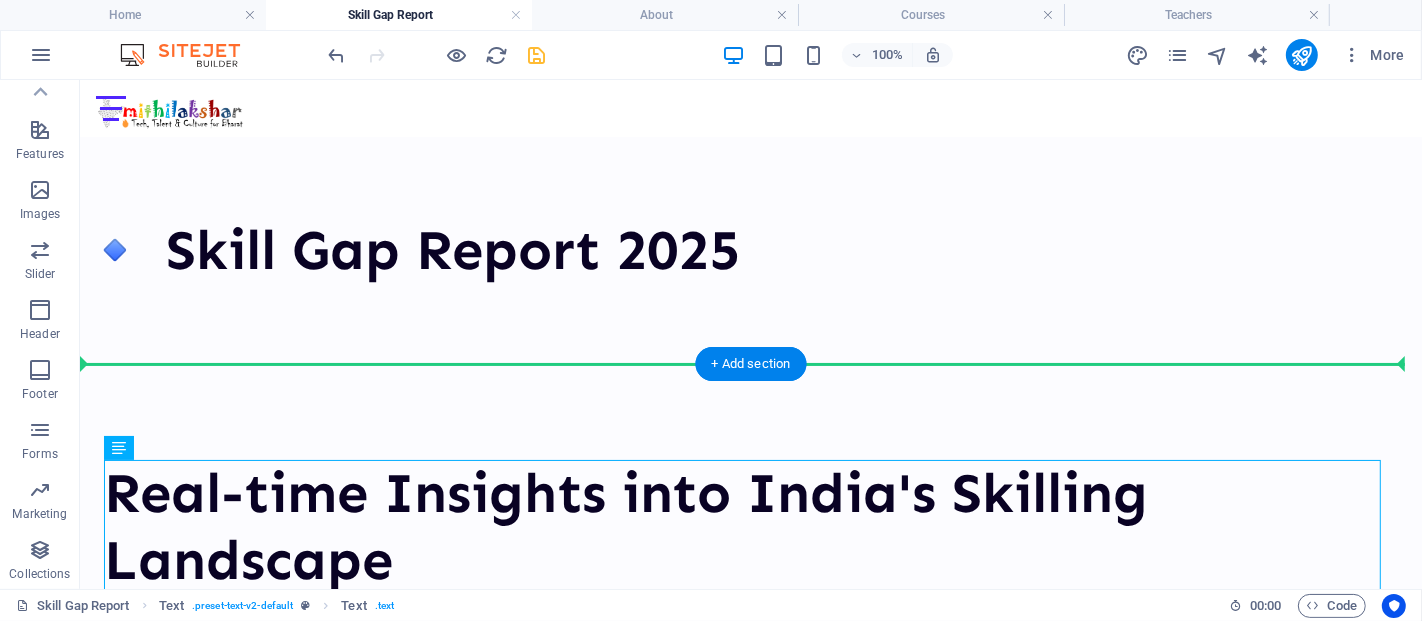 drag, startPoint x: 116, startPoint y: 495, endPoint x: 130, endPoint y: 413, distance: 83.18654 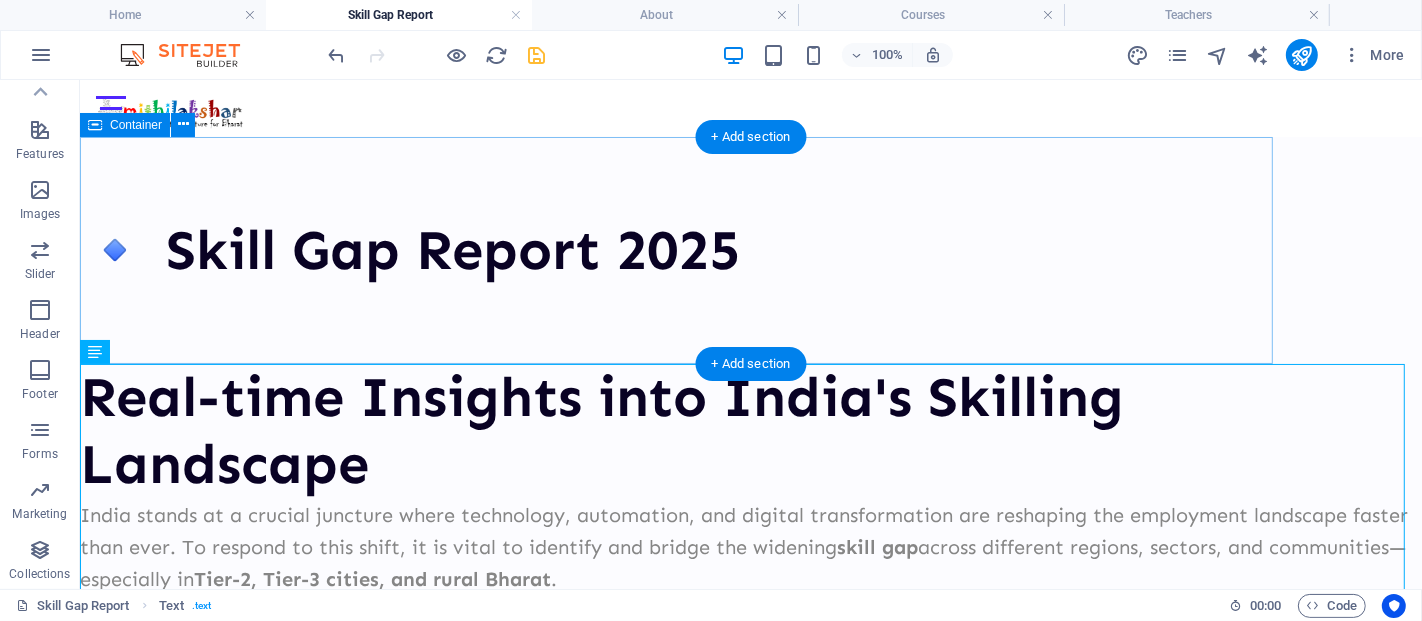 click on "🔹 Skill Gap Report 2025" at bounding box center [683, 249] 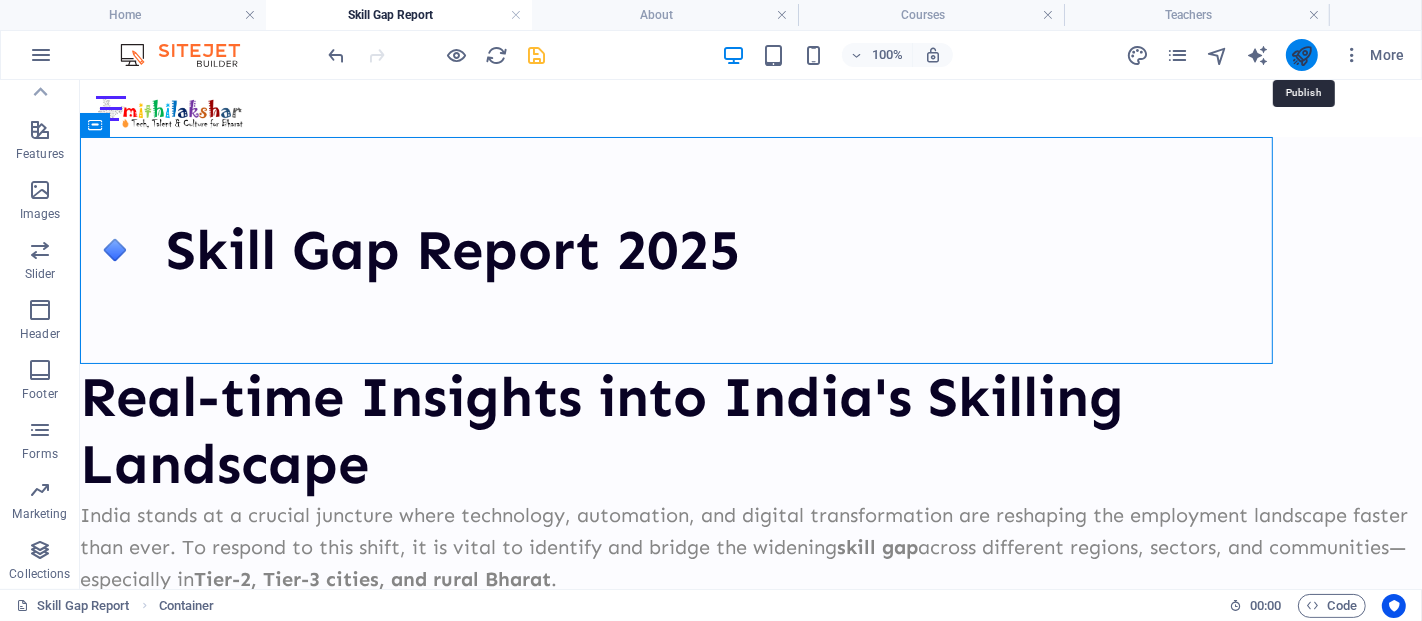 click at bounding box center (1301, 55) 